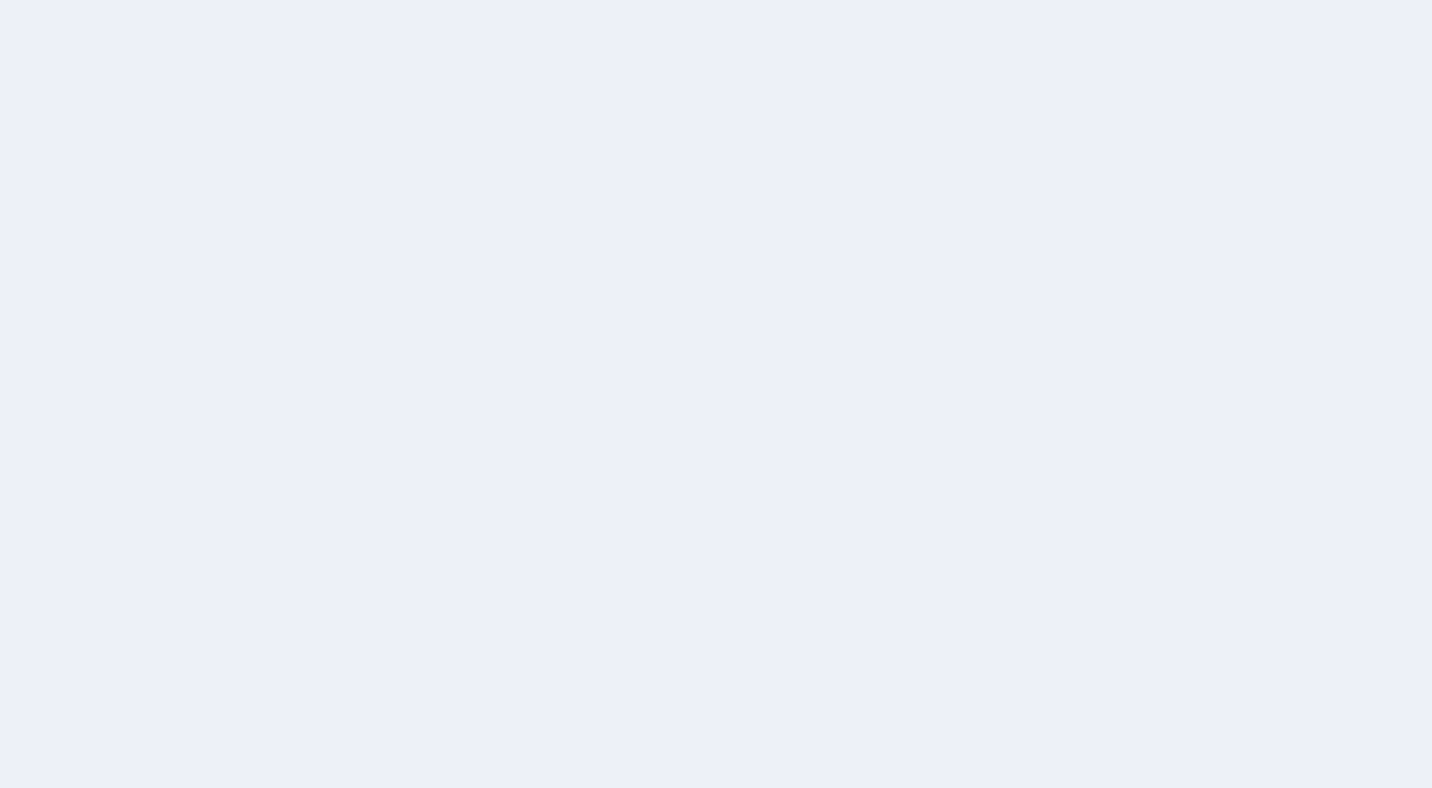 scroll, scrollTop: 0, scrollLeft: 0, axis: both 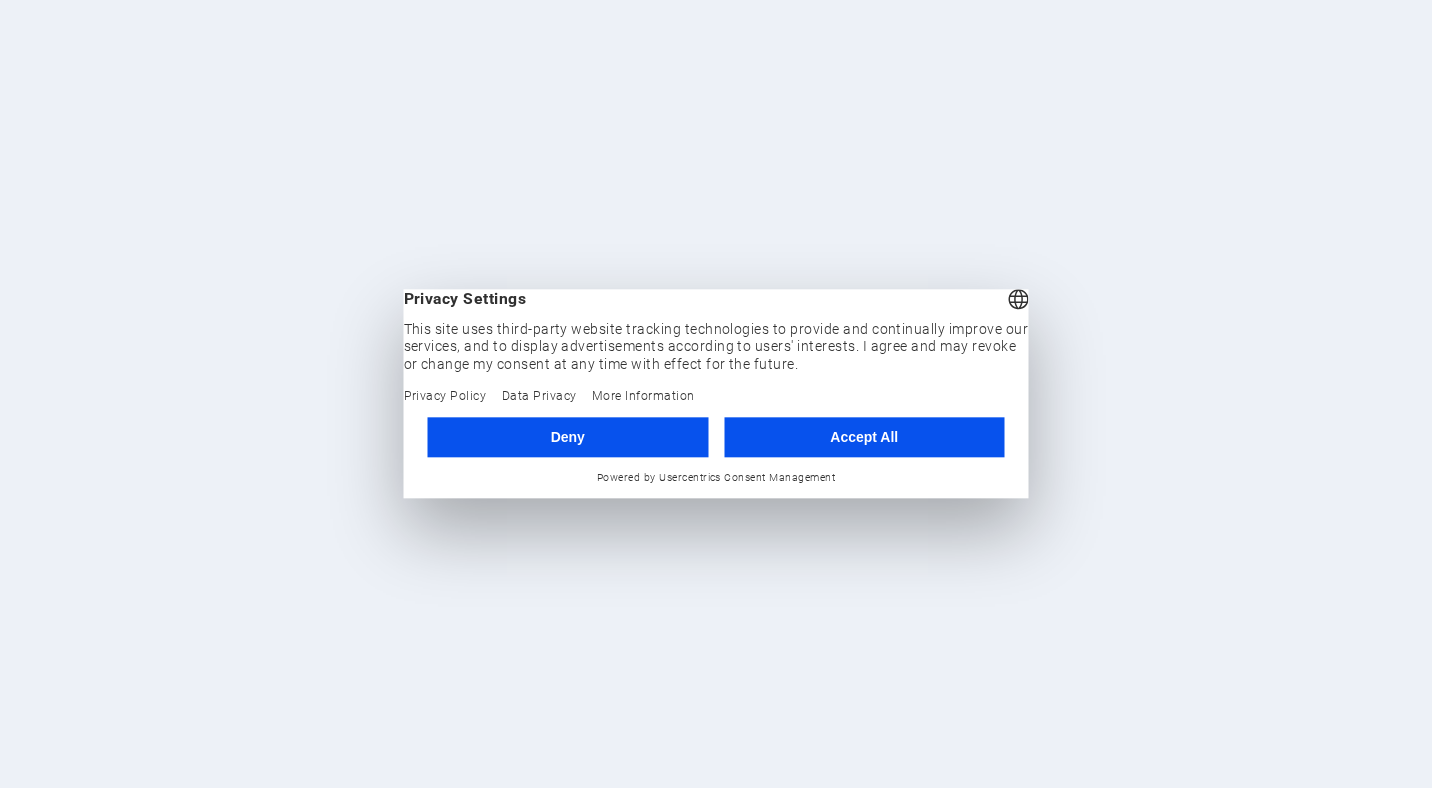 click on "Accept All" at bounding box center (864, 437) 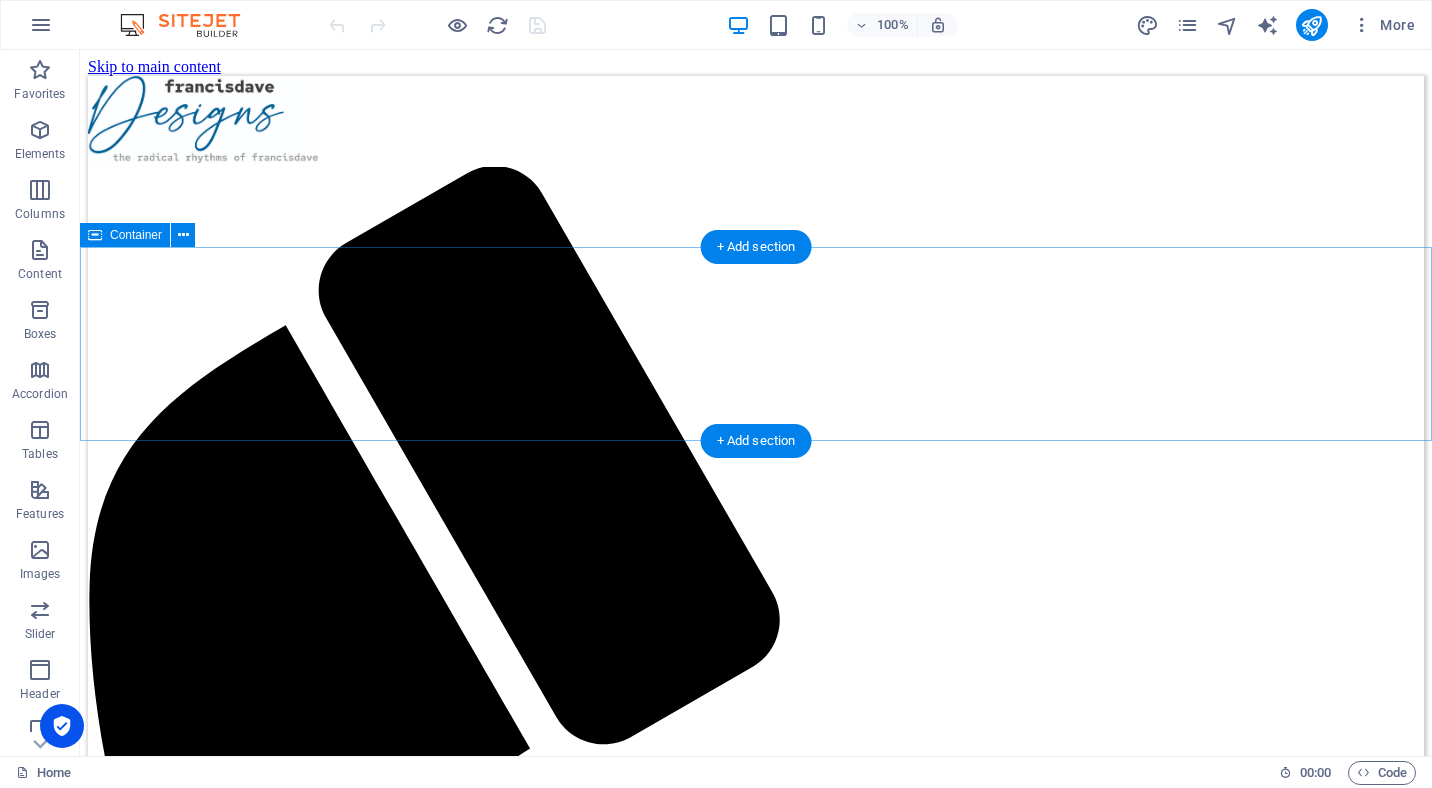 scroll, scrollTop: 0, scrollLeft: 0, axis: both 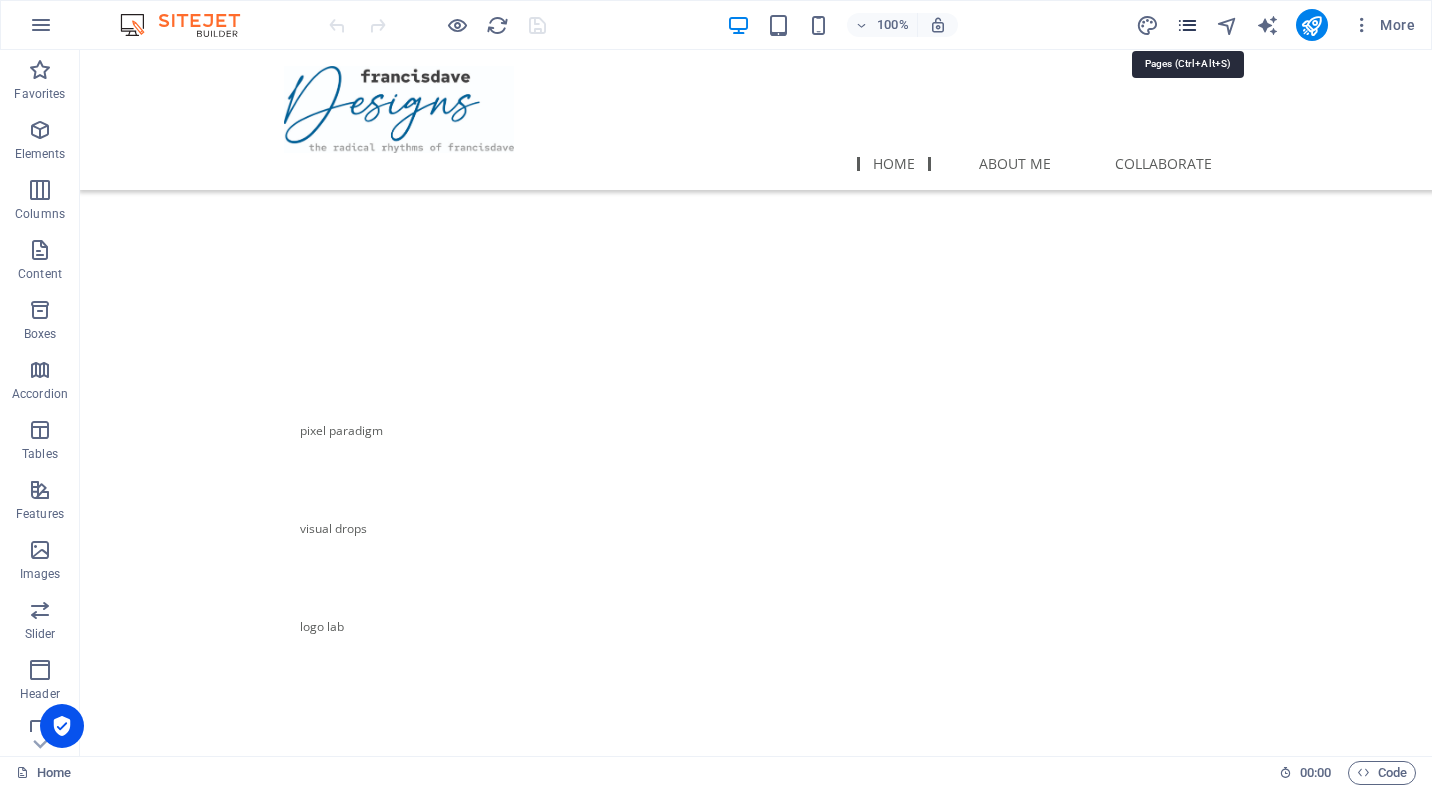 click at bounding box center [1187, 25] 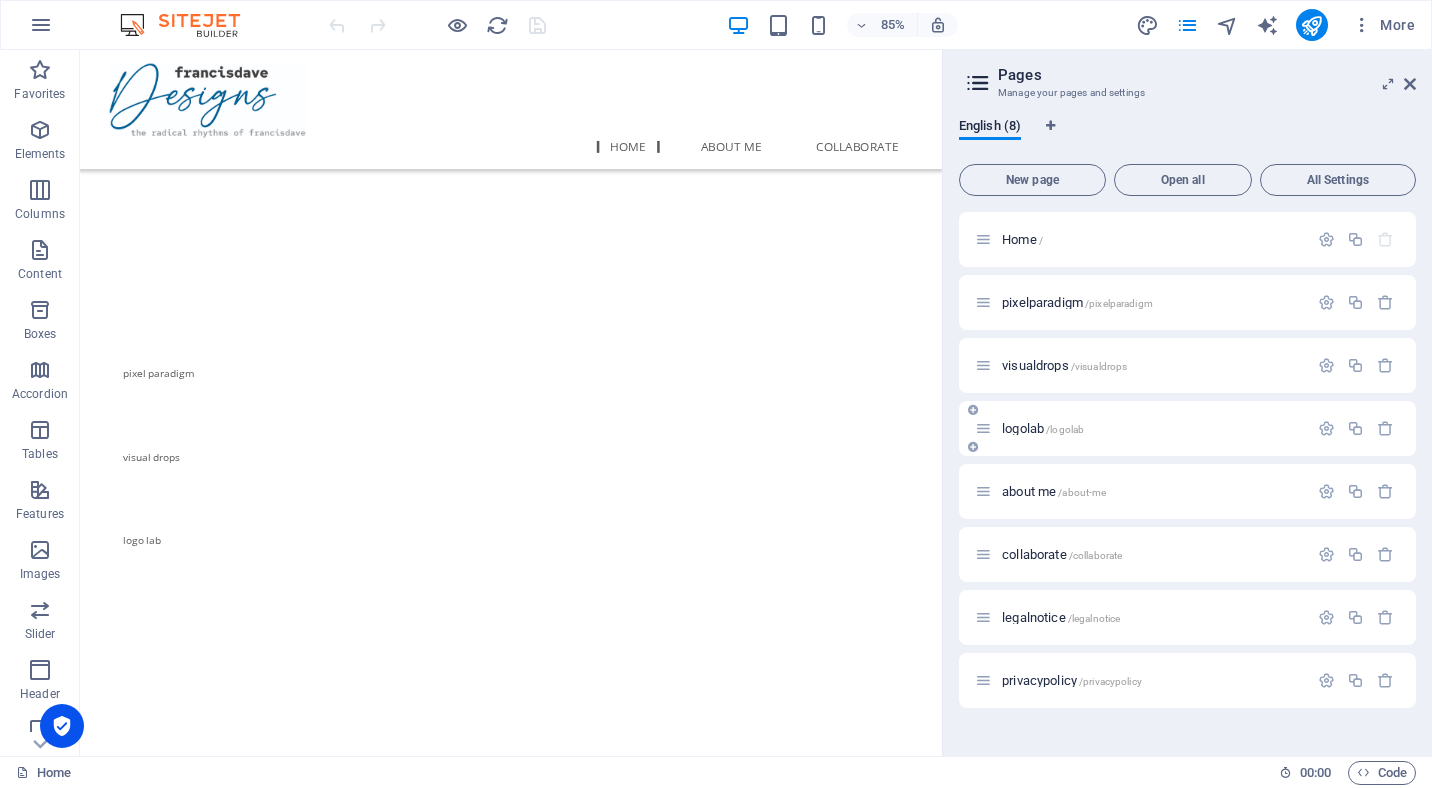 click on "logolab /logolab" at bounding box center [1043, 428] 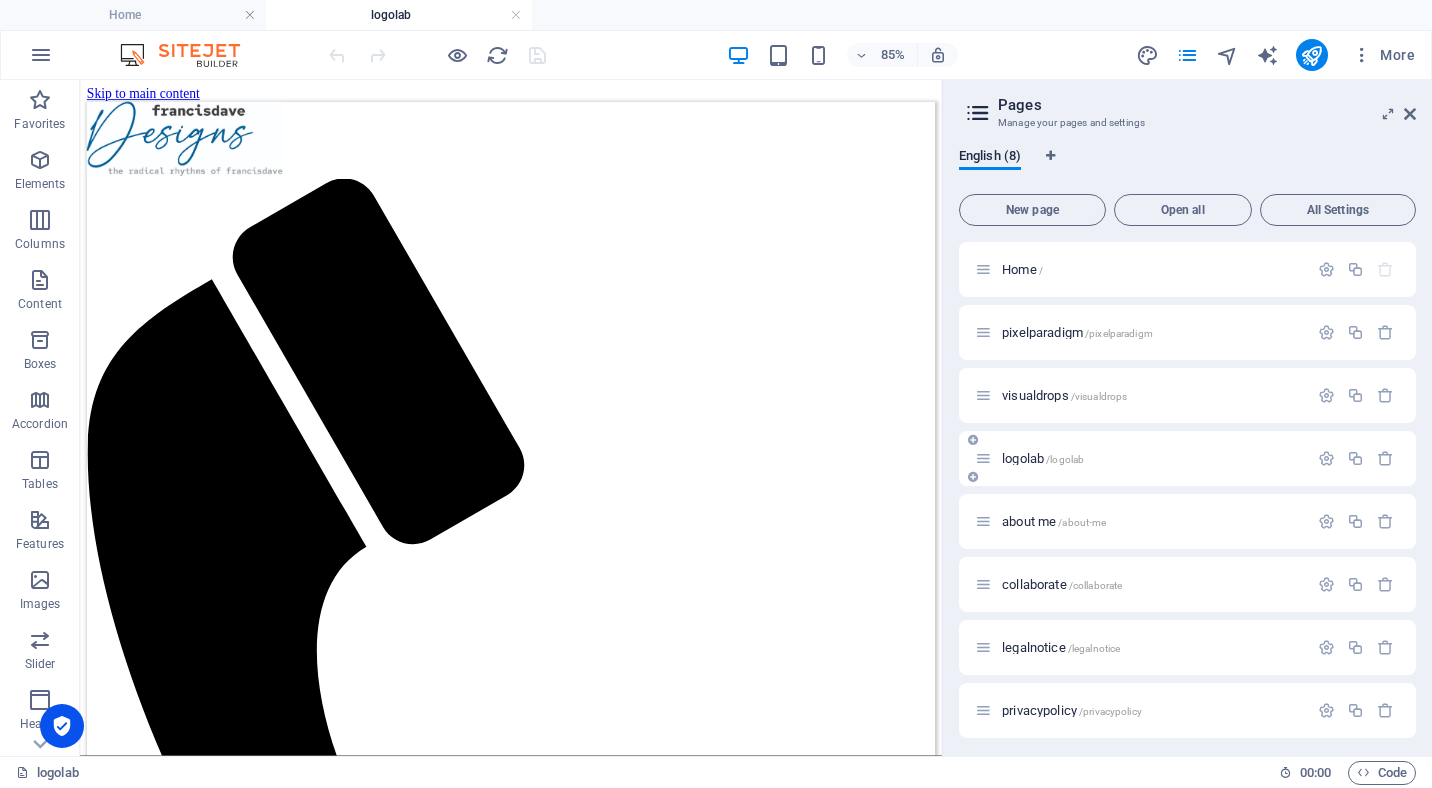 scroll, scrollTop: 0, scrollLeft: 0, axis: both 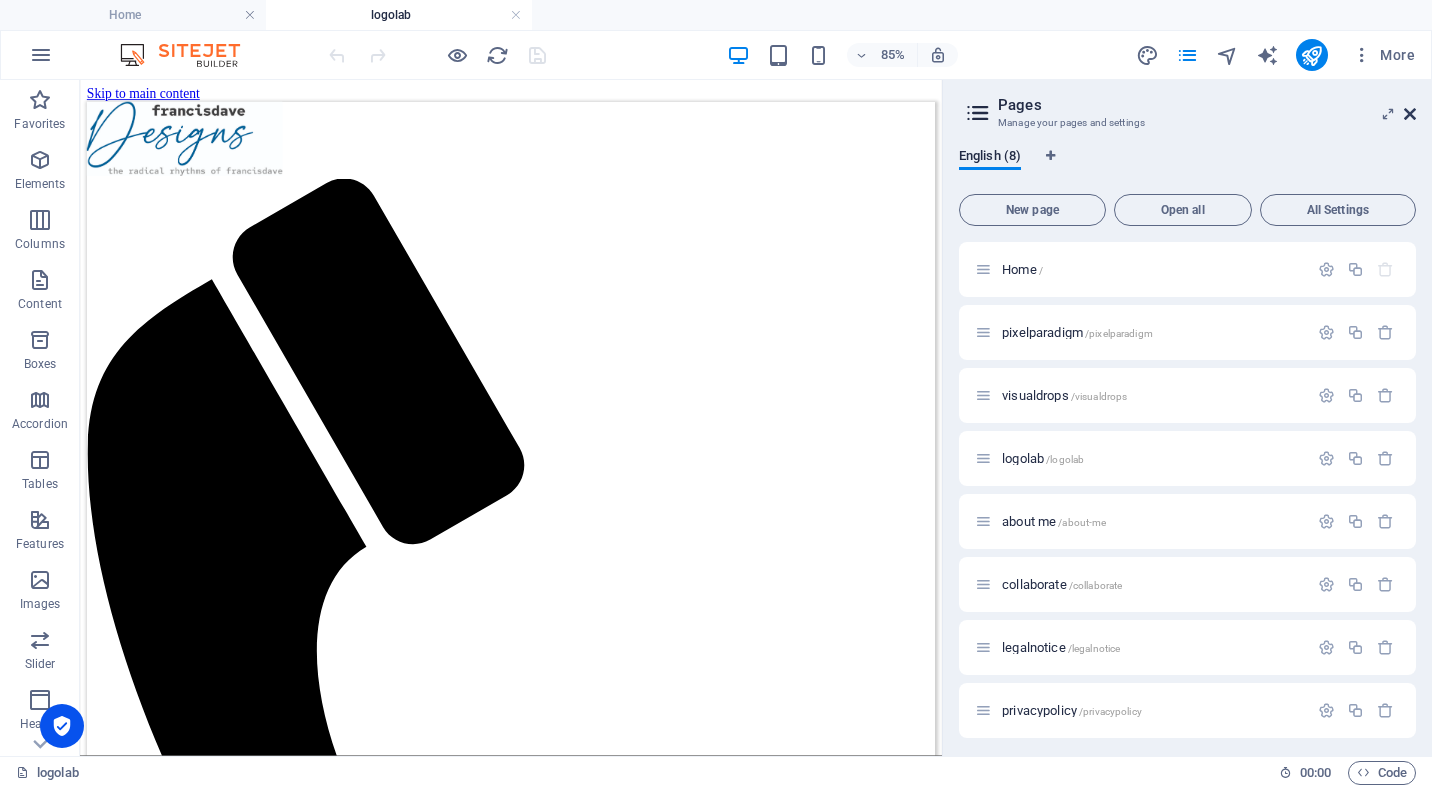 click at bounding box center (1410, 114) 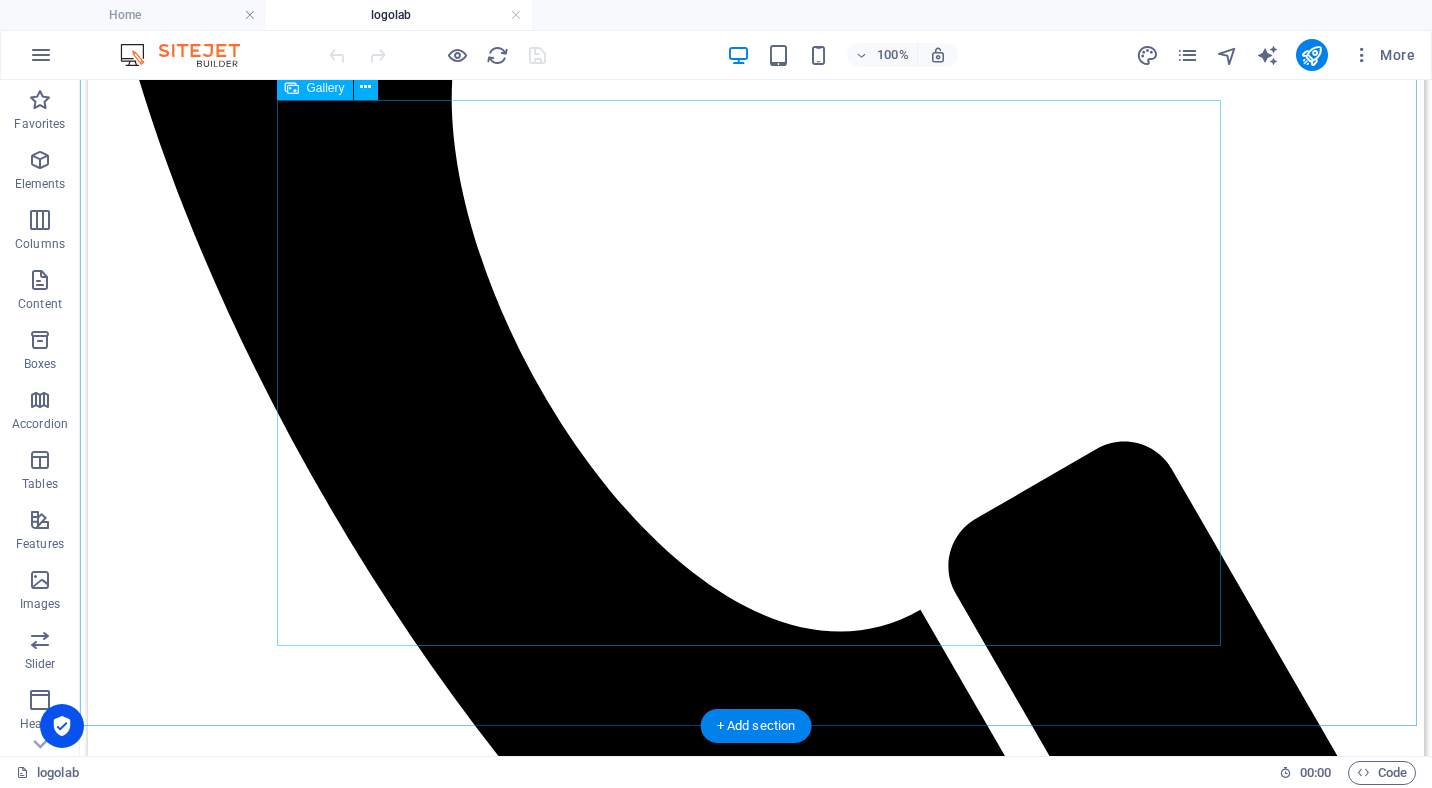 scroll, scrollTop: 854, scrollLeft: 0, axis: vertical 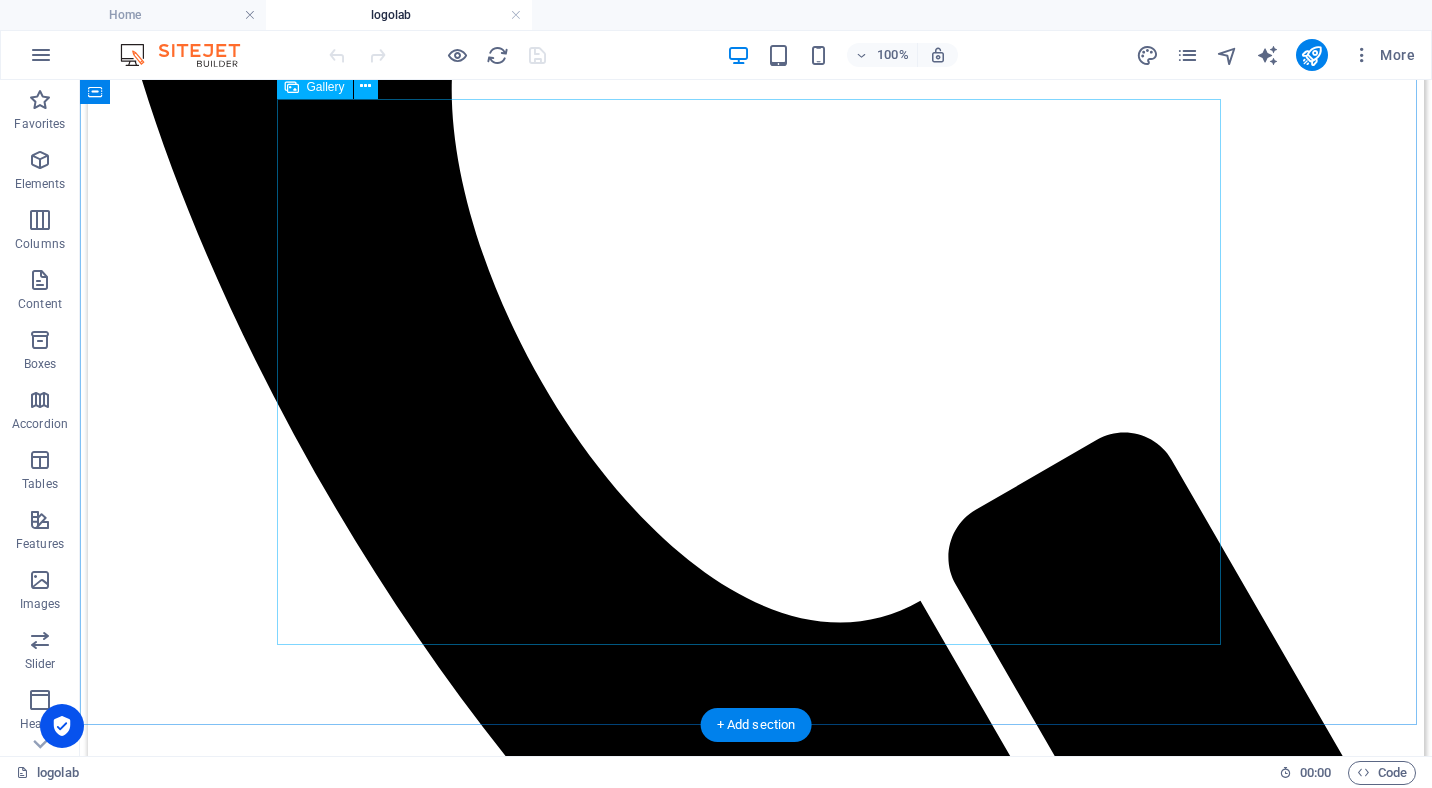 click at bounding box center [756, 4082] 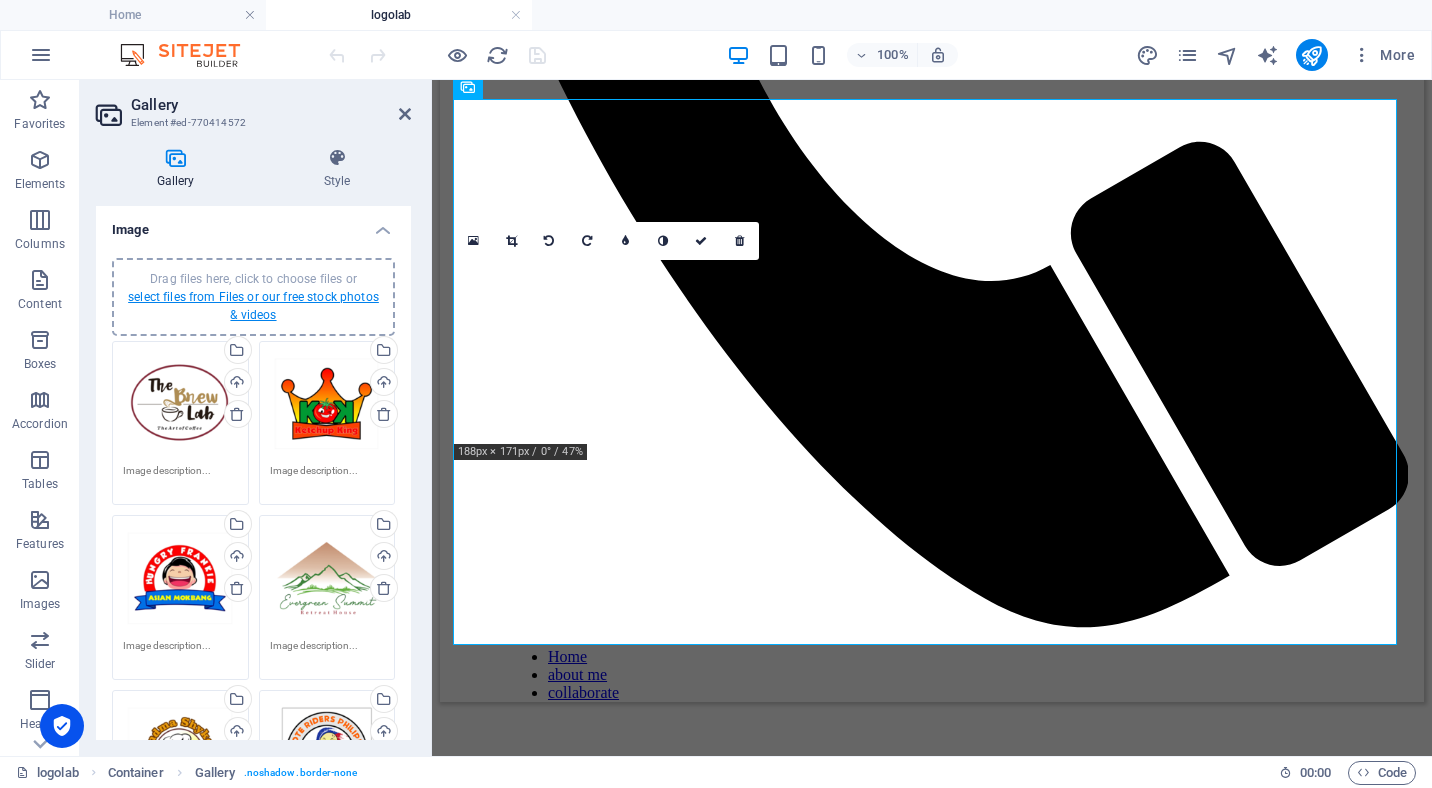 click on "select files from Files or our free stock photos & videos" at bounding box center (253, 306) 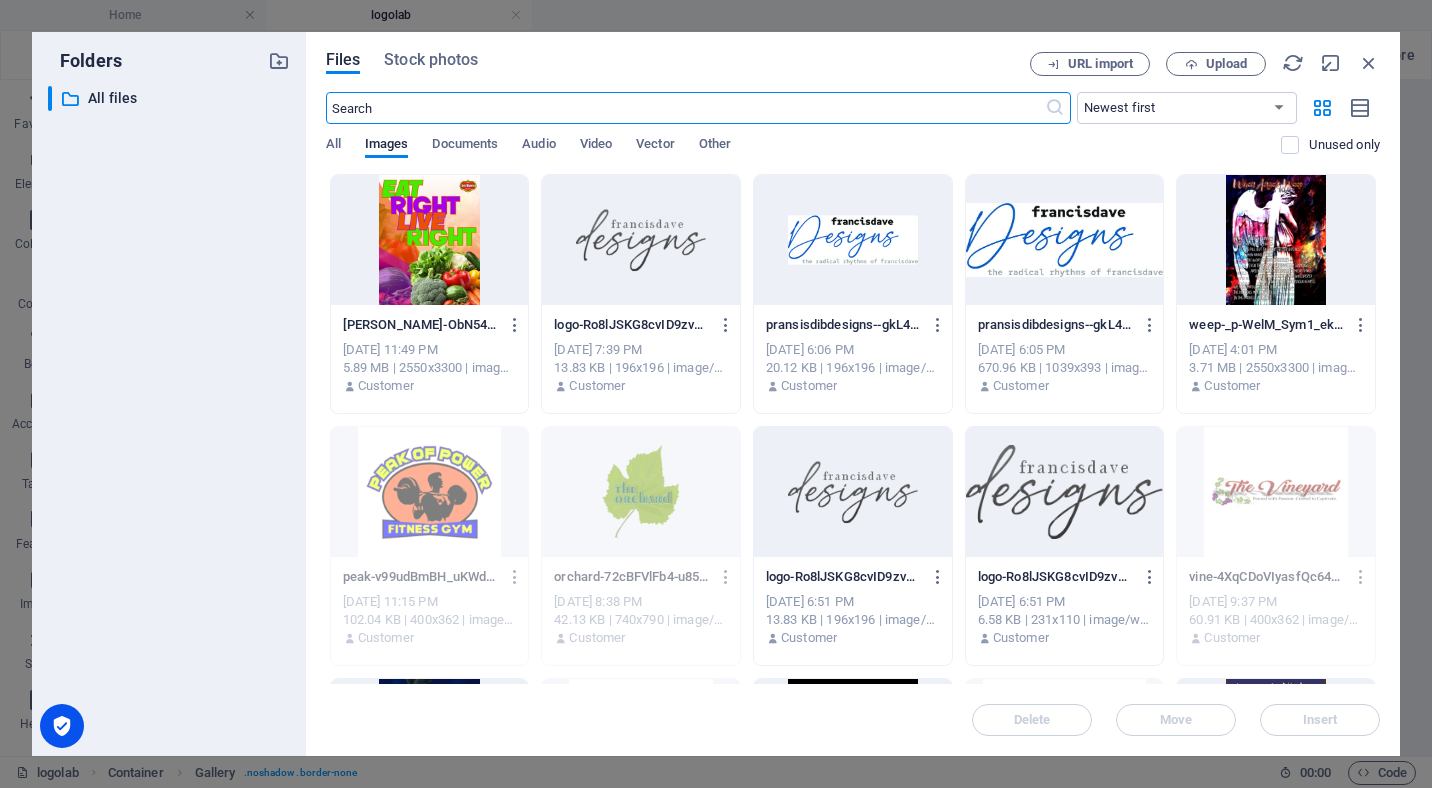 scroll, scrollTop: 178, scrollLeft: 0, axis: vertical 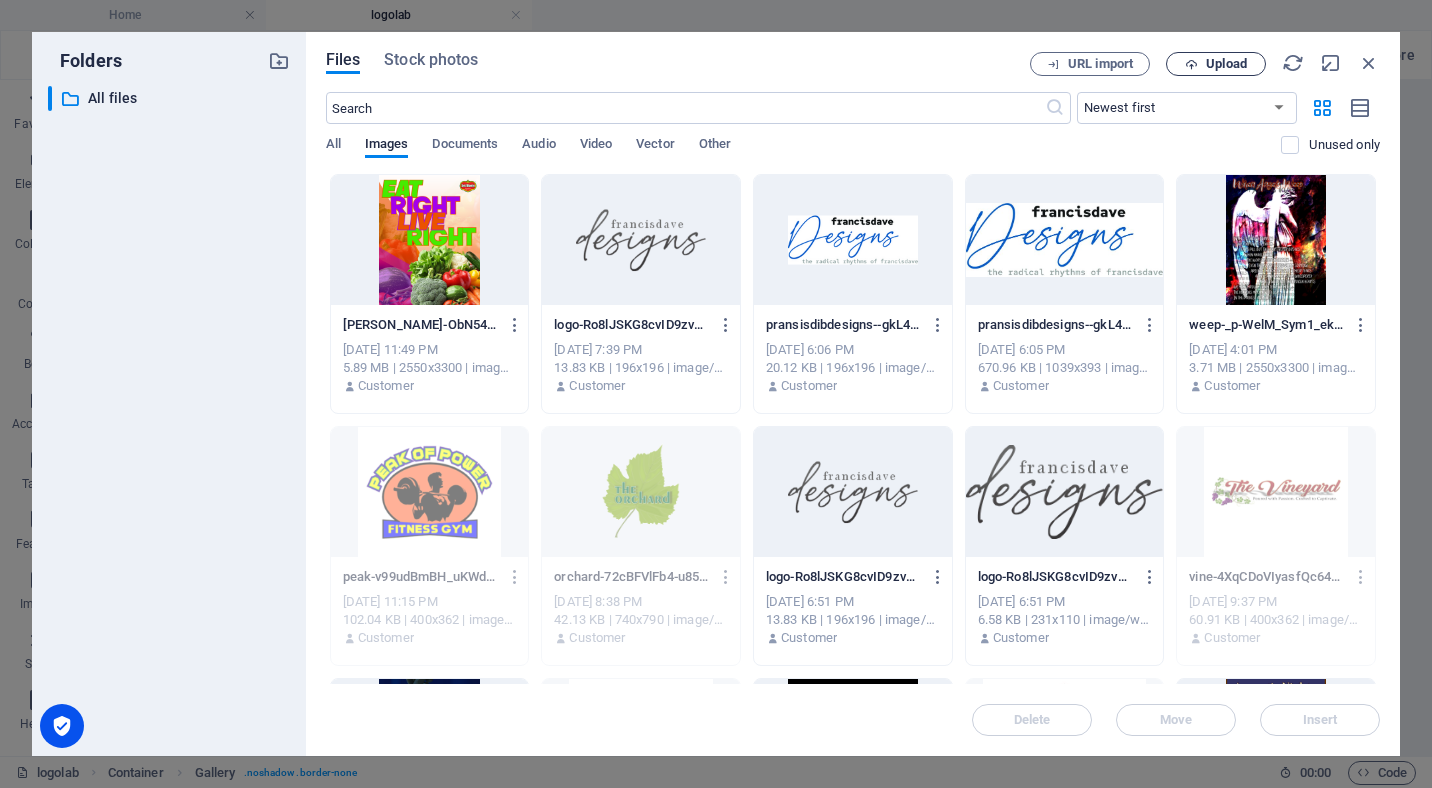 click on "Upload" at bounding box center [1216, 64] 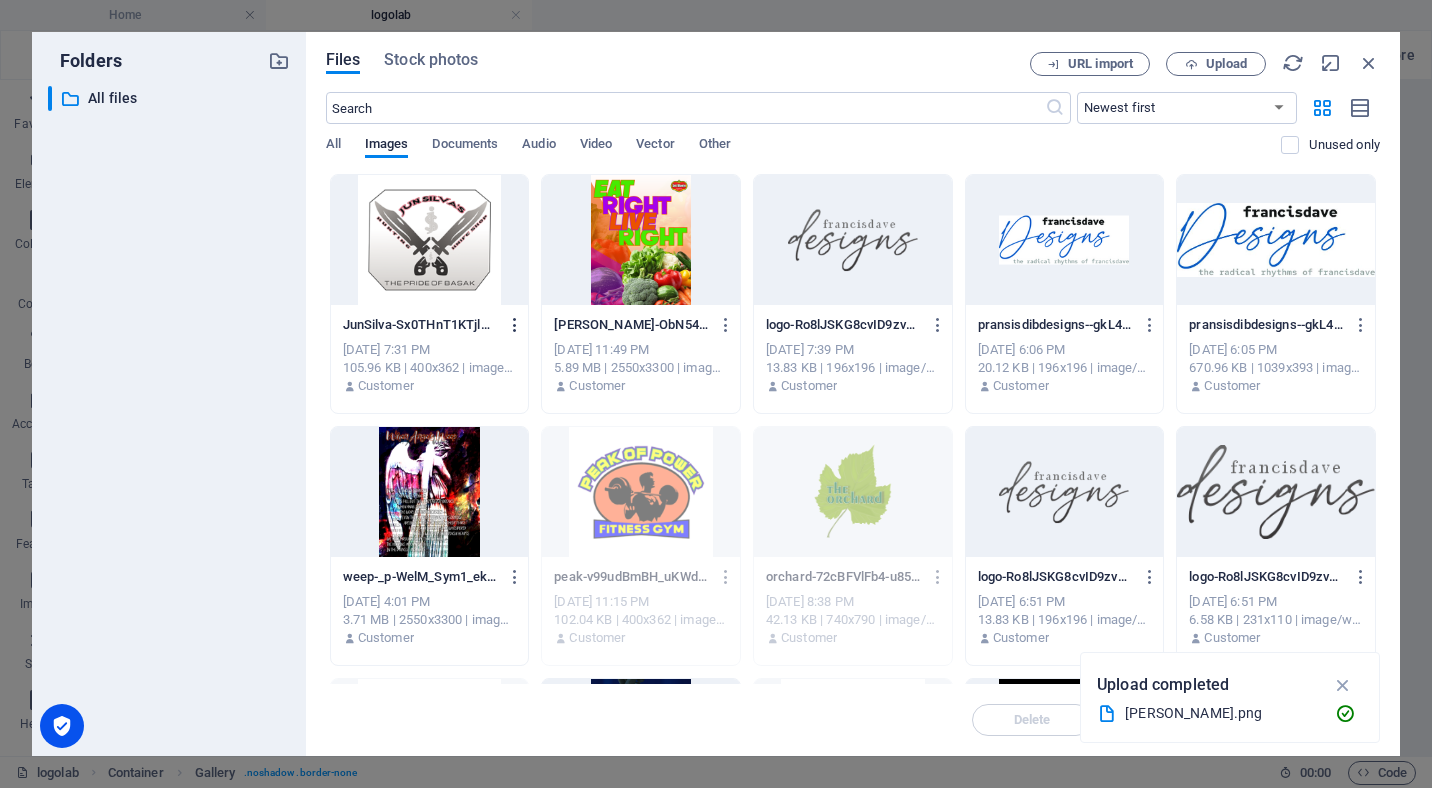 click at bounding box center (515, 325) 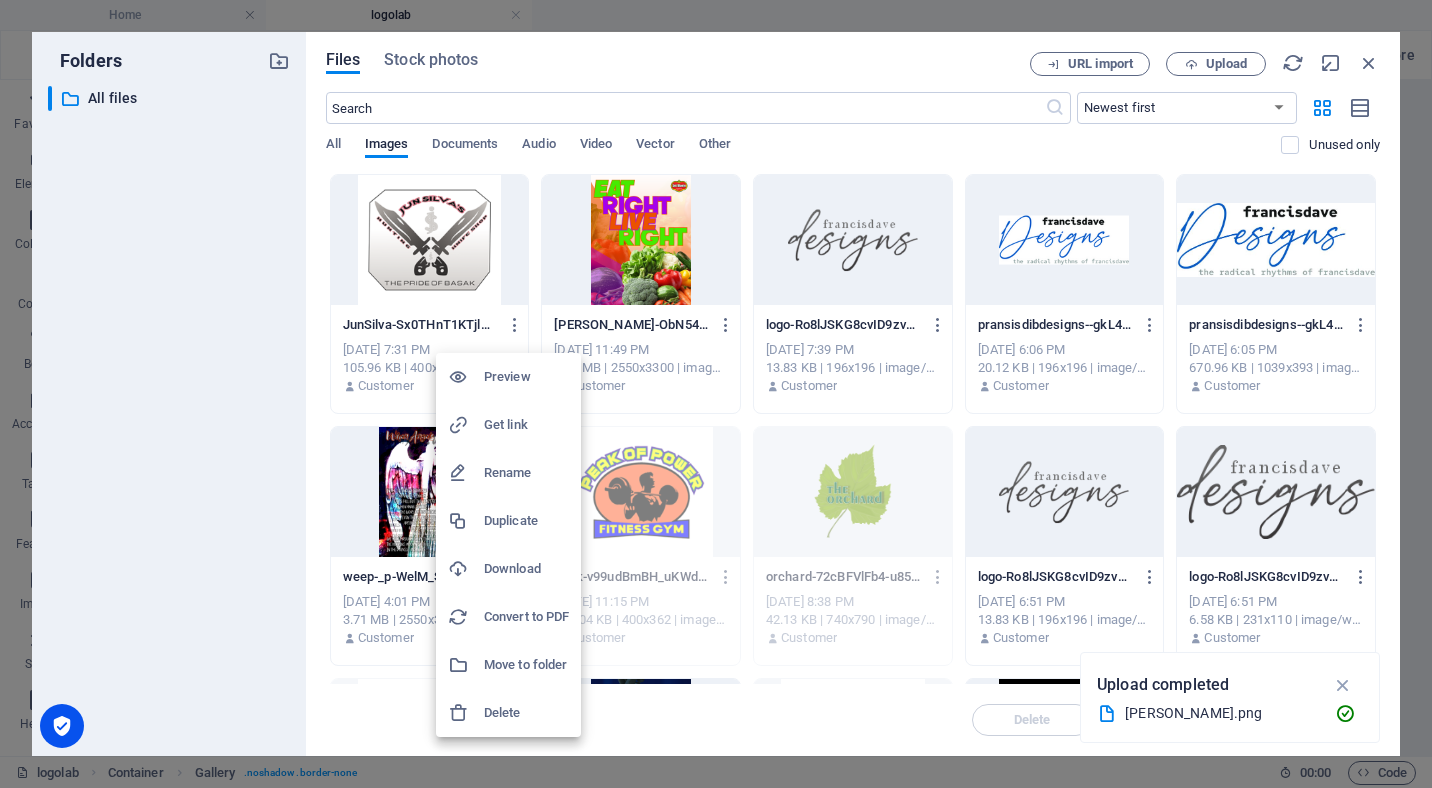 click at bounding box center (716, 394) 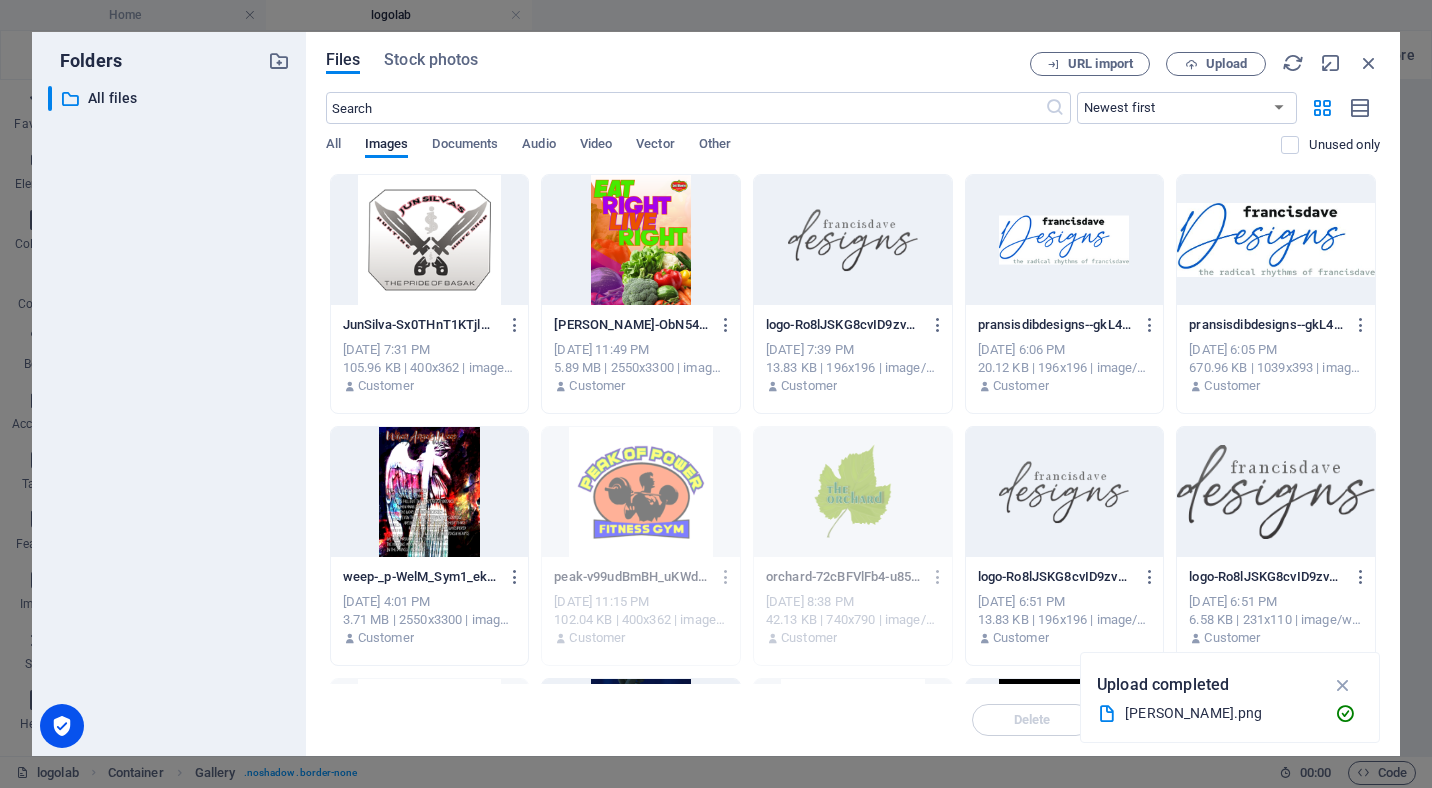 click on "Jul 11, 2025 7:31 PM" at bounding box center [430, 350] 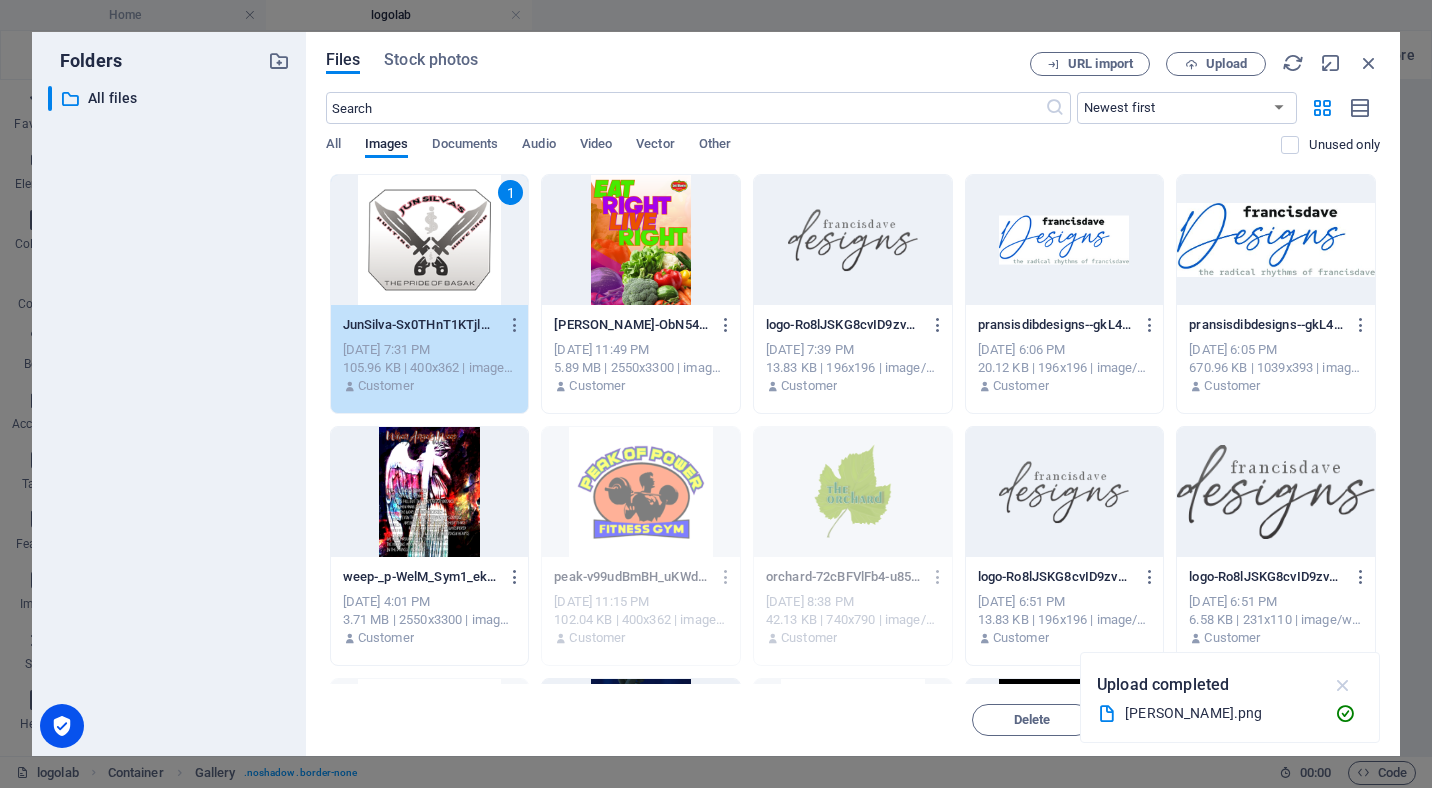 click at bounding box center [1343, 685] 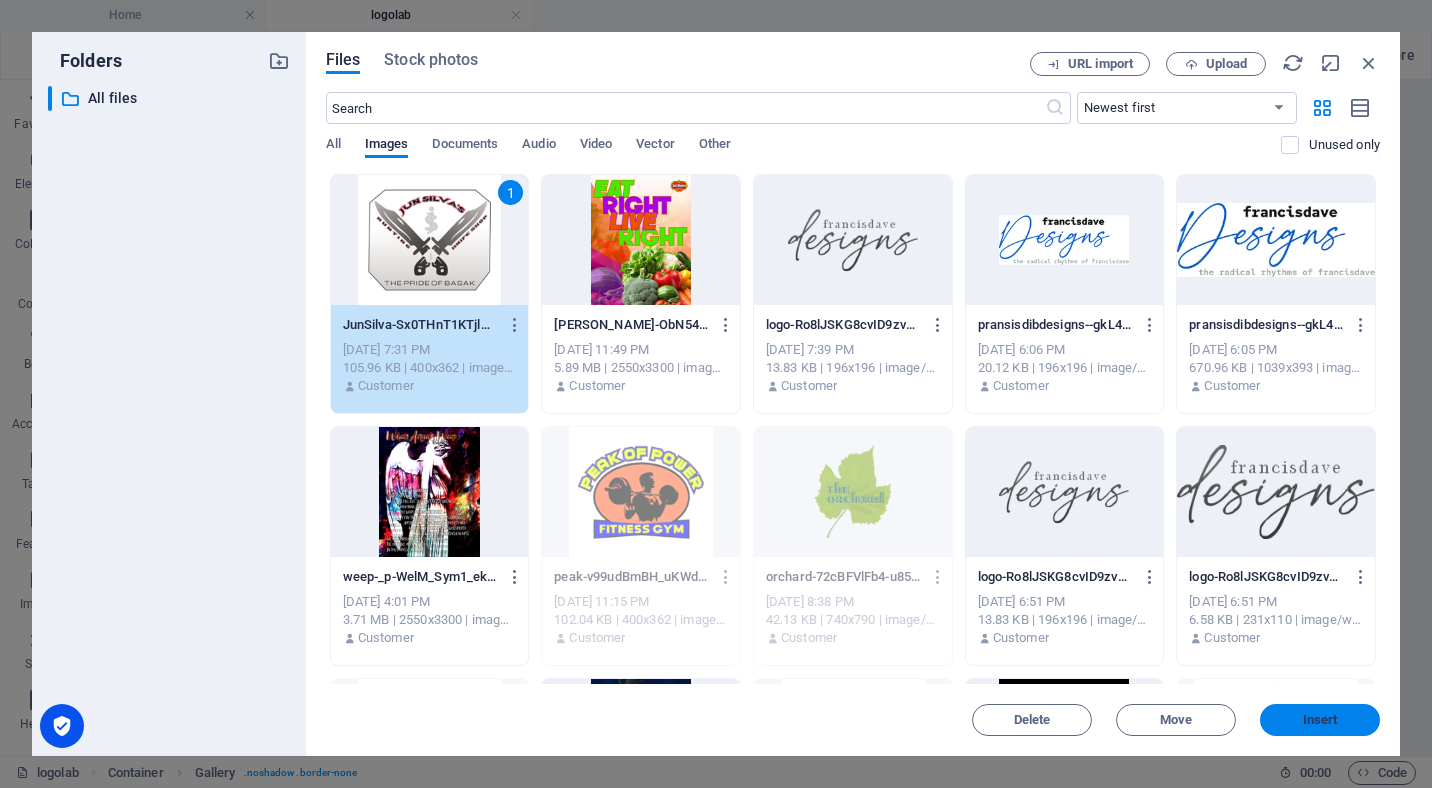 click on "Insert" at bounding box center (1320, 720) 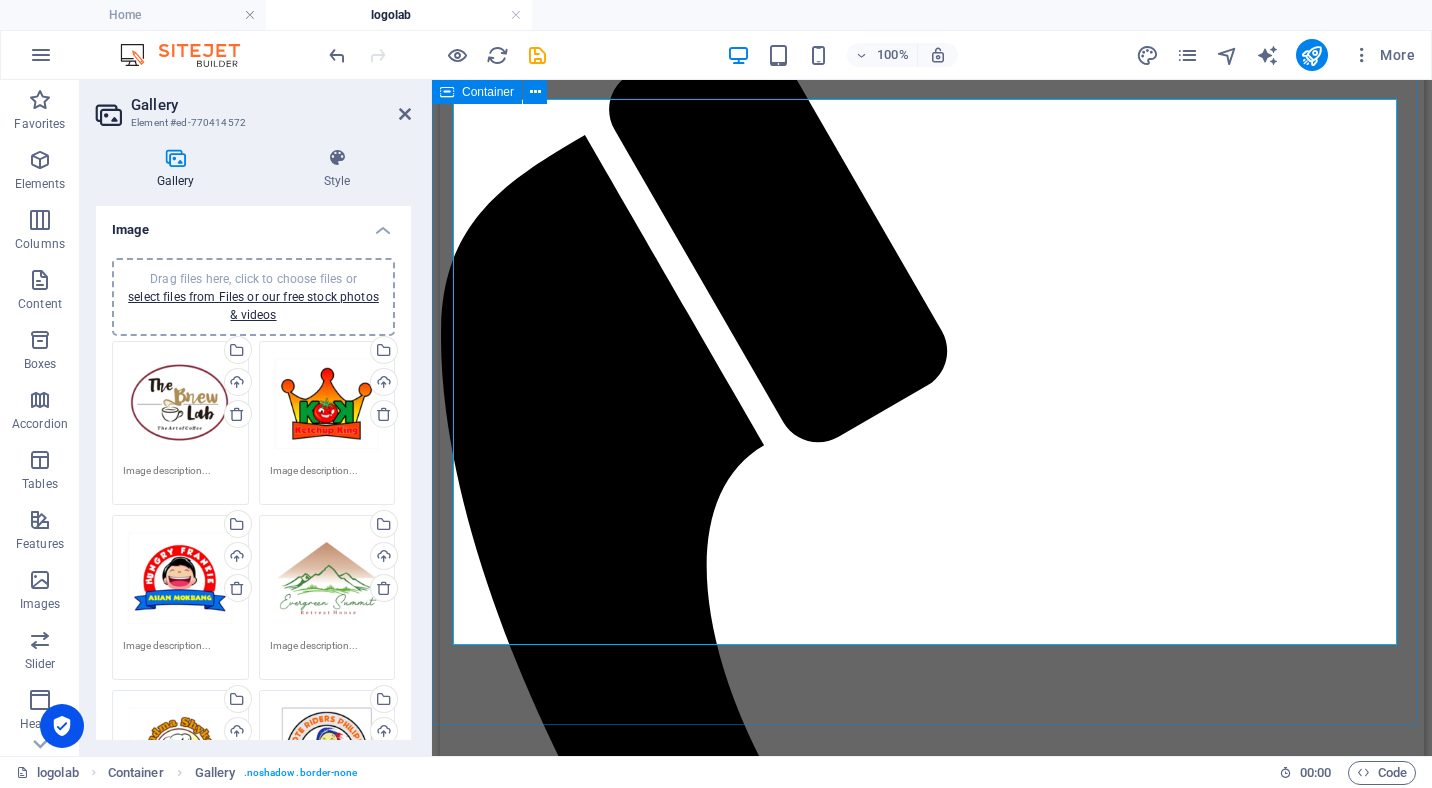 scroll, scrollTop: 854, scrollLeft: 0, axis: vertical 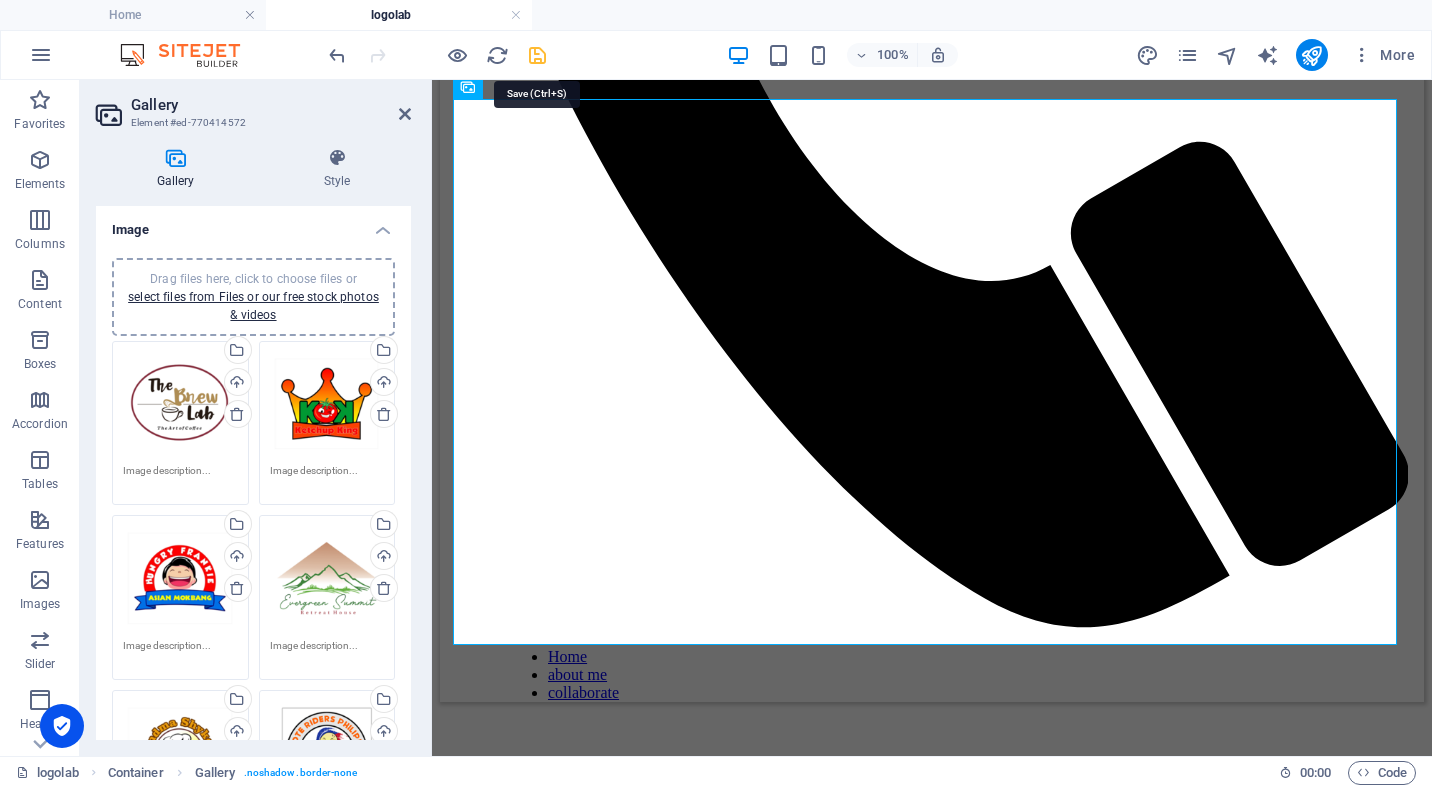 click at bounding box center [537, 55] 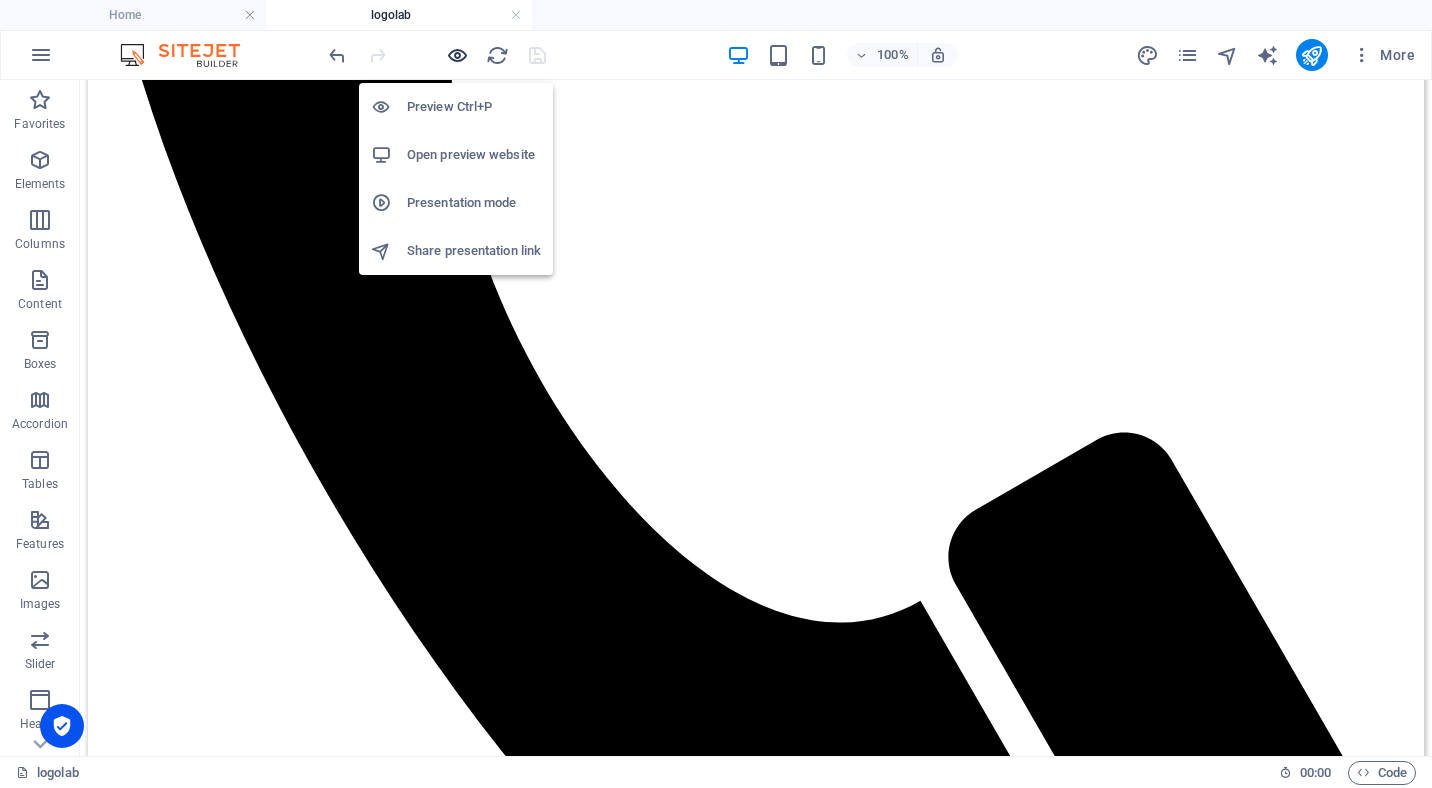 click at bounding box center (457, 55) 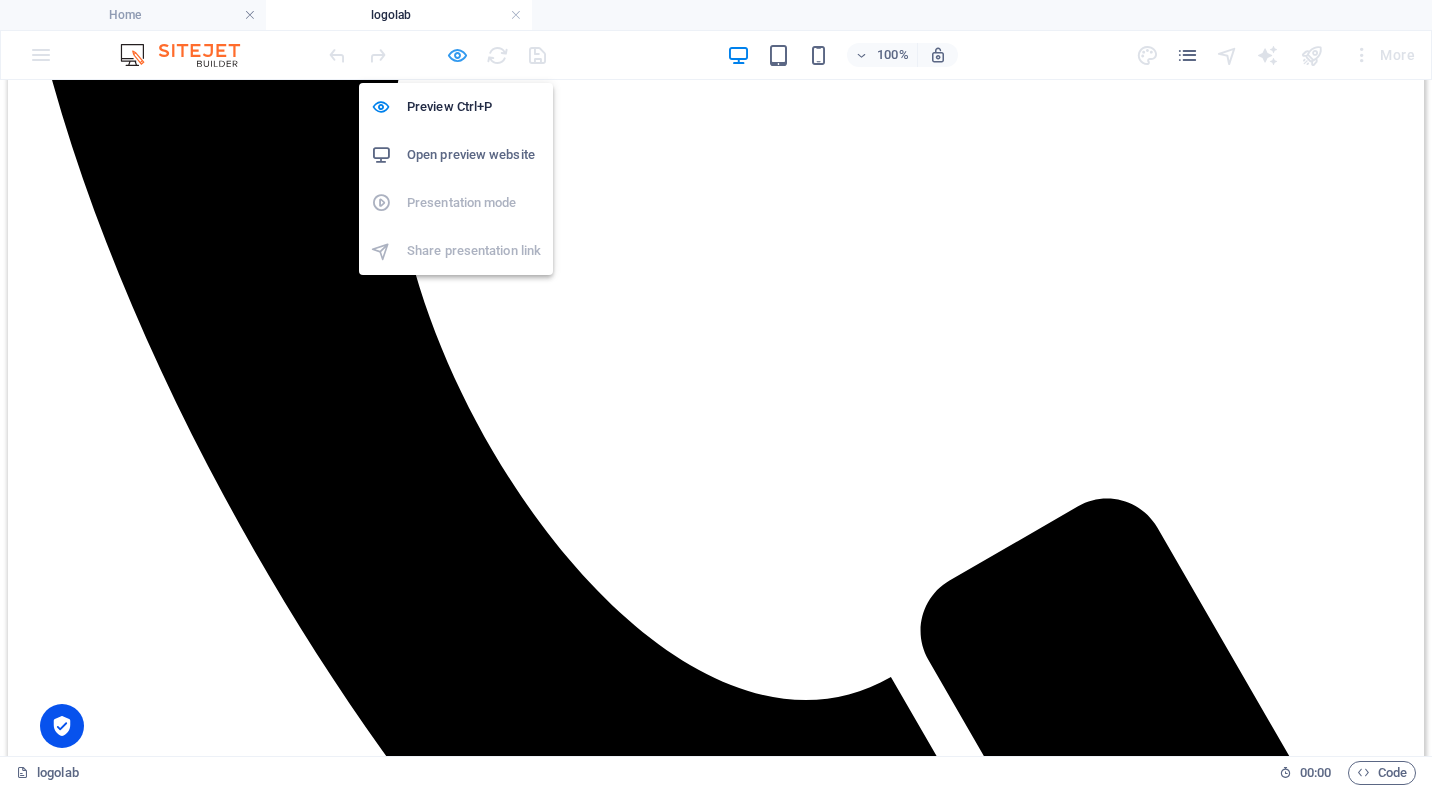 click at bounding box center (457, 55) 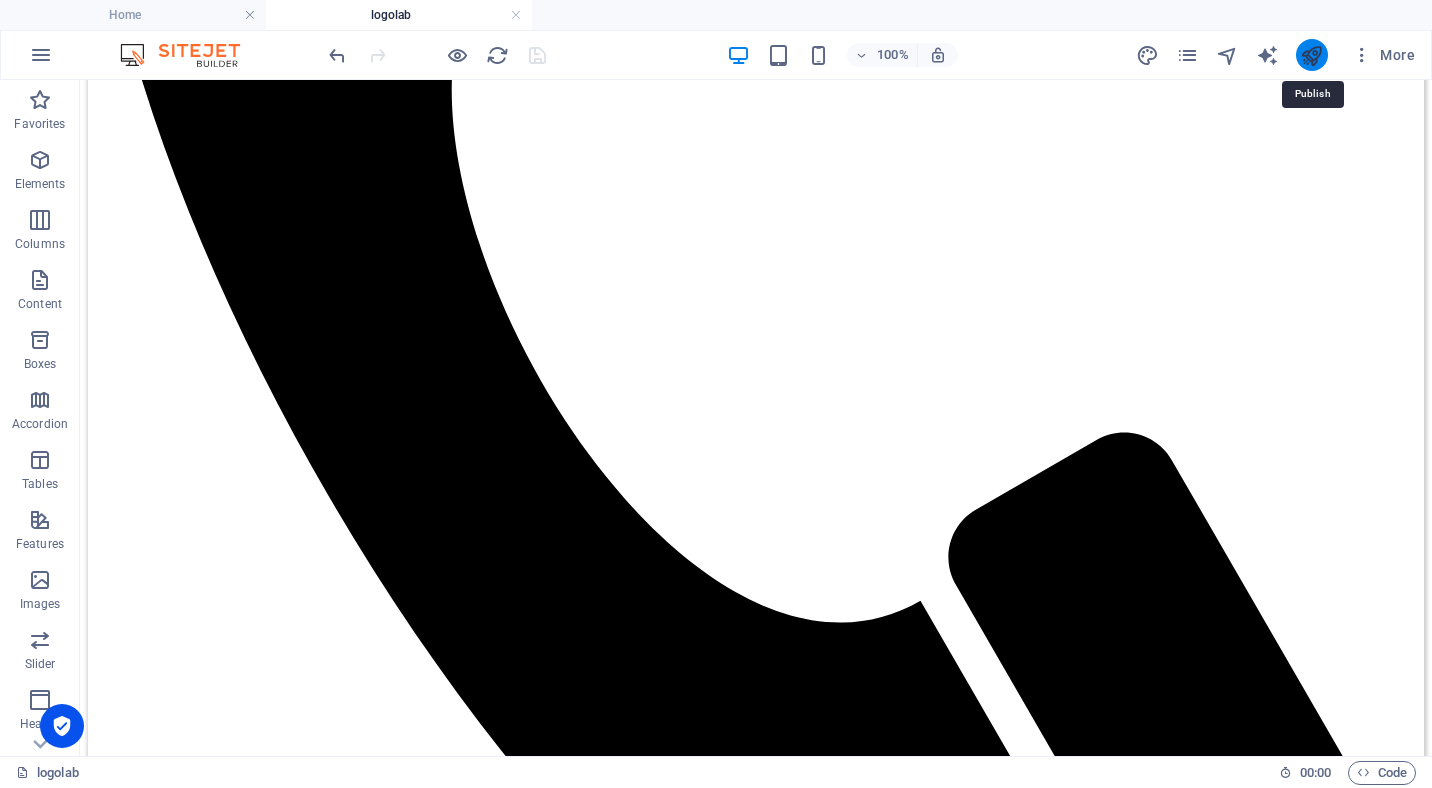 click at bounding box center (1311, 55) 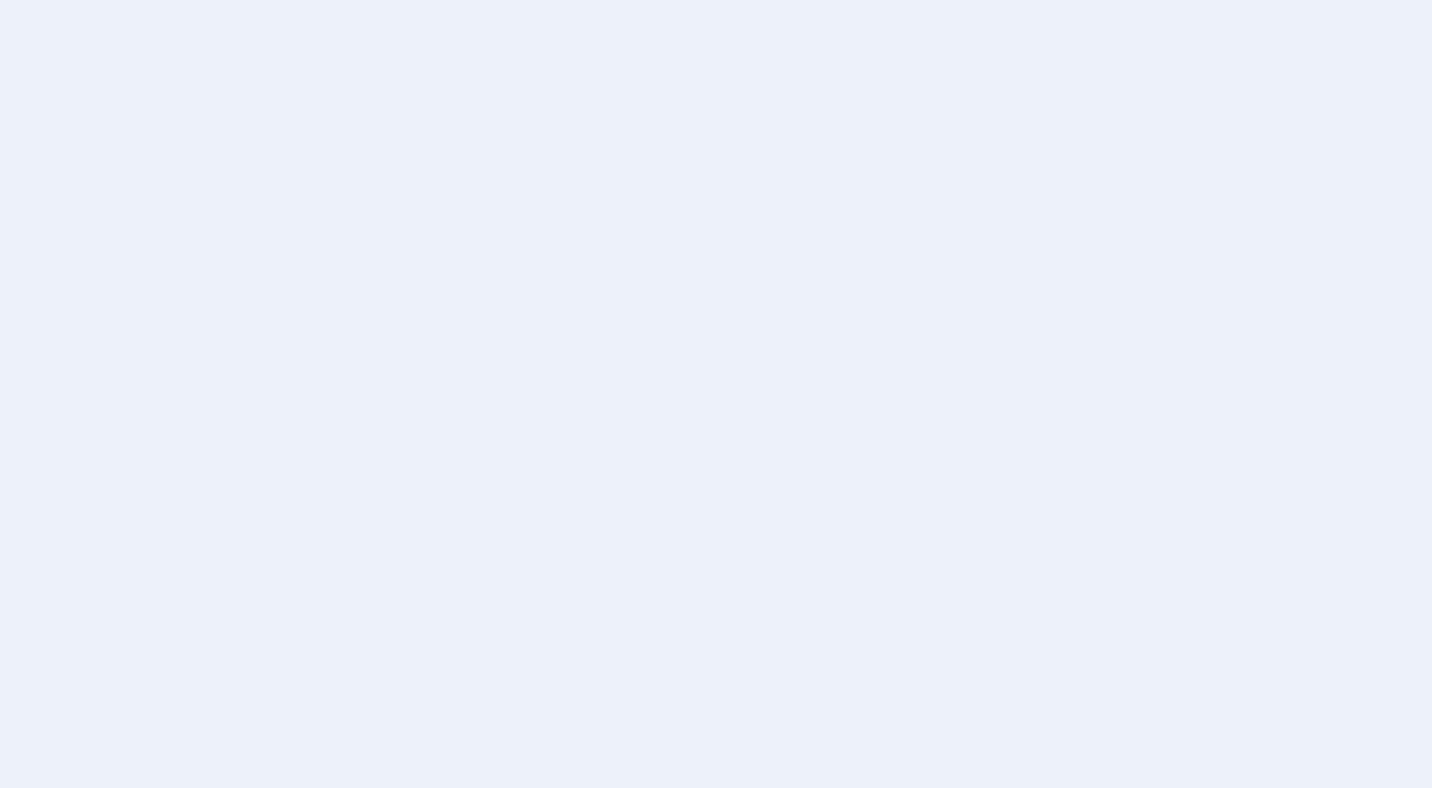 scroll, scrollTop: 0, scrollLeft: 0, axis: both 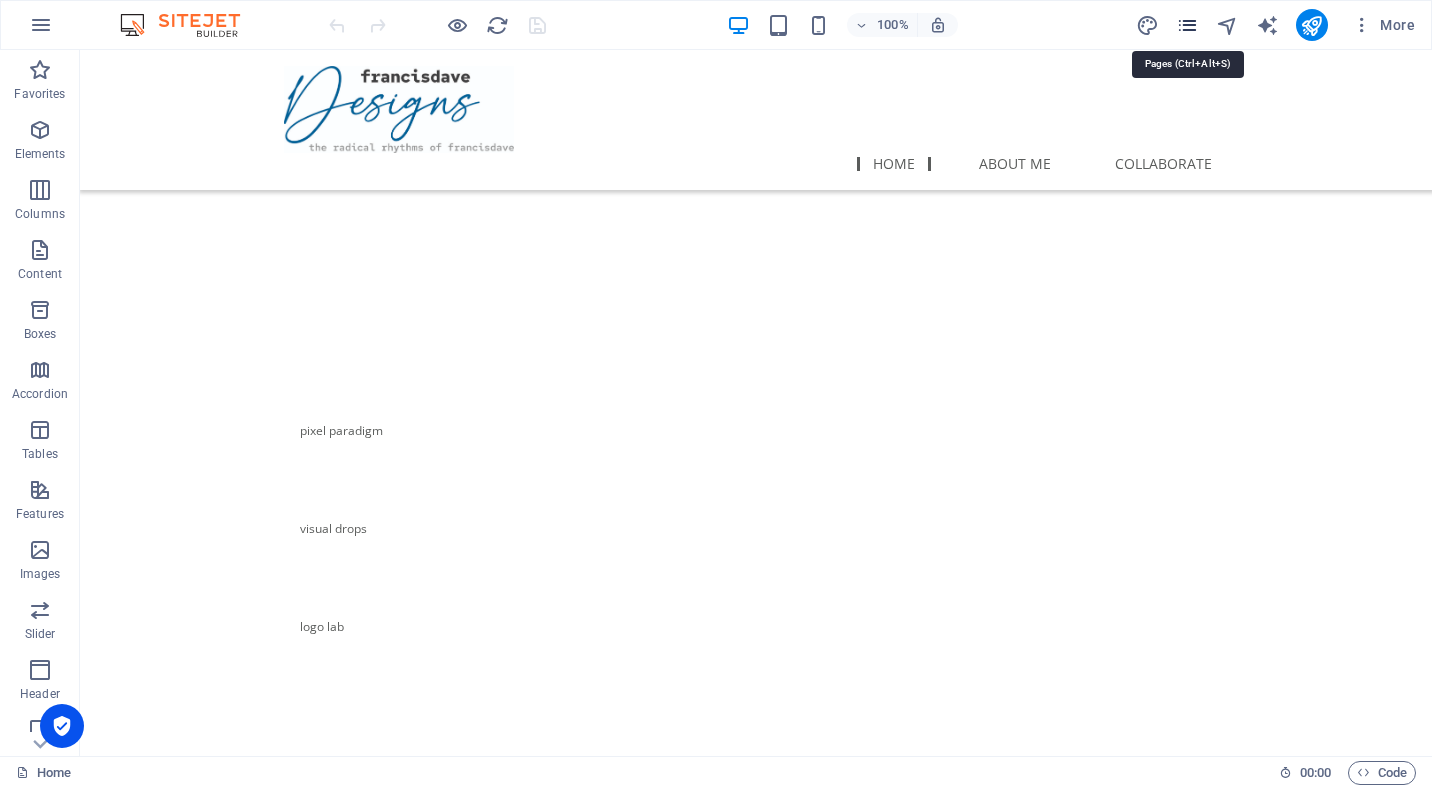 click at bounding box center (1187, 25) 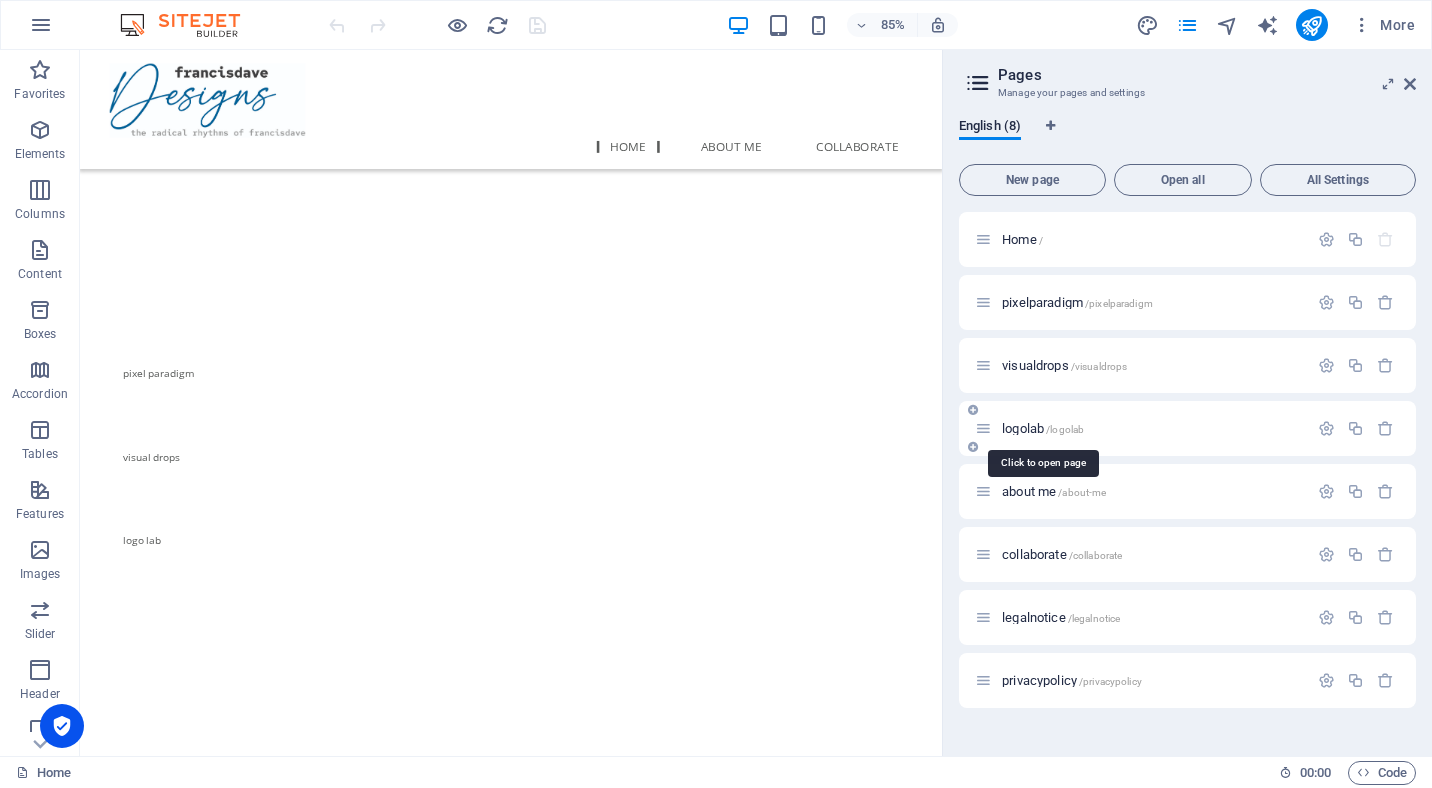 click on "logolab /logolab" at bounding box center [1043, 428] 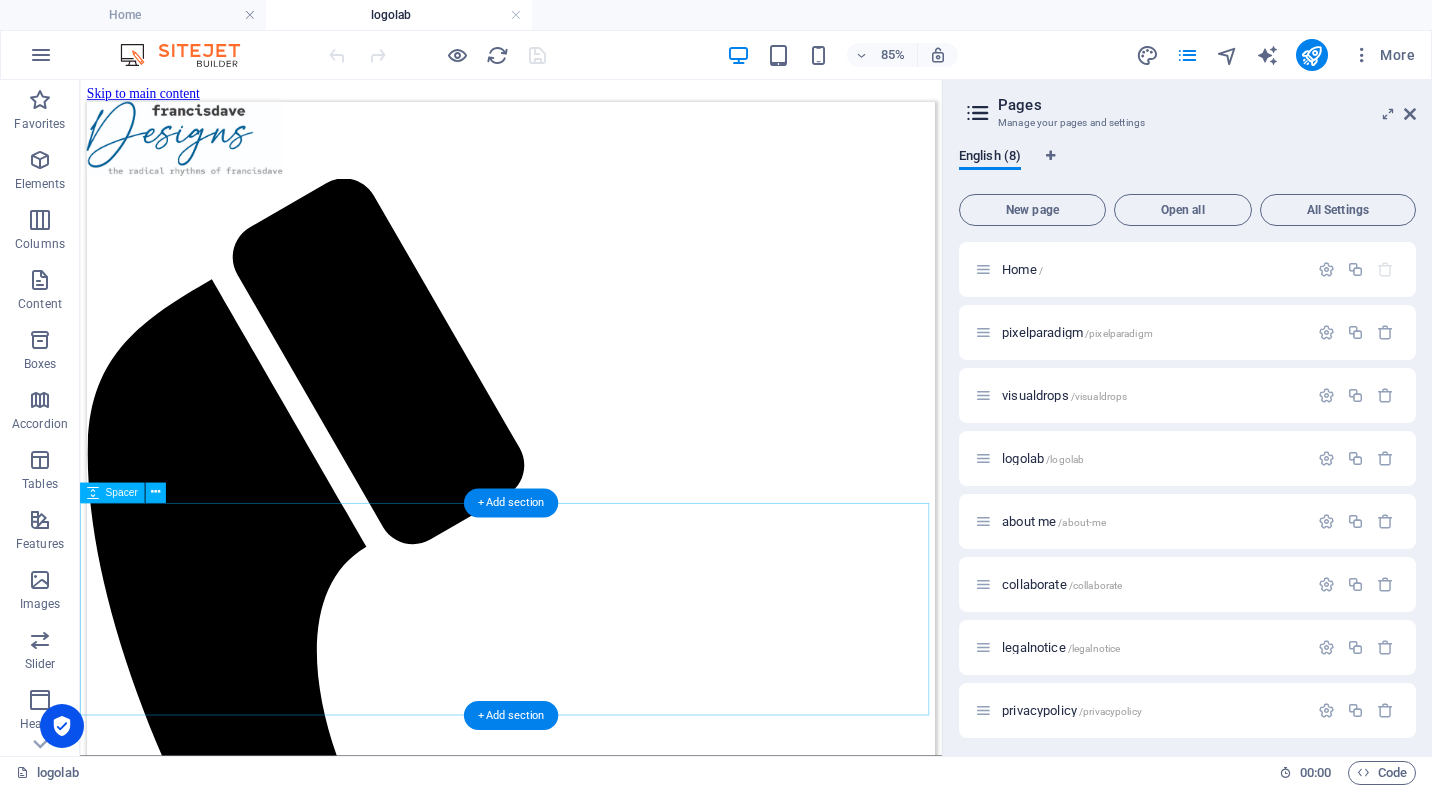 scroll, scrollTop: 0, scrollLeft: 0, axis: both 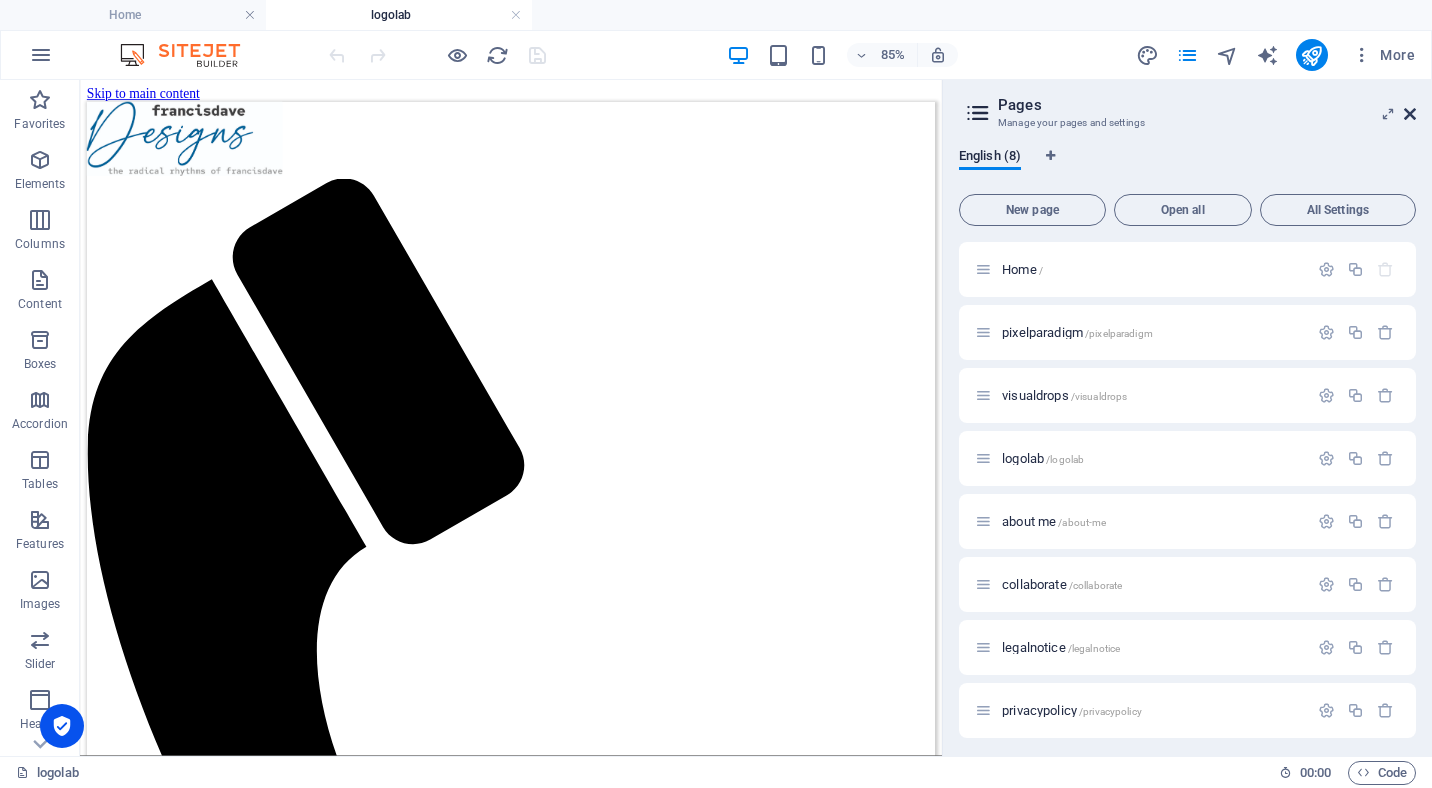 click at bounding box center [1410, 114] 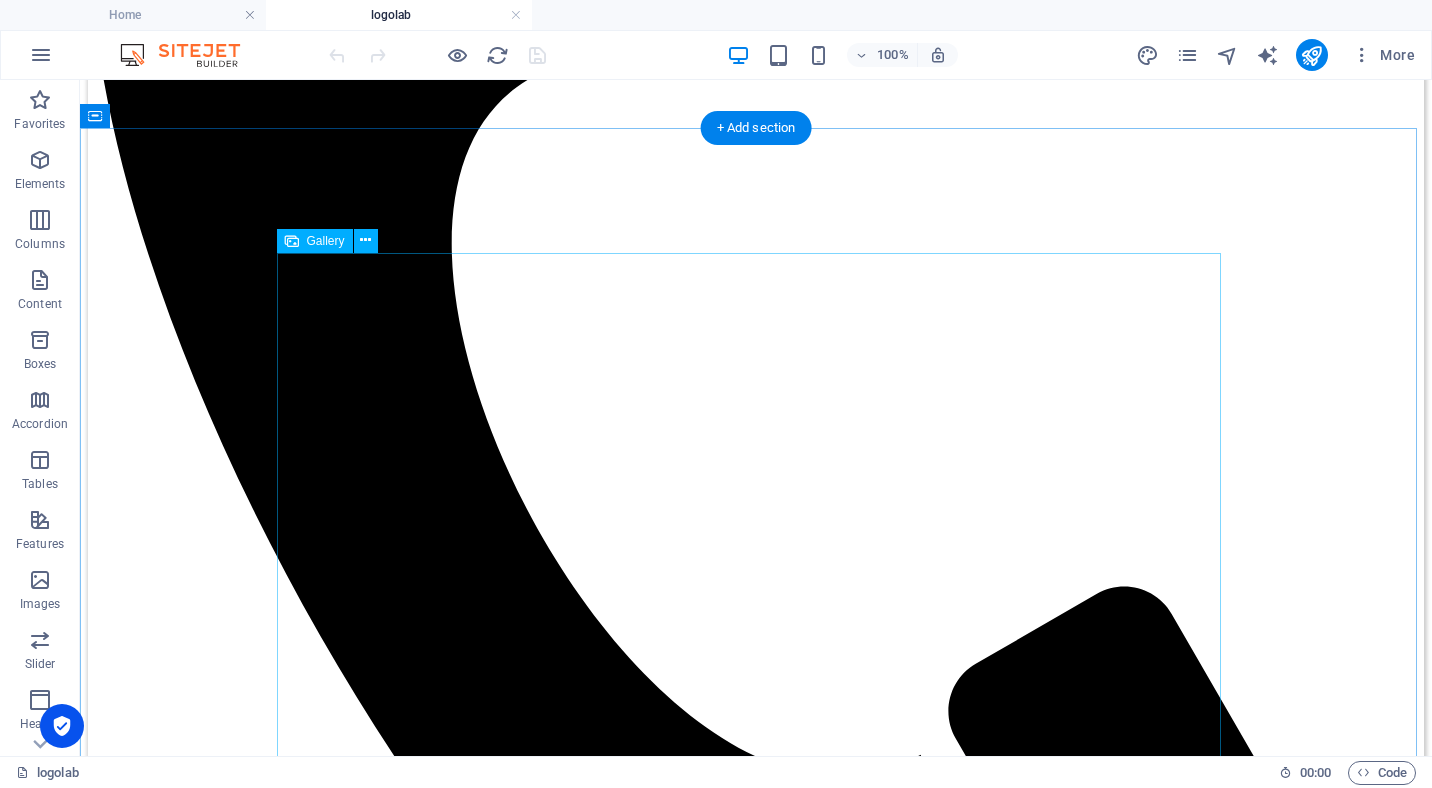 scroll, scrollTop: 800, scrollLeft: 0, axis: vertical 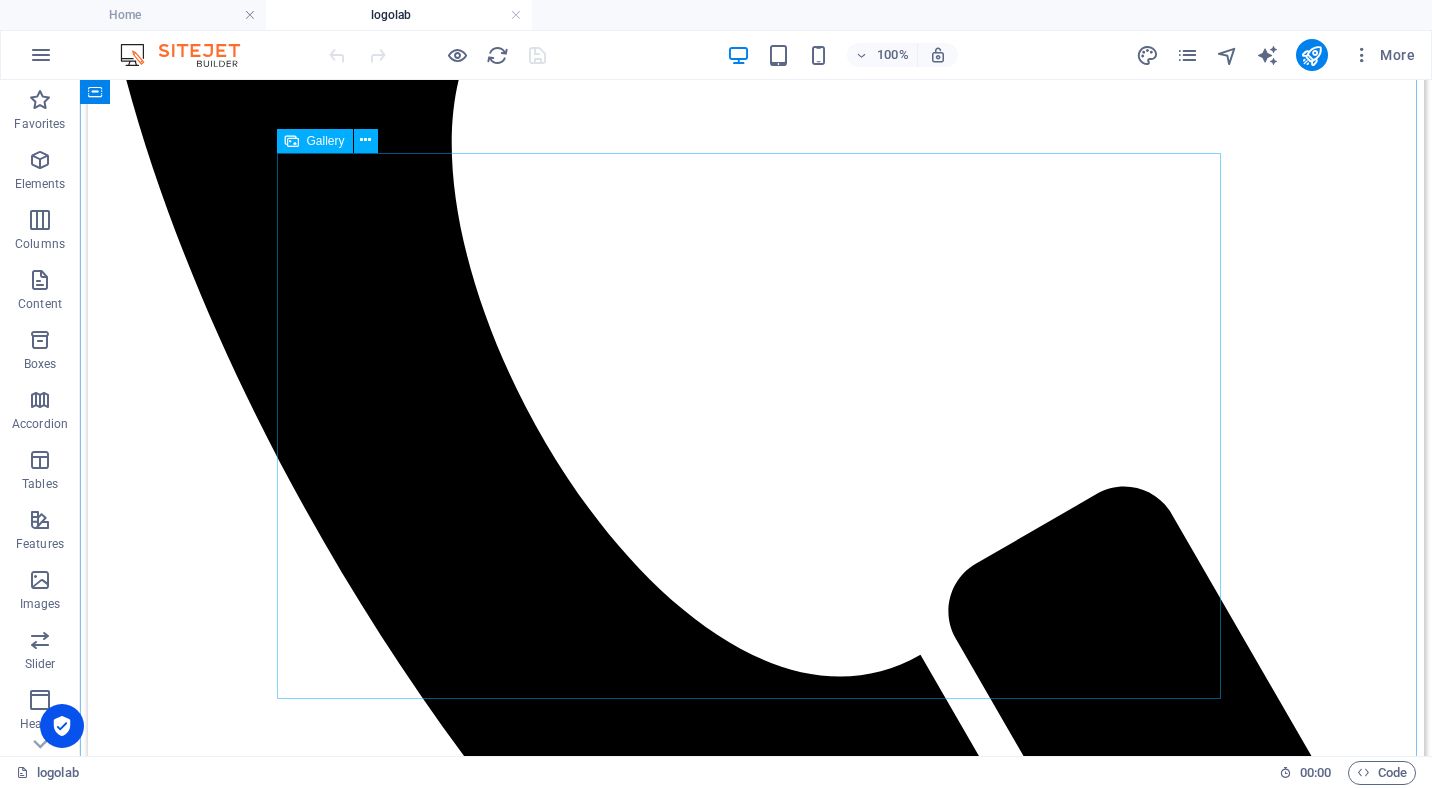 click at bounding box center (263, 6487) 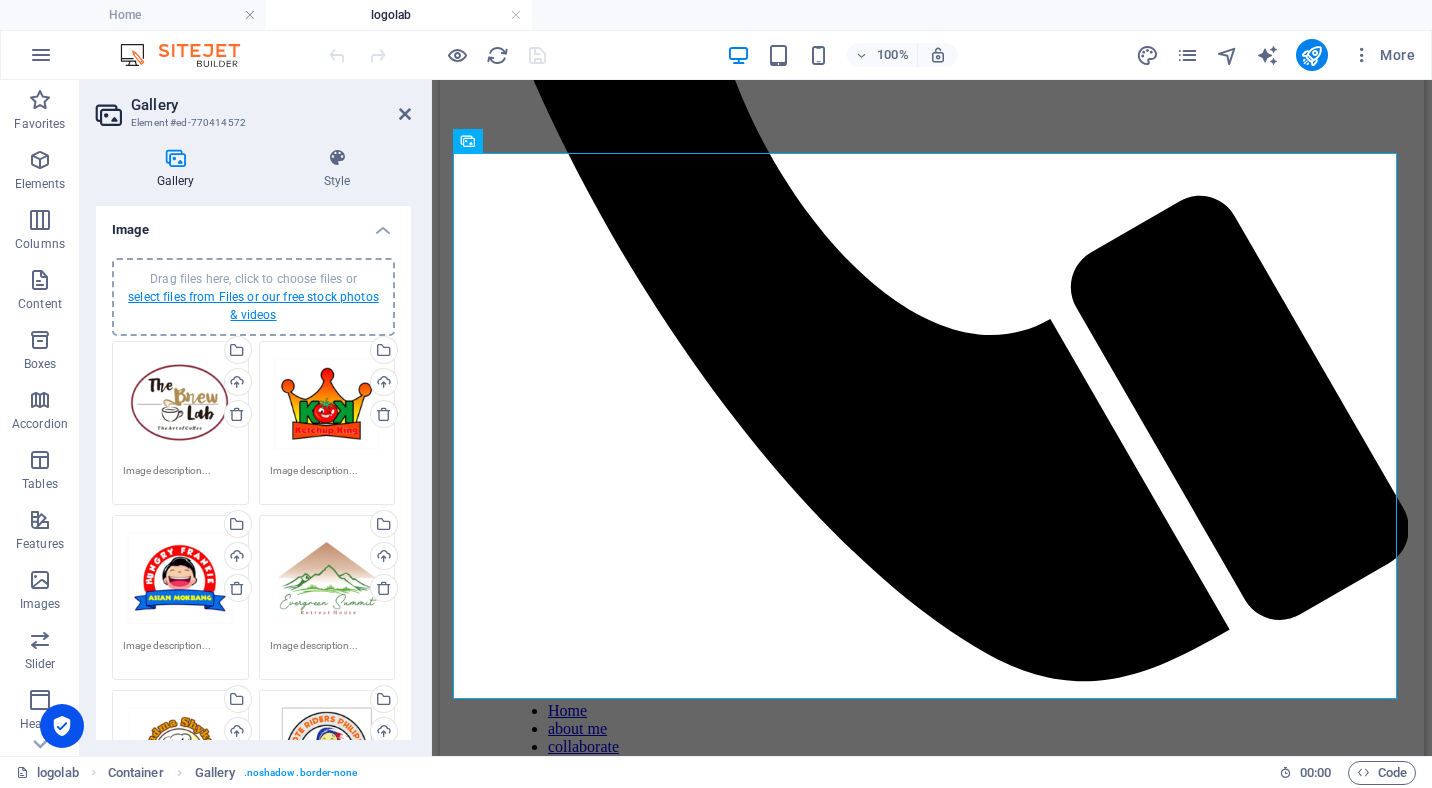 click on "select files from Files or our free stock photos & videos" at bounding box center [253, 306] 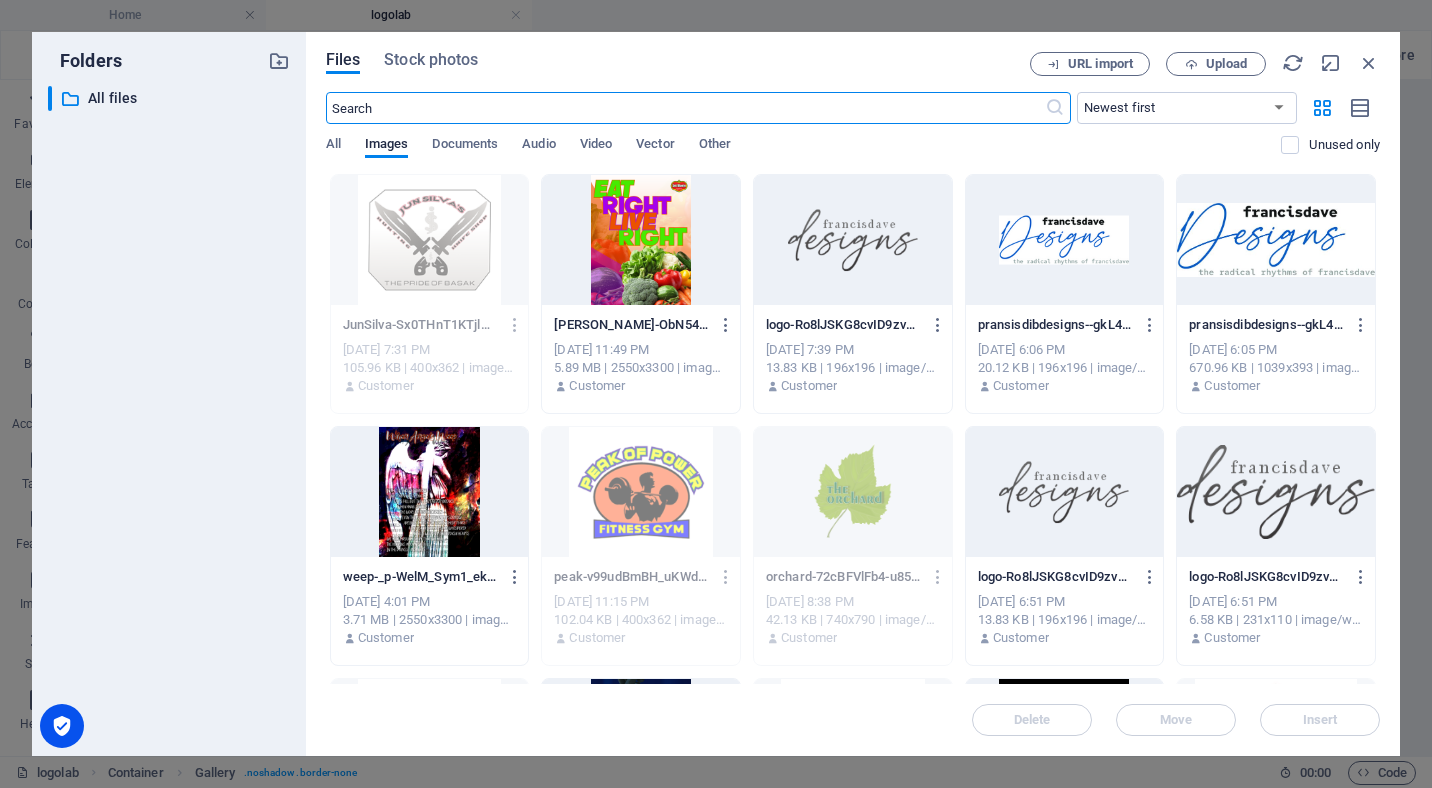 scroll, scrollTop: 178, scrollLeft: 0, axis: vertical 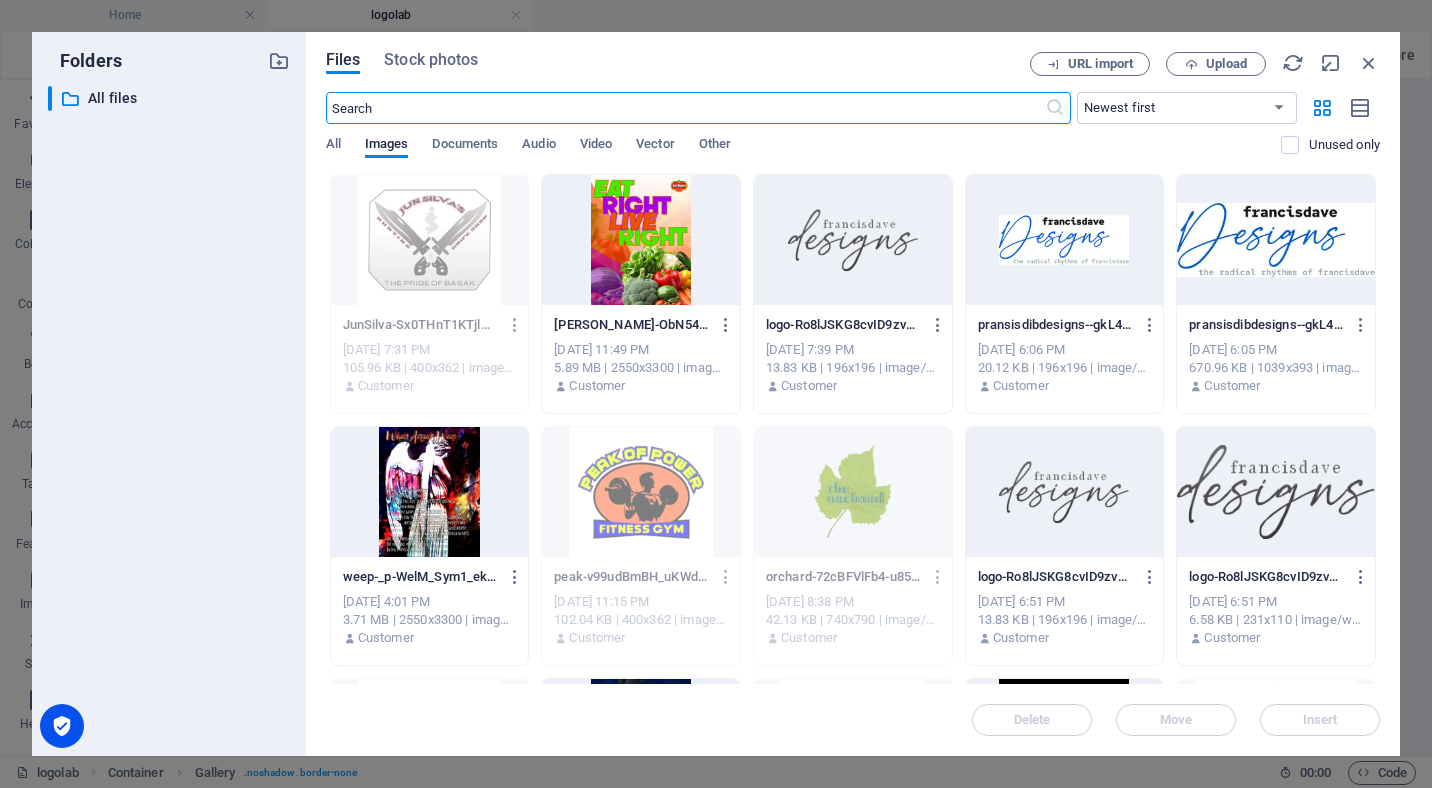 click at bounding box center [515, 325] 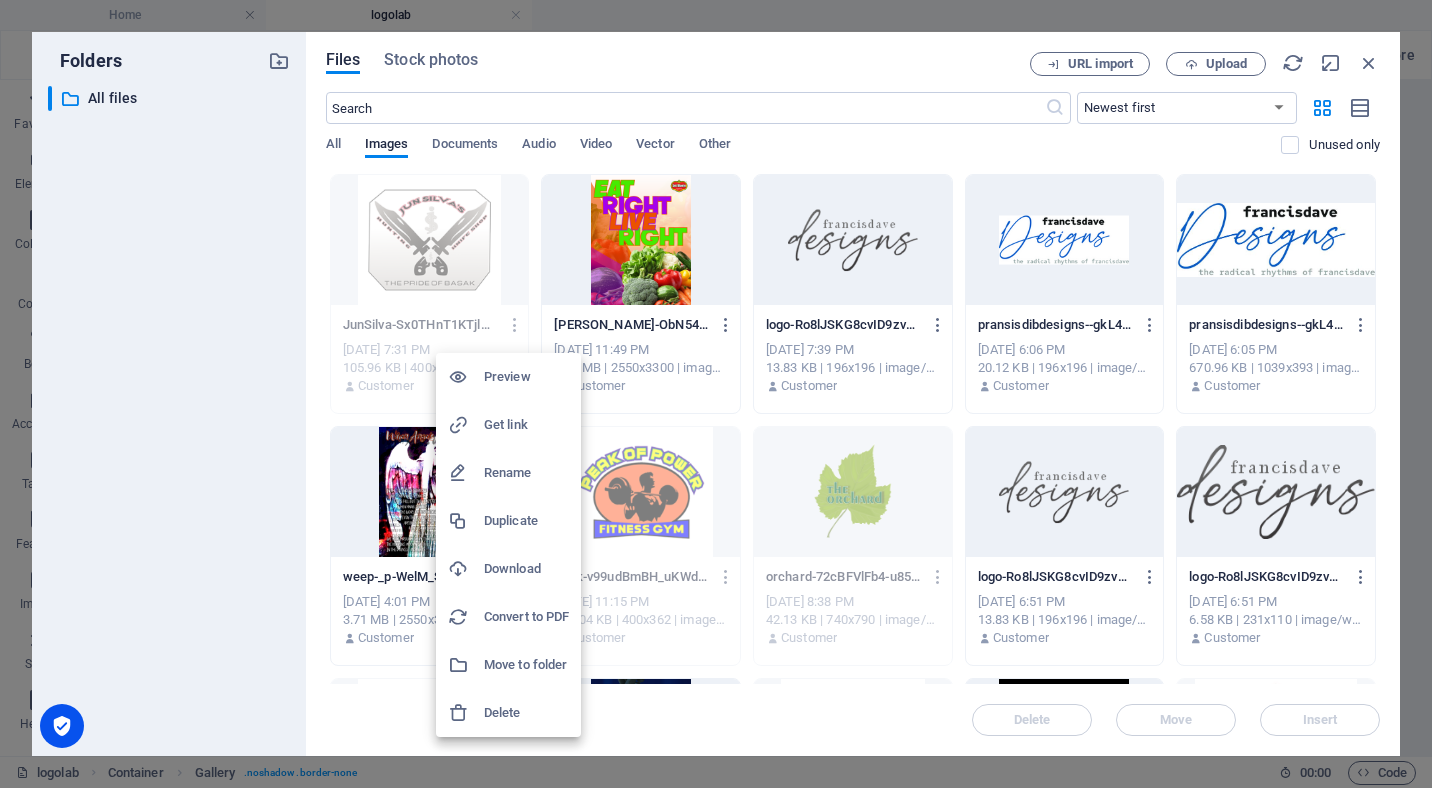click on "Delete" at bounding box center [526, 713] 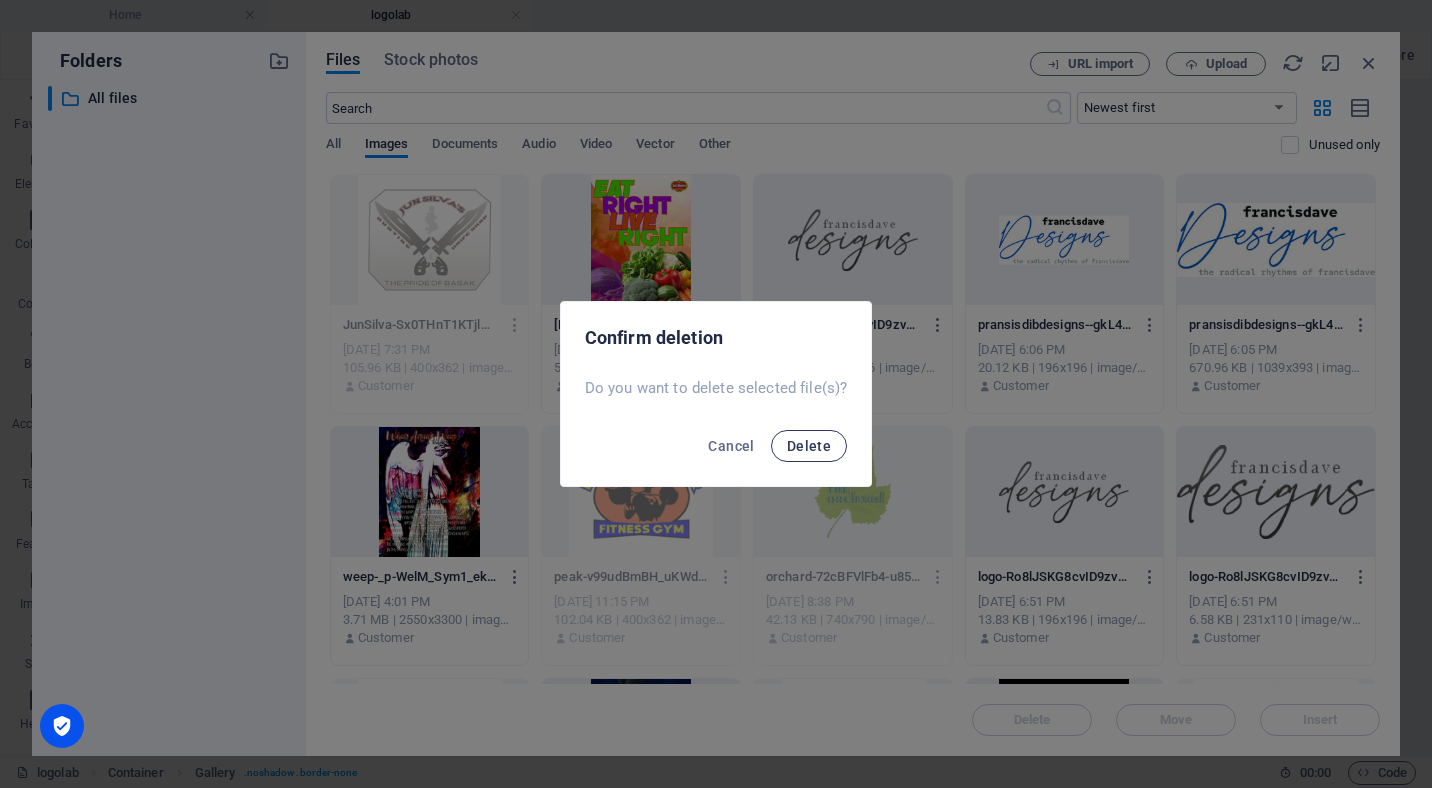 click on "Delete" at bounding box center [809, 446] 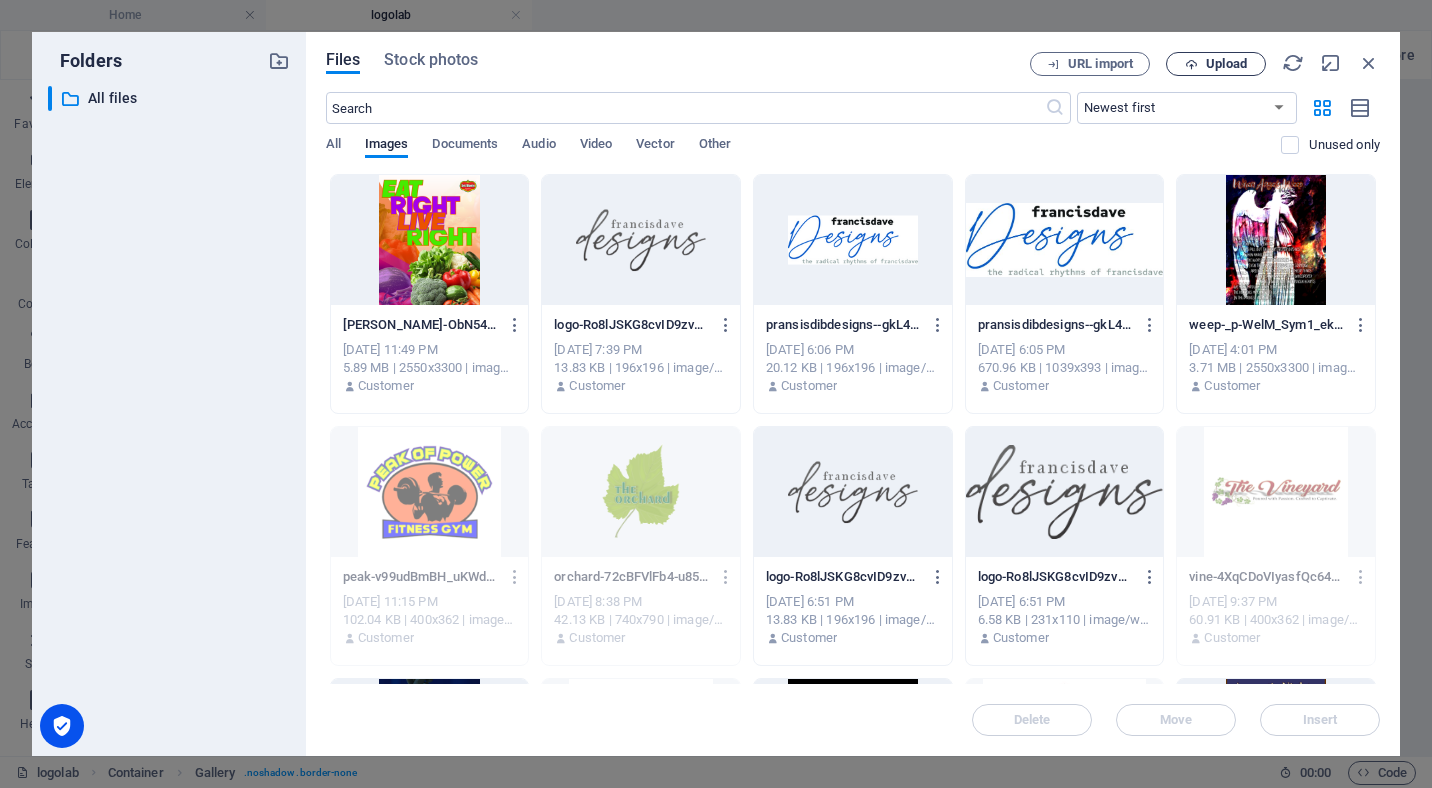 click on "Upload" at bounding box center [1216, 64] 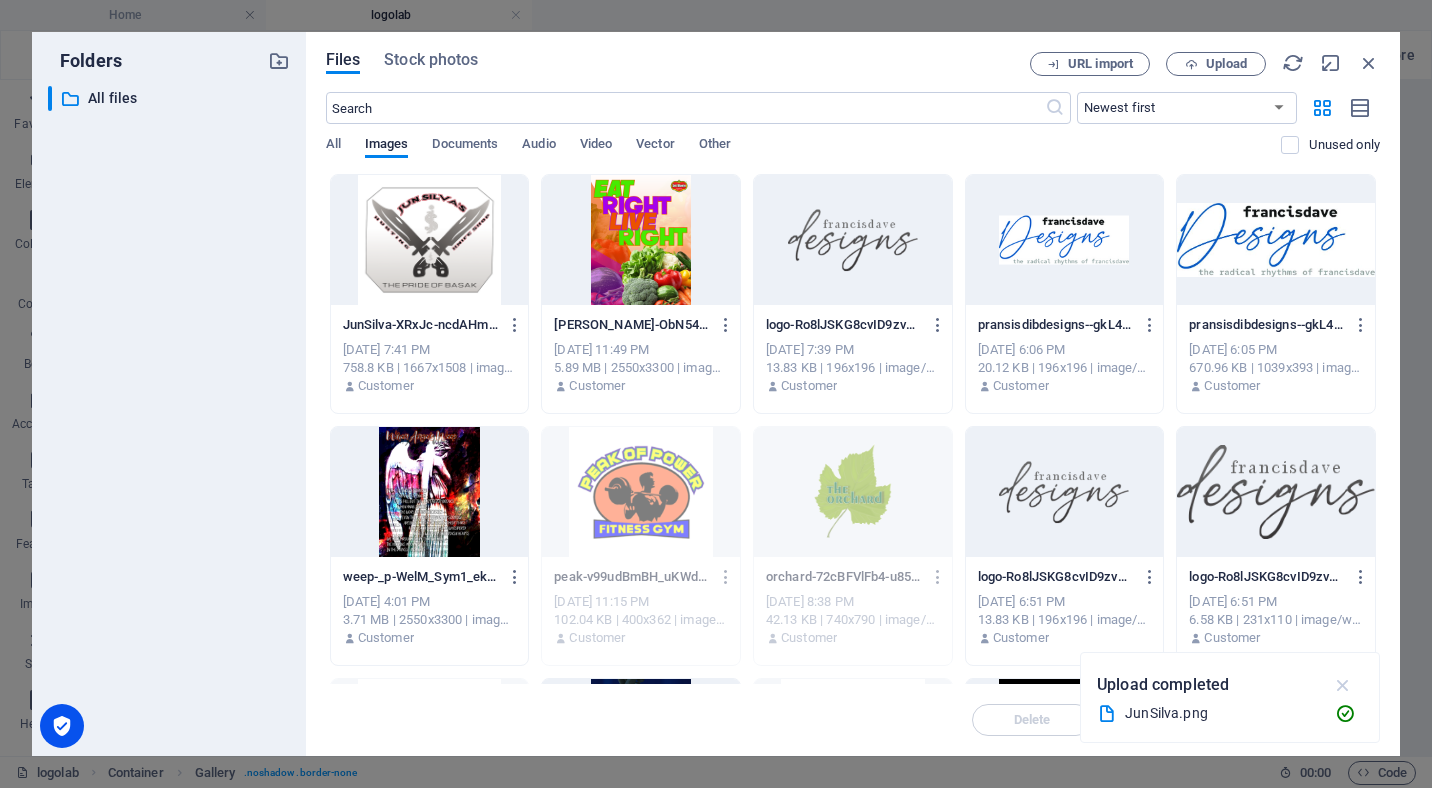 click at bounding box center [1343, 685] 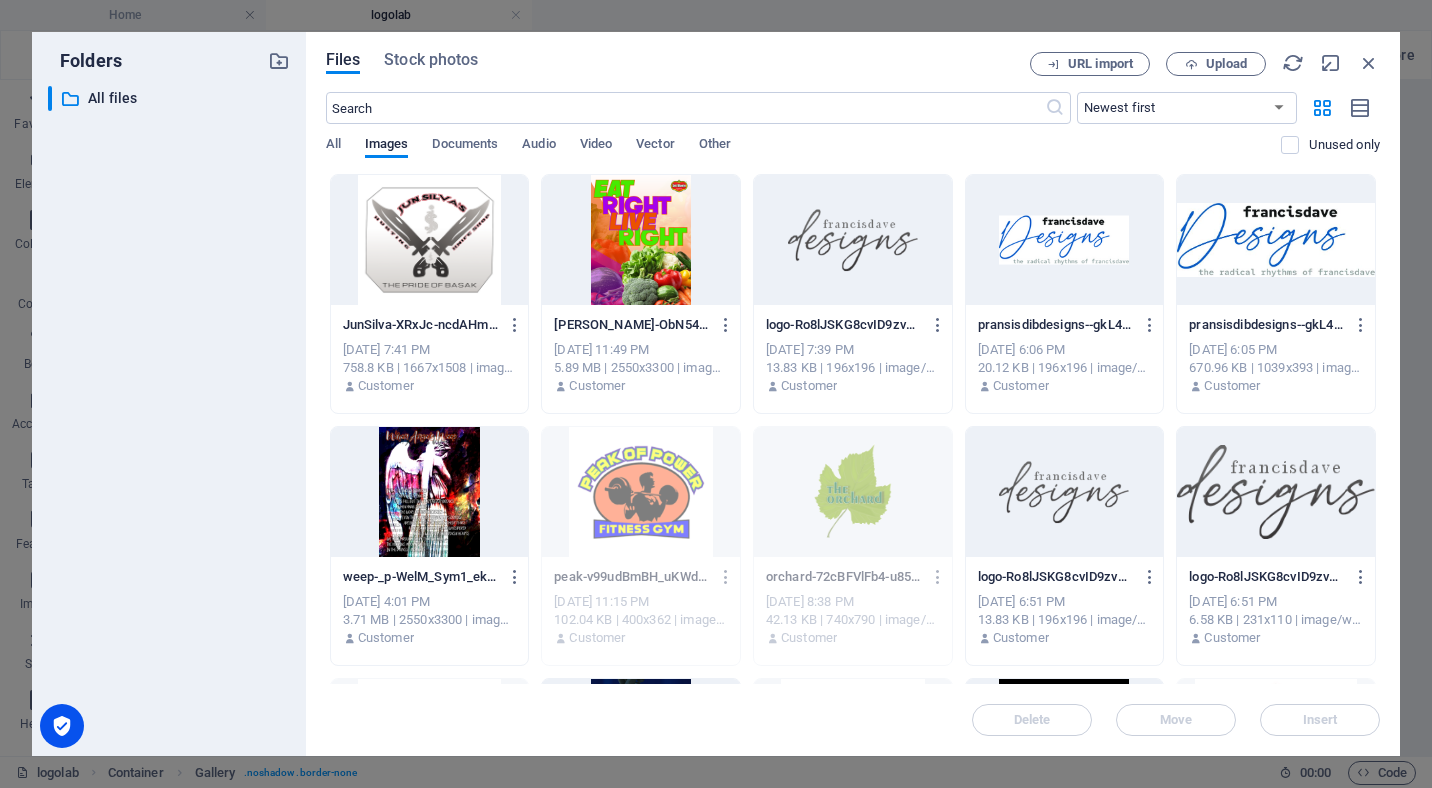 click on "JunSilva-XRxJc-ncdAHmfRf5sUl8hg.png" at bounding box center [420, 325] 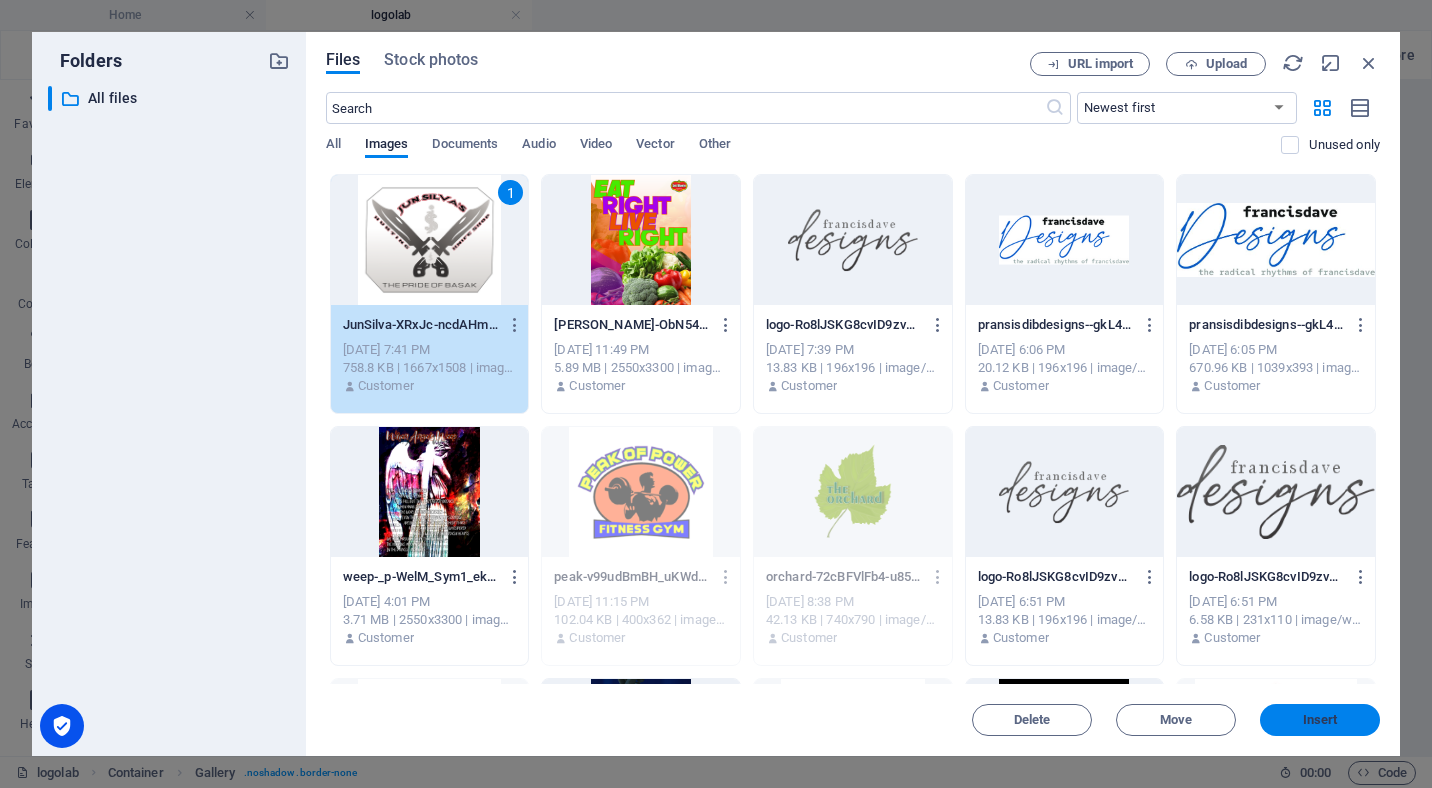click on "Insert" at bounding box center (1320, 720) 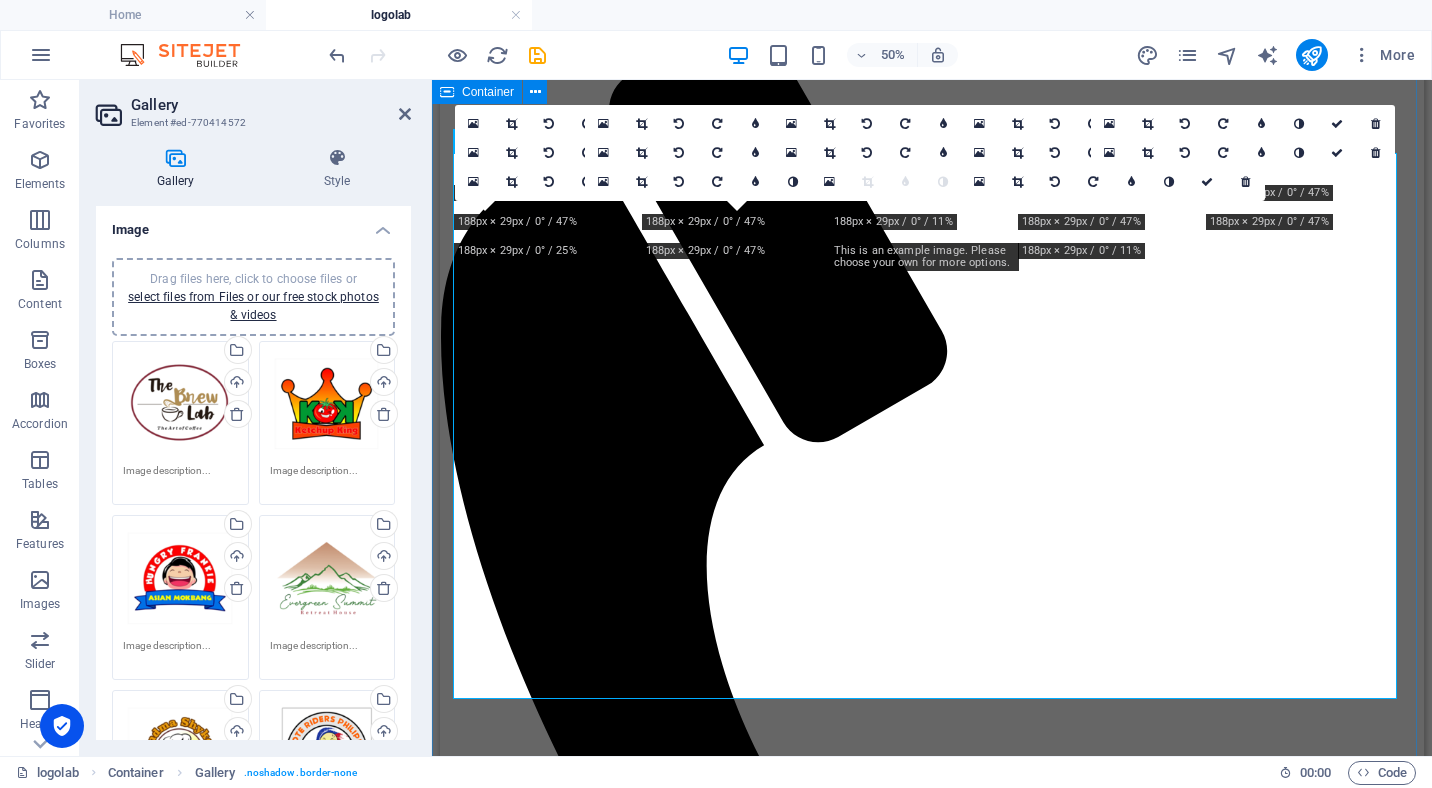 scroll, scrollTop: 800, scrollLeft: 0, axis: vertical 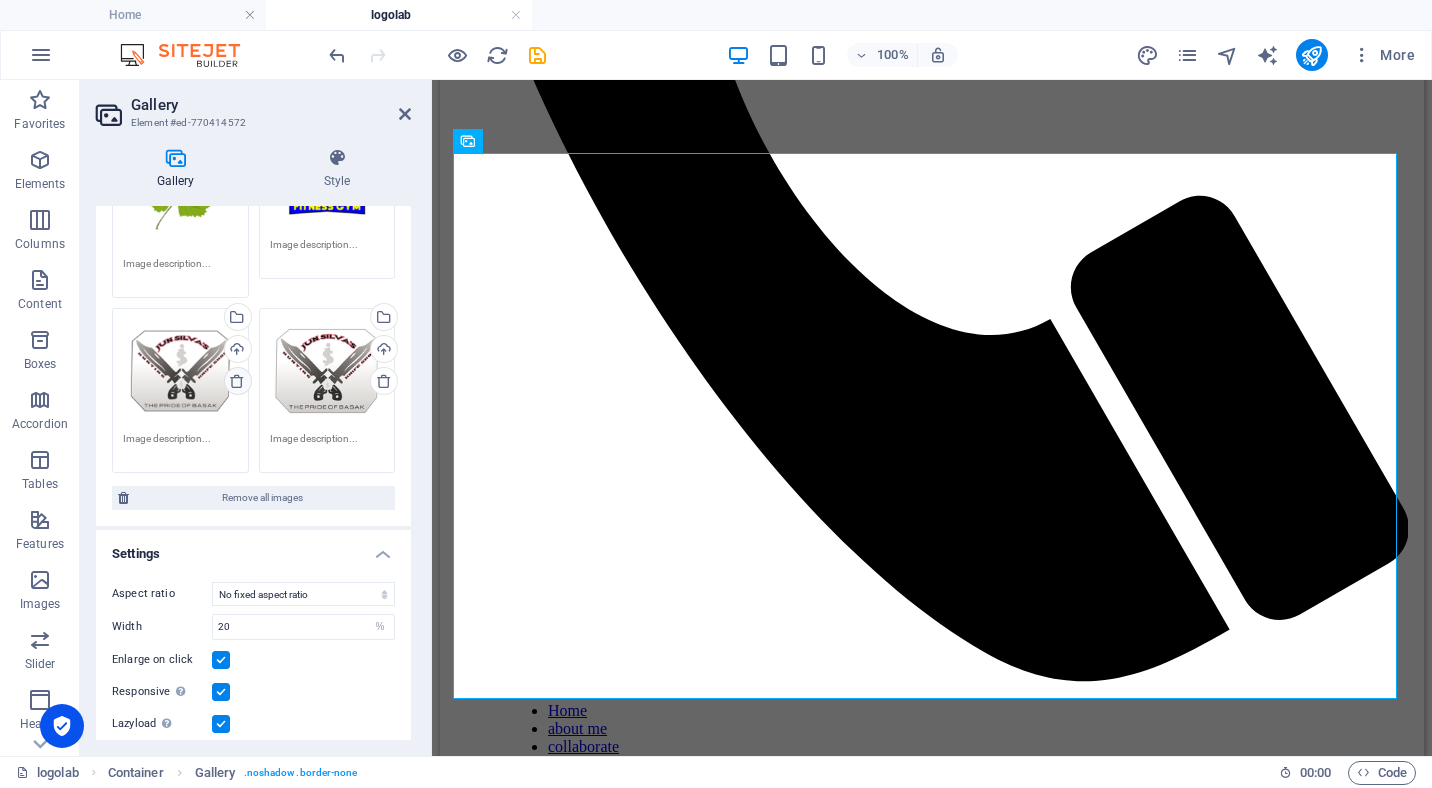 click at bounding box center [237, 381] 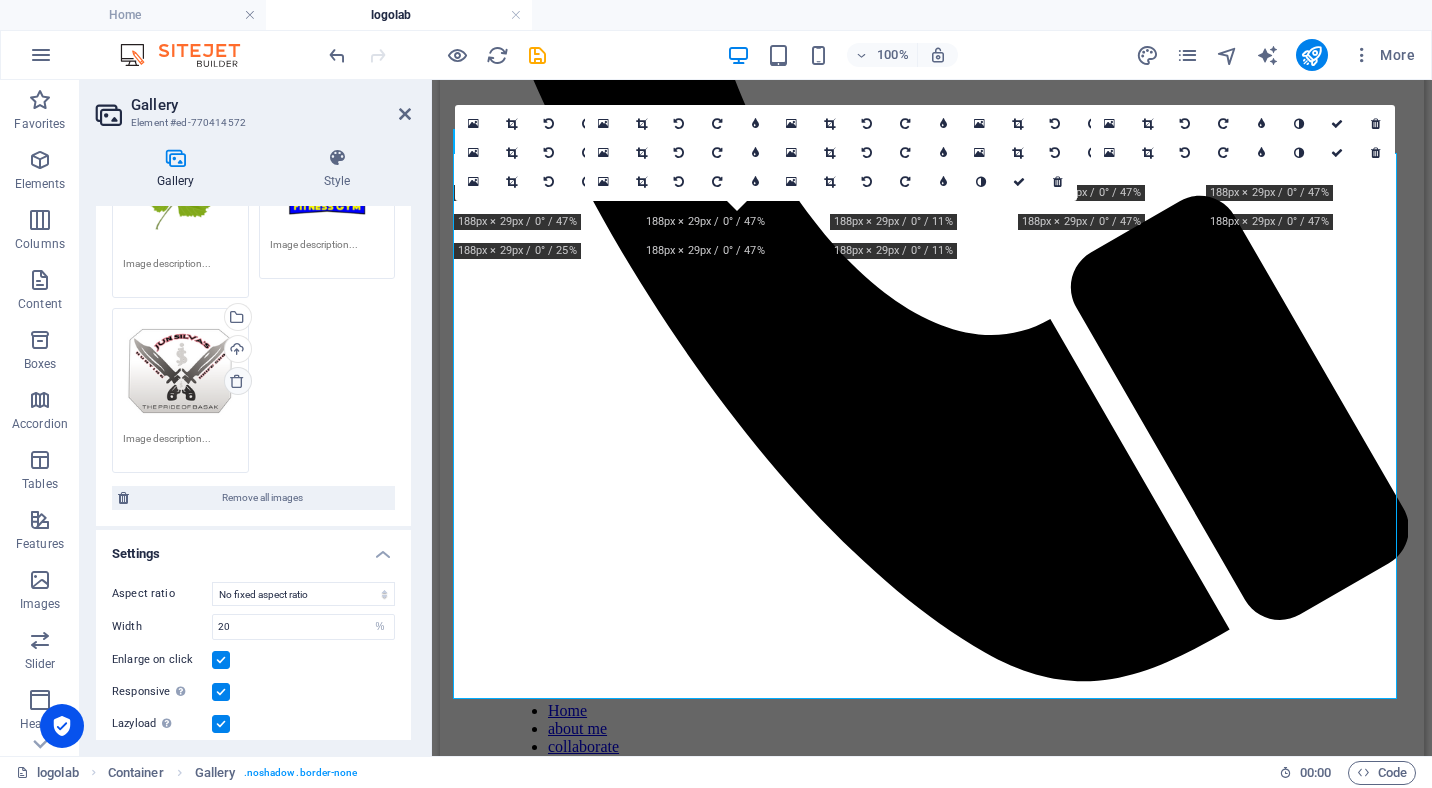 click at bounding box center [237, 381] 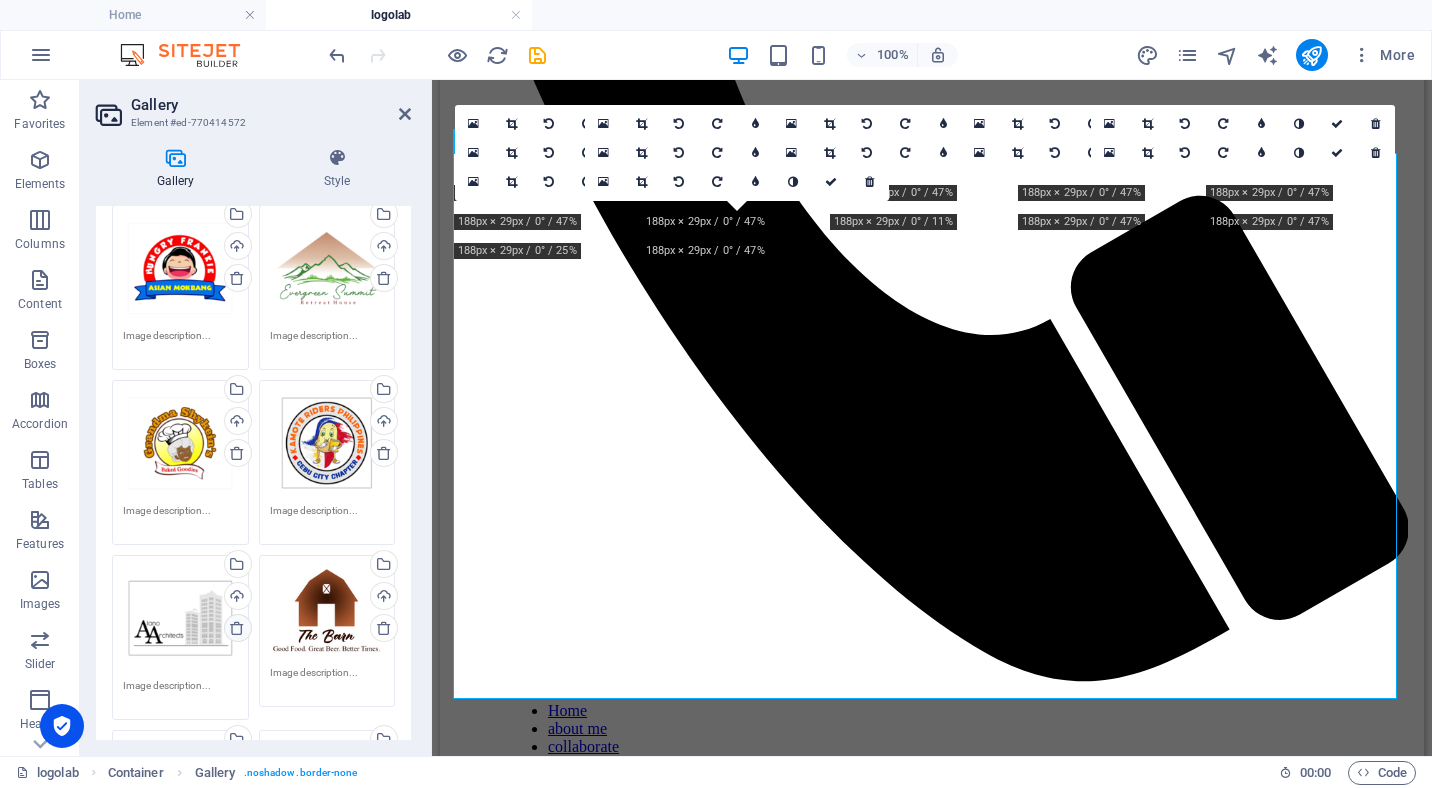 scroll, scrollTop: 0, scrollLeft: 0, axis: both 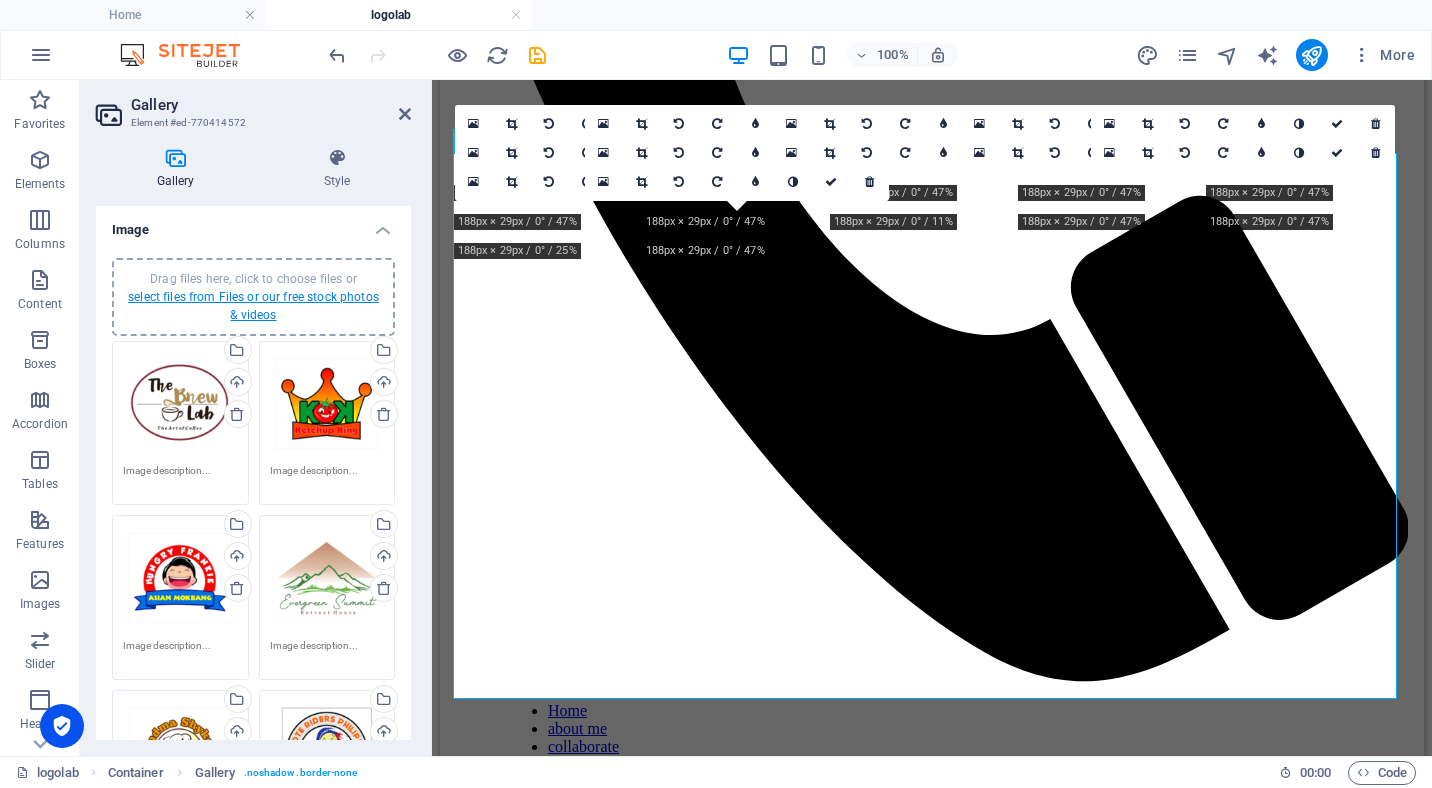 click on "select files from Files or our free stock photos & videos" at bounding box center (253, 306) 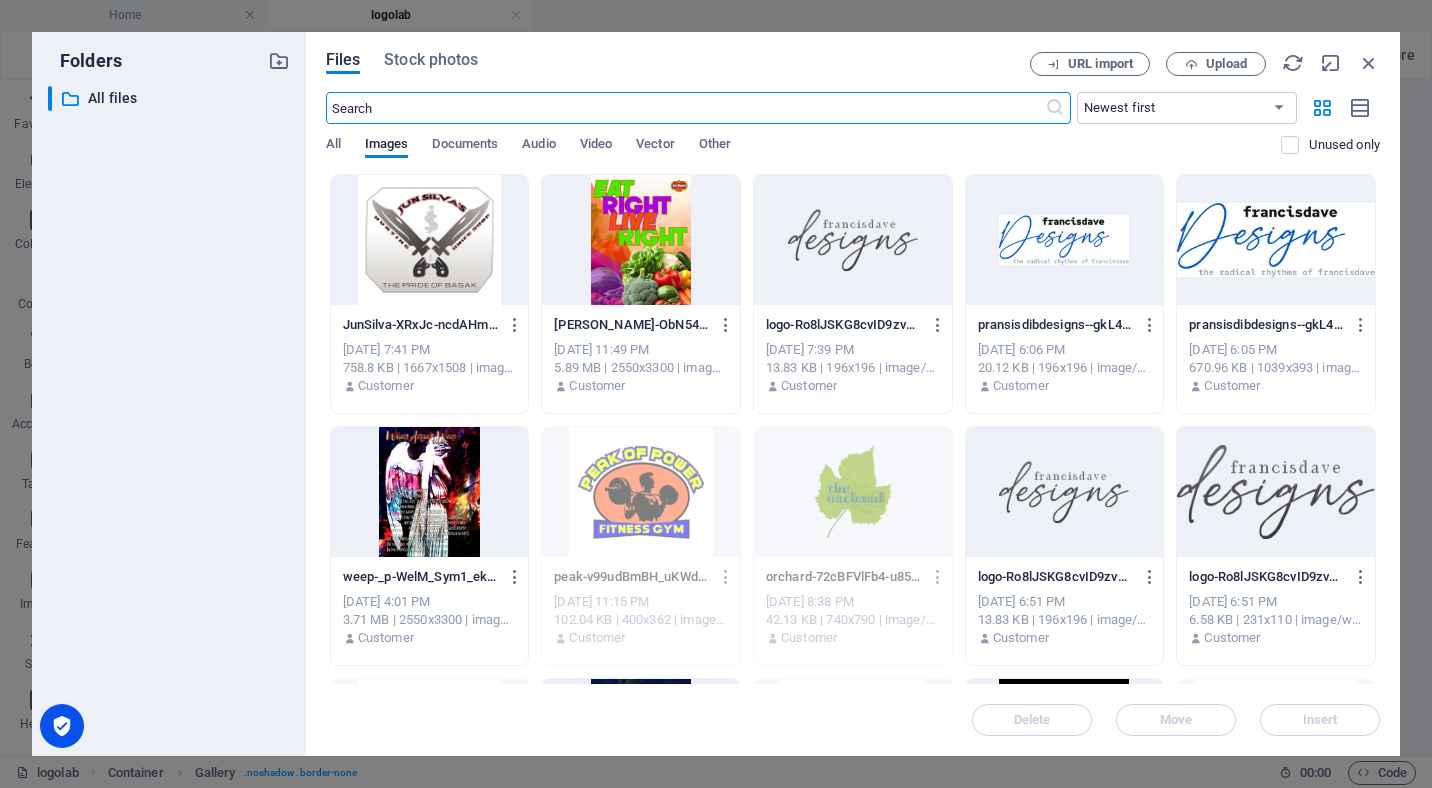 scroll, scrollTop: 178, scrollLeft: 0, axis: vertical 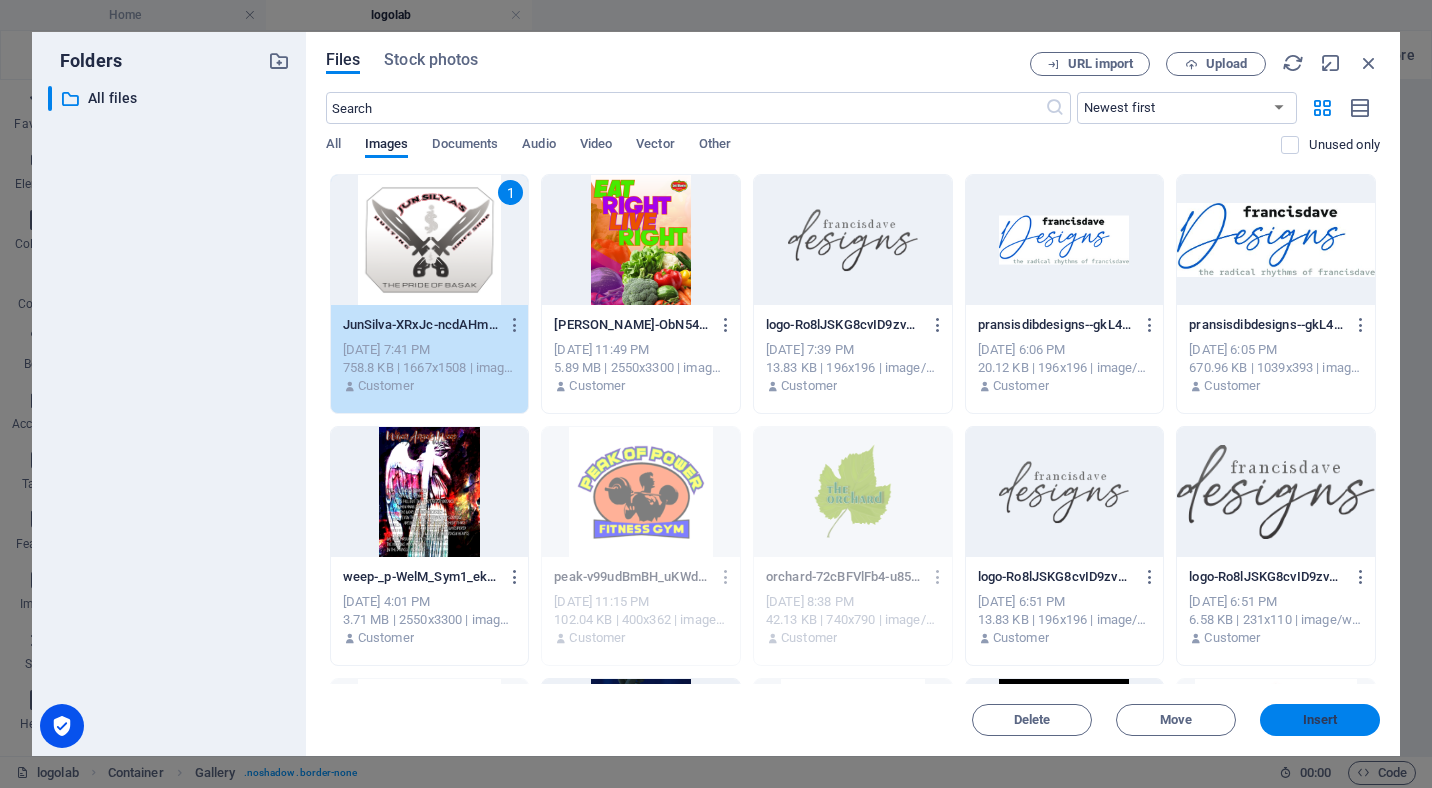 click on "Insert" at bounding box center [1320, 720] 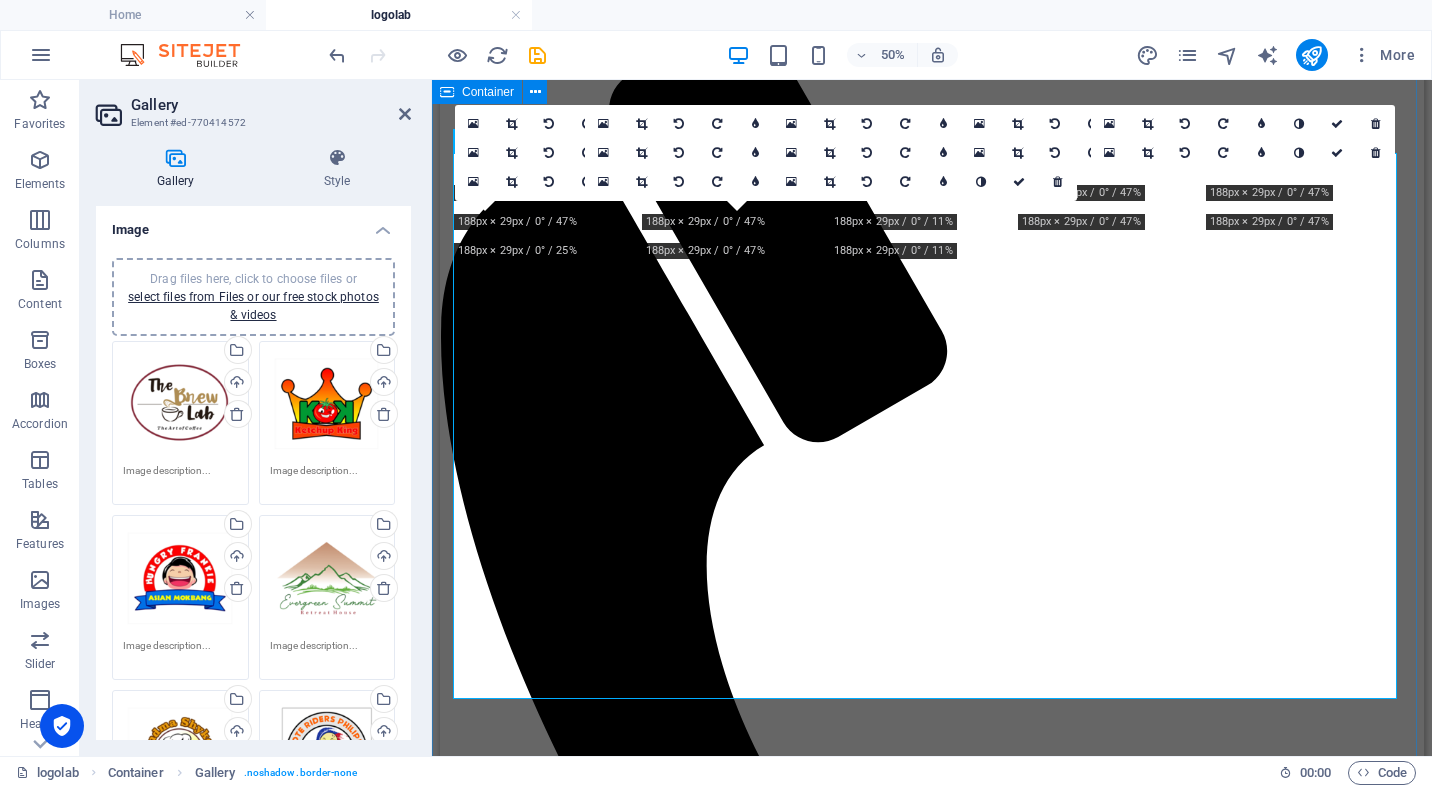 scroll, scrollTop: 800, scrollLeft: 0, axis: vertical 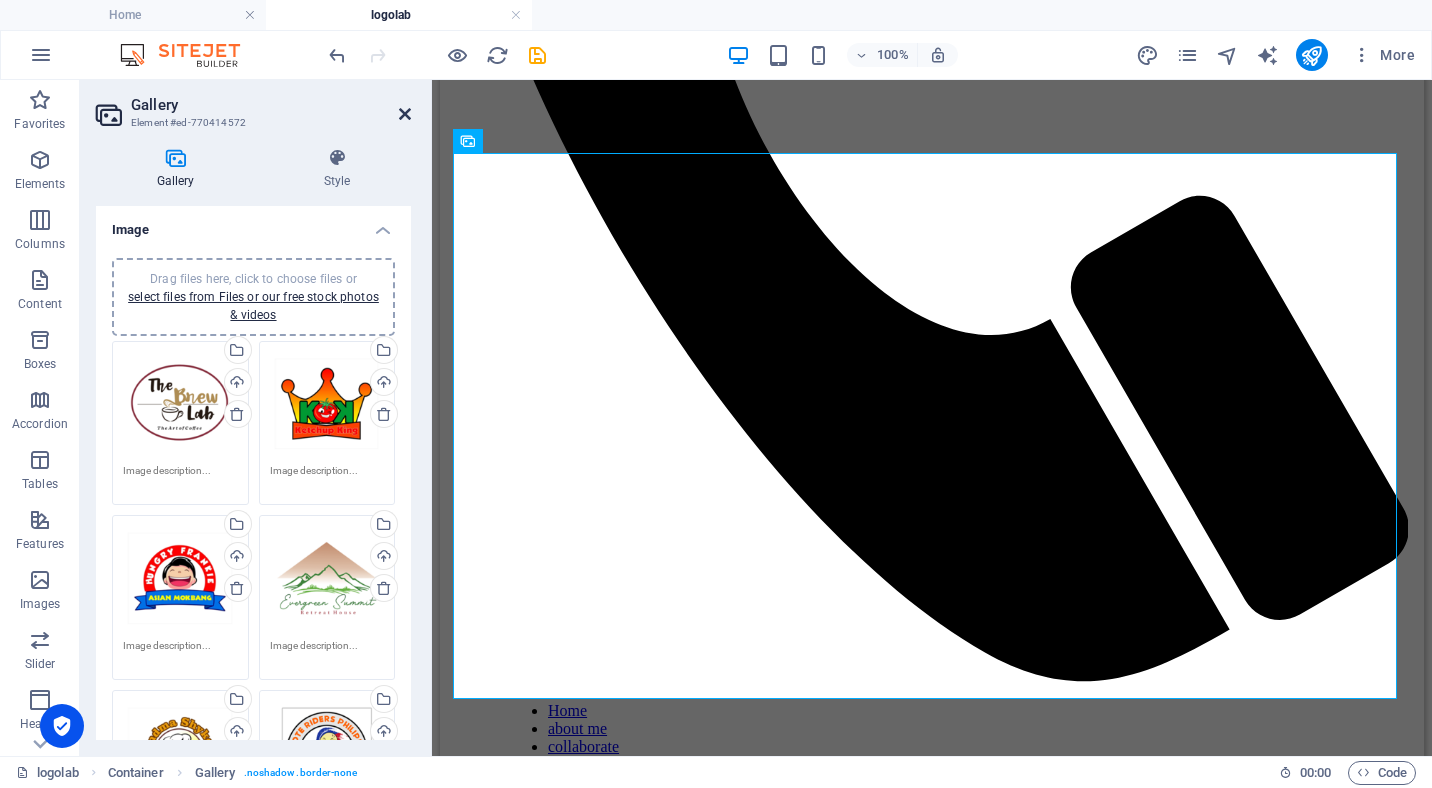 click at bounding box center [405, 114] 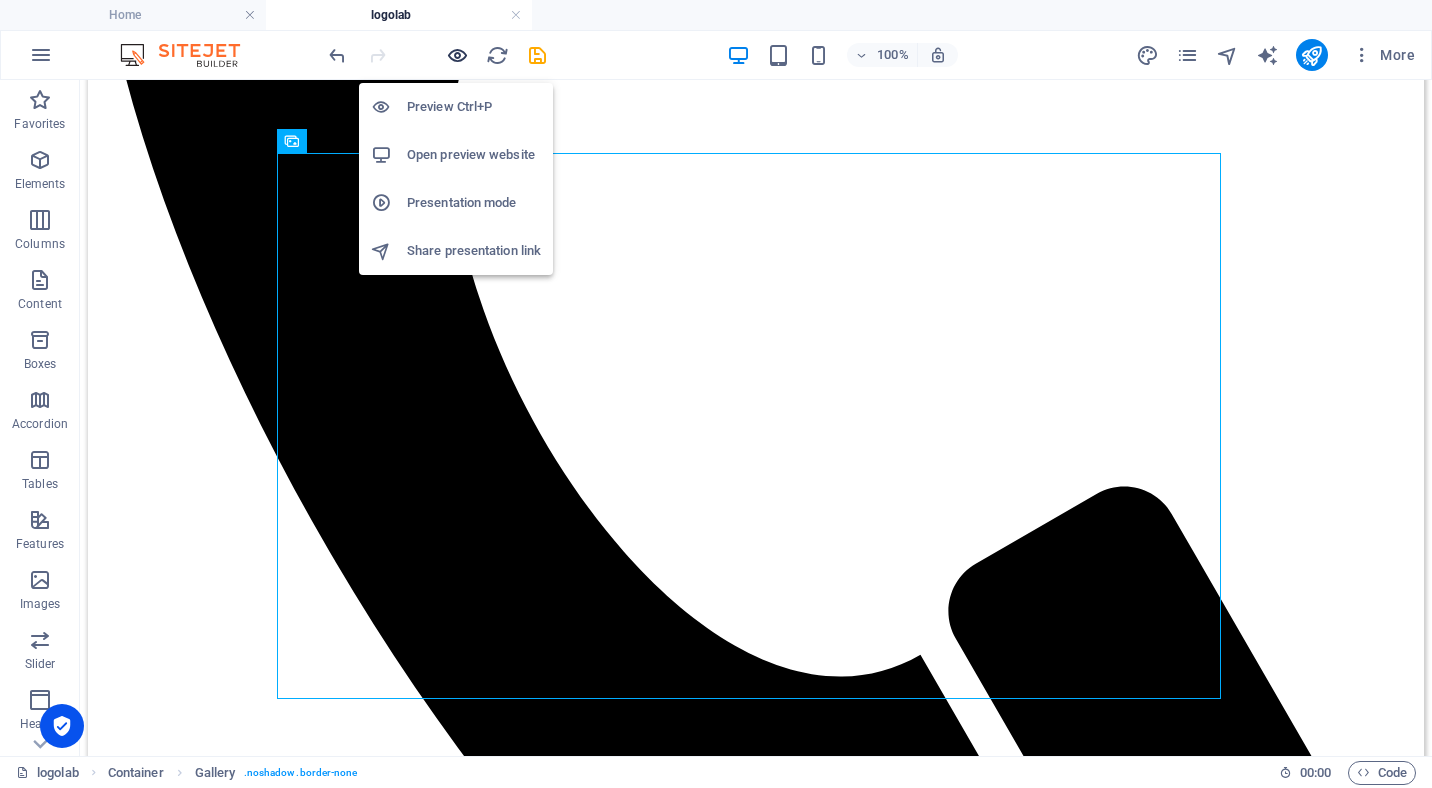 click at bounding box center (457, 55) 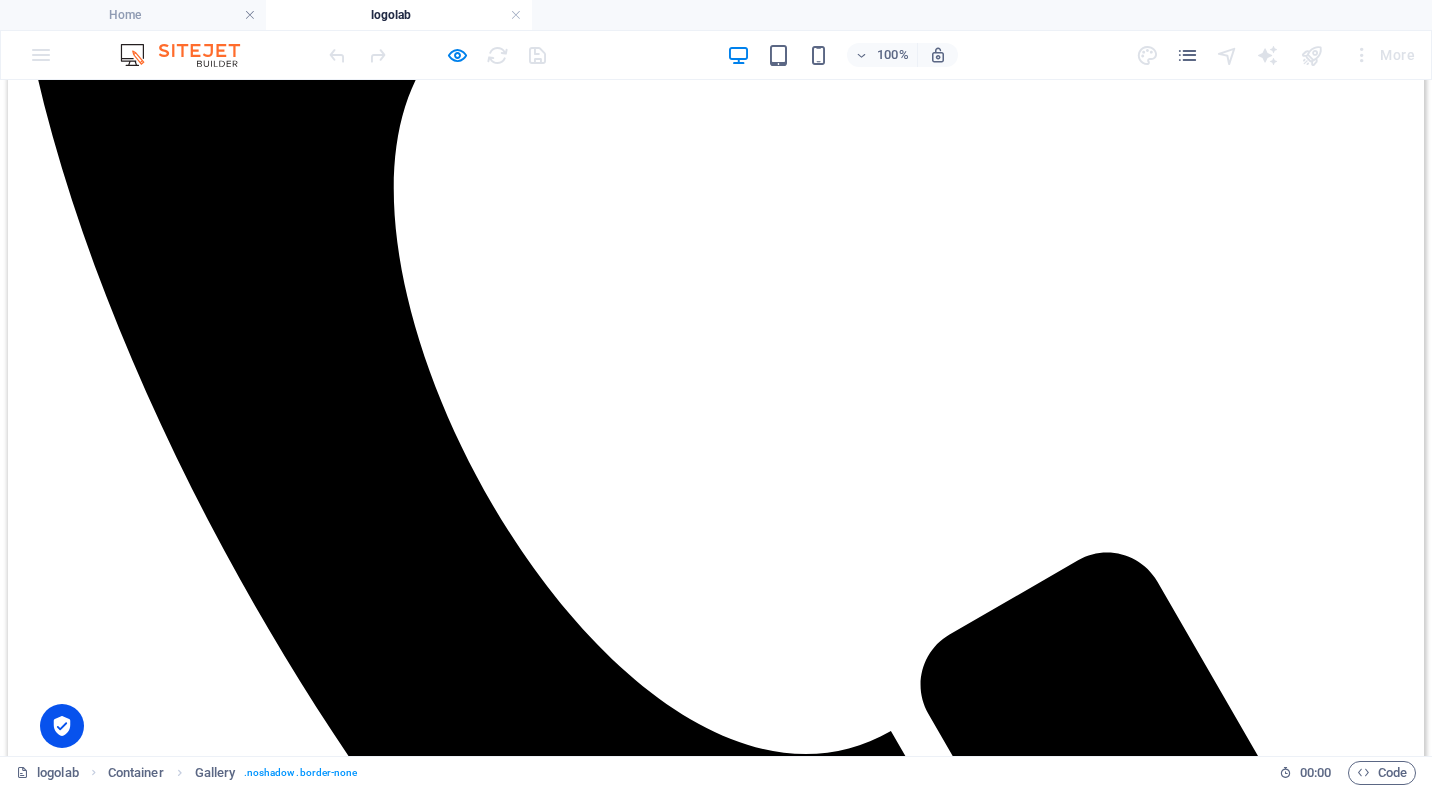 click at bounding box center (246, 6590) 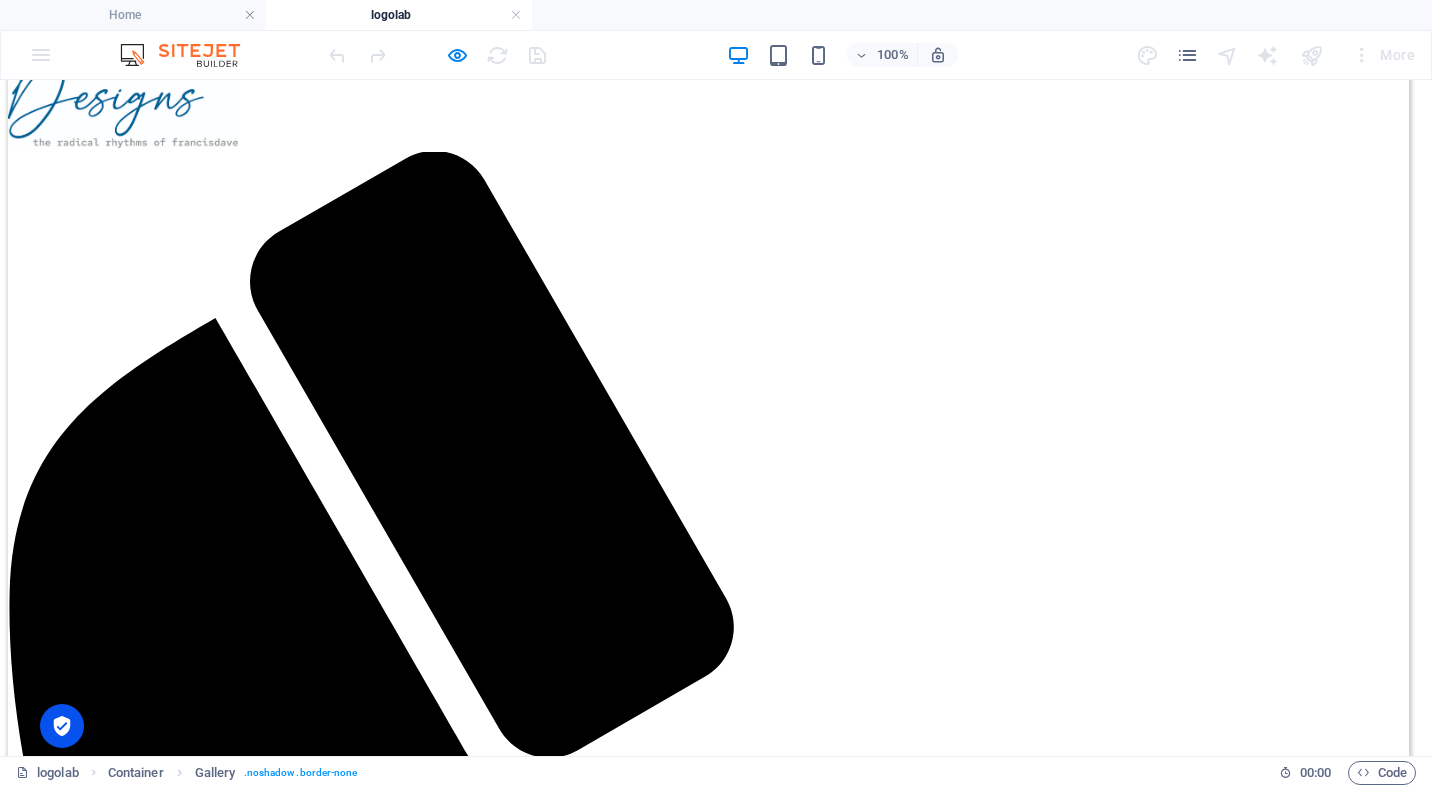 click on "×" at bounding box center [20, -702] 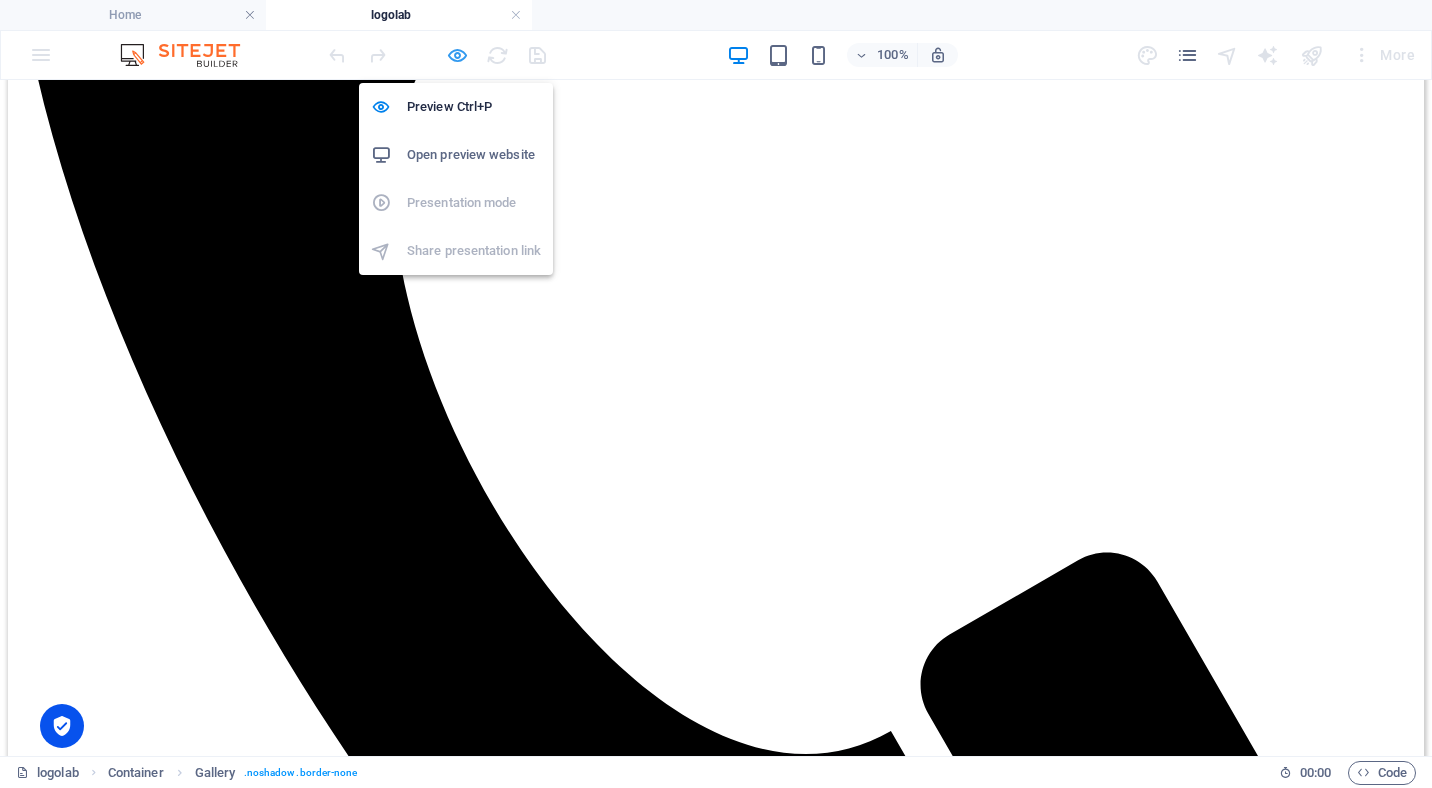 click at bounding box center (457, 55) 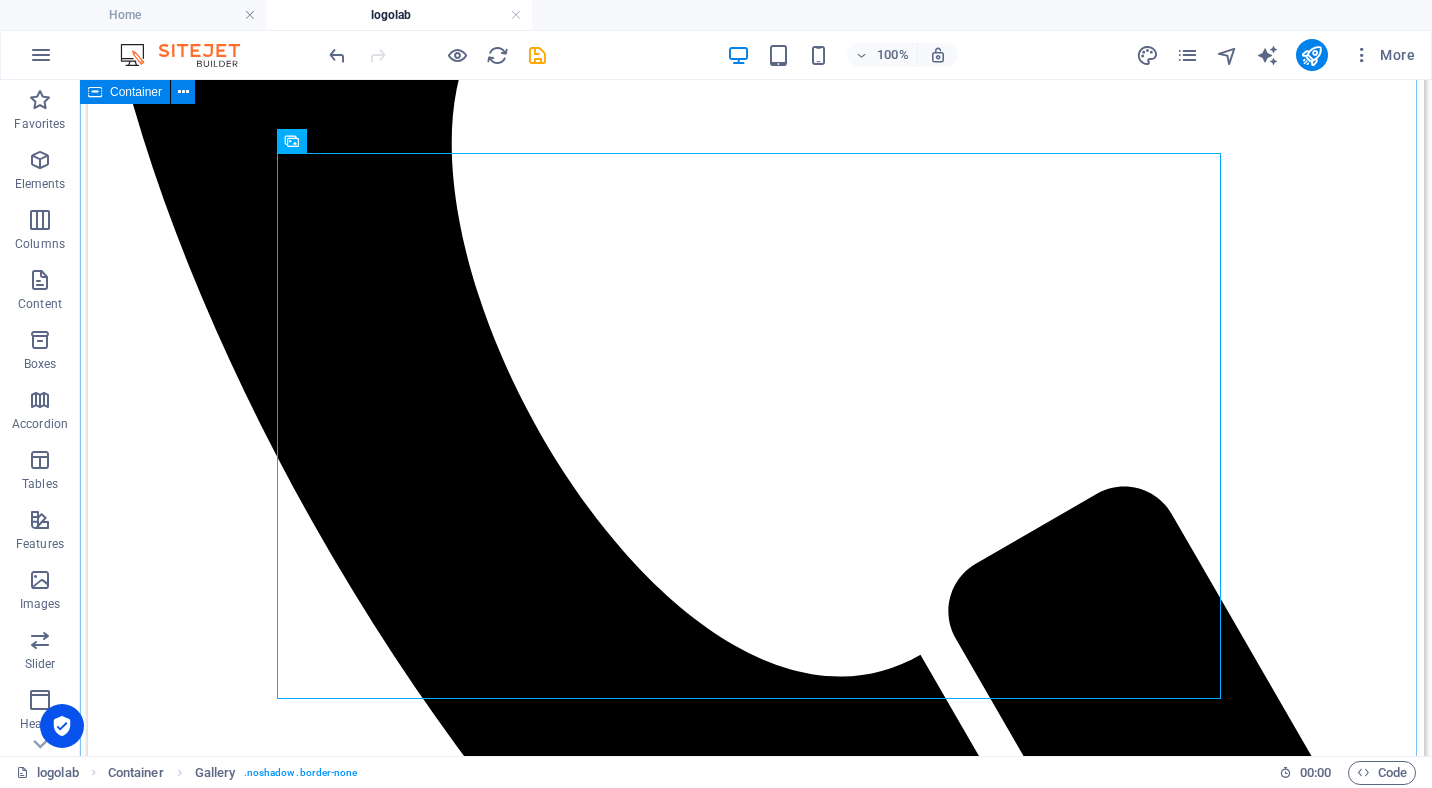 type 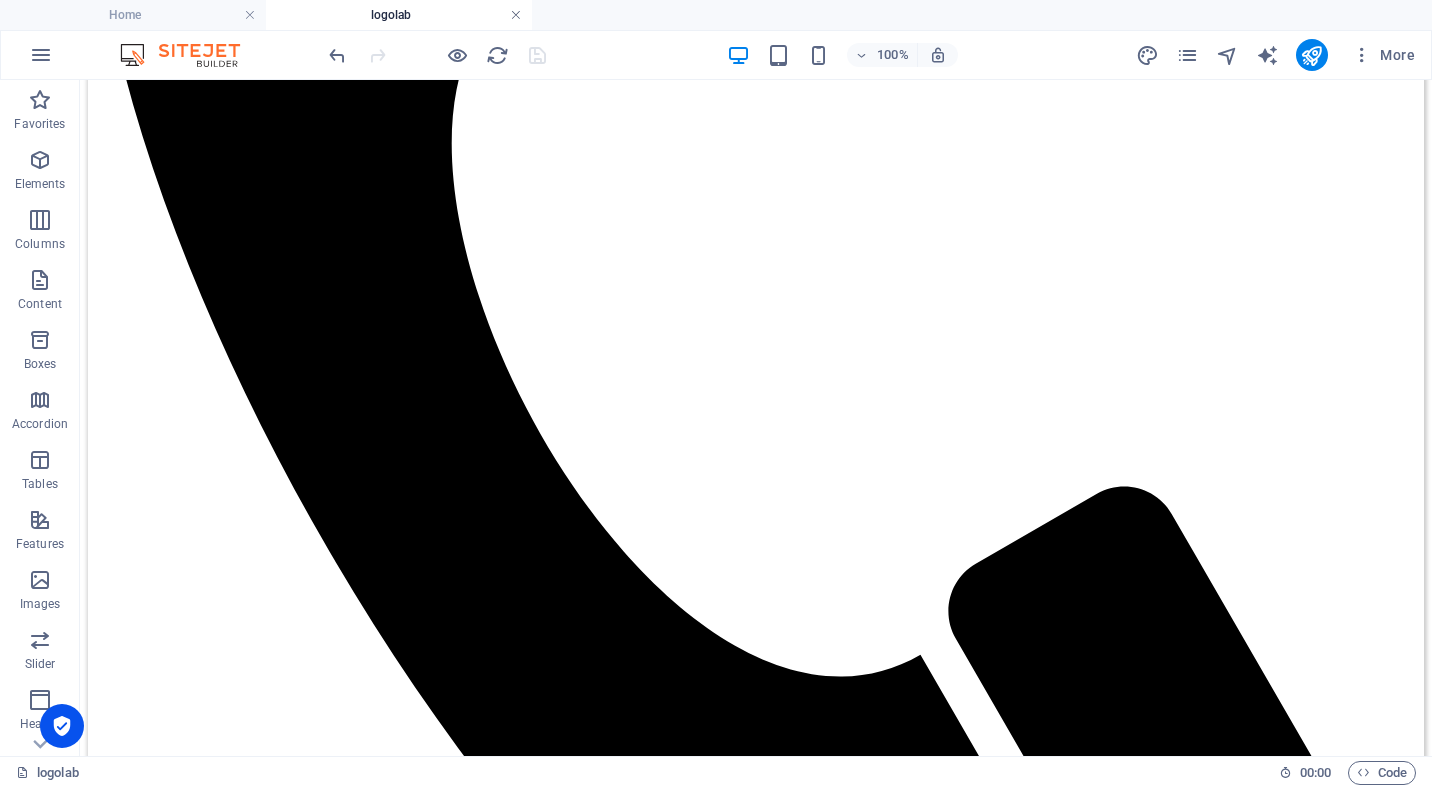 click at bounding box center [516, 15] 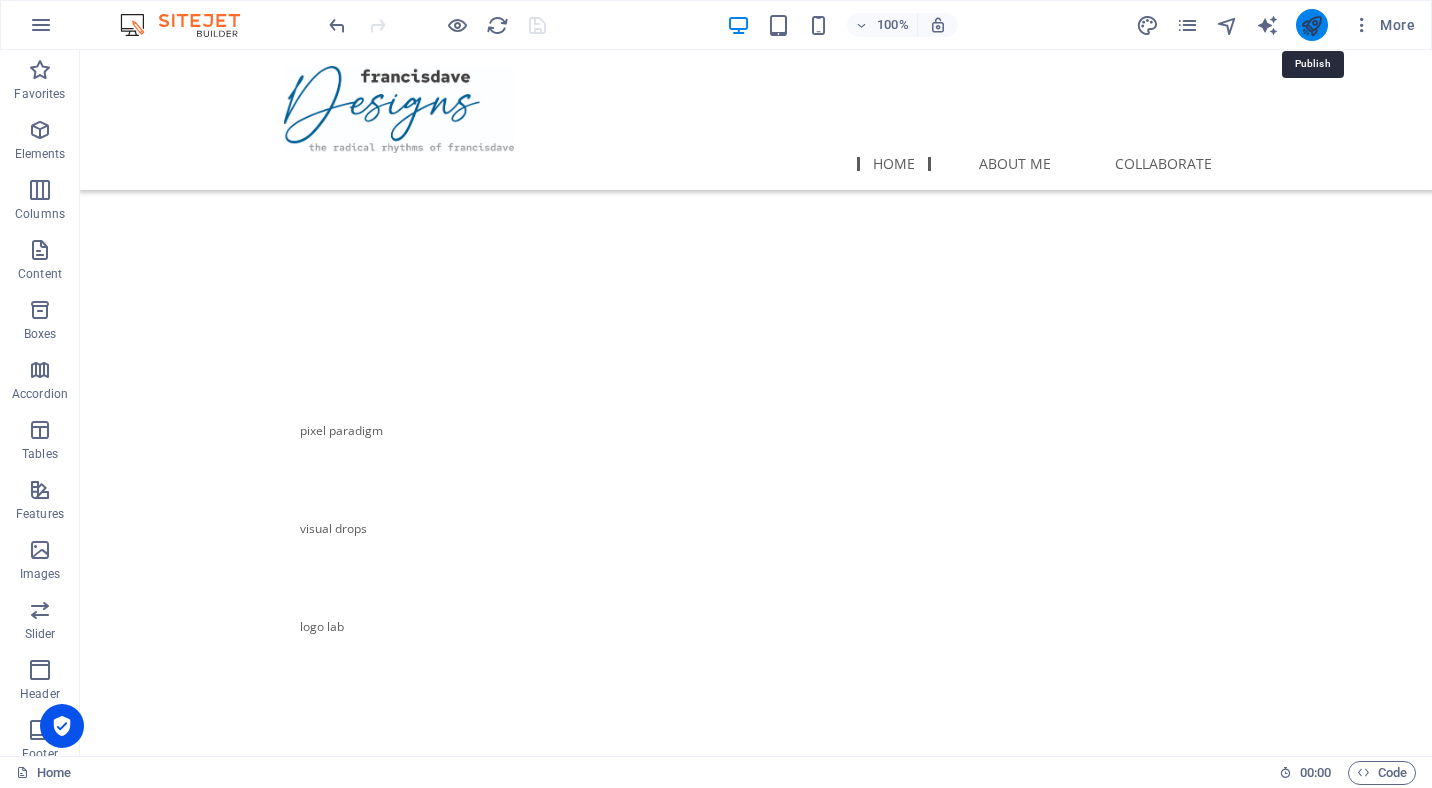 drag, startPoint x: 1300, startPoint y: 24, endPoint x: 810, endPoint y: 3, distance: 490.4498 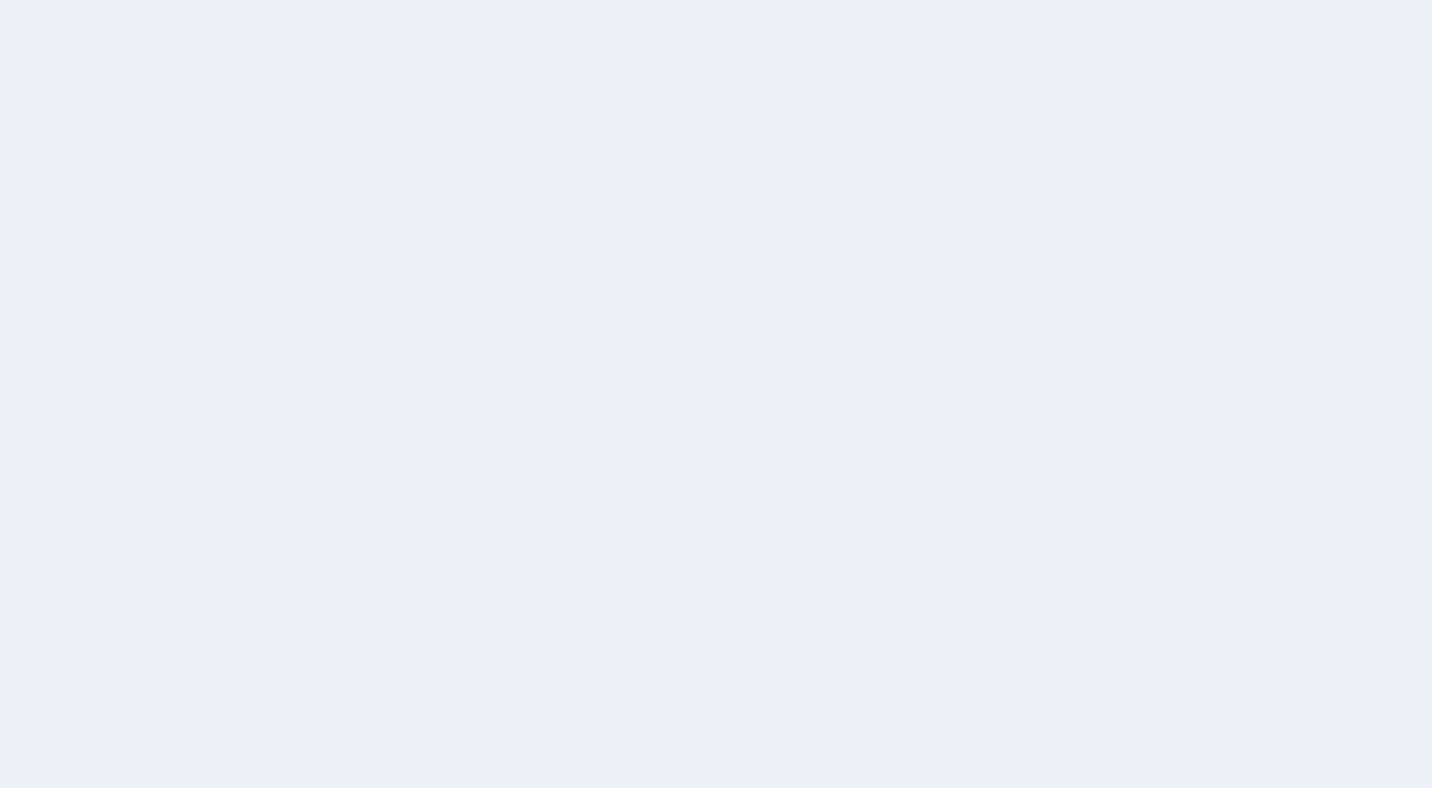 scroll, scrollTop: 0, scrollLeft: 0, axis: both 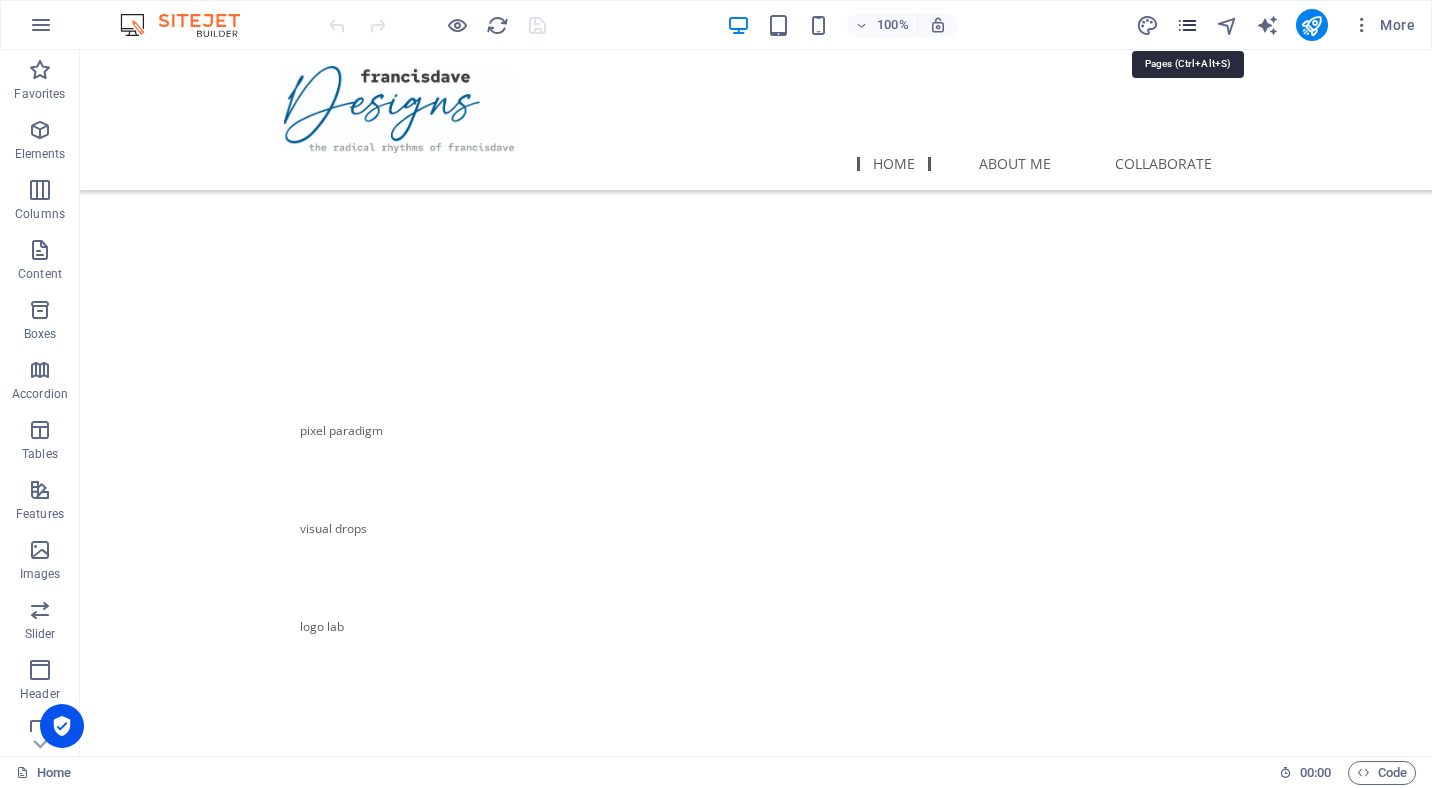 click at bounding box center (1187, 25) 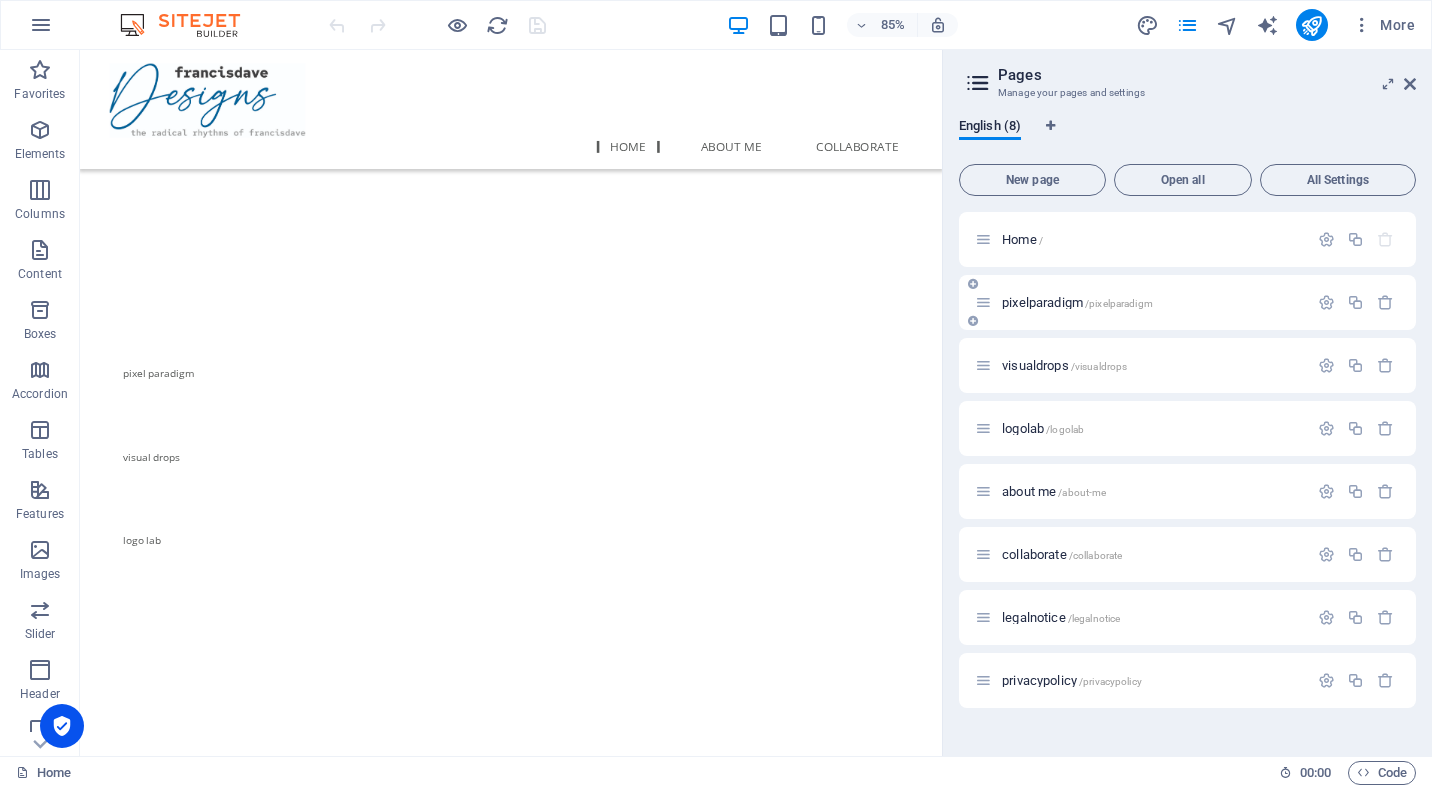 click on "pixelparadigm /pixelparadigm" at bounding box center [1077, 302] 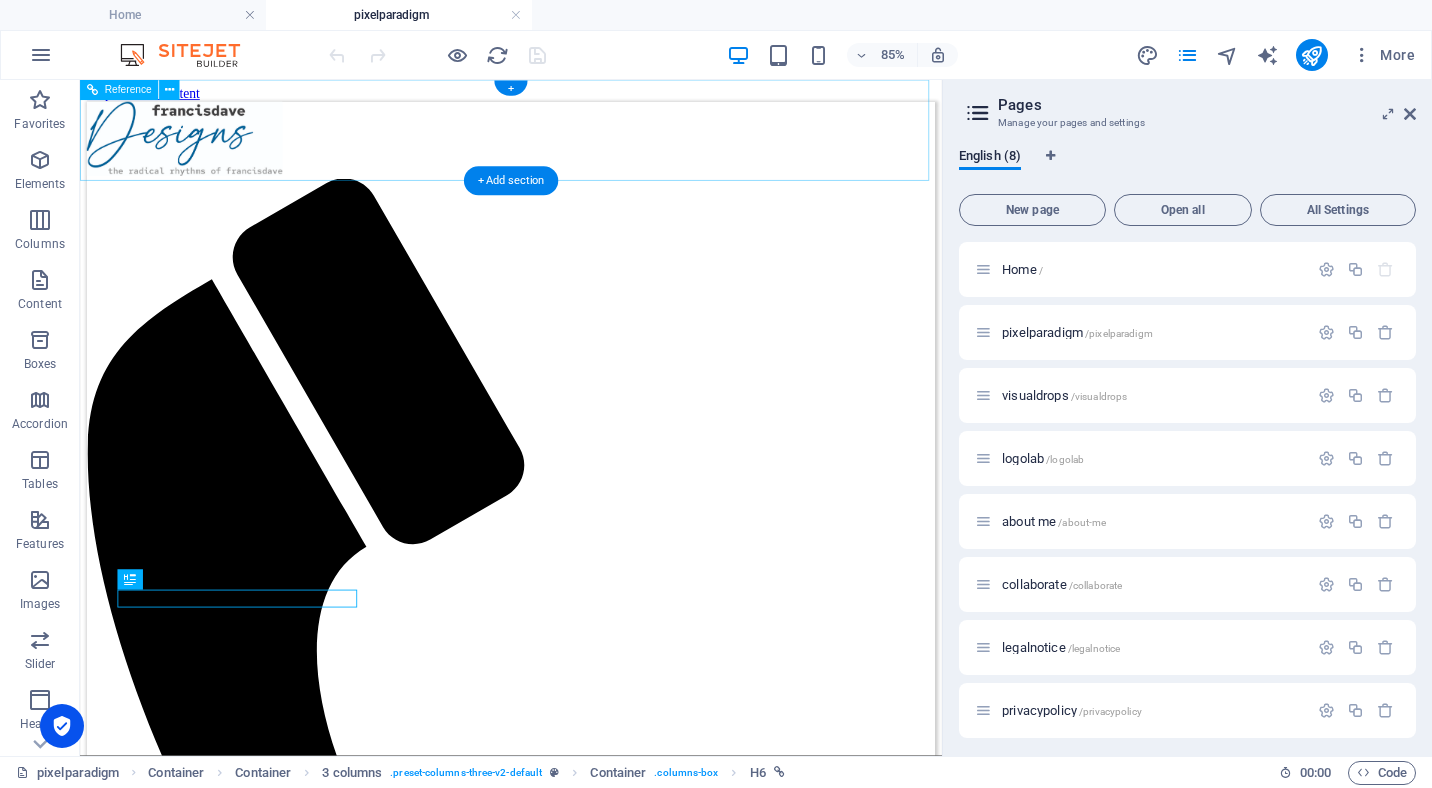 scroll, scrollTop: 0, scrollLeft: 0, axis: both 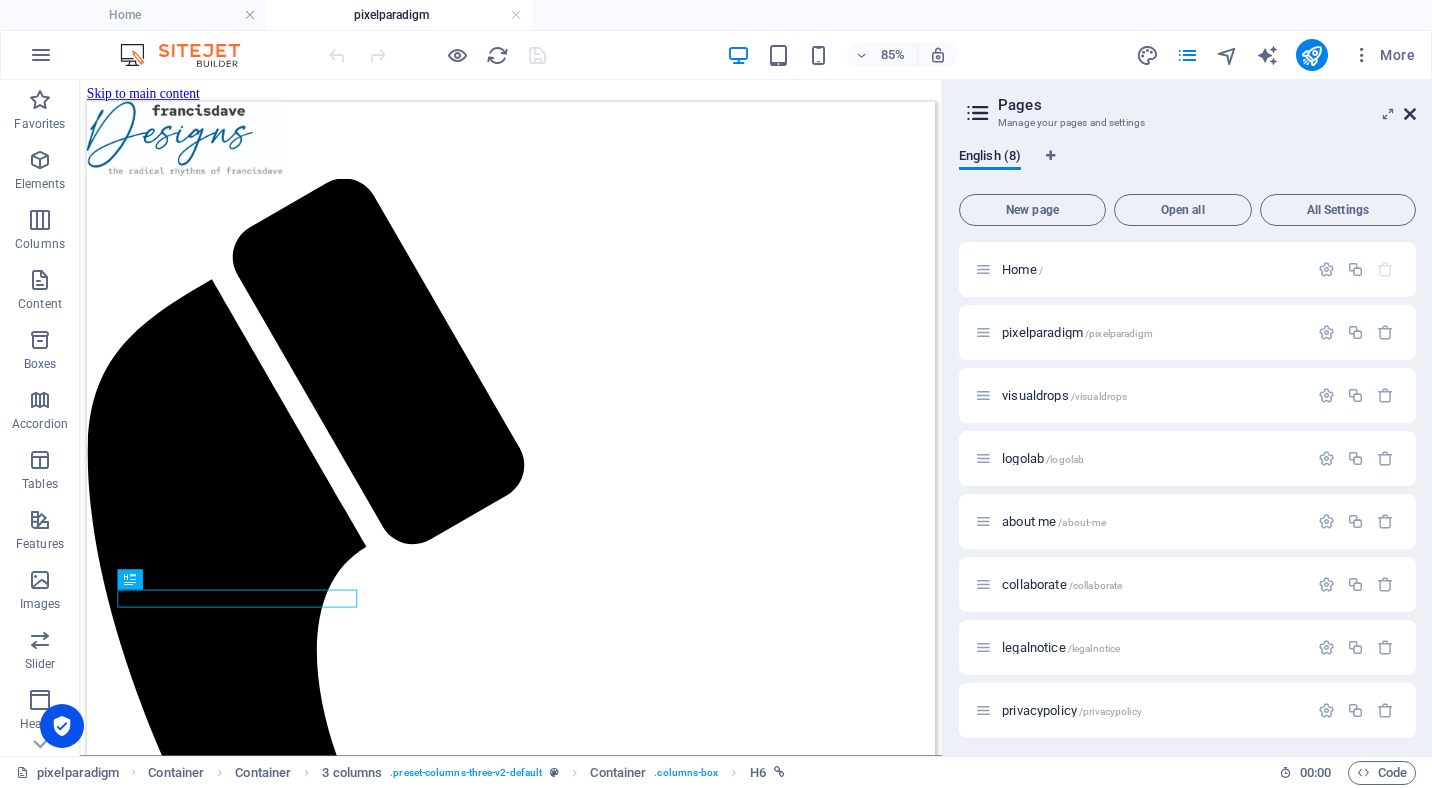 click at bounding box center (1410, 114) 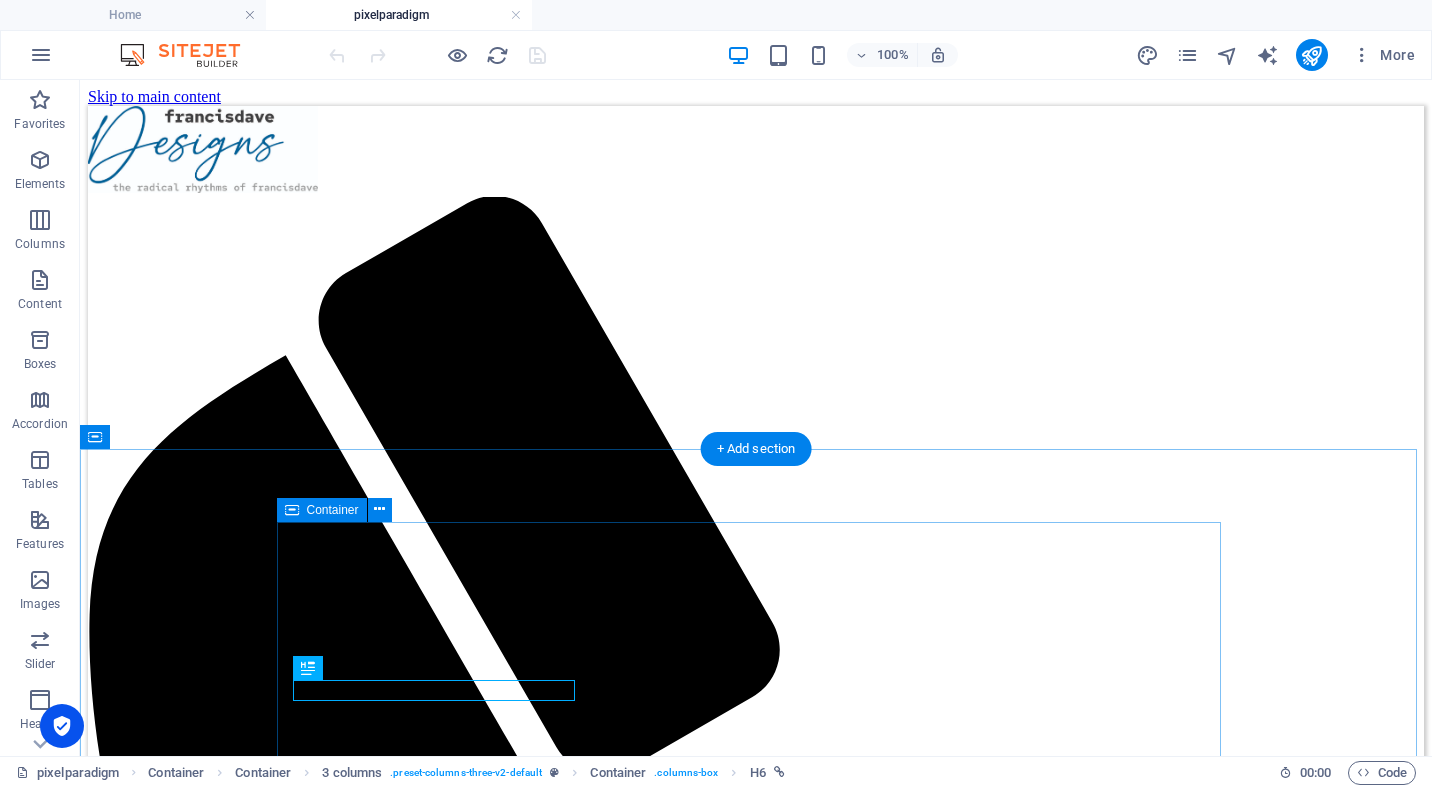 click on "posters/printed media editorial Lay-outs Drop content here or  Add elements  Paste clipboard" at bounding box center [756, 2528] 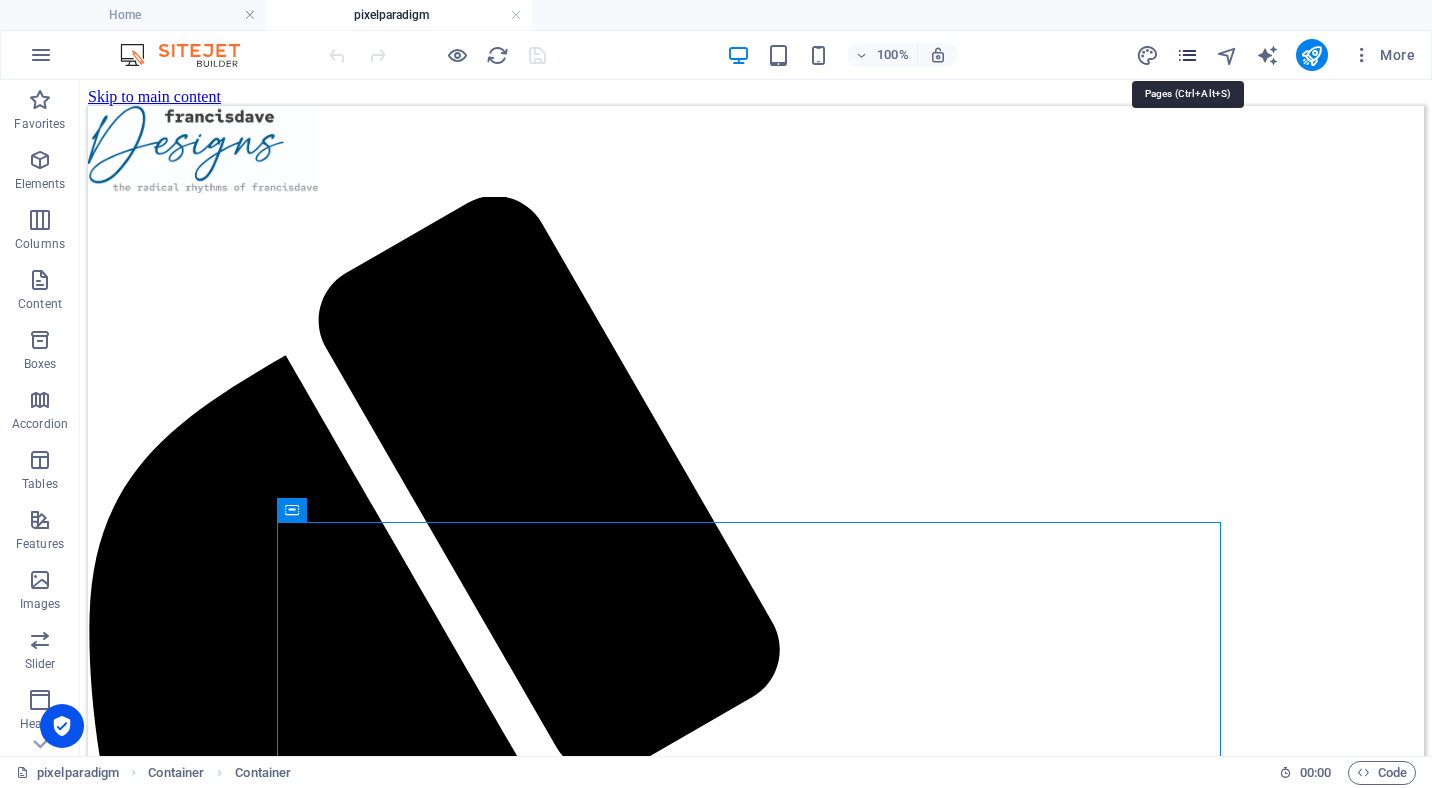 click at bounding box center (1187, 55) 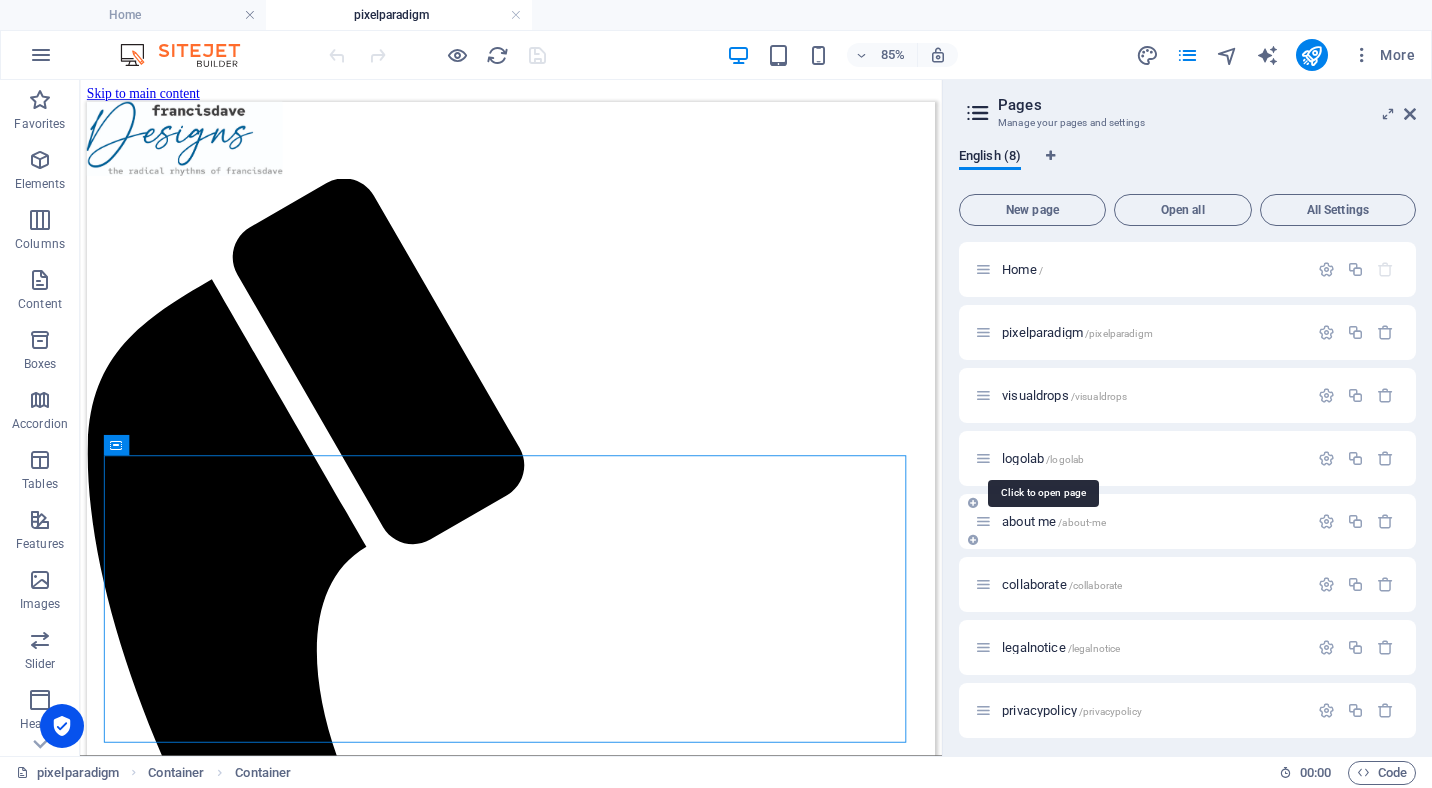 click on "logolab /logolab" at bounding box center [1043, 458] 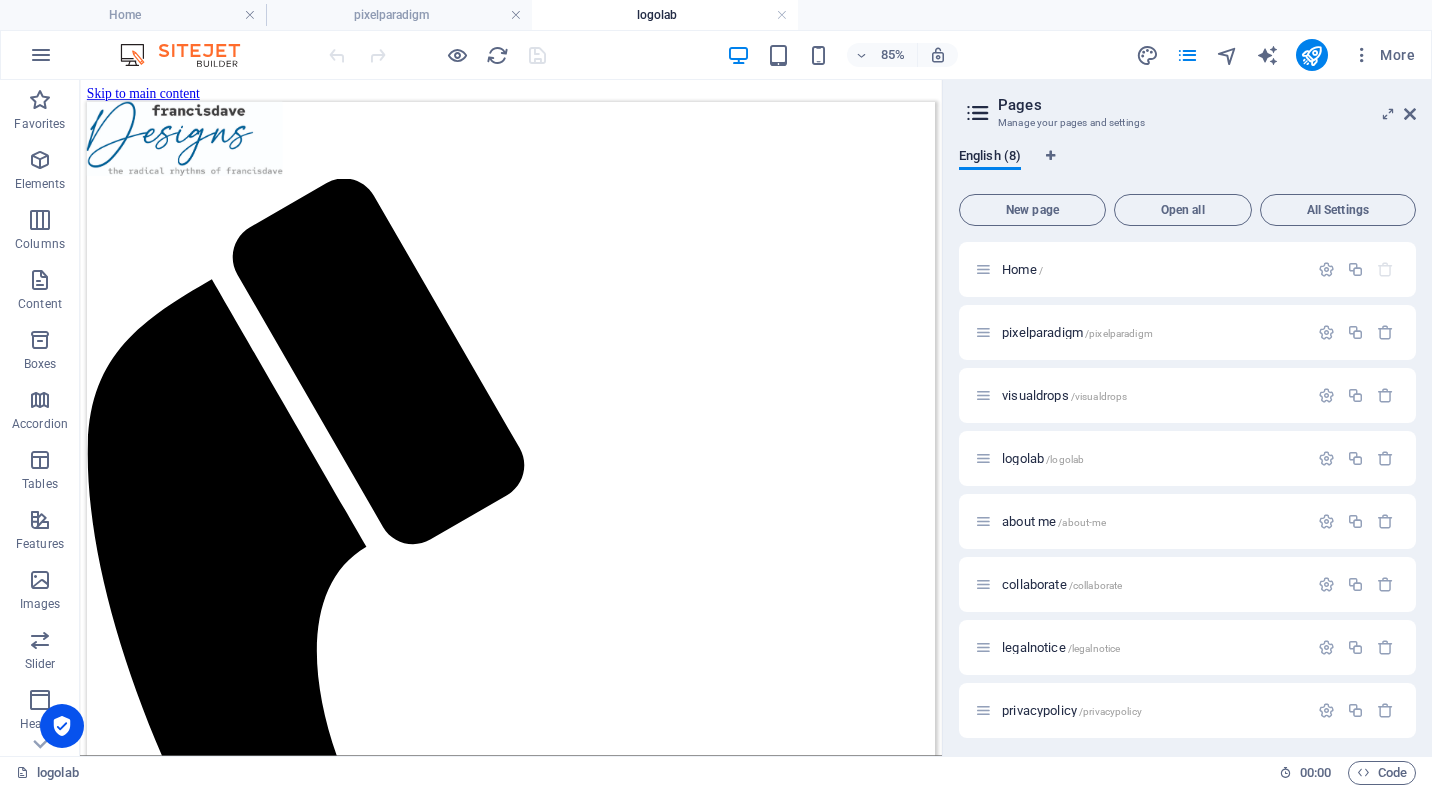 scroll, scrollTop: 0, scrollLeft: 0, axis: both 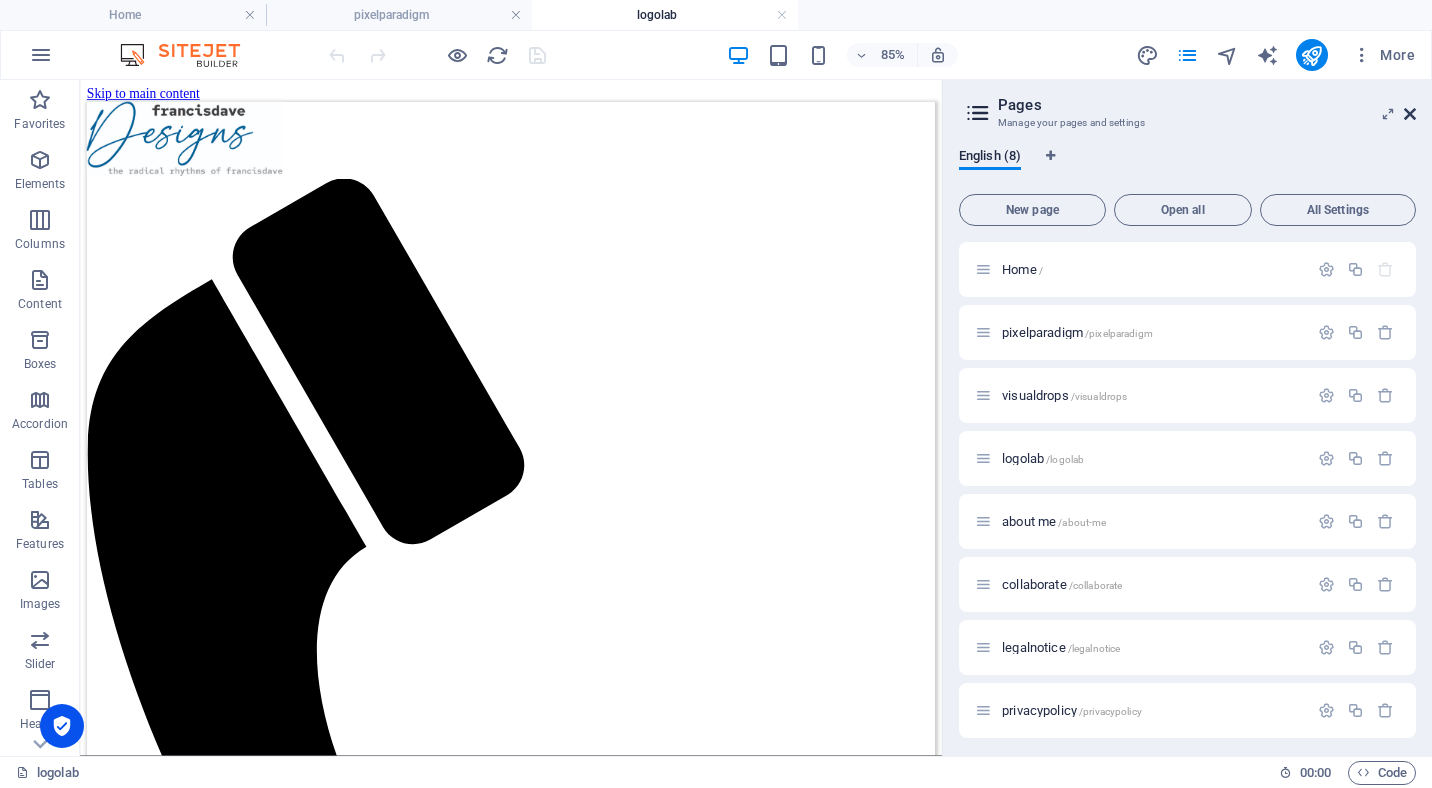 click at bounding box center [1410, 114] 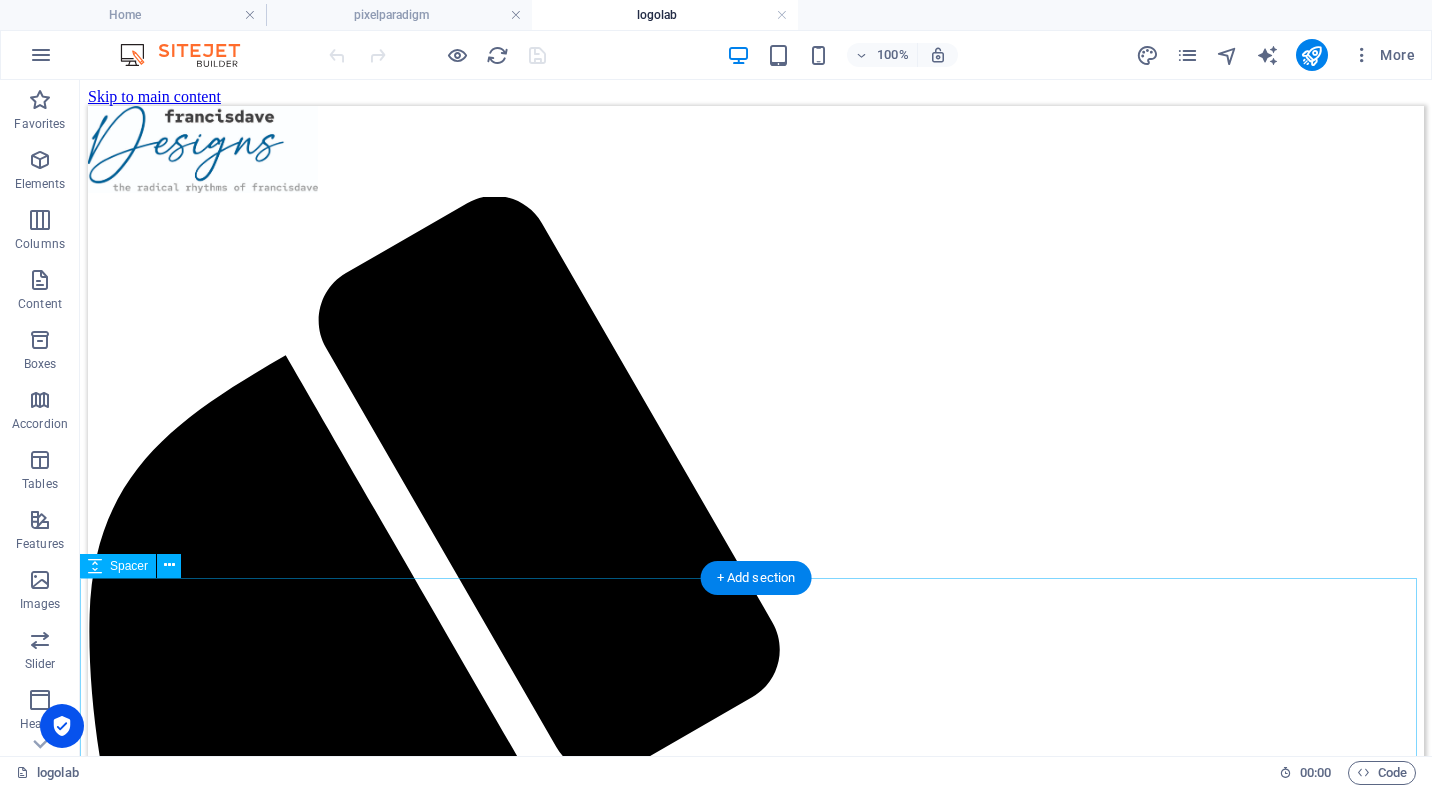 click at bounding box center (756, 2558) 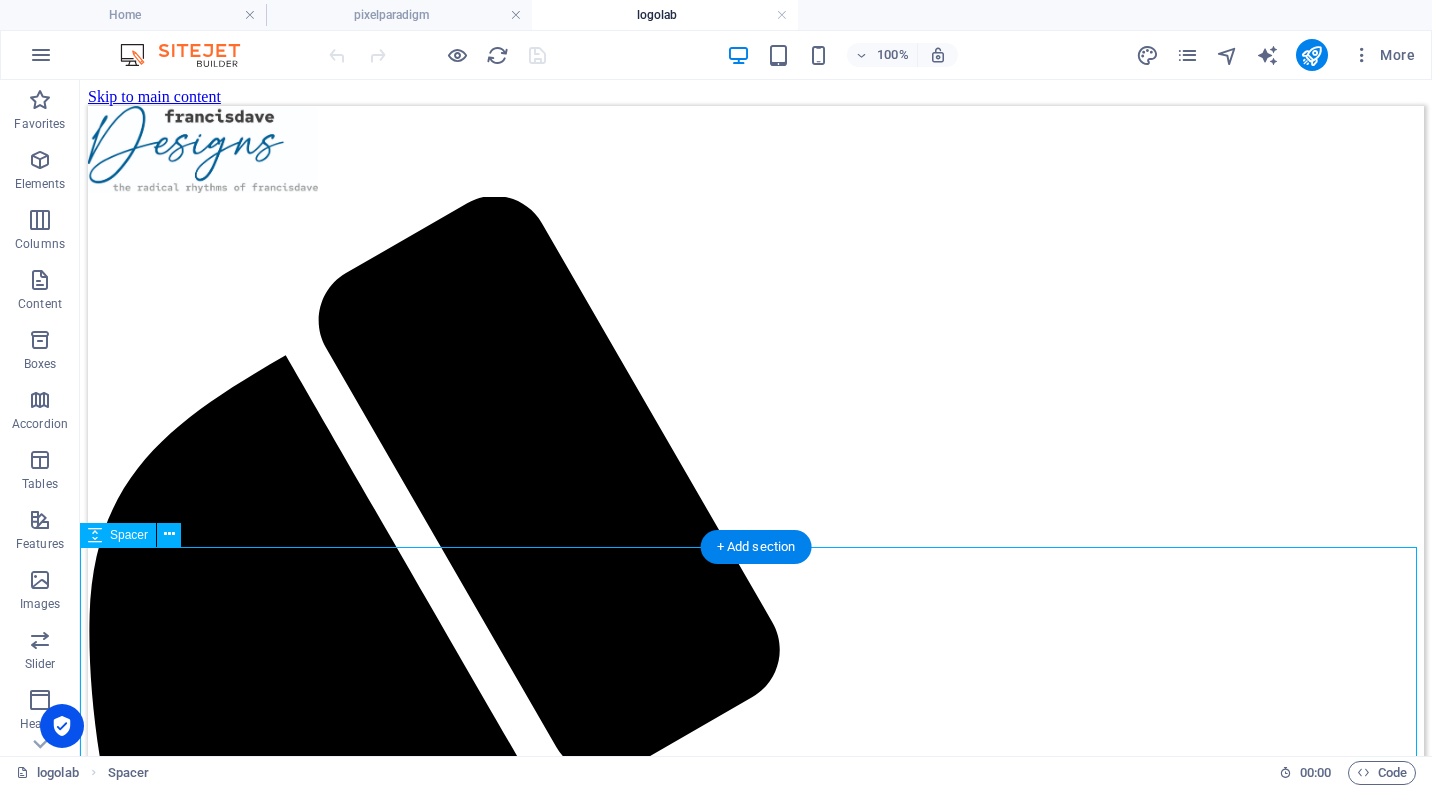 scroll, scrollTop: 200, scrollLeft: 0, axis: vertical 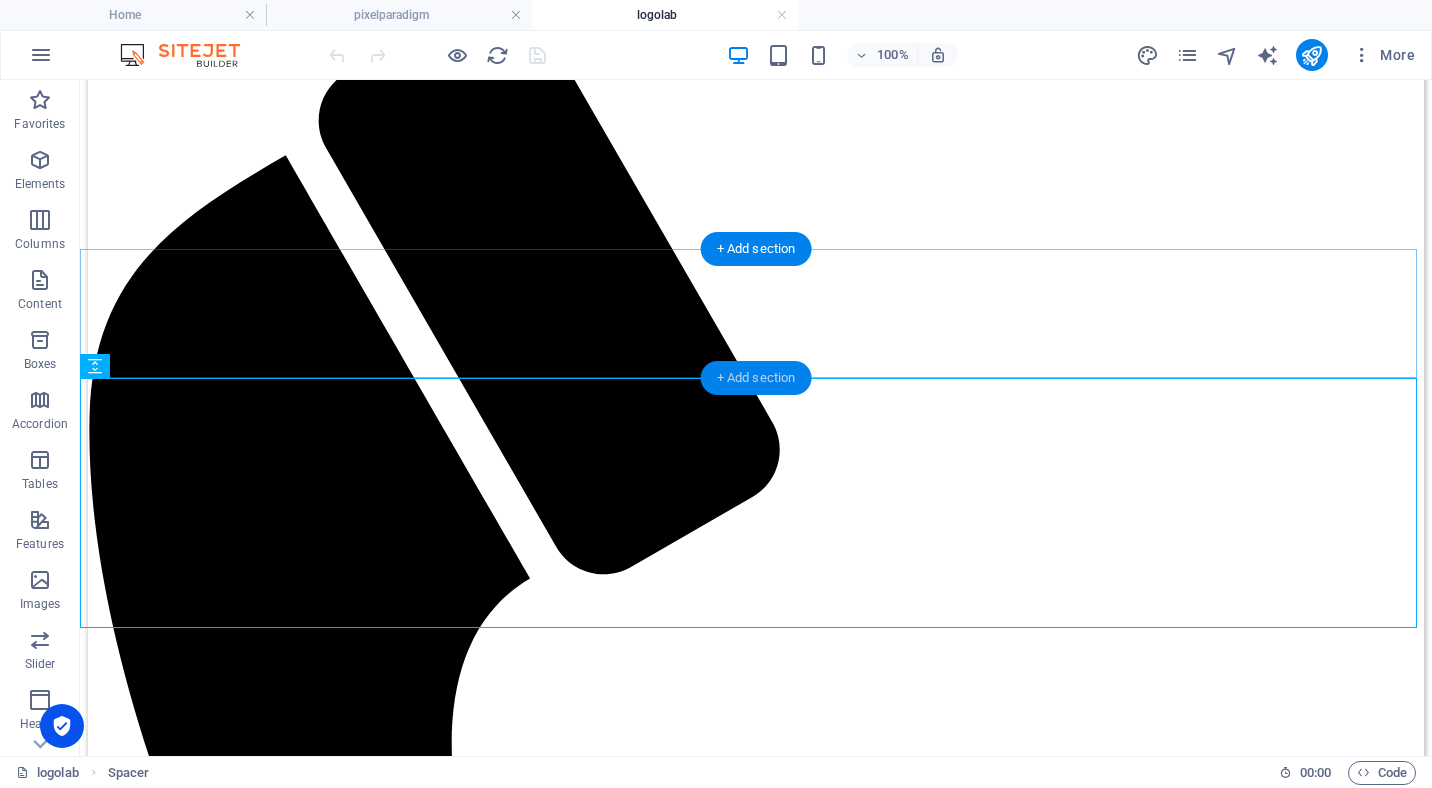 click on "+ Add section" at bounding box center (756, 378) 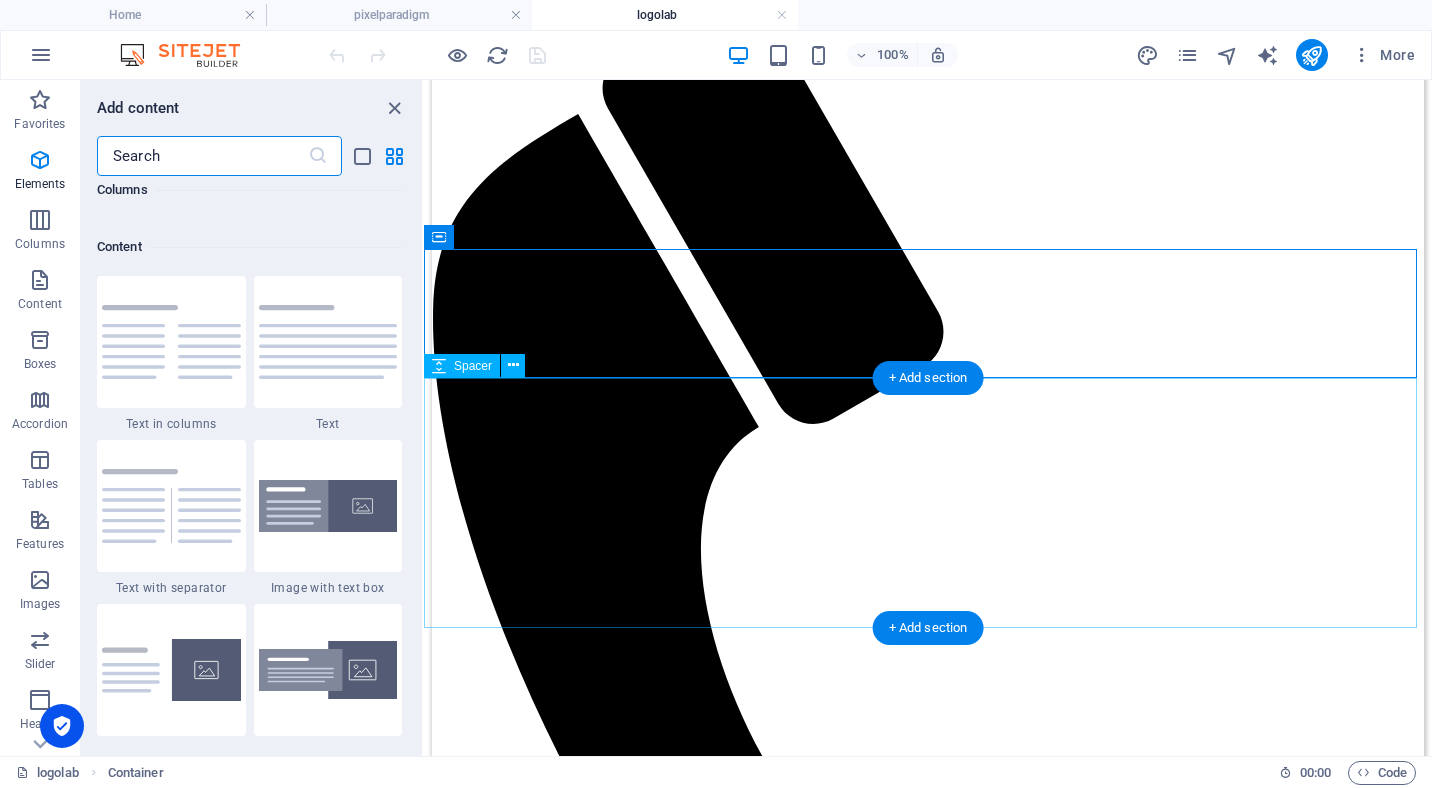 scroll, scrollTop: 3499, scrollLeft: 0, axis: vertical 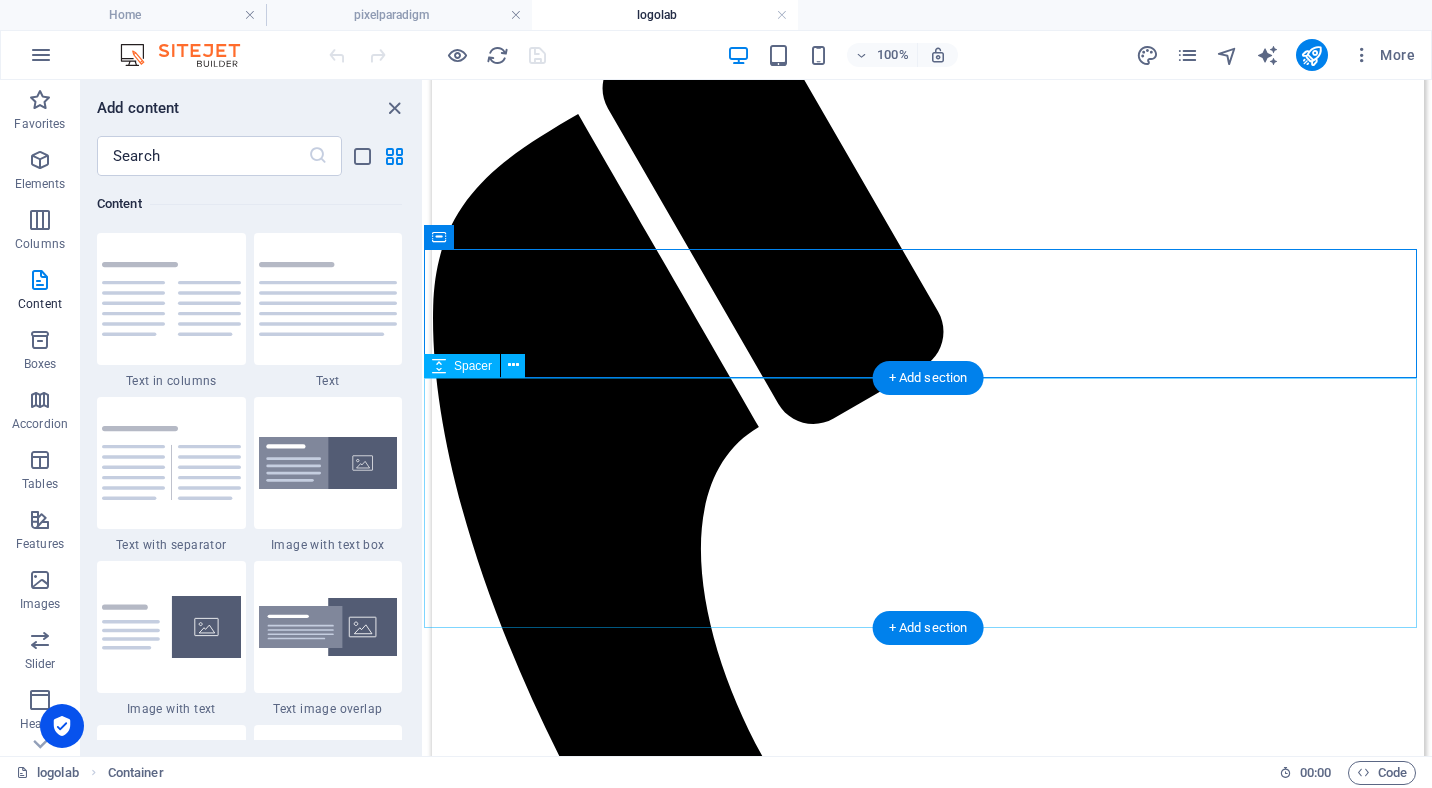 click at bounding box center [928, 1919] 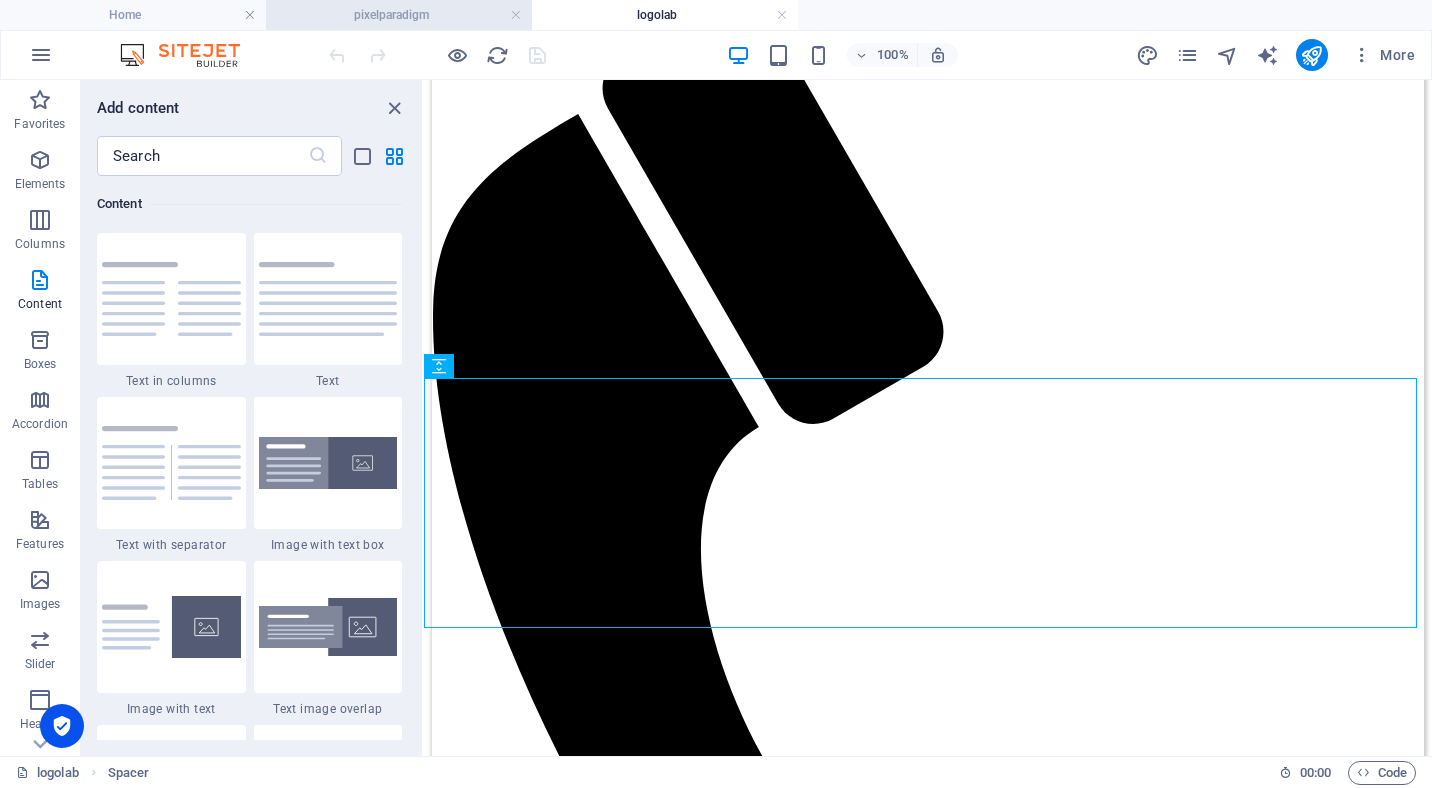 click on "pixelparadigm" at bounding box center (399, 15) 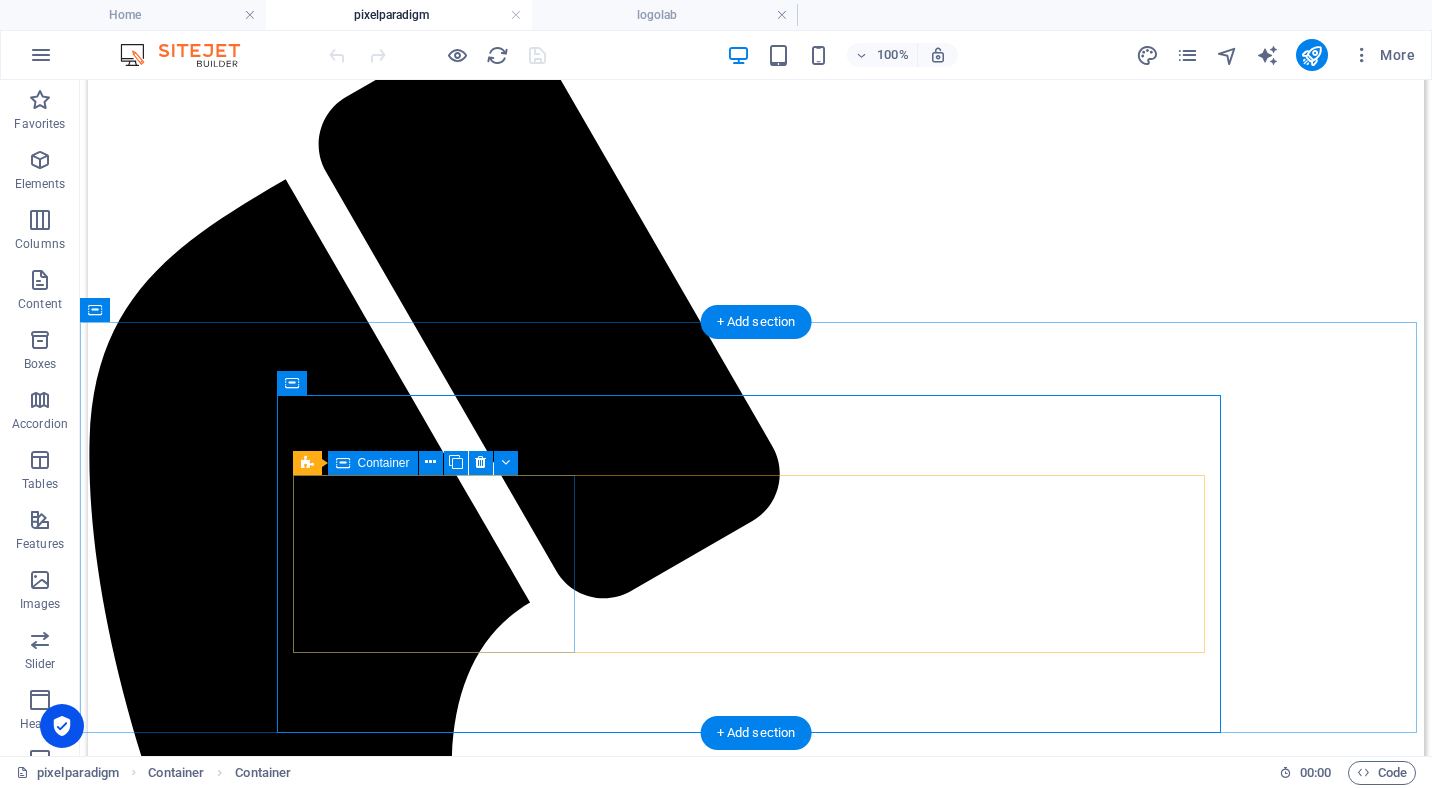 scroll, scrollTop: 200, scrollLeft: 0, axis: vertical 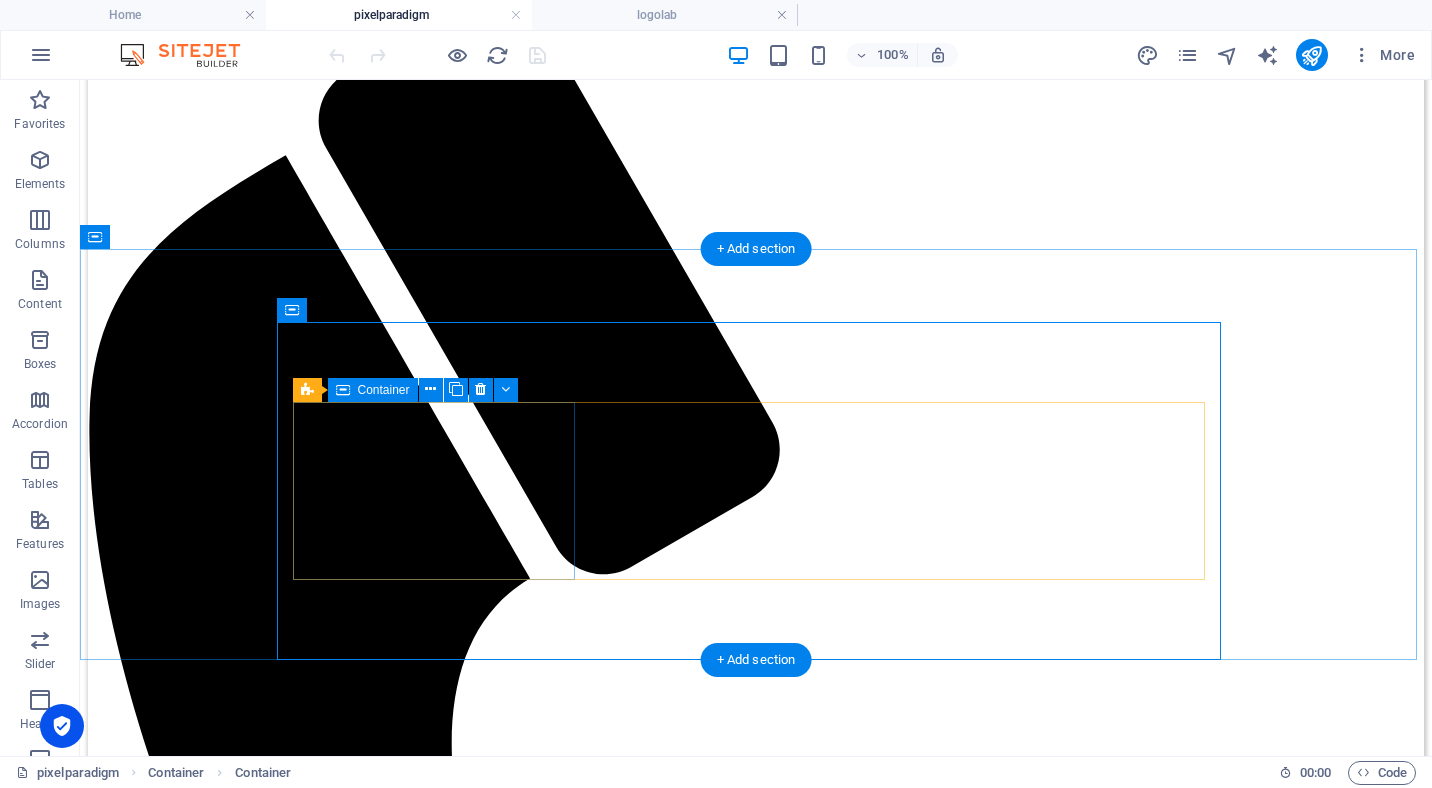 click on "posters/printed media" at bounding box center (756, 2226) 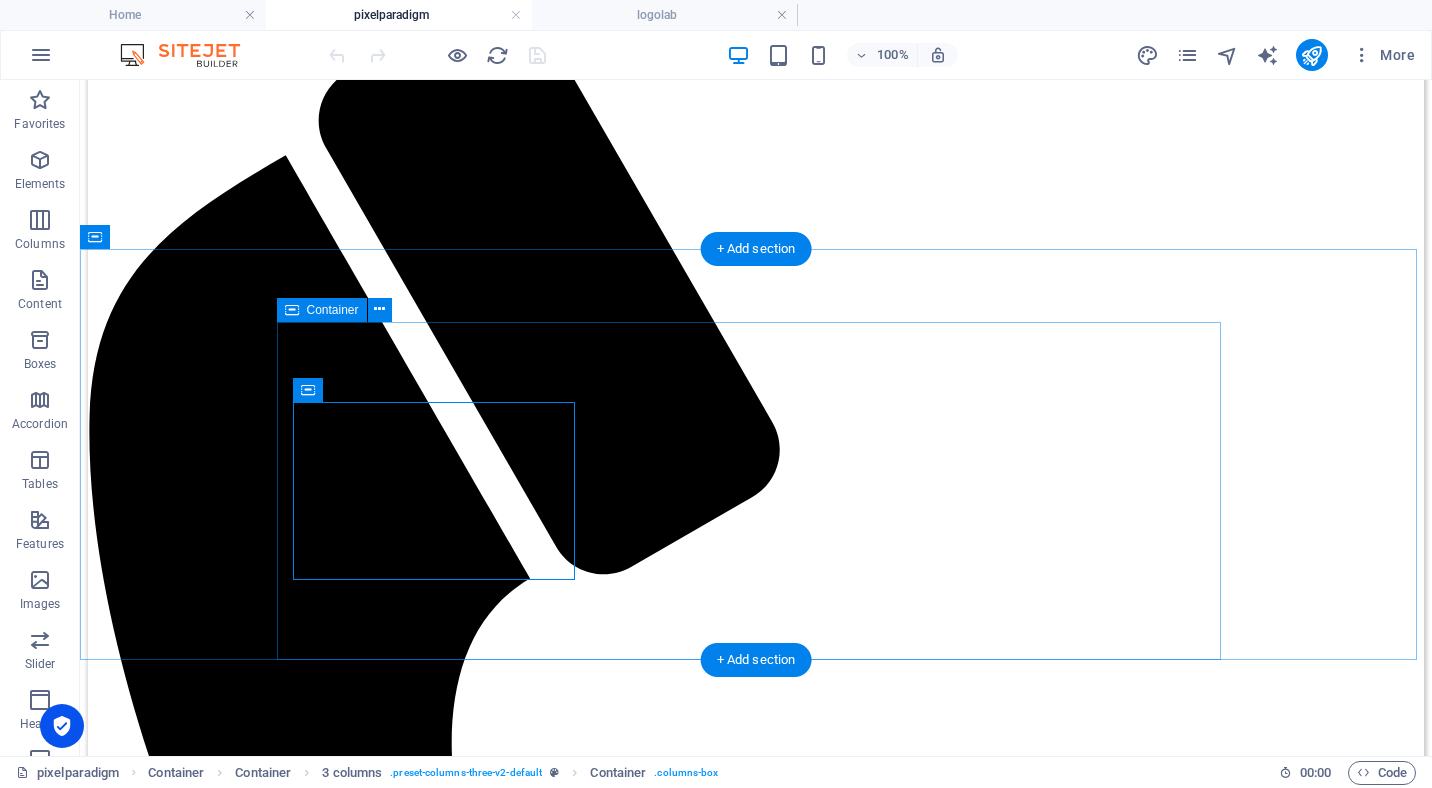 click on "posters/printed media editorial Lay-outs Drop content here or  Add elements  Paste clipboard" at bounding box center [756, 2328] 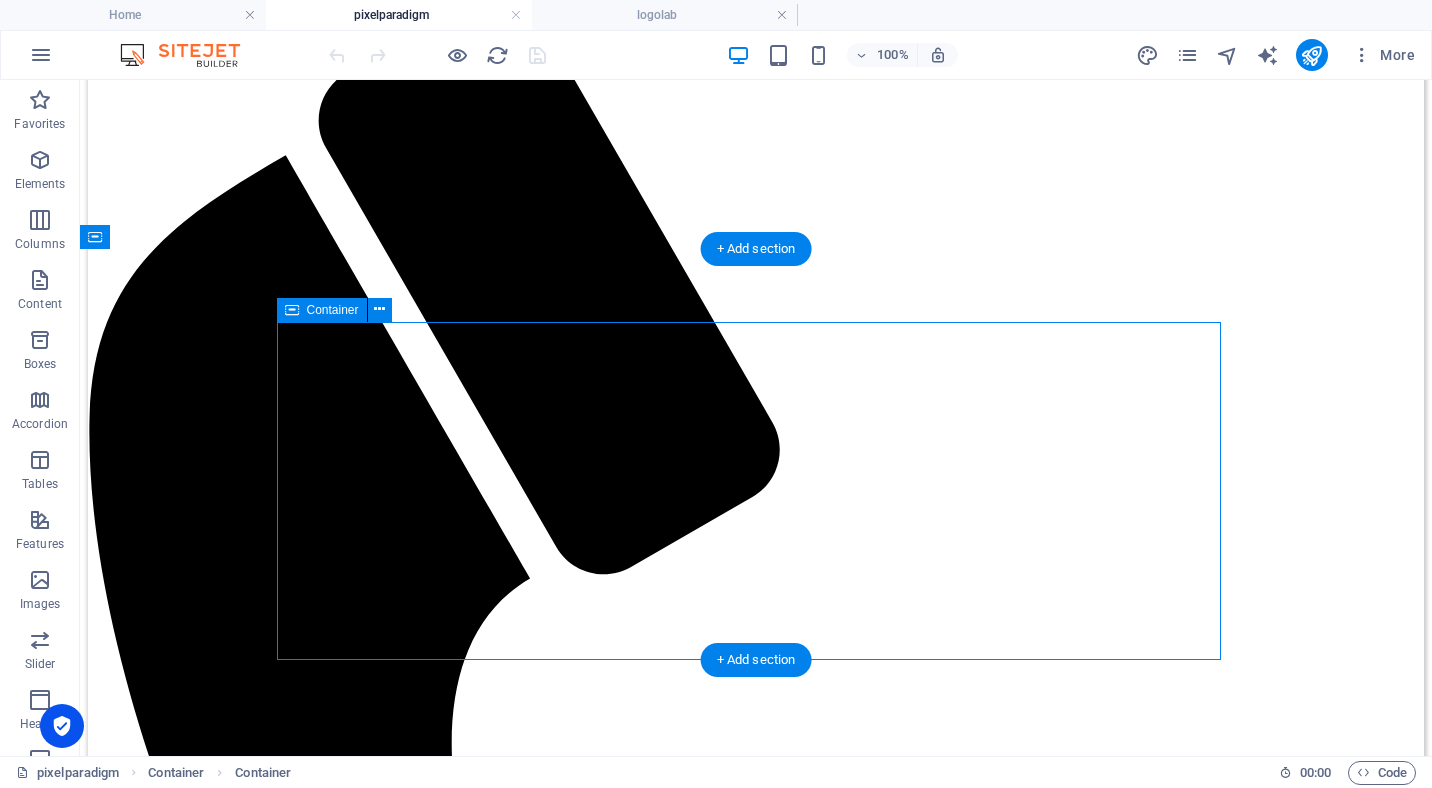 click on "posters/printed media editorial Lay-outs Drop content here or  Add elements  Paste clipboard" at bounding box center (756, 2328) 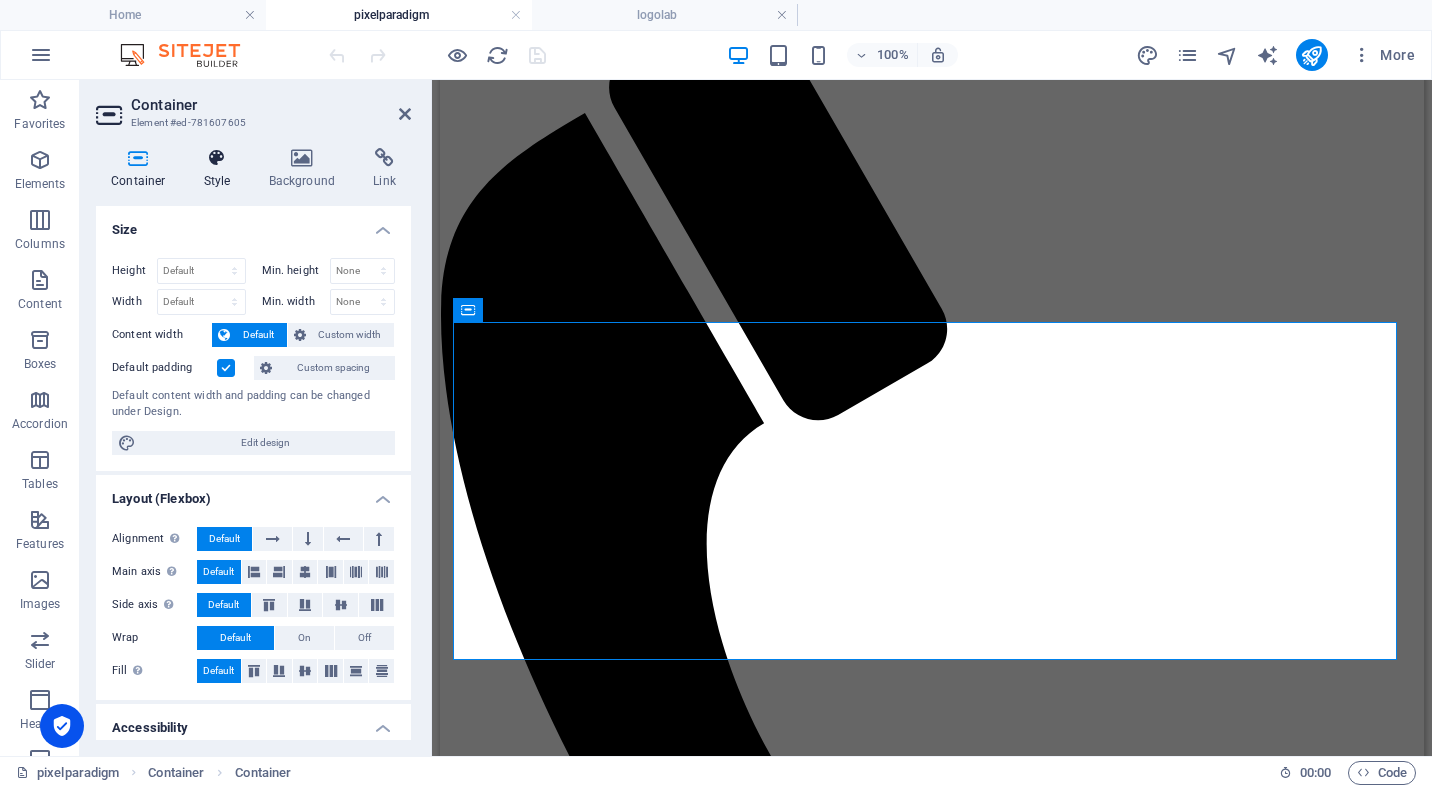 click at bounding box center (217, 158) 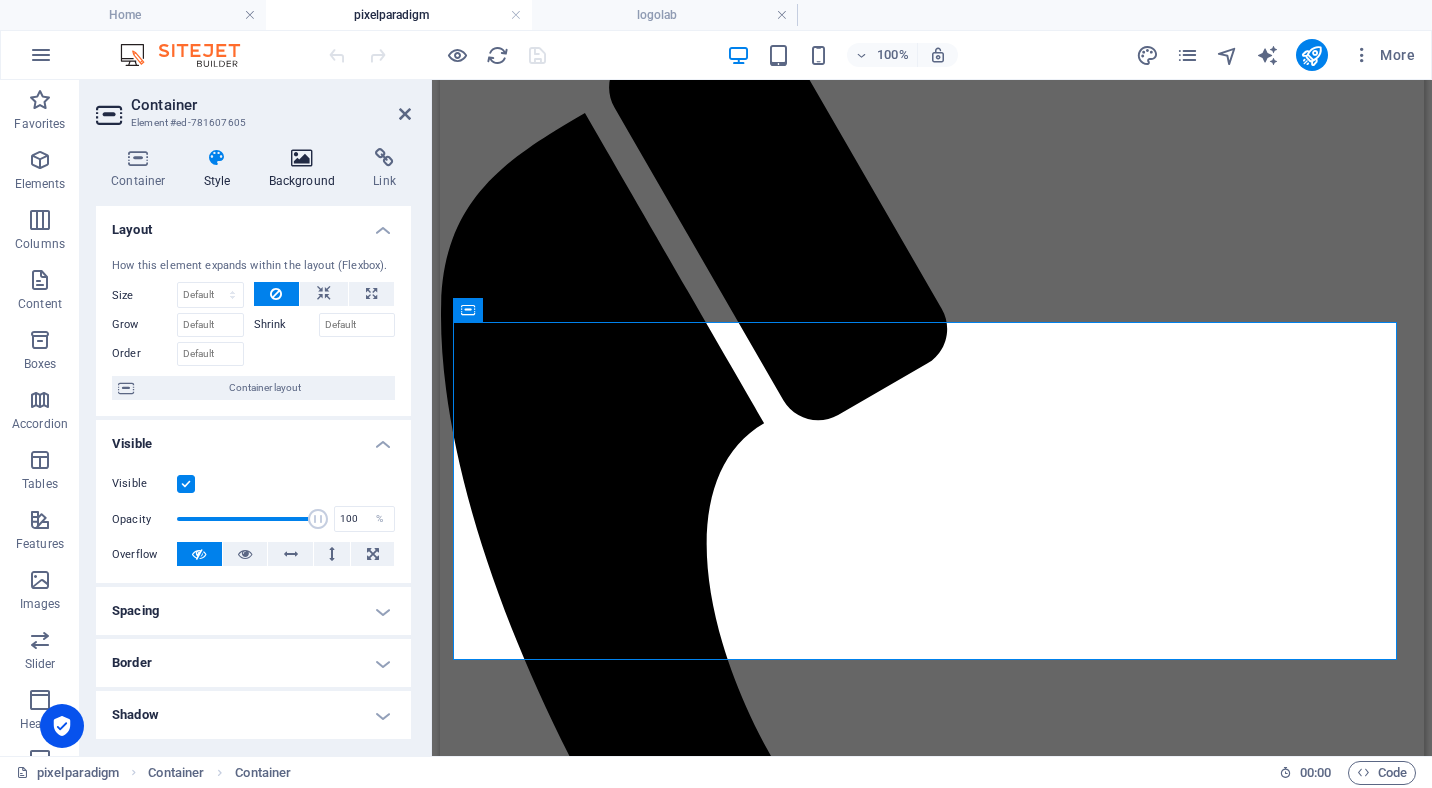 click at bounding box center [302, 158] 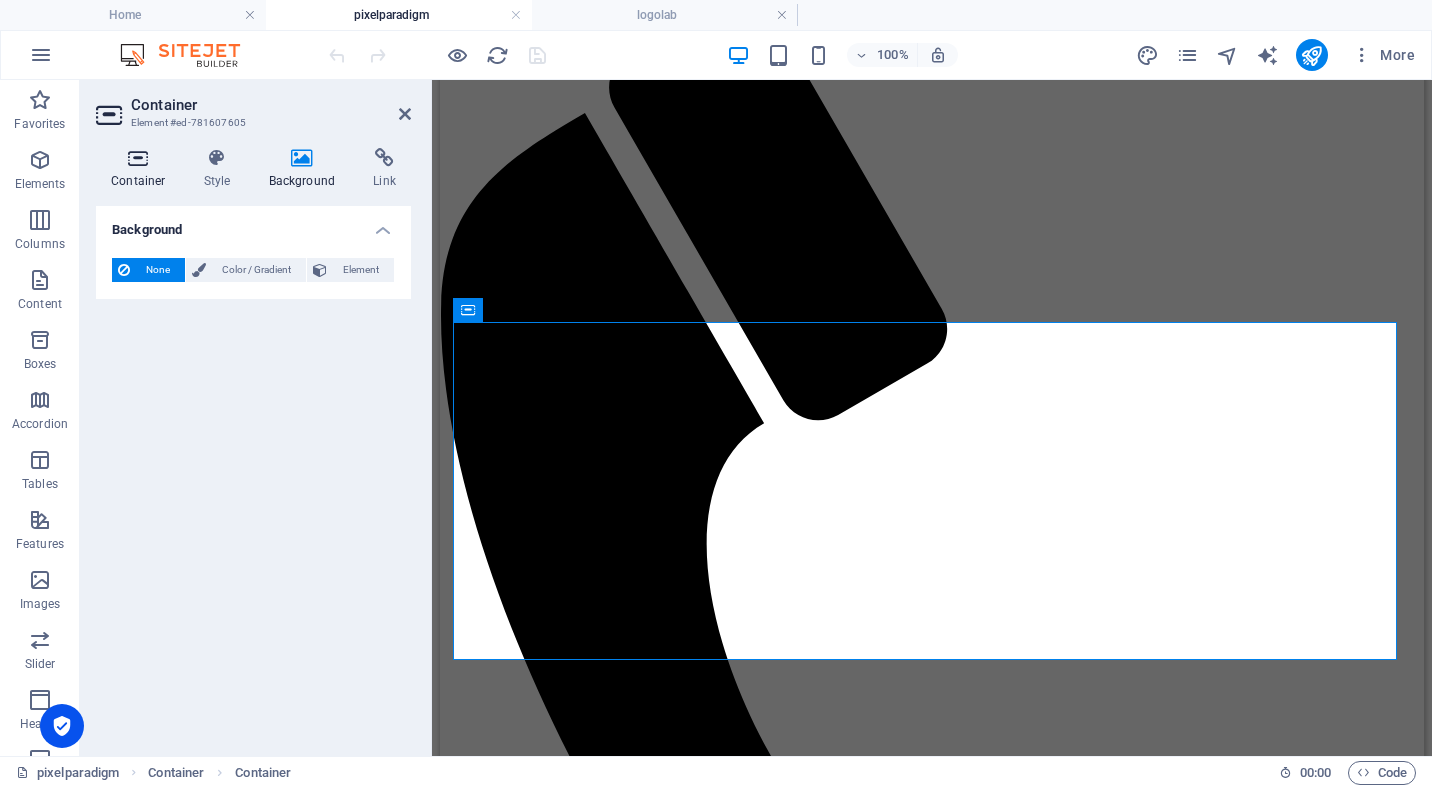 click at bounding box center [138, 158] 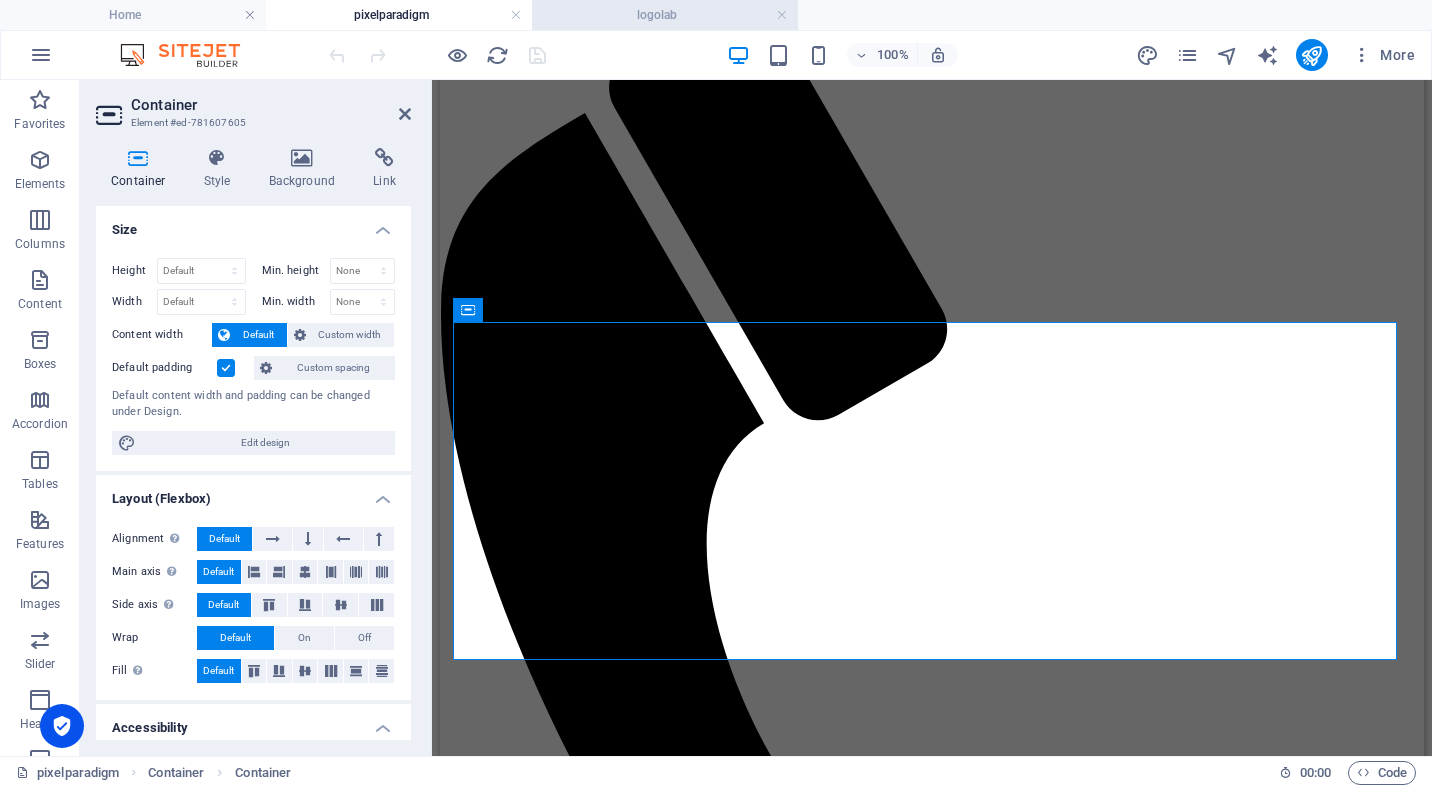 click on "logolab" at bounding box center (665, 15) 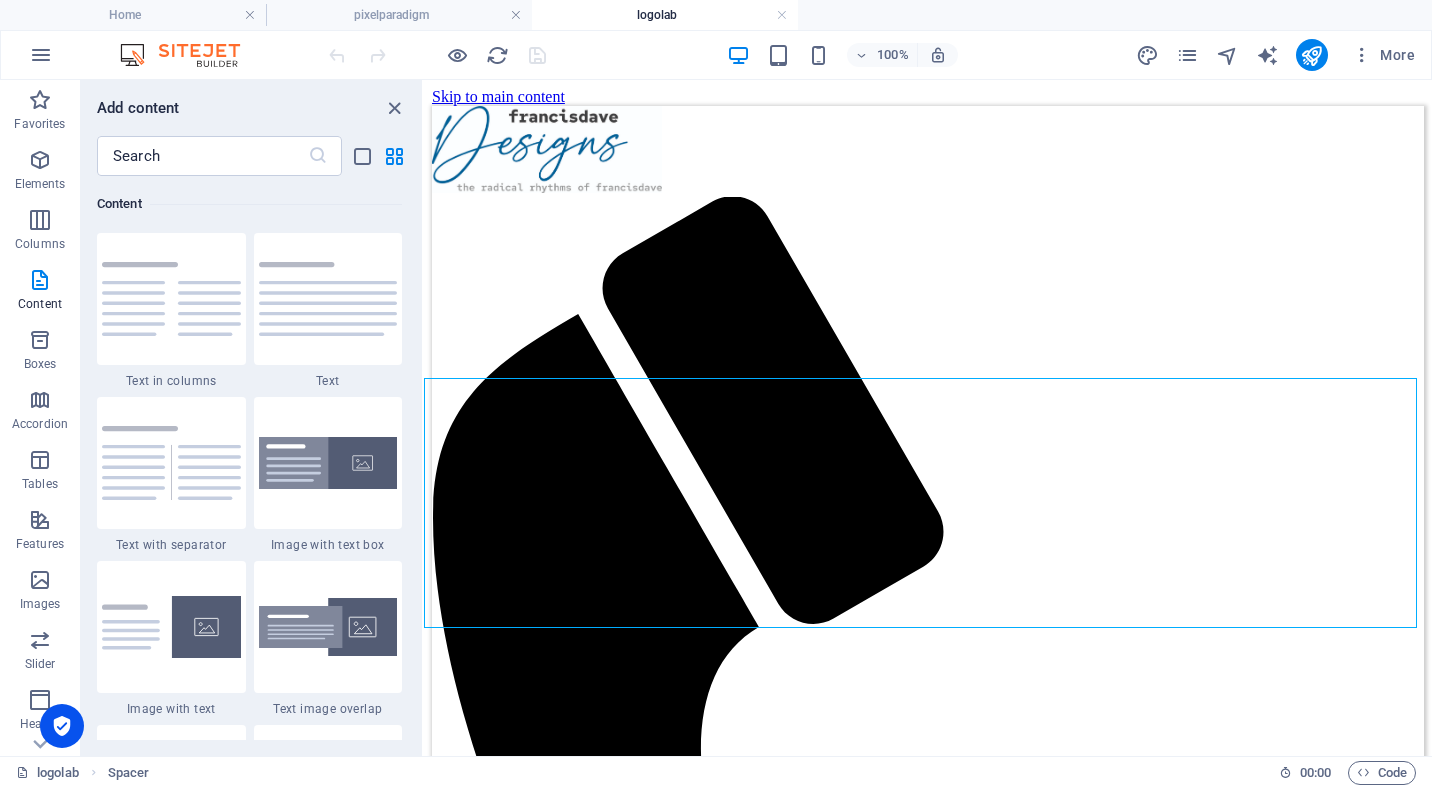 scroll, scrollTop: 200, scrollLeft: 0, axis: vertical 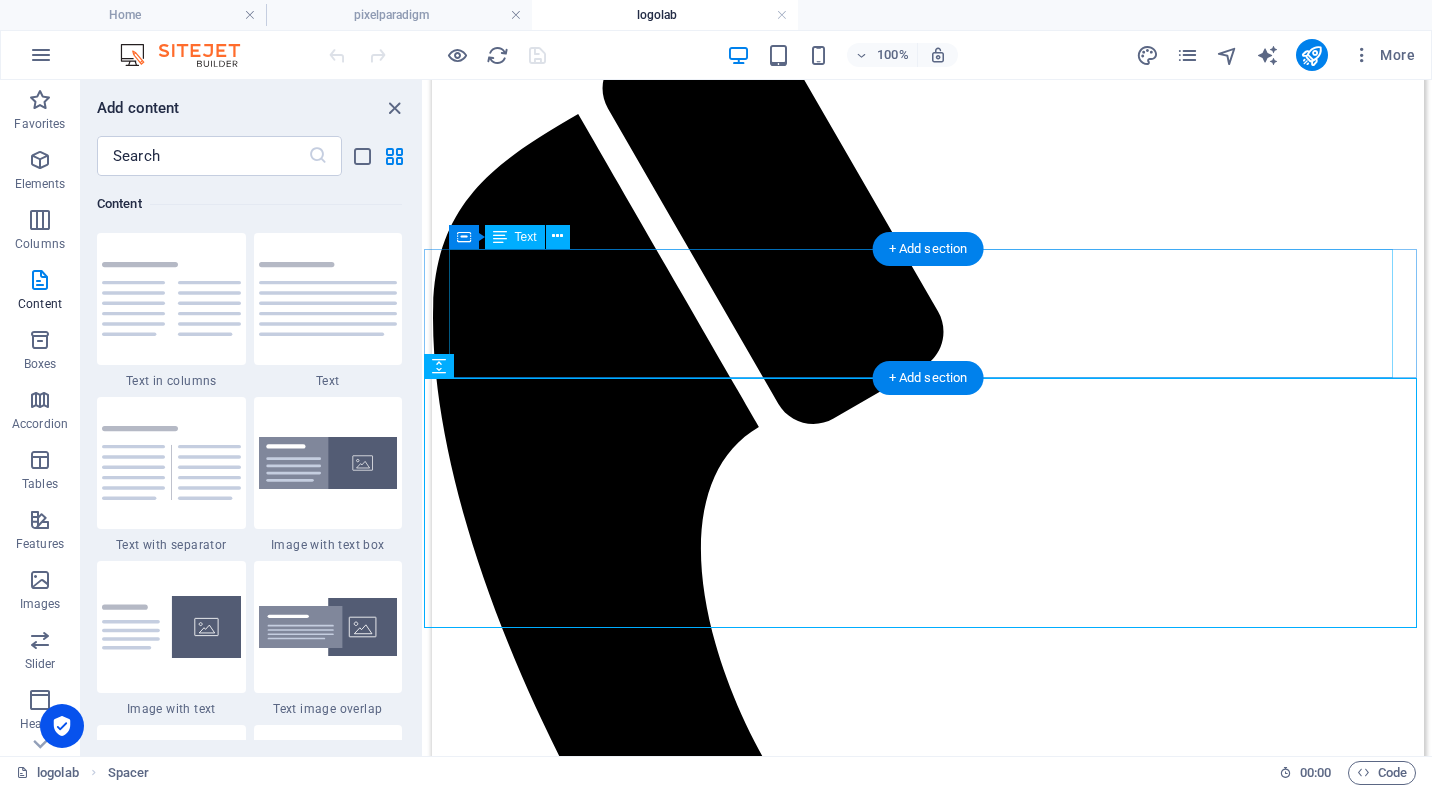 click on "Logo Lab This is my creative workshop for bold, memorable, and meaningful logo design. I specialize in crafting unique visual identities that capture the essence of your brand. Whether you're a startup looking for your first logo or an established business ready for a fresh new look,  Logo Lab  blends strategy, creativity, and precision to deliver designs that stand out and speak volumes. From Custom Logo Designs, Brand Identity Packages, Rebranding & Logo Refresh. I bring ideas to life." at bounding box center [928, 1721] 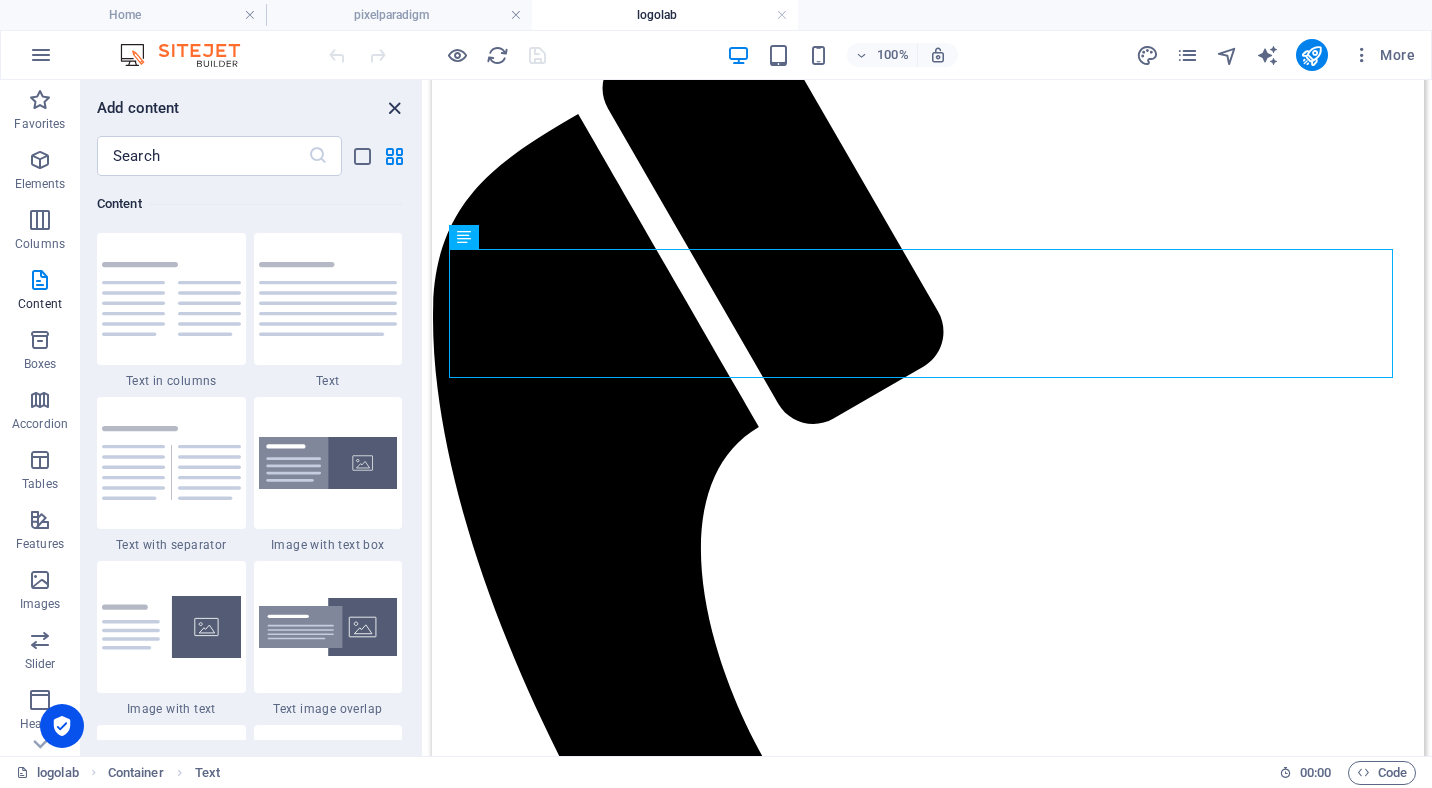 click at bounding box center (394, 108) 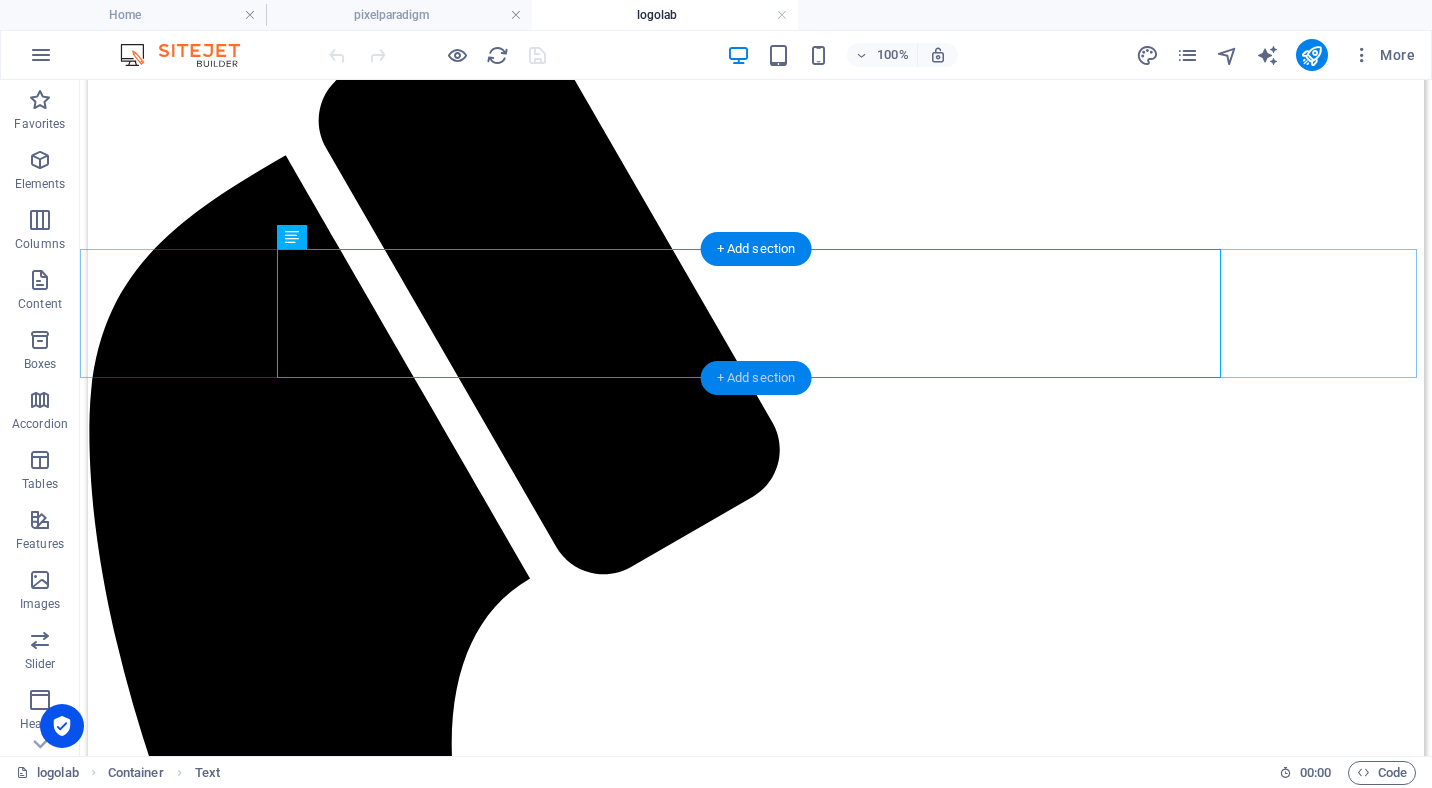 click on "+ Add section" at bounding box center [756, 378] 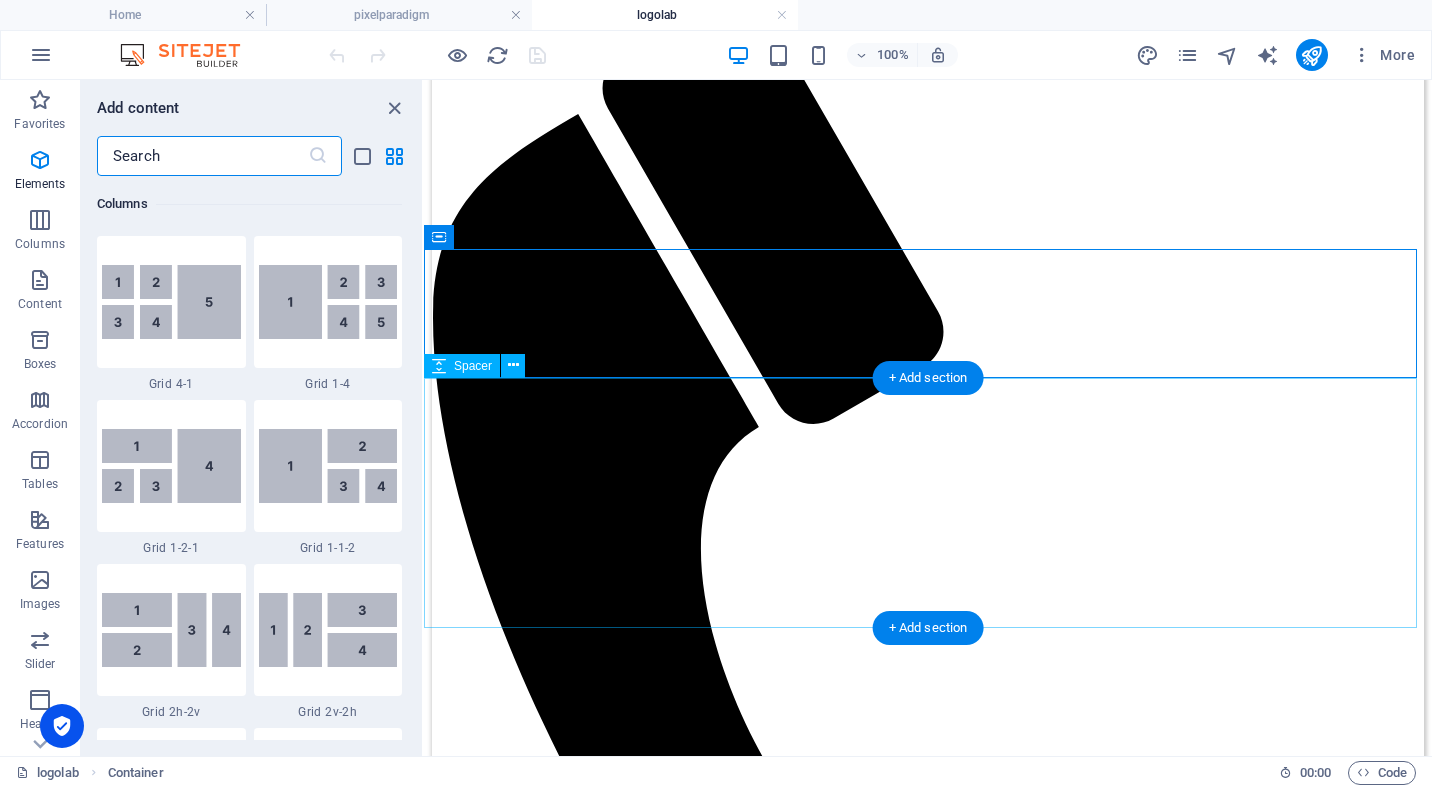scroll, scrollTop: 3499, scrollLeft: 0, axis: vertical 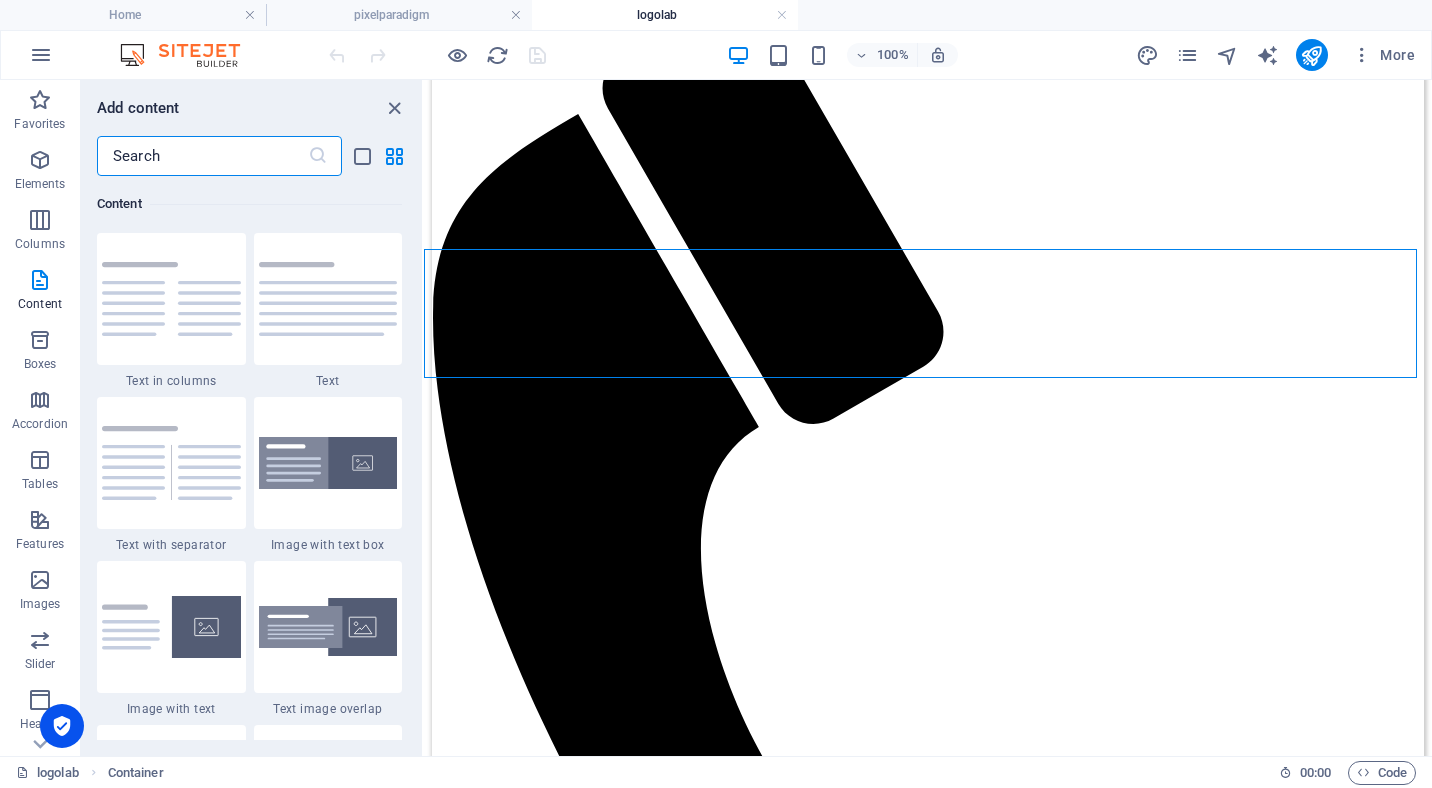 click at bounding box center [202, 156] 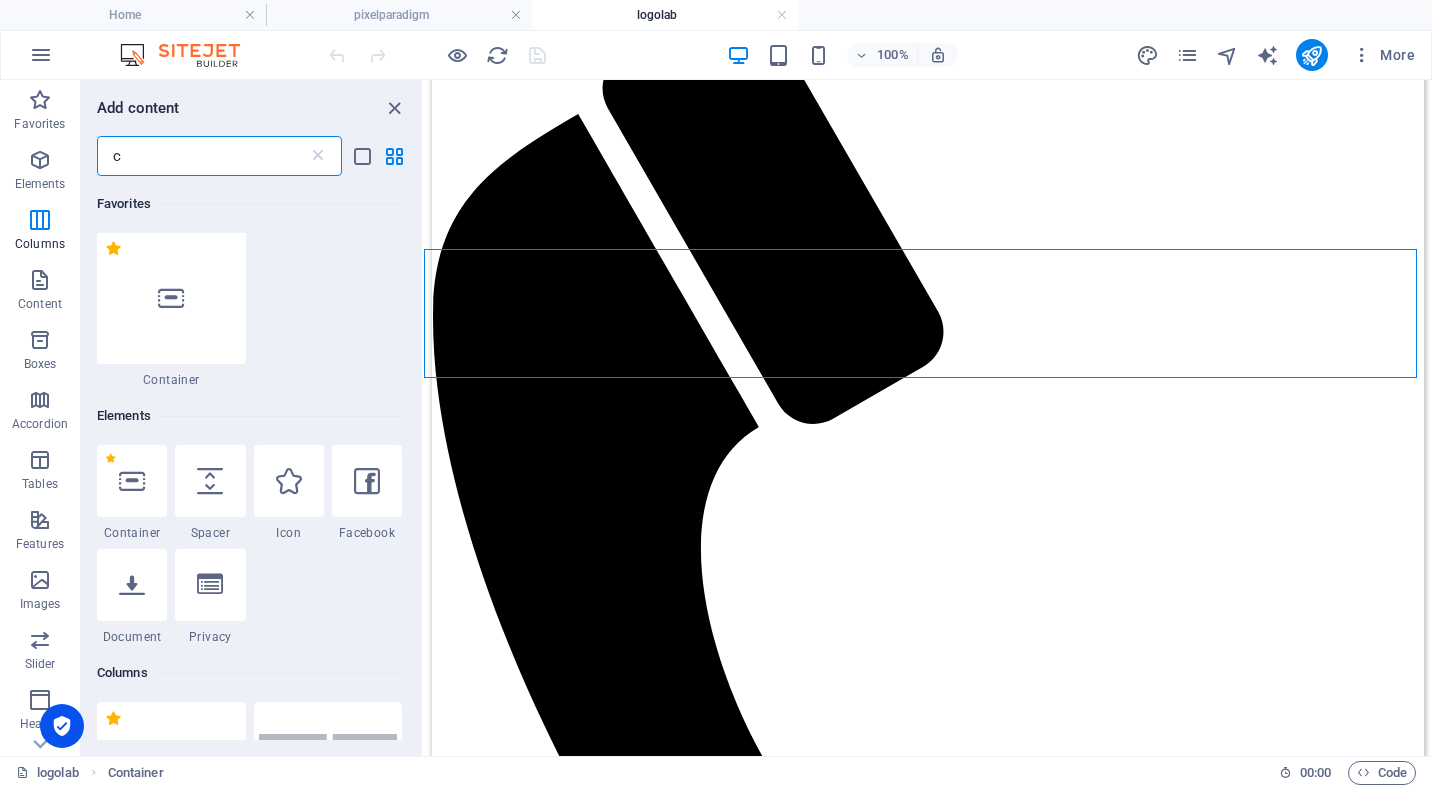 scroll, scrollTop: 0, scrollLeft: 0, axis: both 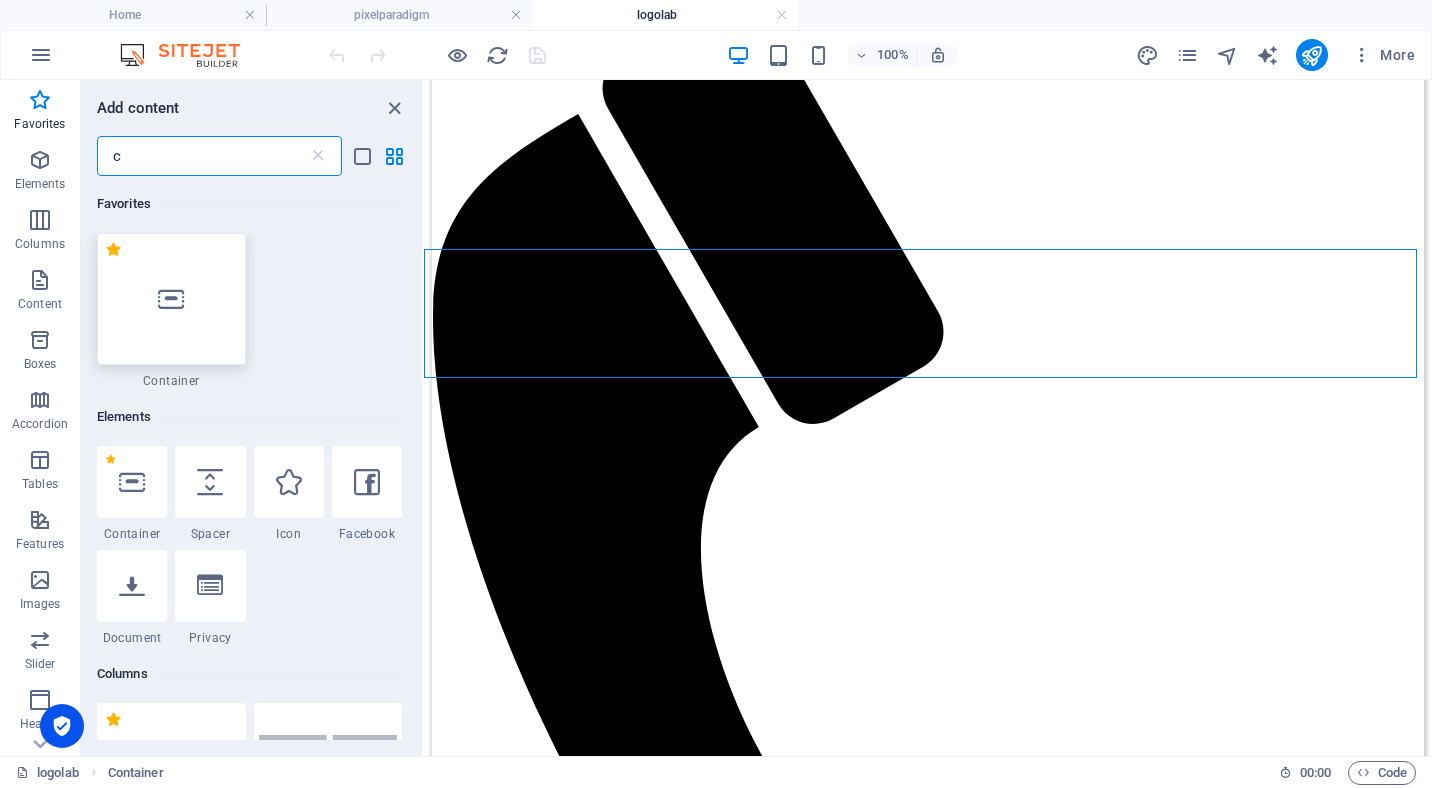 type on "c" 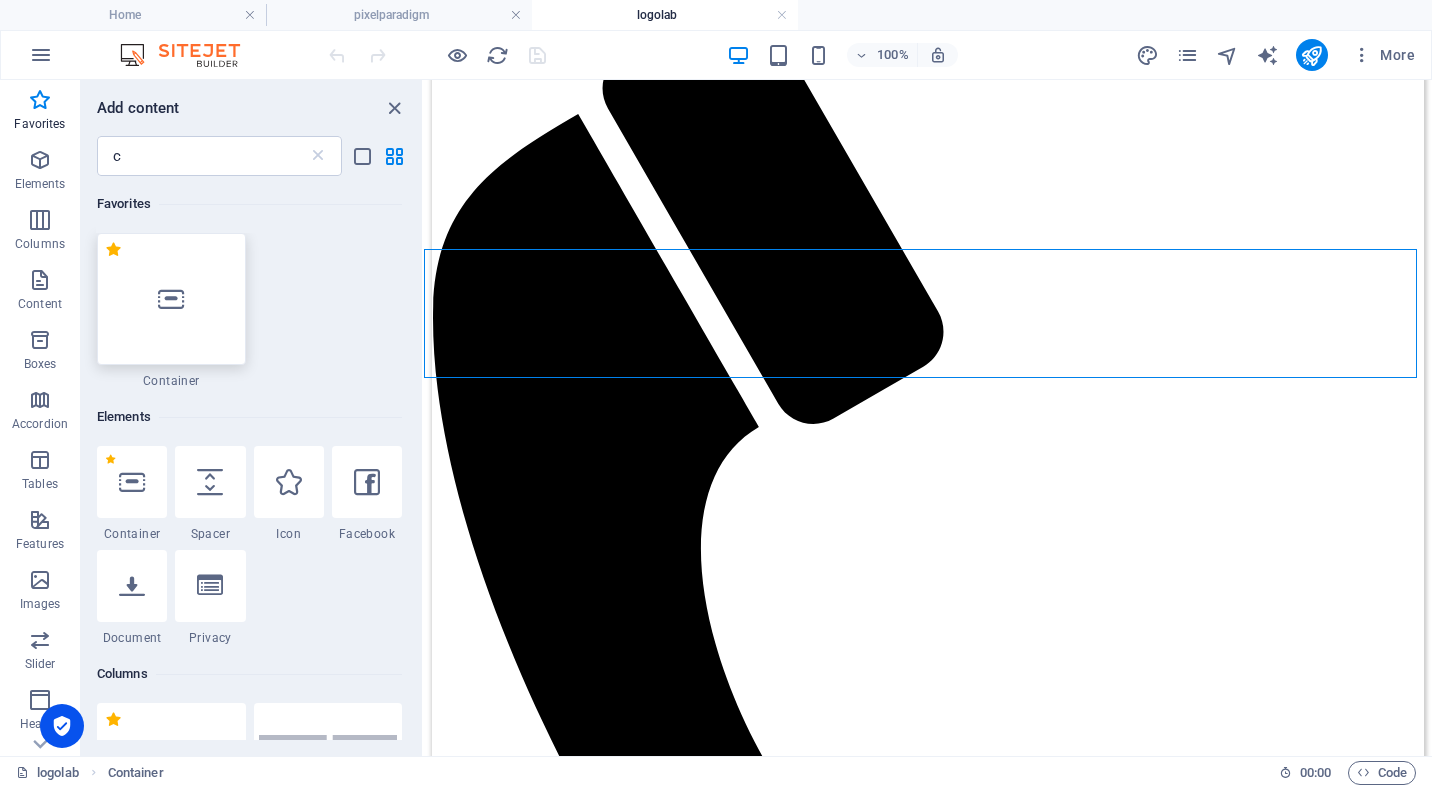 click at bounding box center (171, 299) 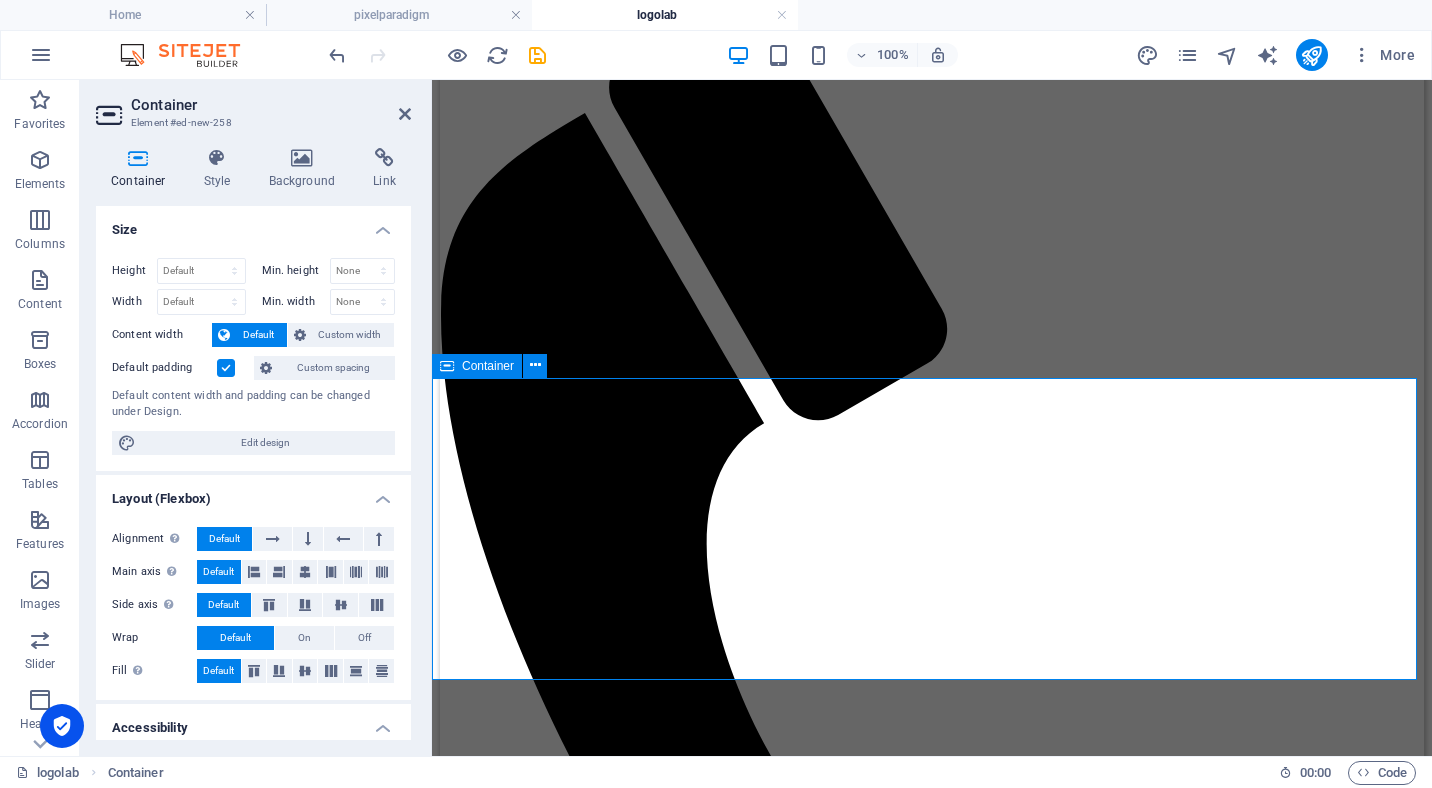 click on "Add elements" at bounding box center (873, 1884) 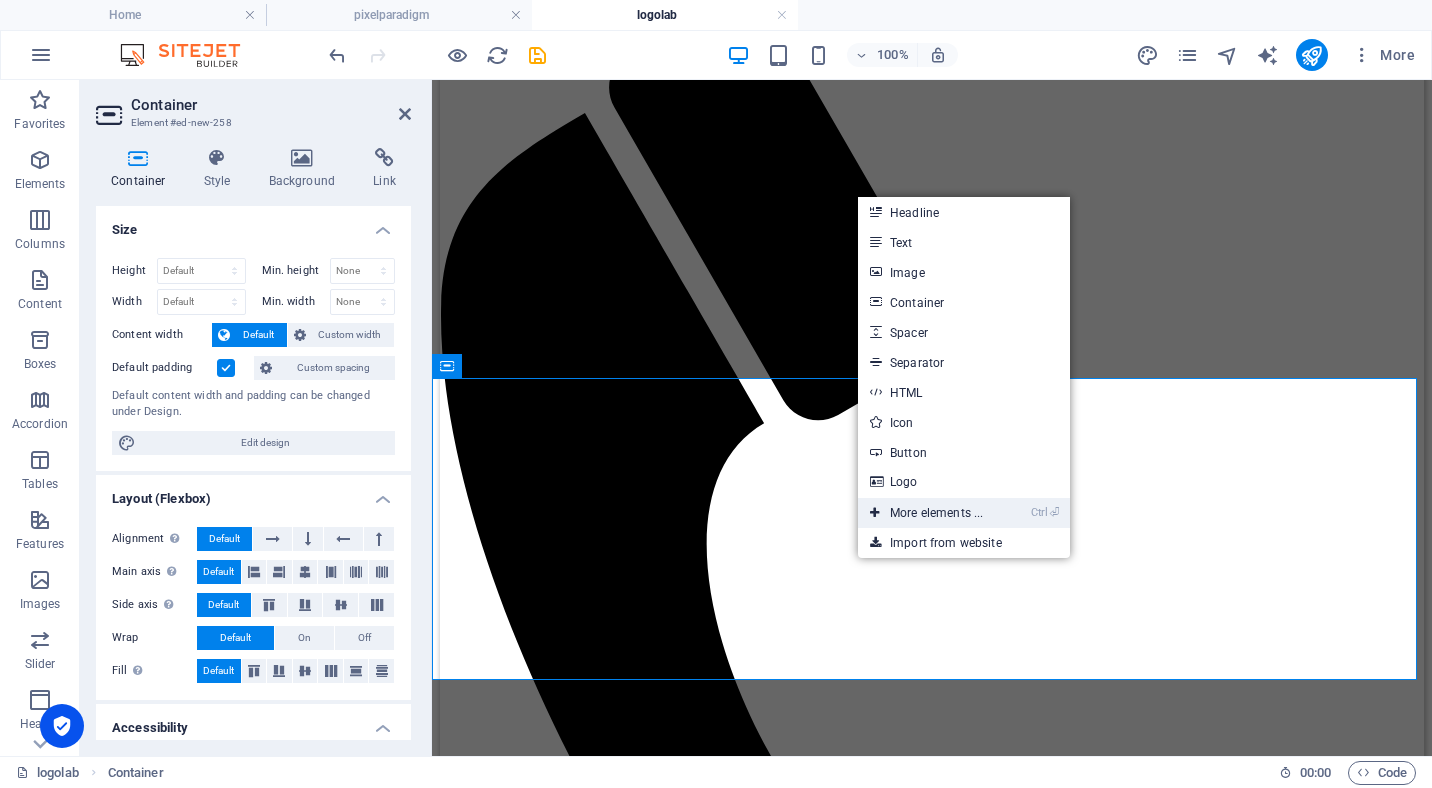 click on "Ctrl ⏎  More elements ..." at bounding box center [926, 513] 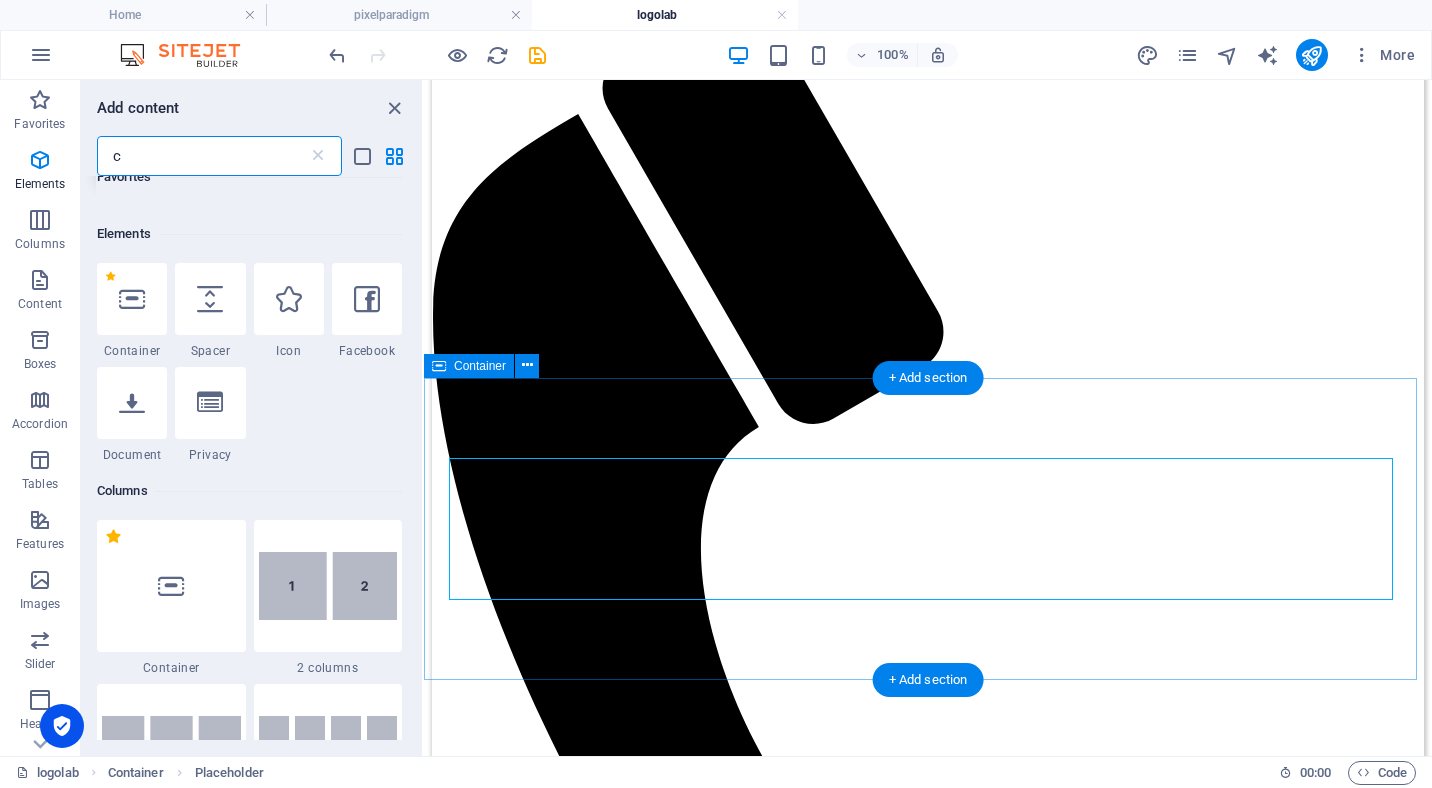 scroll, scrollTop: 213, scrollLeft: 0, axis: vertical 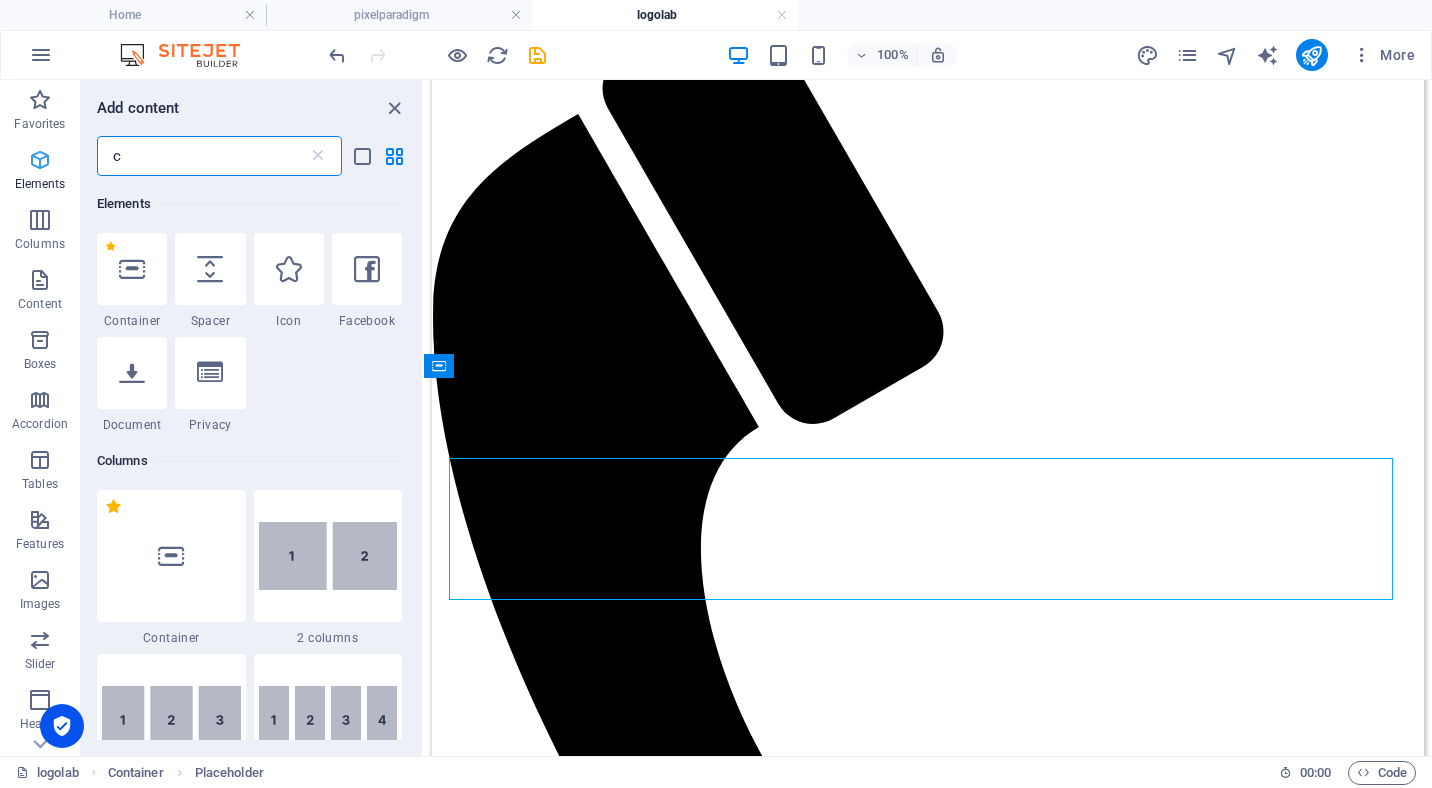 drag, startPoint x: 158, startPoint y: 158, endPoint x: 57, endPoint y: 156, distance: 101.0198 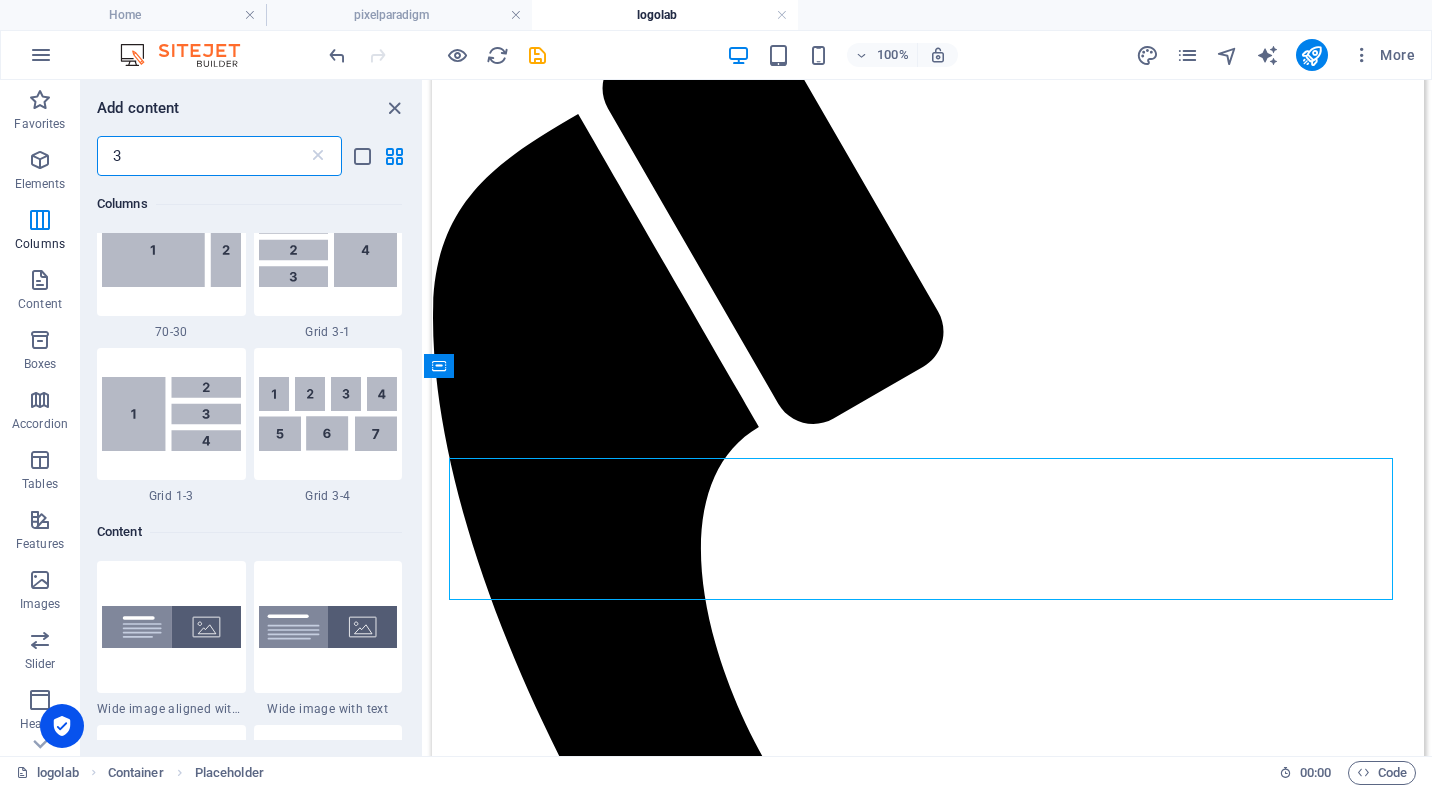 scroll, scrollTop: 0, scrollLeft: 0, axis: both 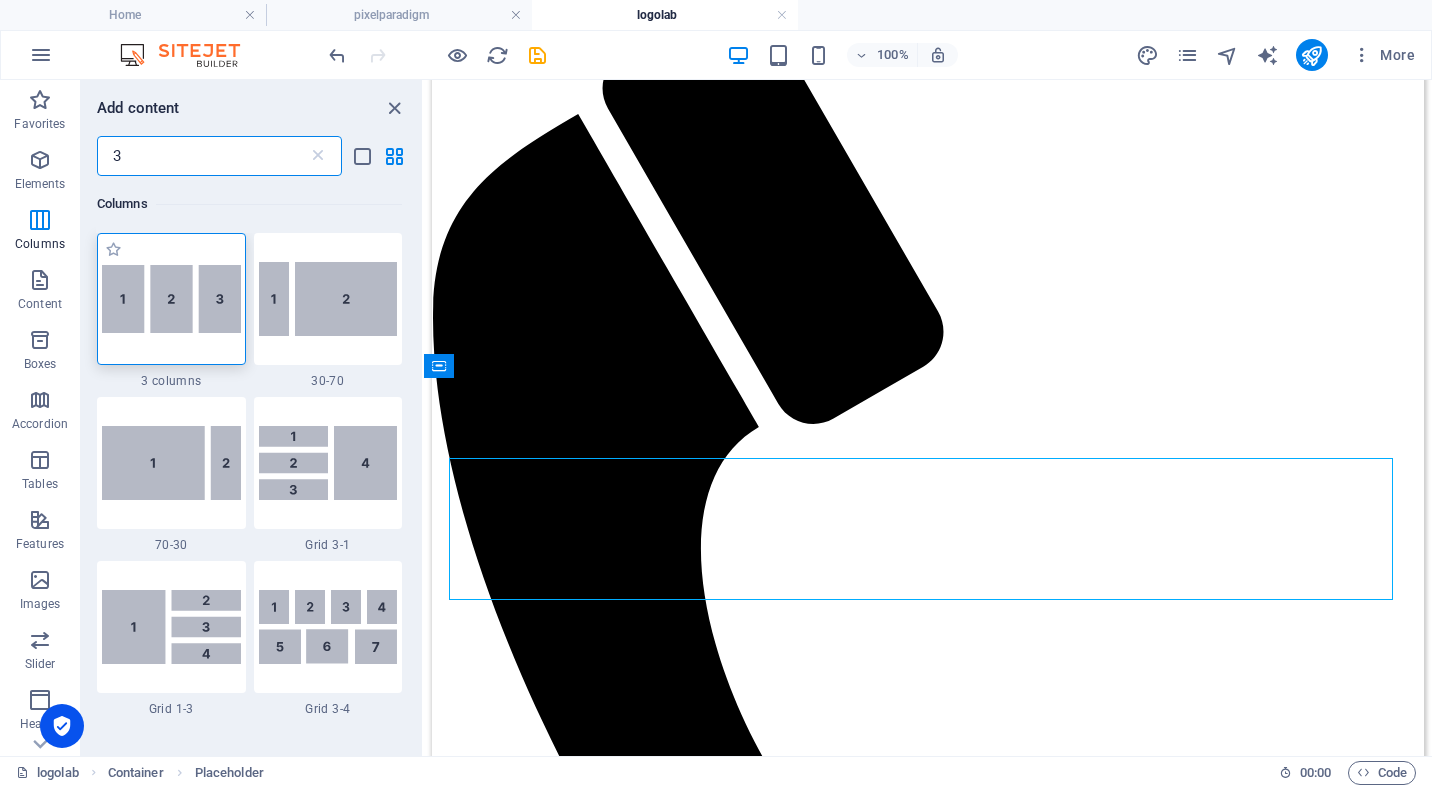 type on "3" 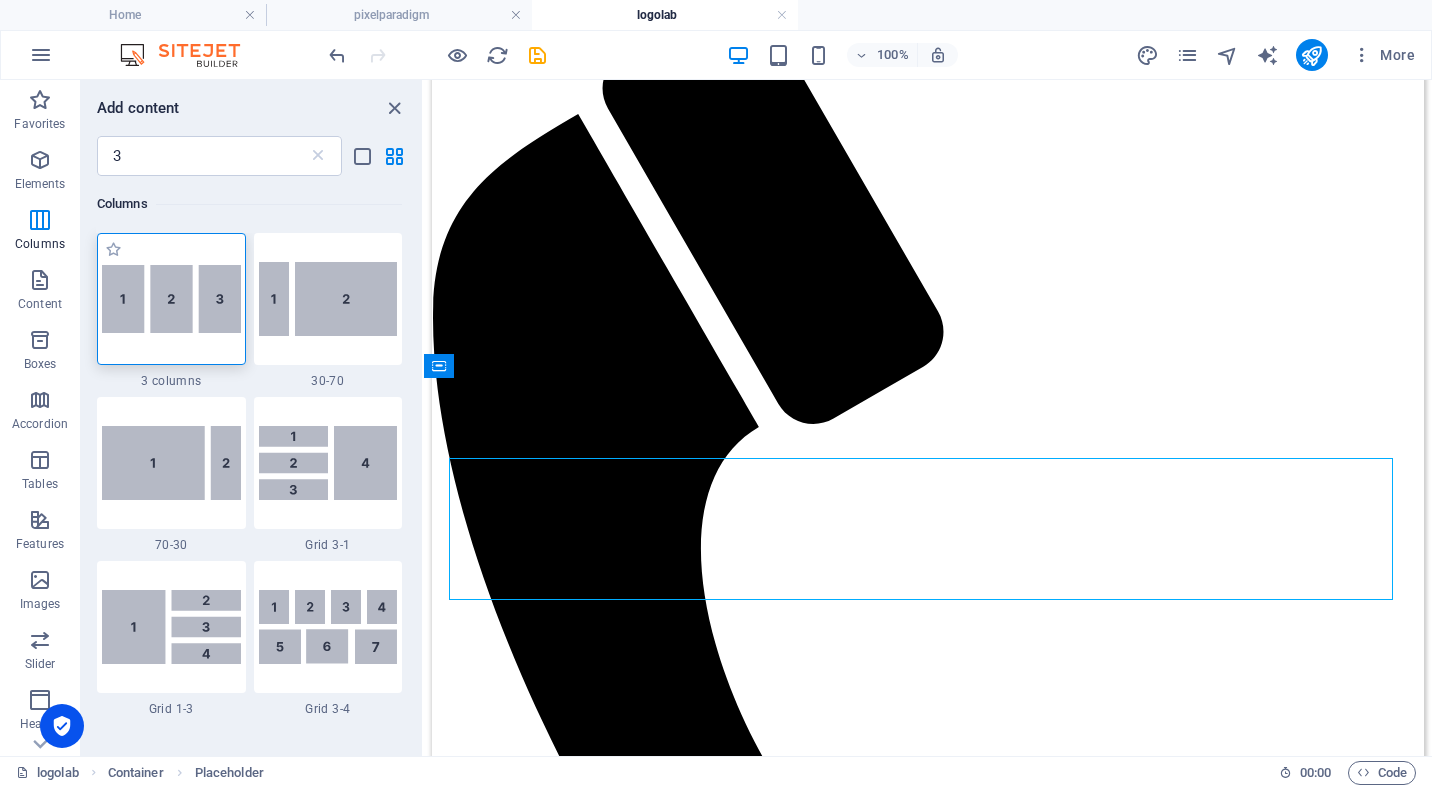 click at bounding box center [171, 299] 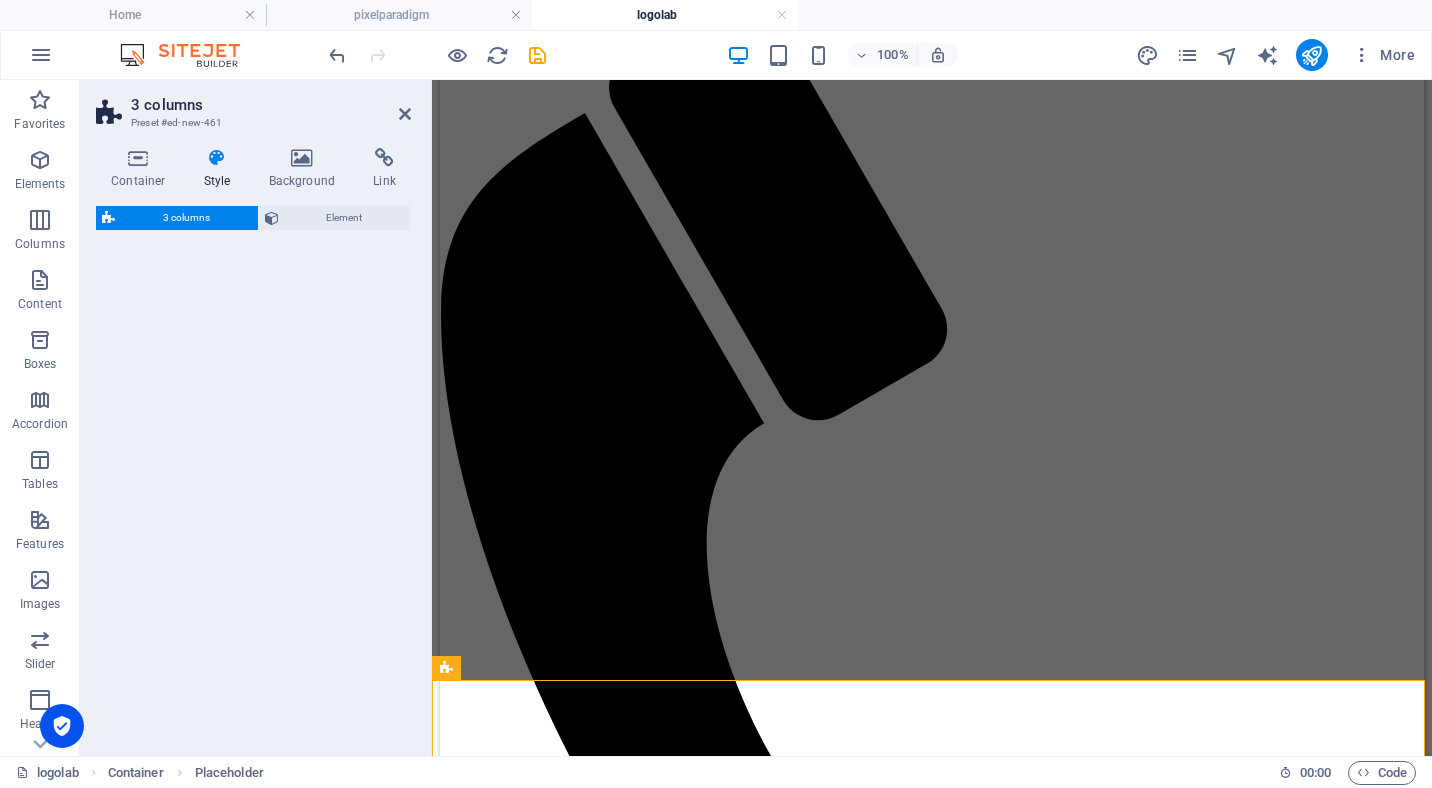 select on "rem" 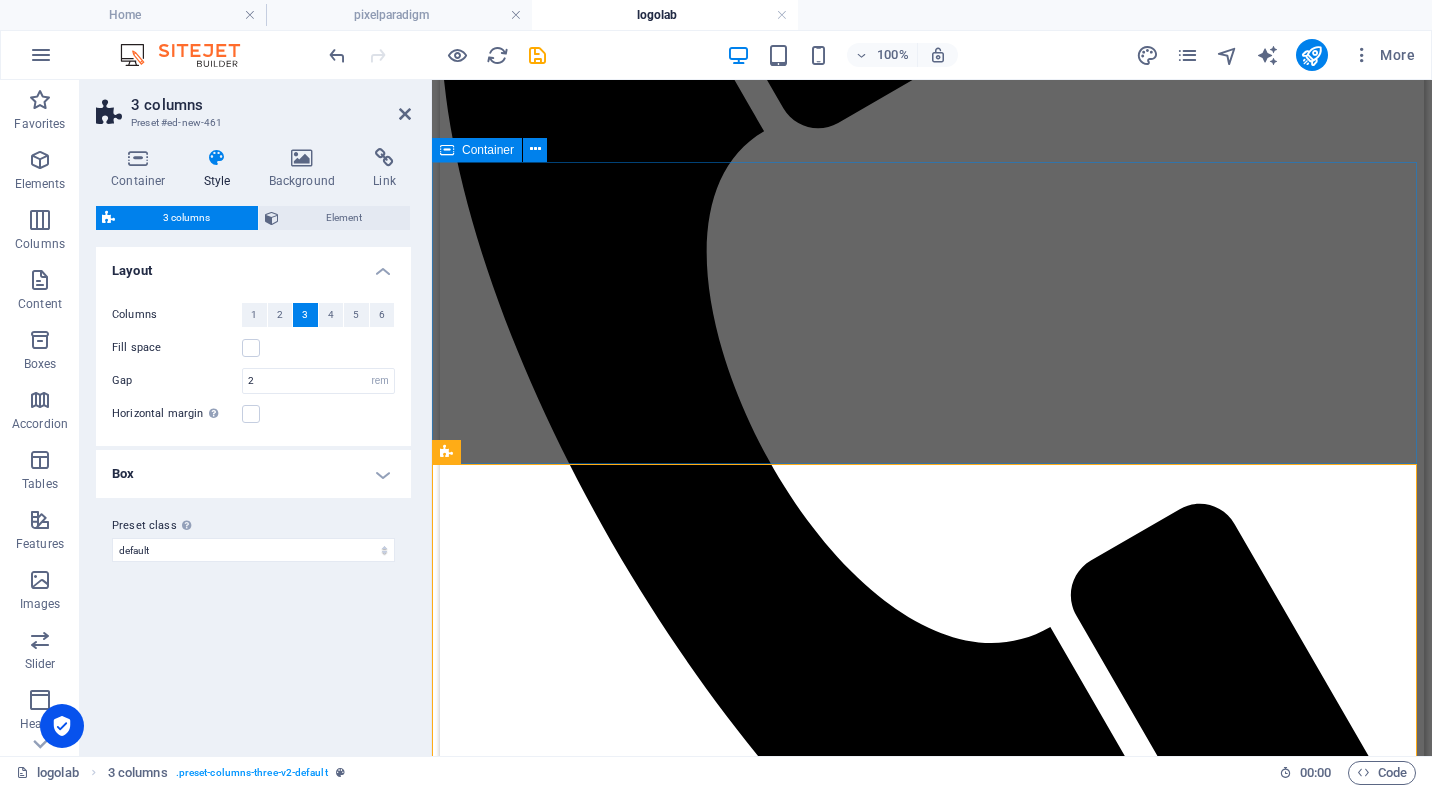 scroll, scrollTop: 500, scrollLeft: 0, axis: vertical 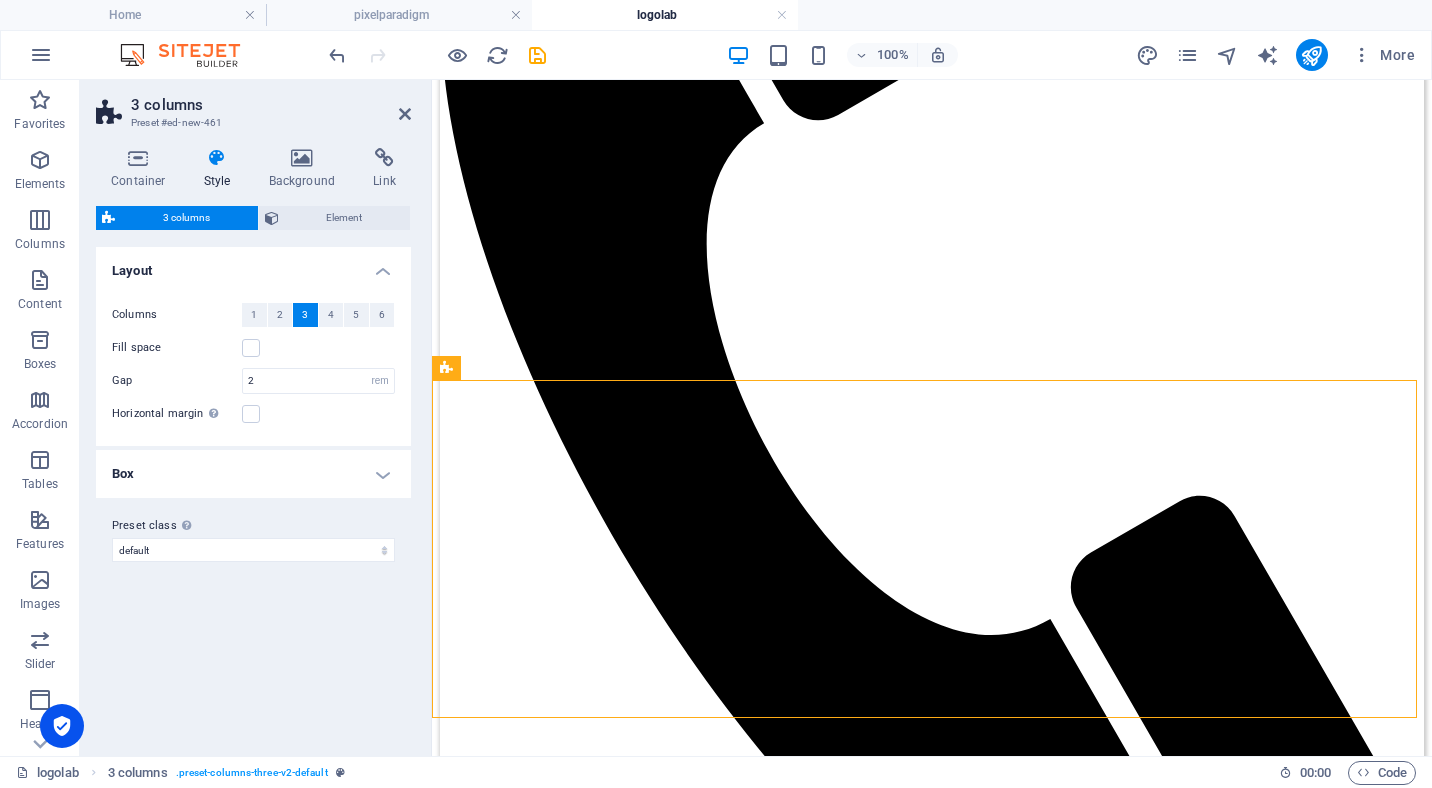 drag, startPoint x: 920, startPoint y: 452, endPoint x: 674, endPoint y: 265, distance: 309.00647 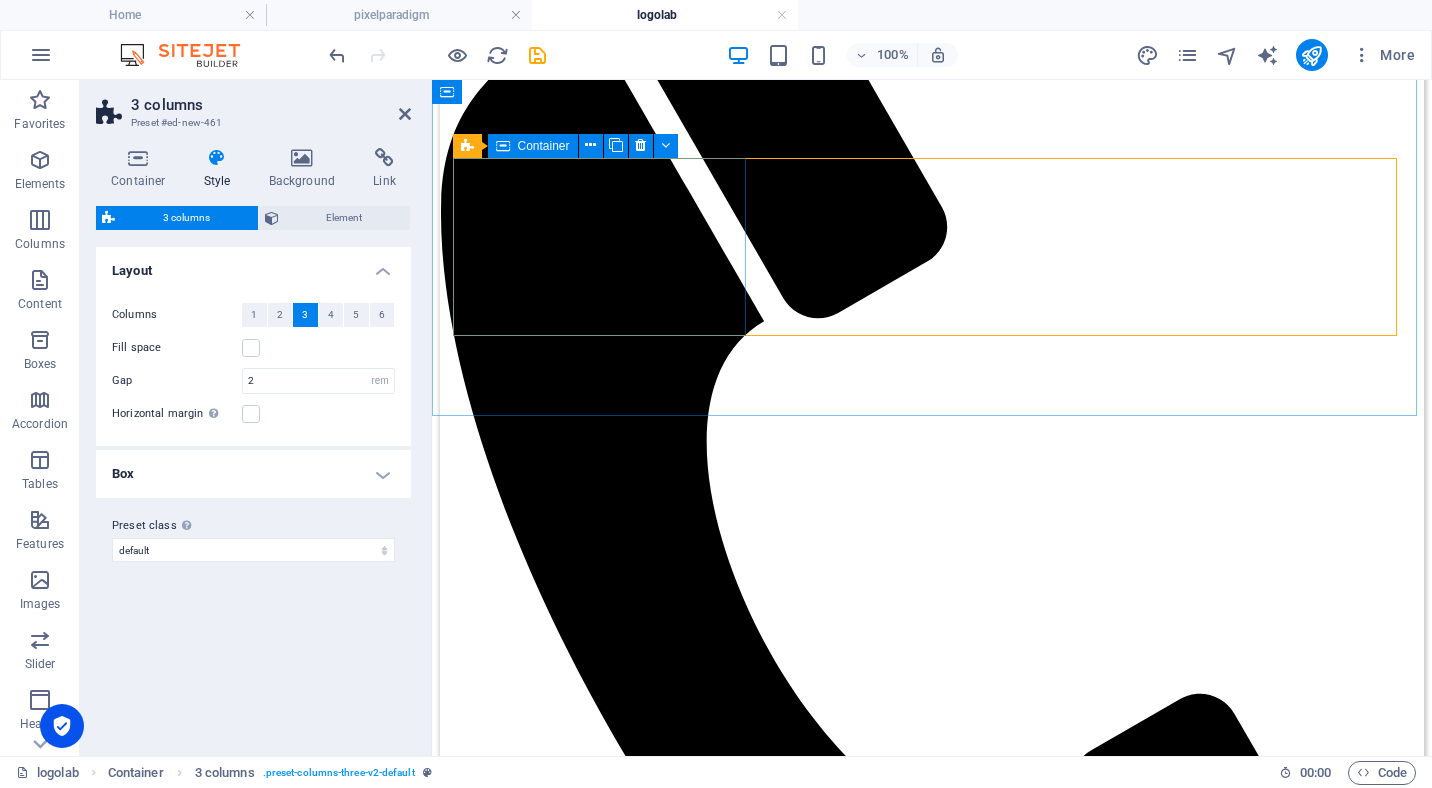 scroll, scrollTop: 100, scrollLeft: 0, axis: vertical 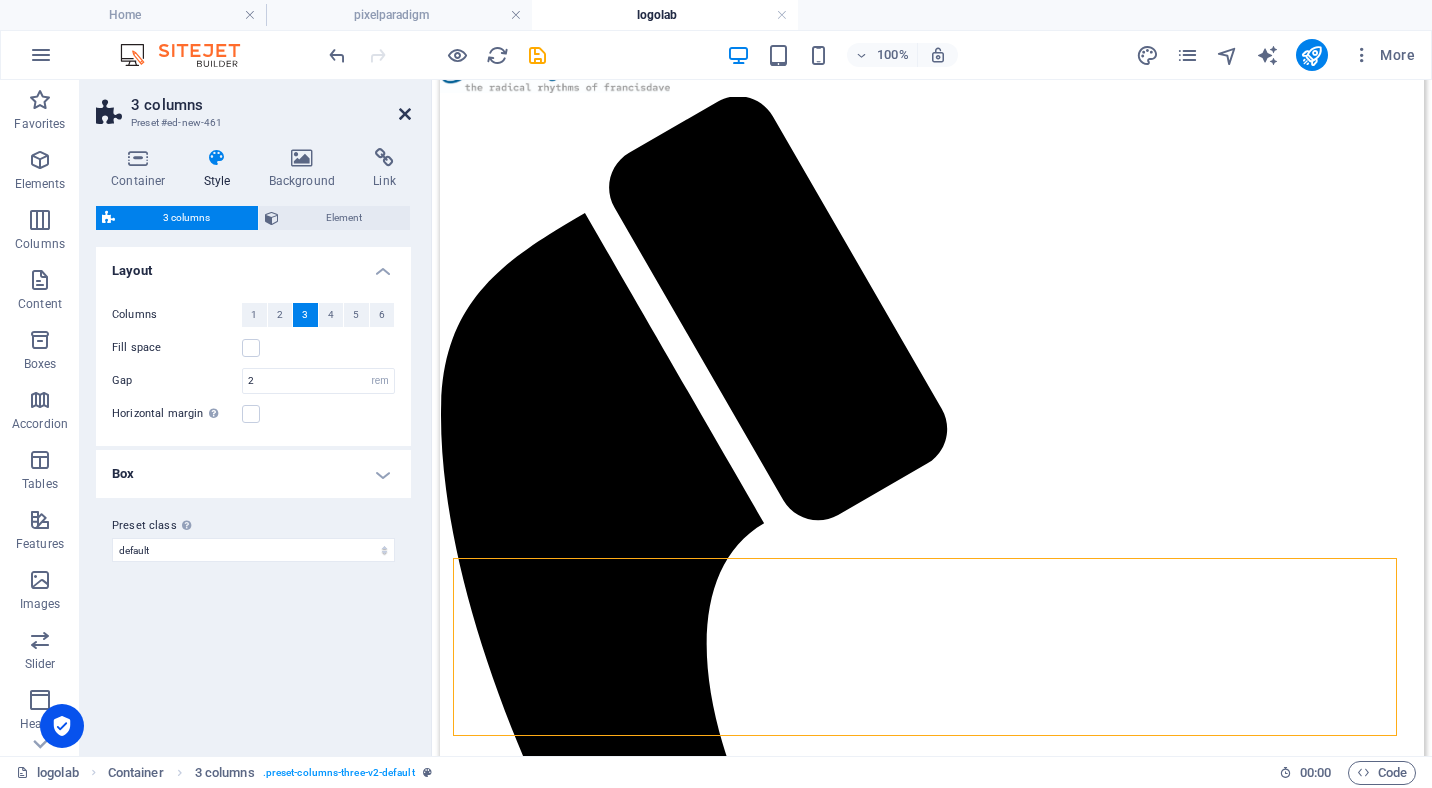 click at bounding box center (405, 114) 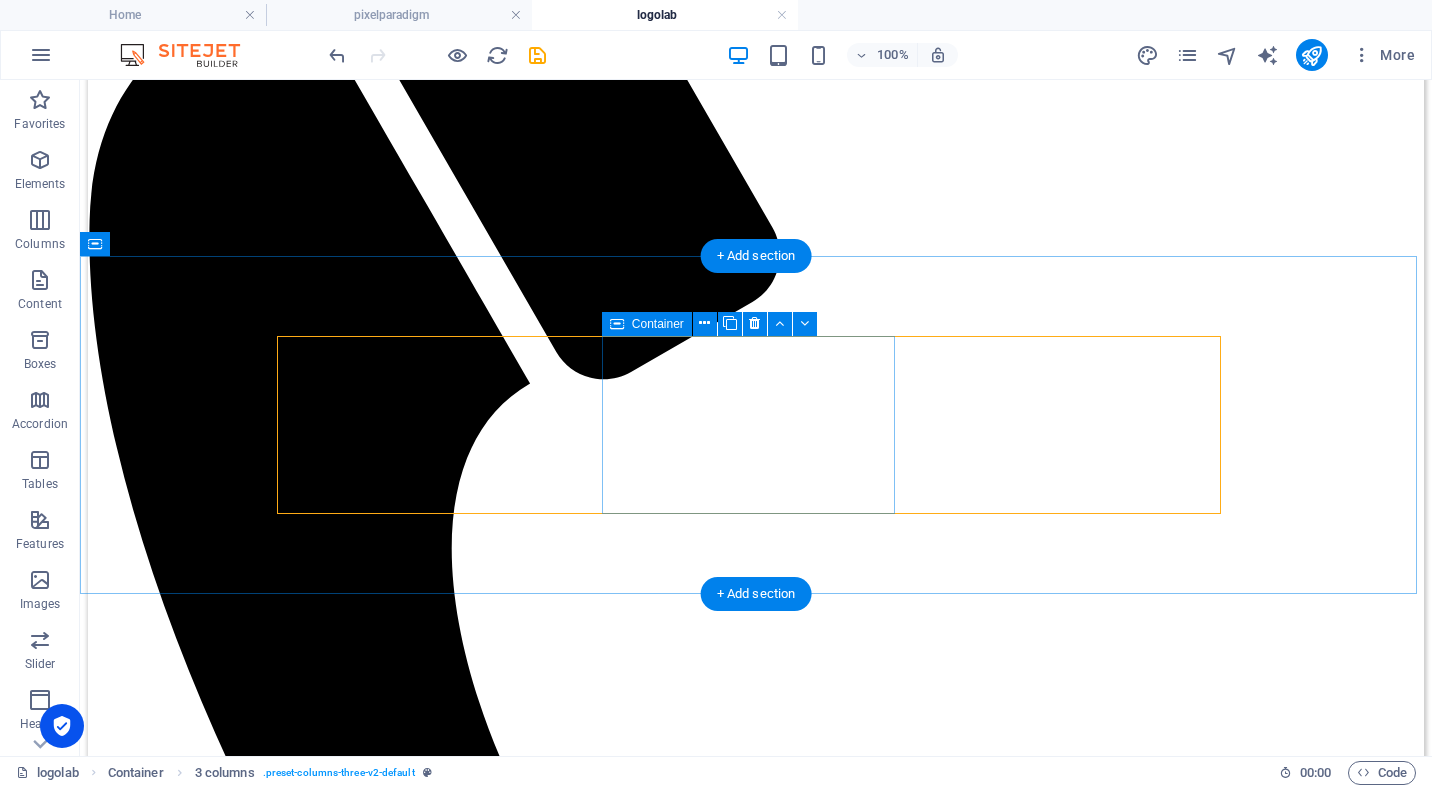 scroll, scrollTop: 300, scrollLeft: 0, axis: vertical 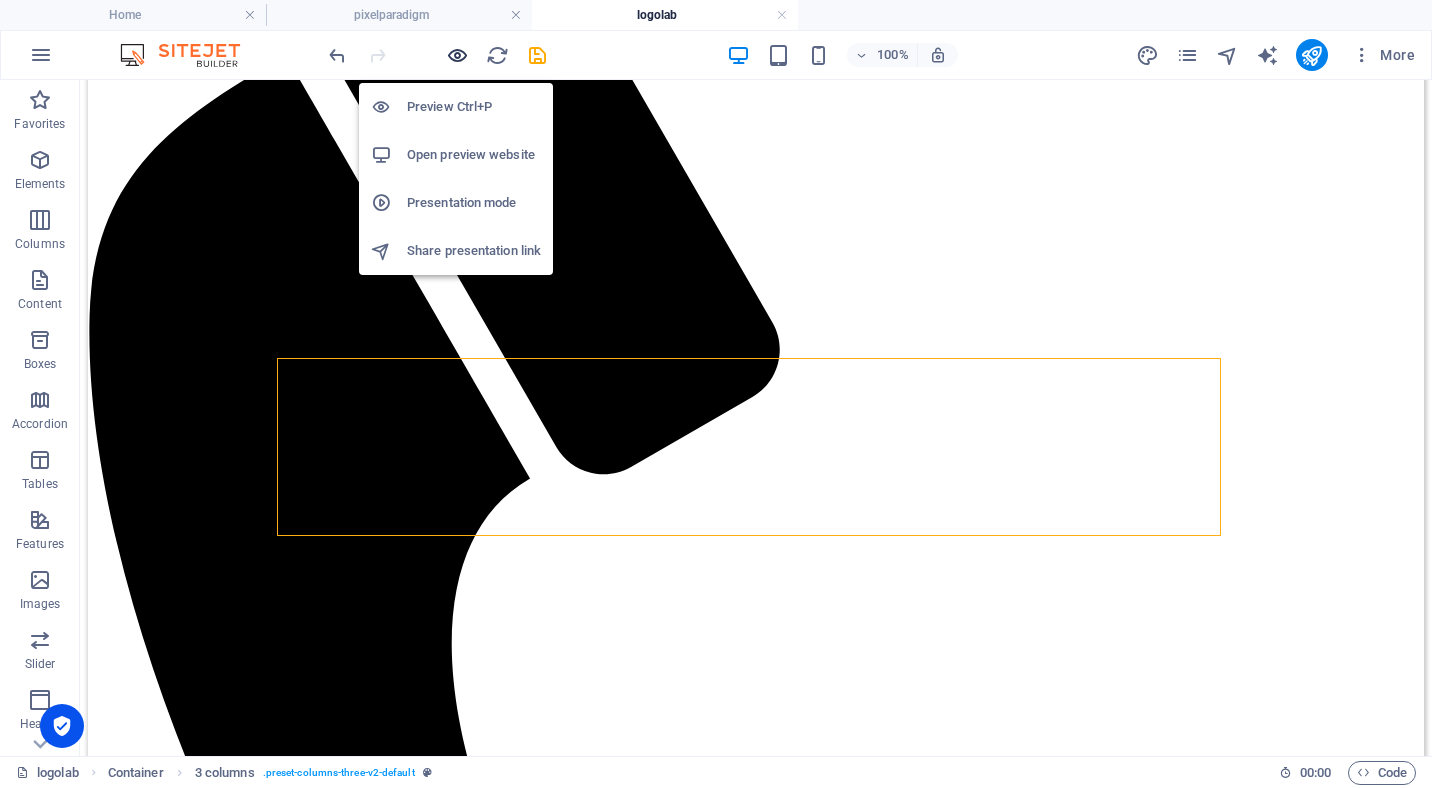 click at bounding box center [457, 55] 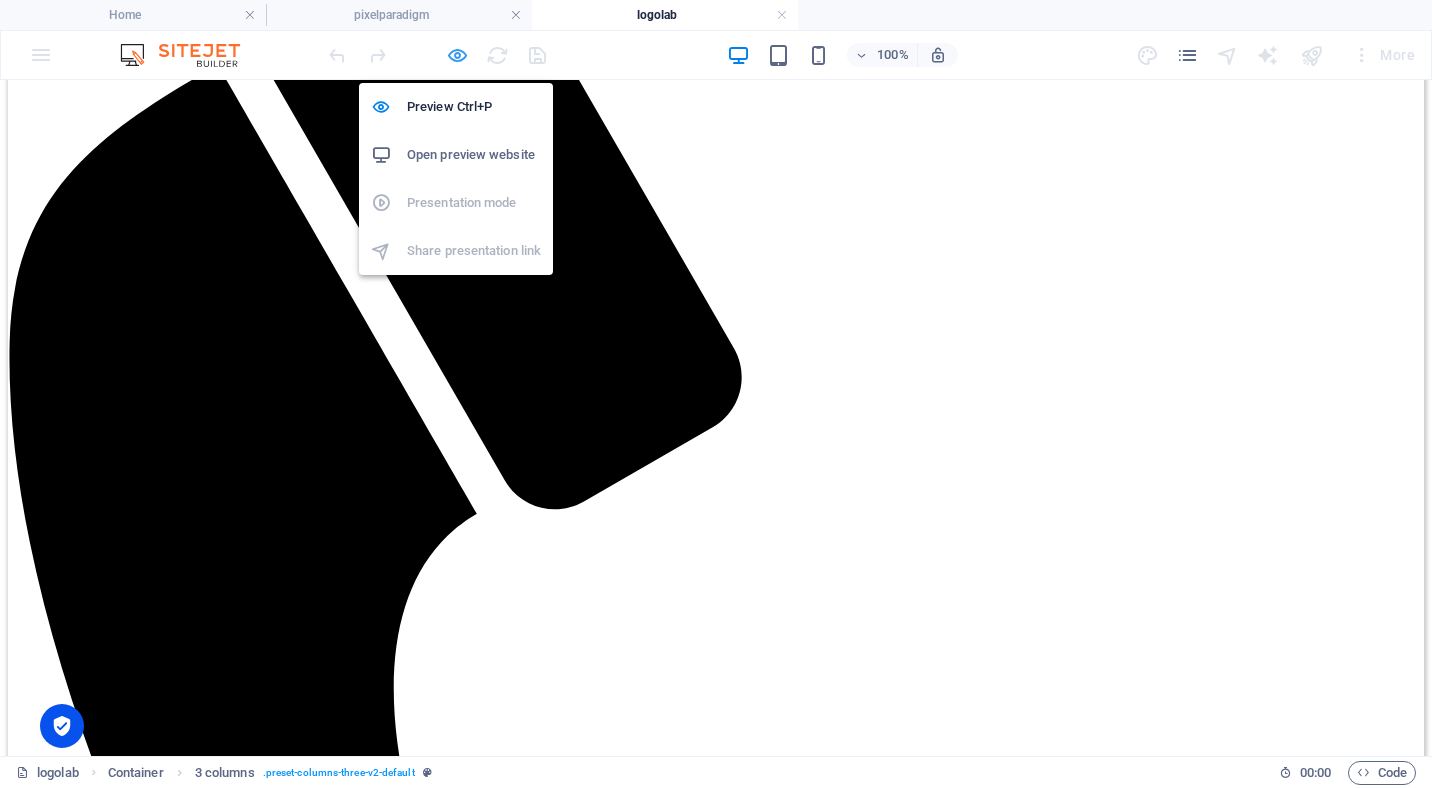 click at bounding box center [457, 55] 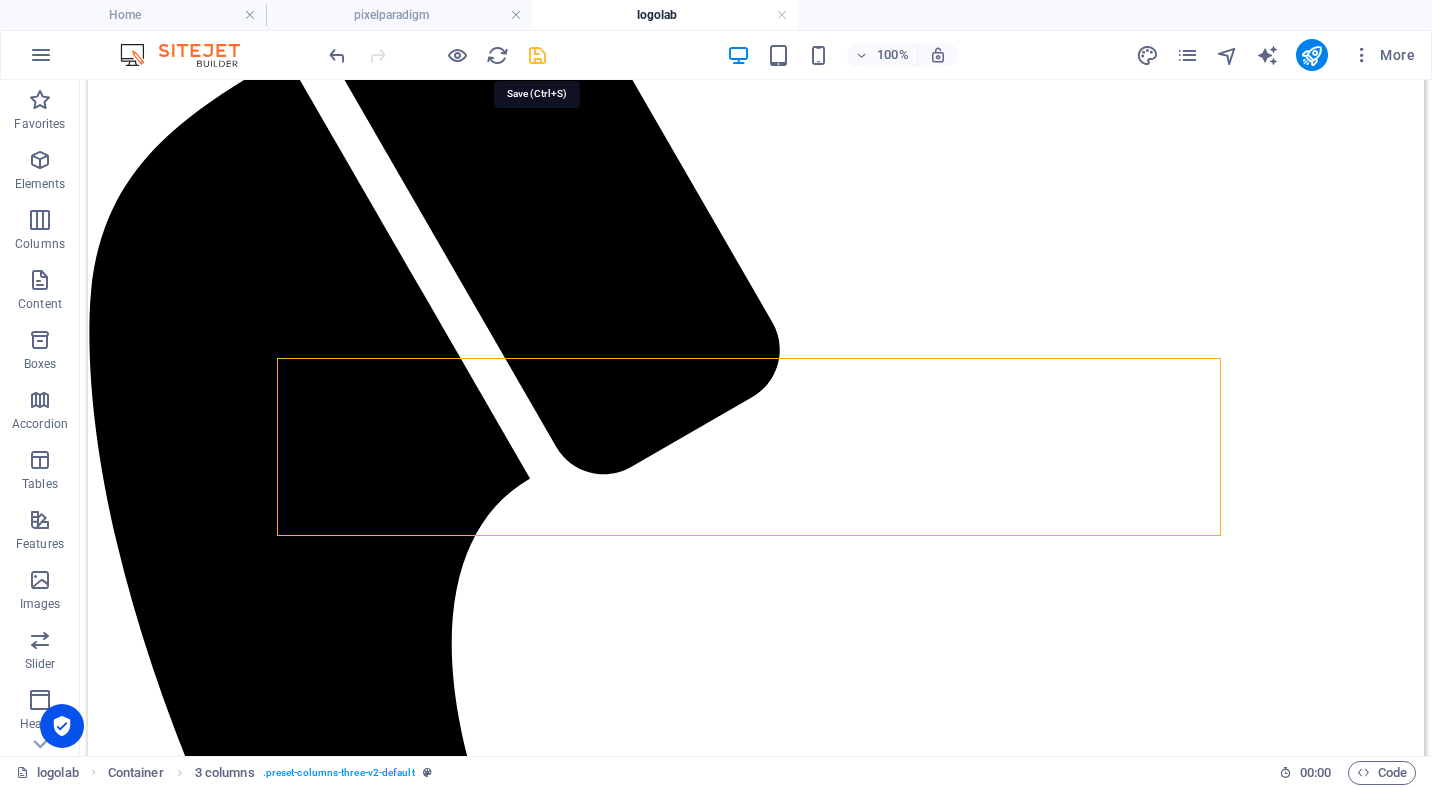 click at bounding box center [537, 55] 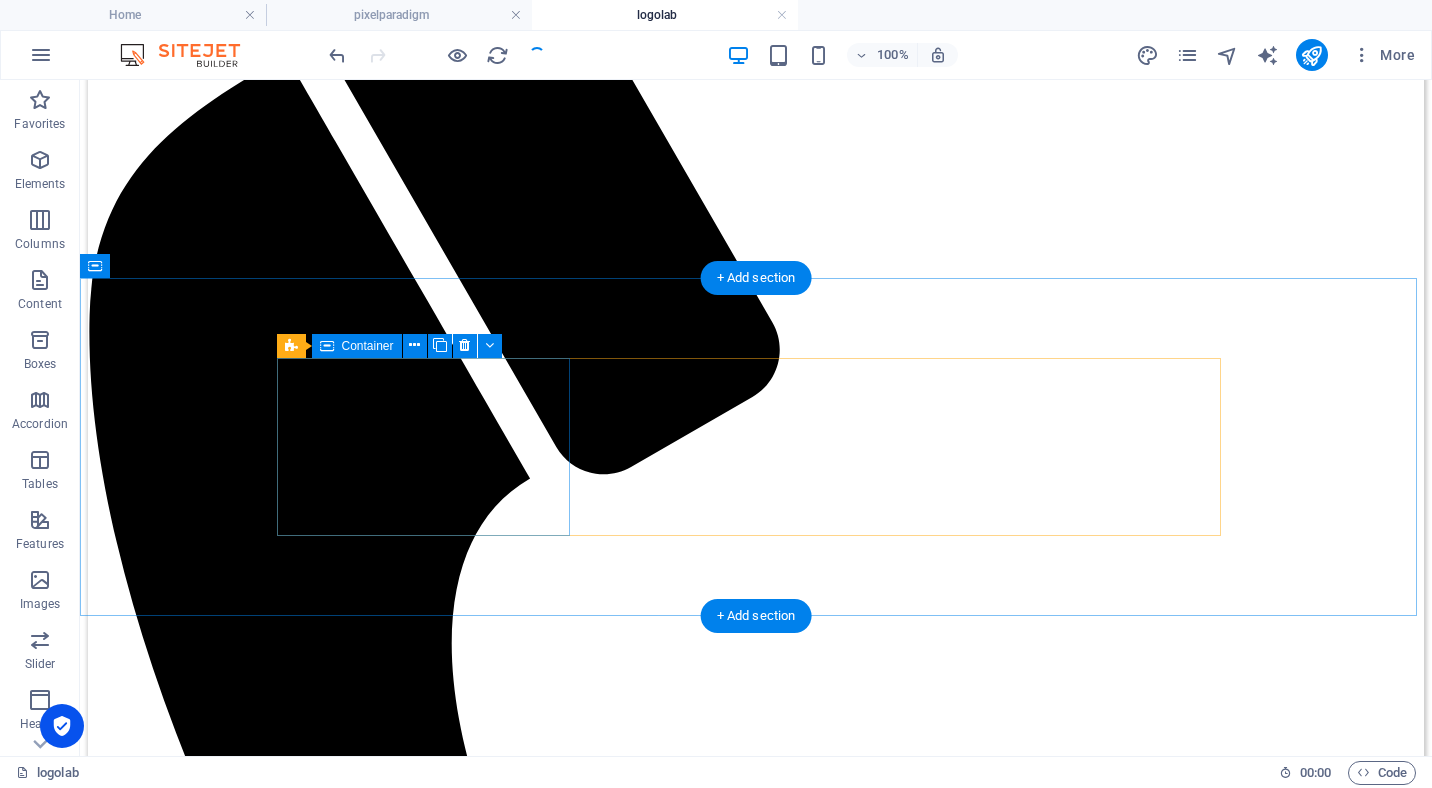 click on "Add elements" at bounding box center (697, 2234) 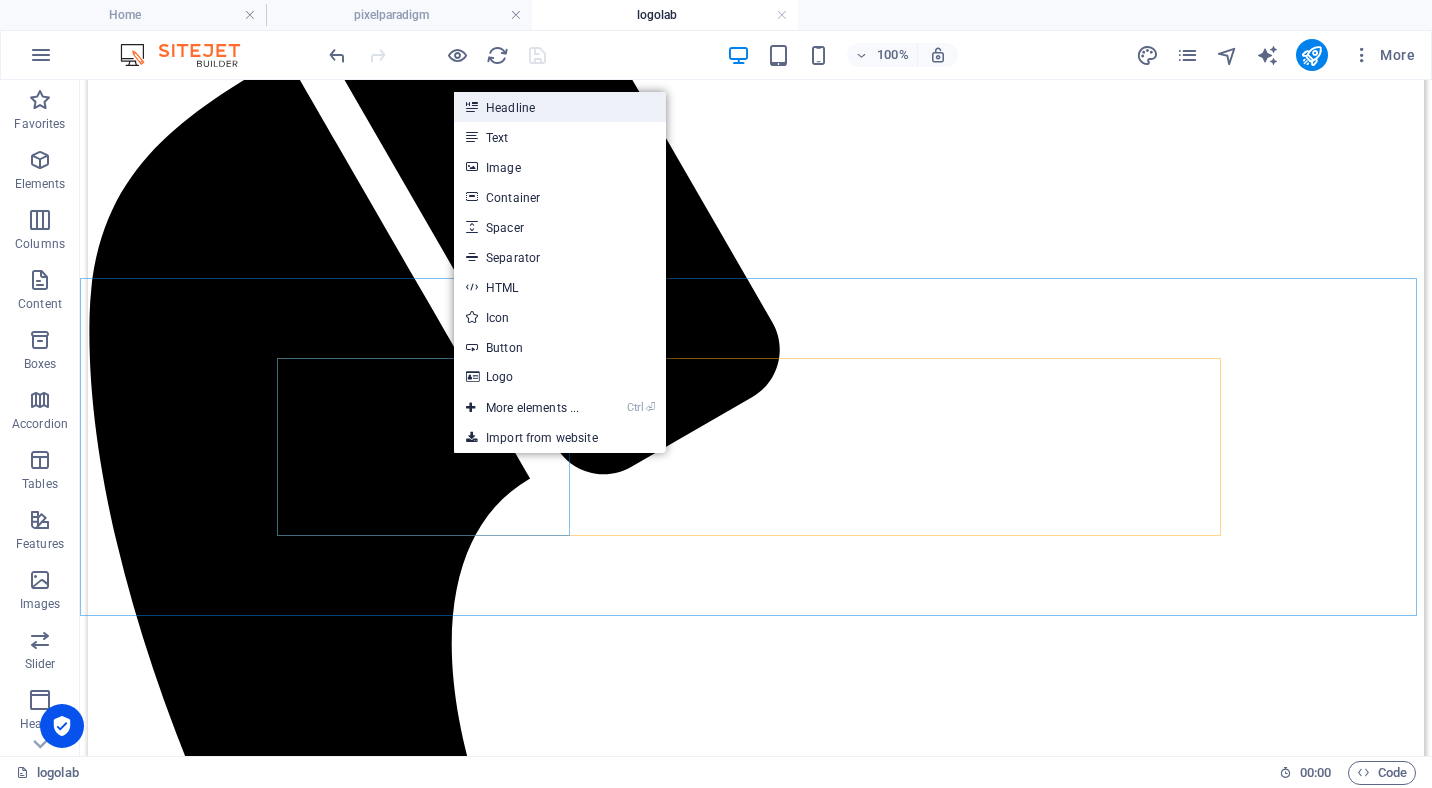 click on "Headline" at bounding box center (560, 107) 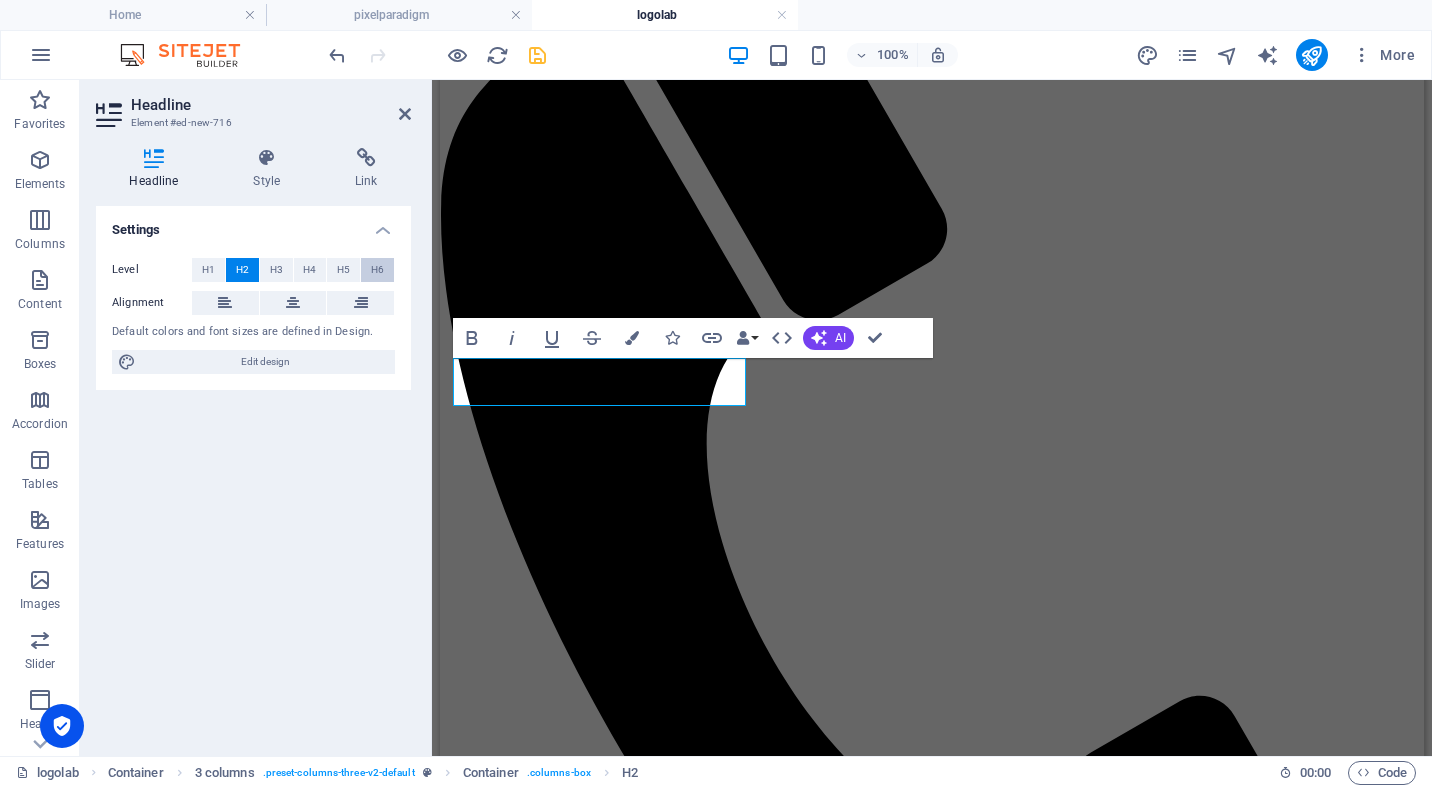 click on "H6" at bounding box center (377, 270) 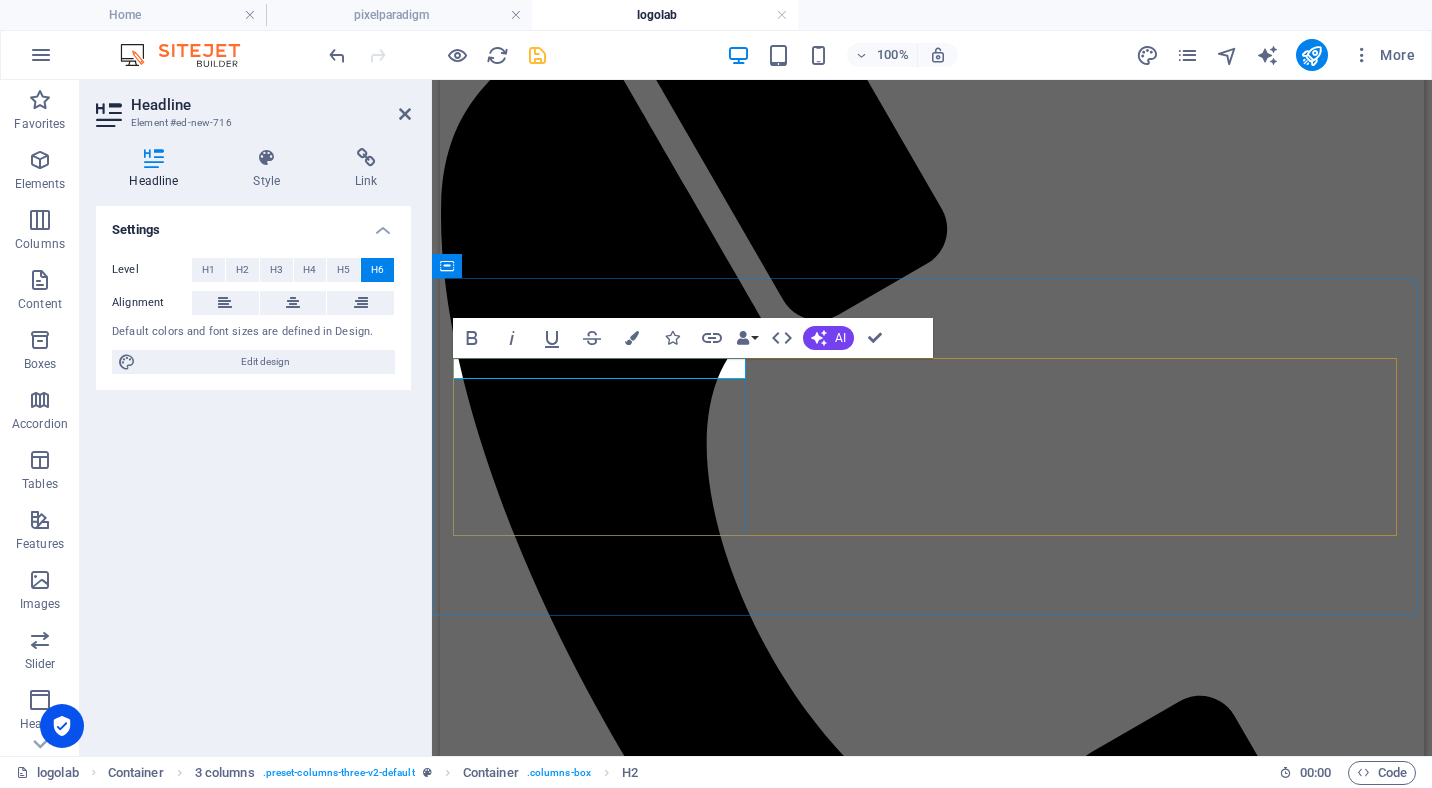 click on "3 columns   Container   H6" at bounding box center (534, 346) 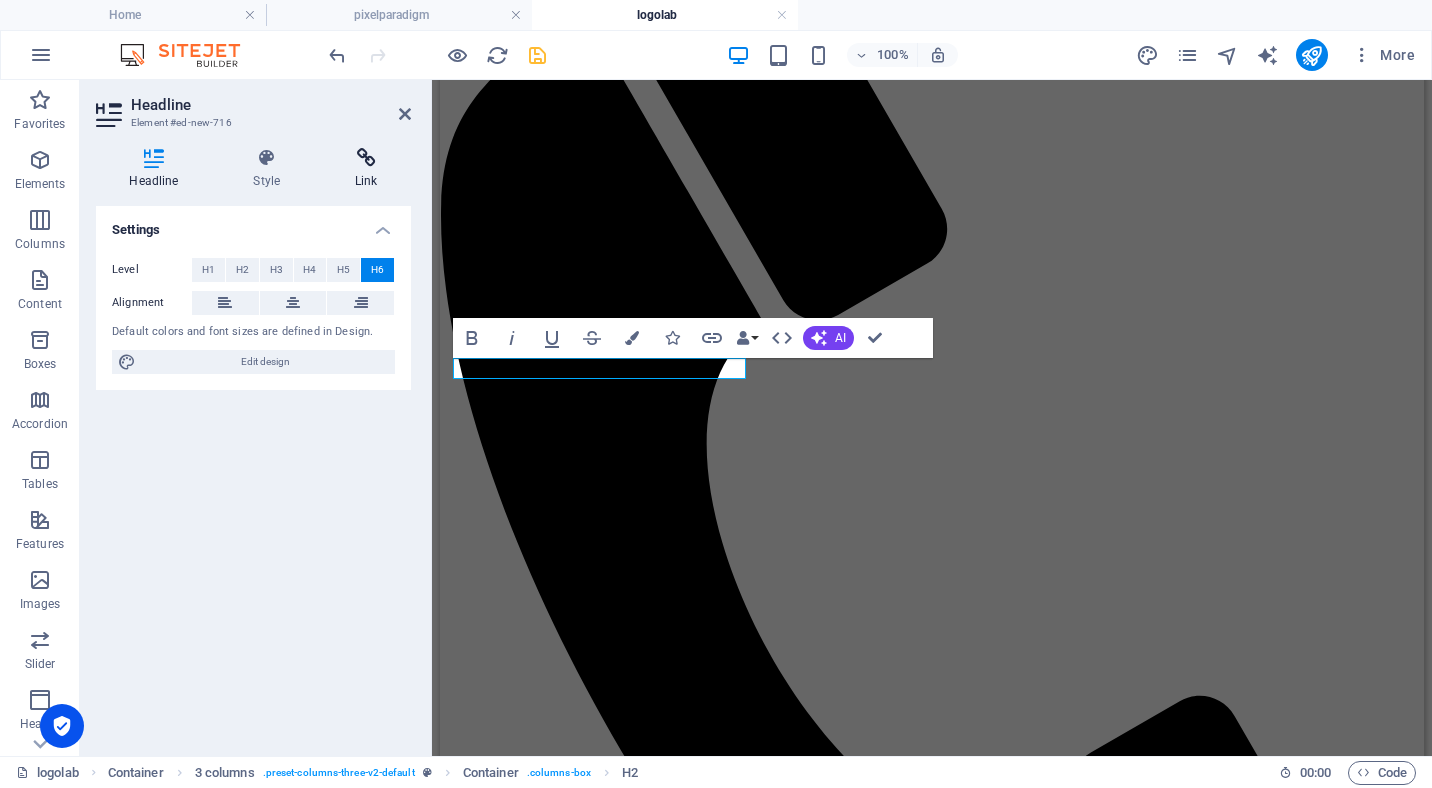 click at bounding box center (366, 158) 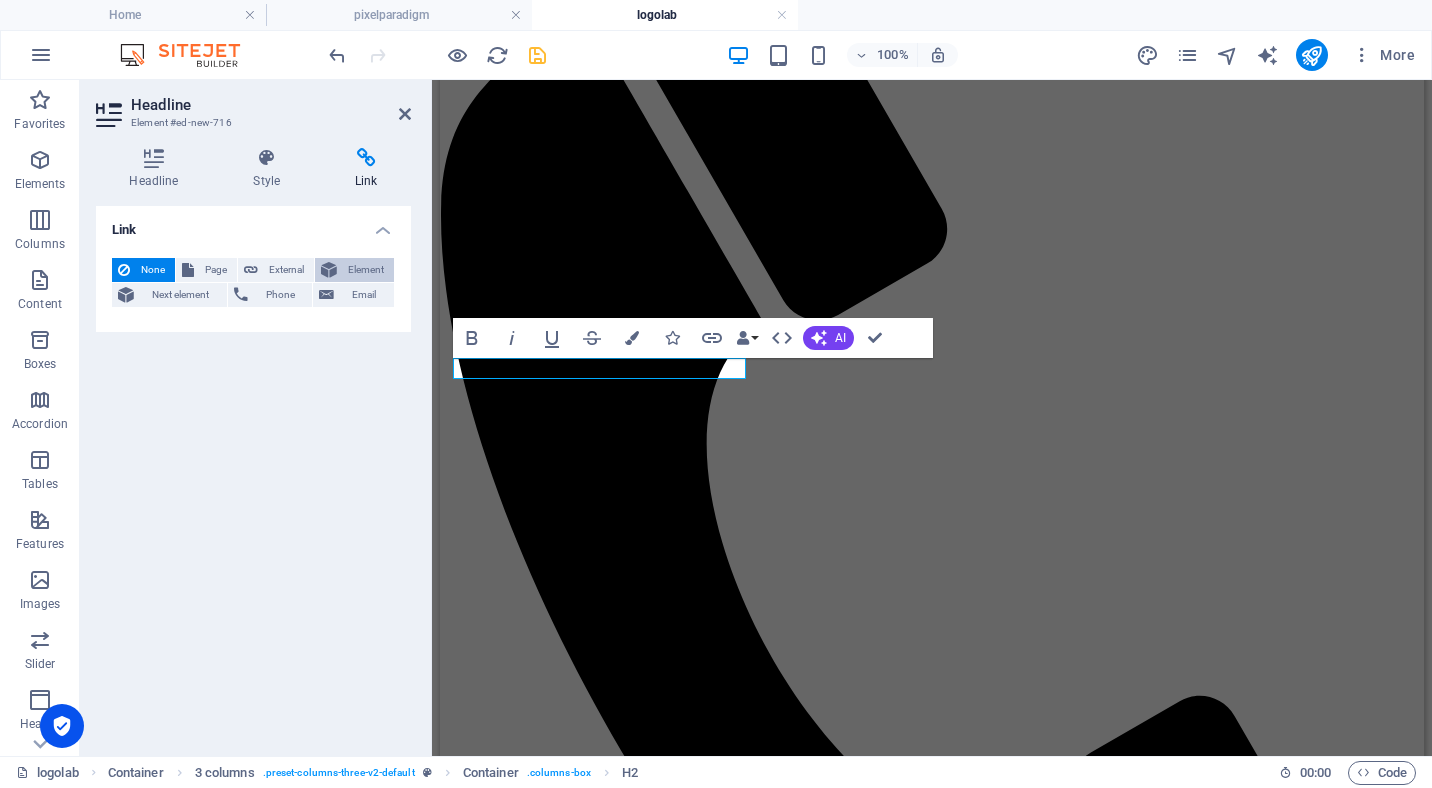 click on "Element" at bounding box center [365, 270] 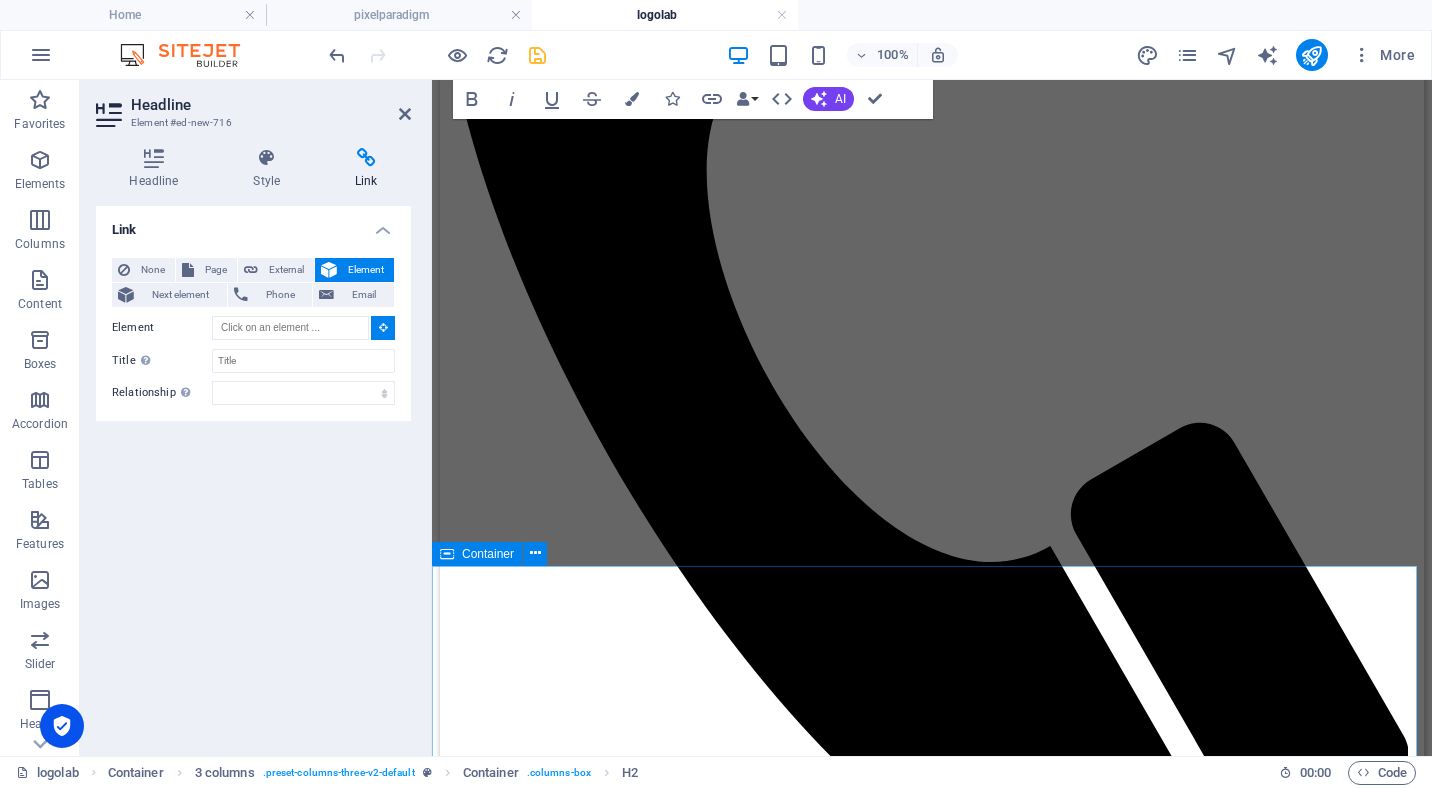 scroll, scrollTop: 600, scrollLeft: 0, axis: vertical 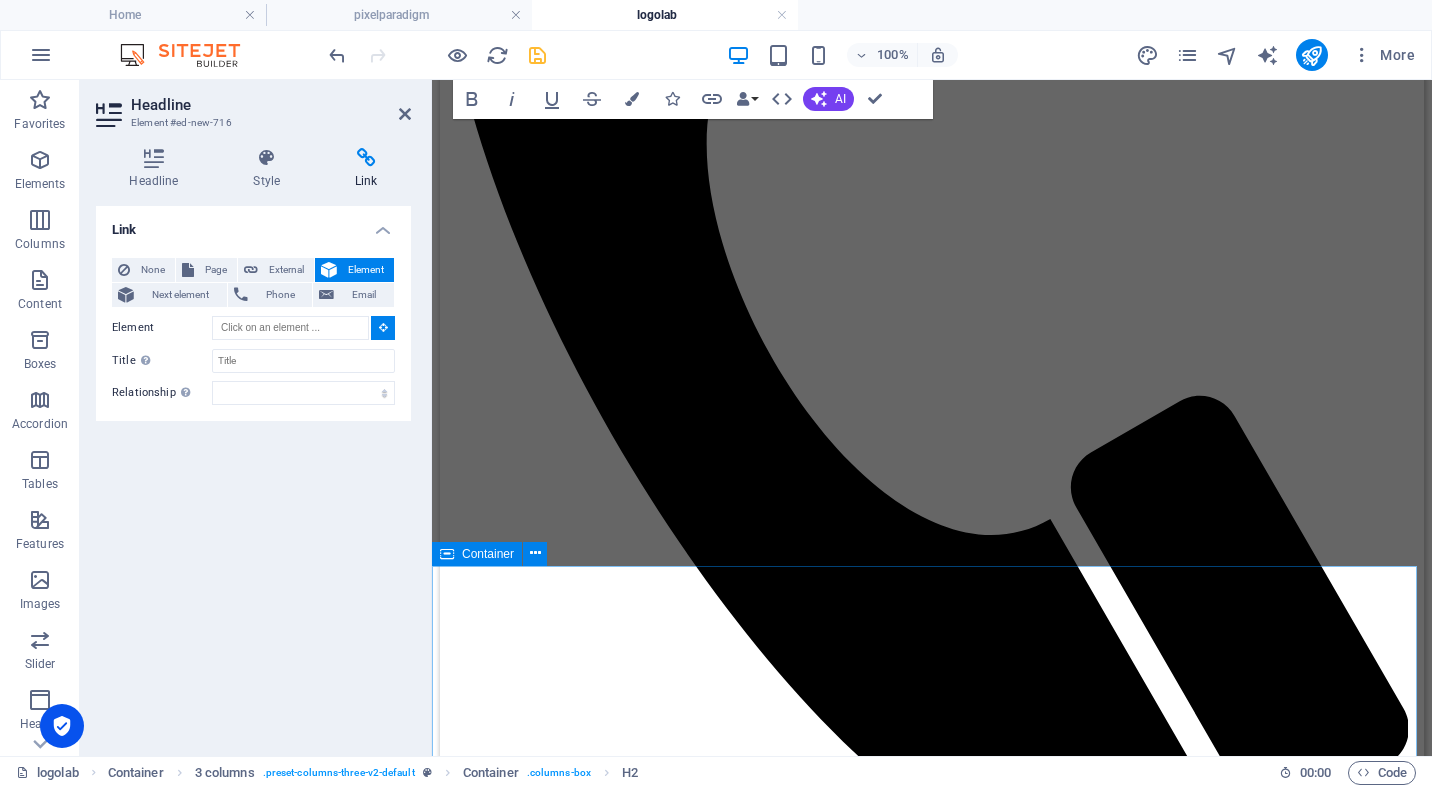 click on "Custom Logos" at bounding box center [932, 4381] 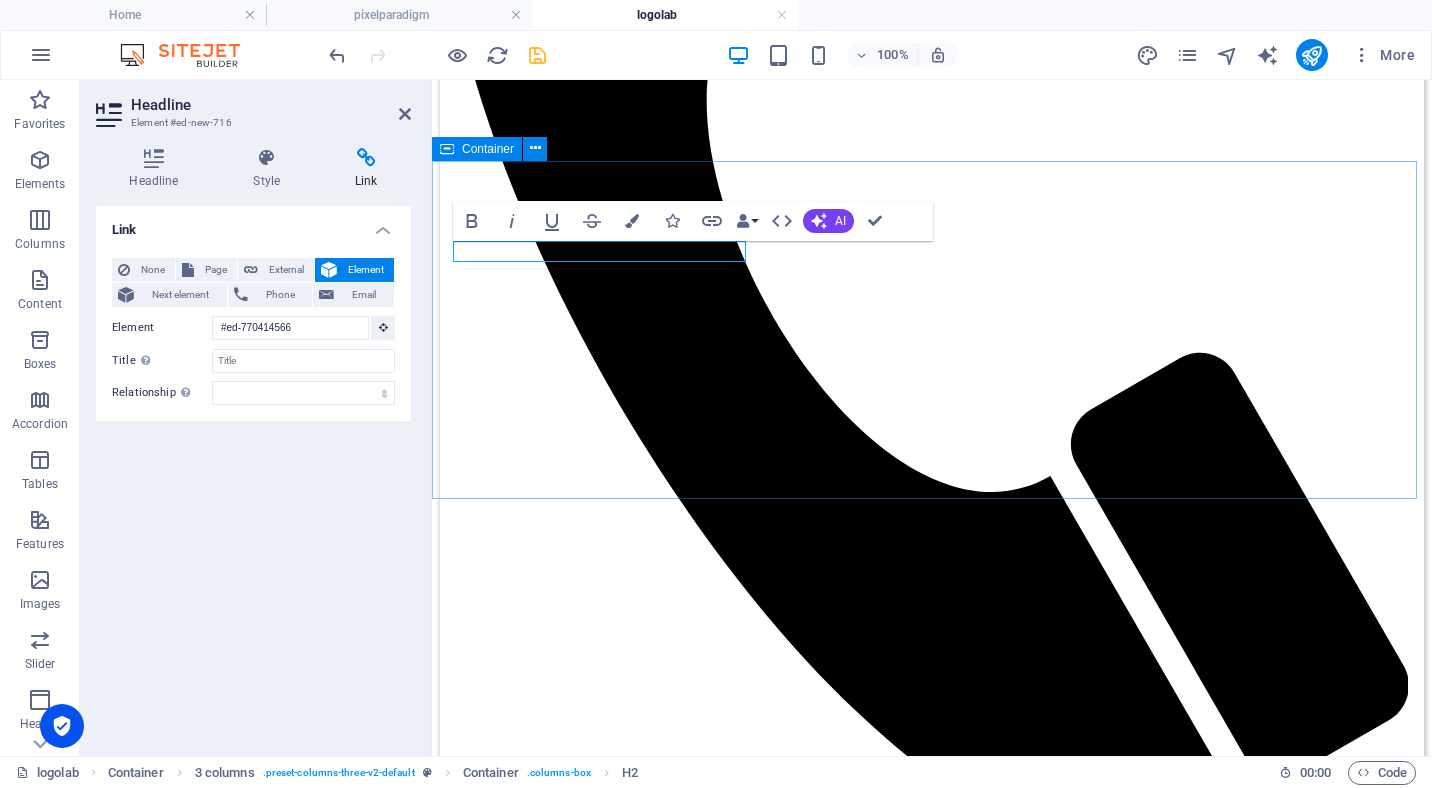 scroll, scrollTop: 250, scrollLeft: 0, axis: vertical 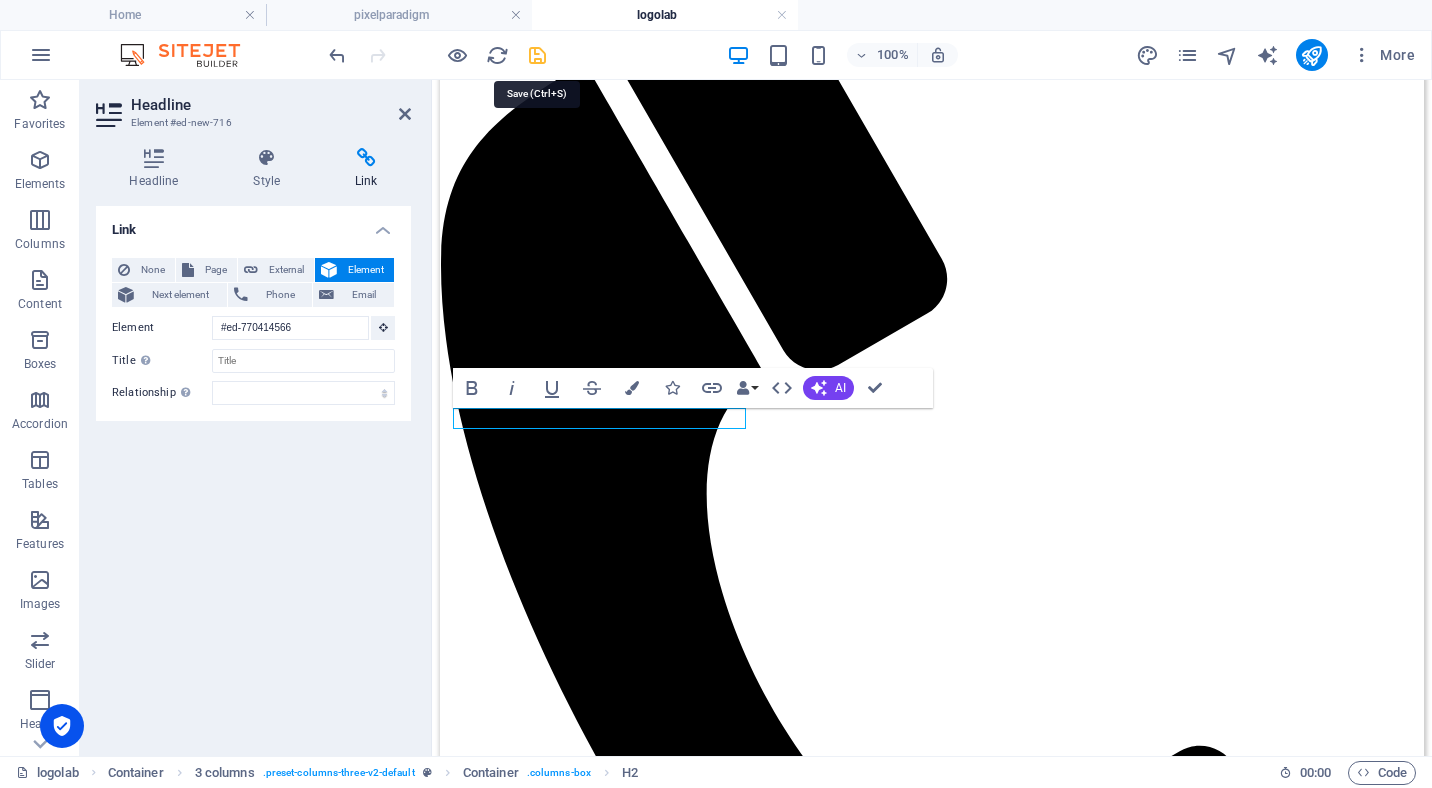 click at bounding box center (537, 55) 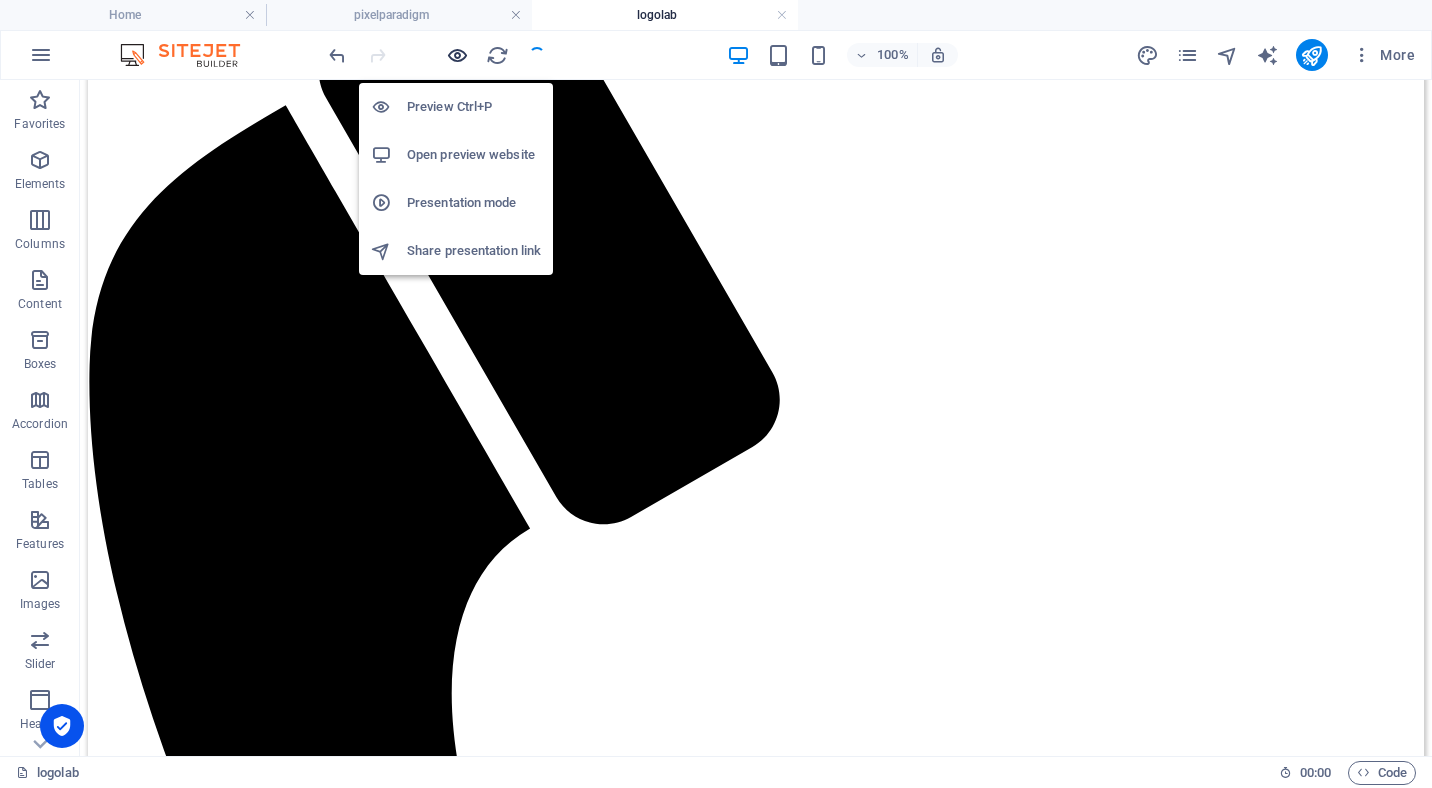 click at bounding box center [457, 55] 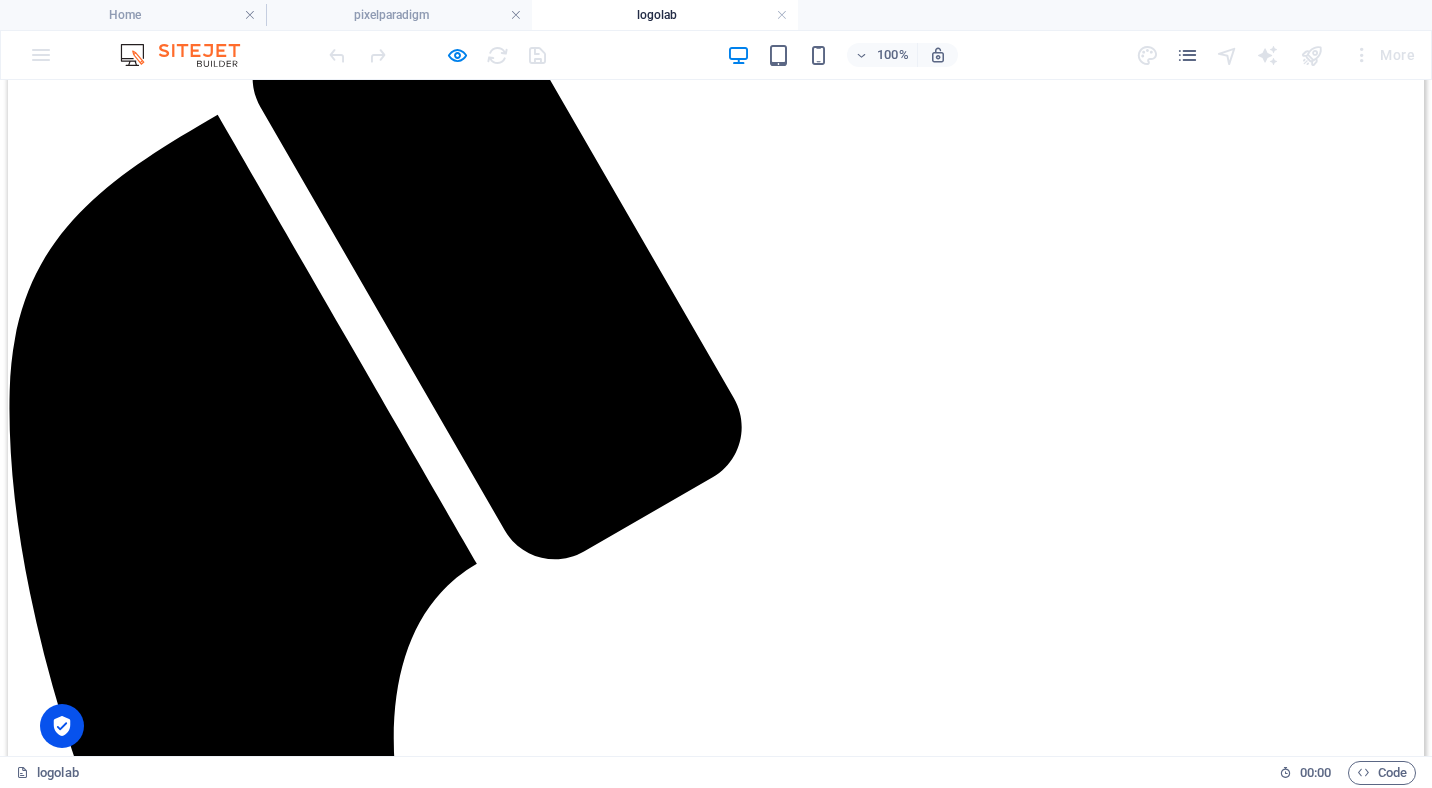 click on "Custom Logos" at bounding box center [41, 2320] 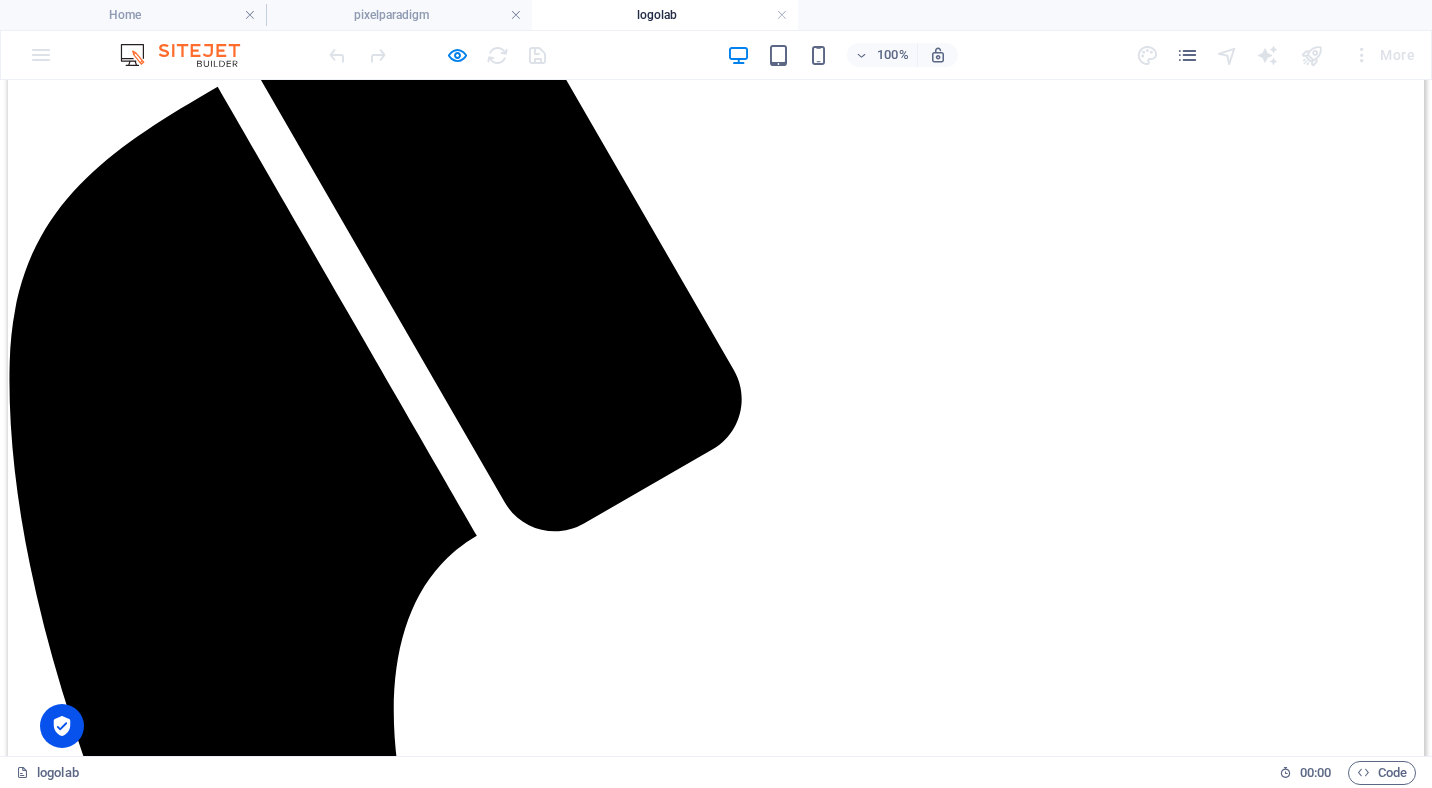 scroll, scrollTop: 229, scrollLeft: 0, axis: vertical 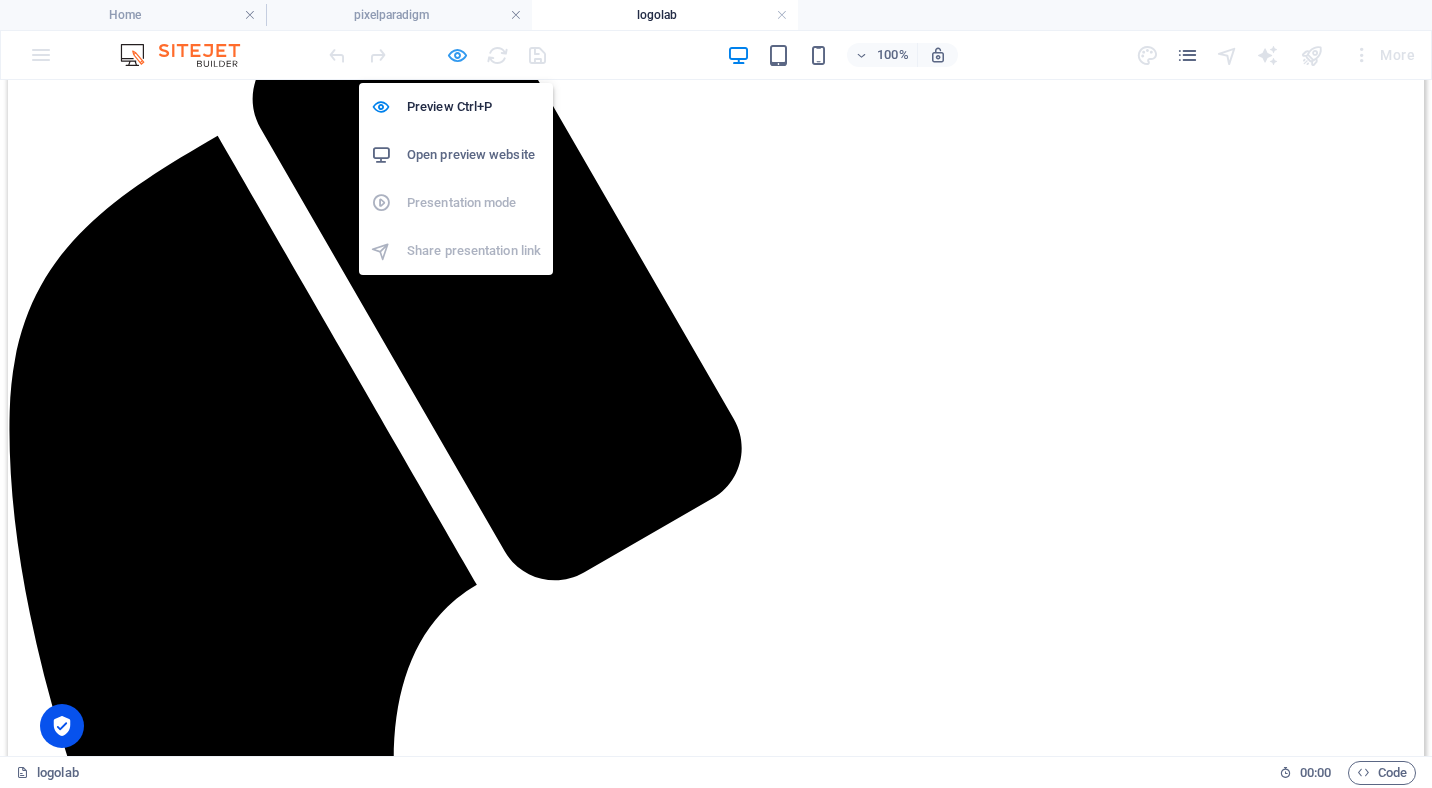 click at bounding box center [457, 55] 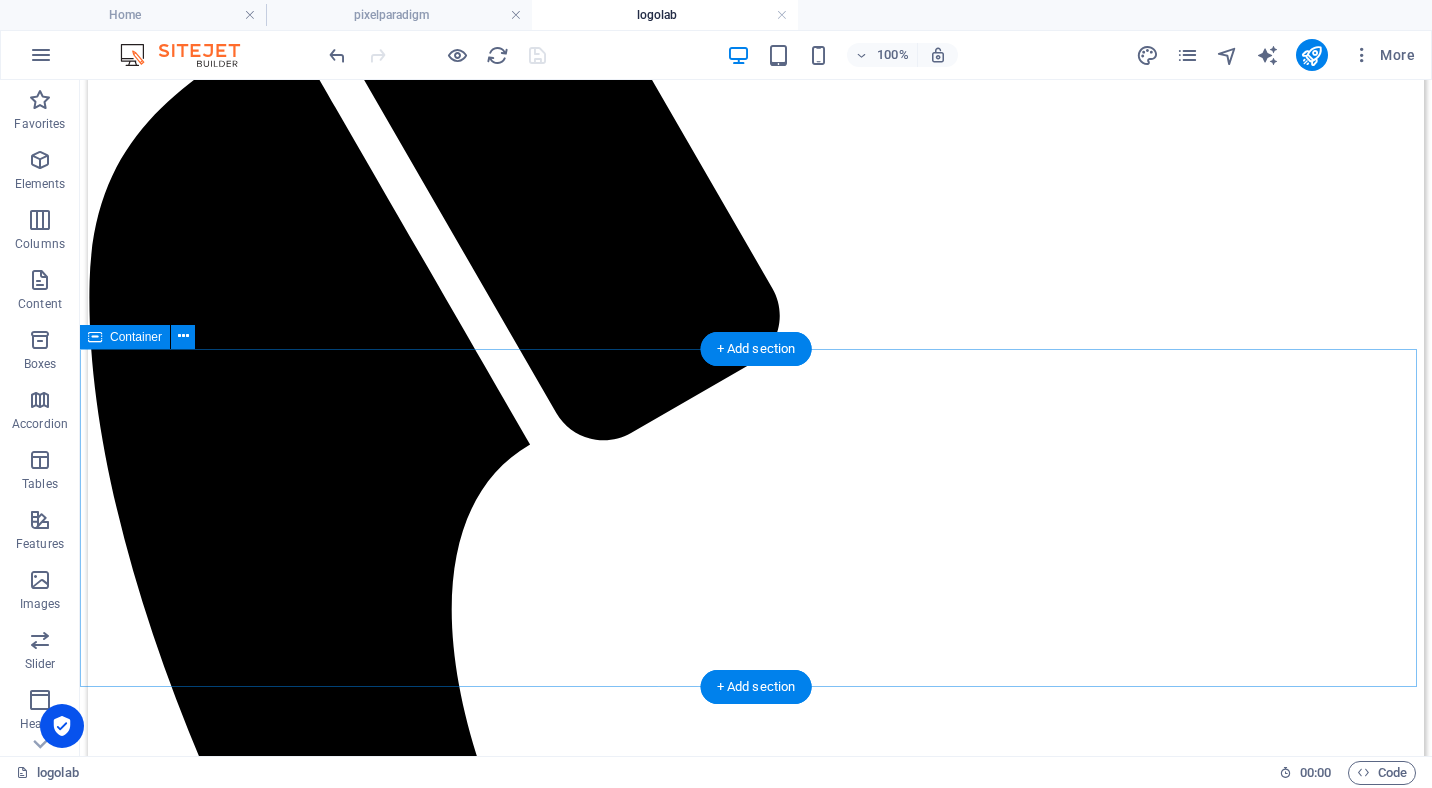 scroll, scrollTop: 529, scrollLeft: 0, axis: vertical 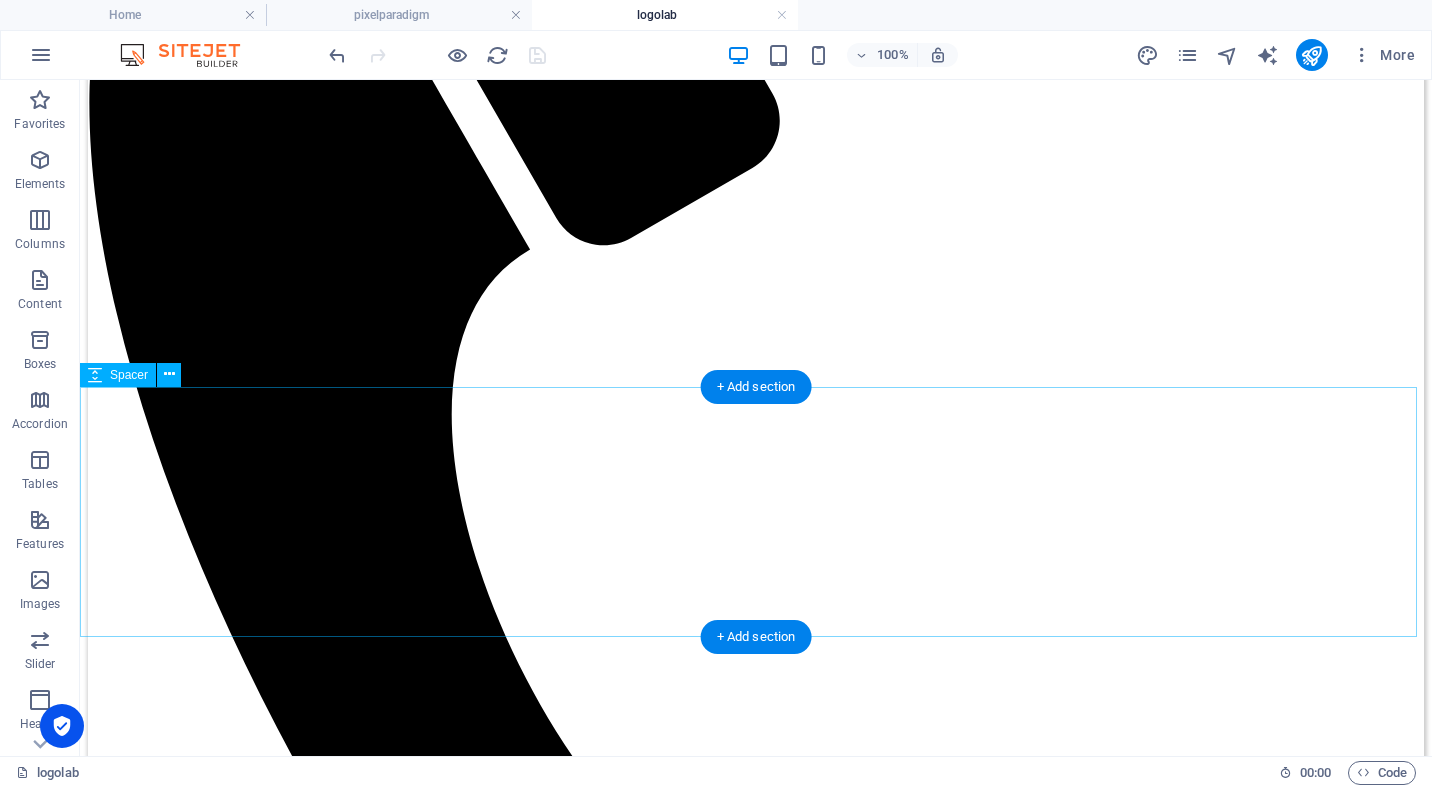 click at bounding box center (756, 2375) 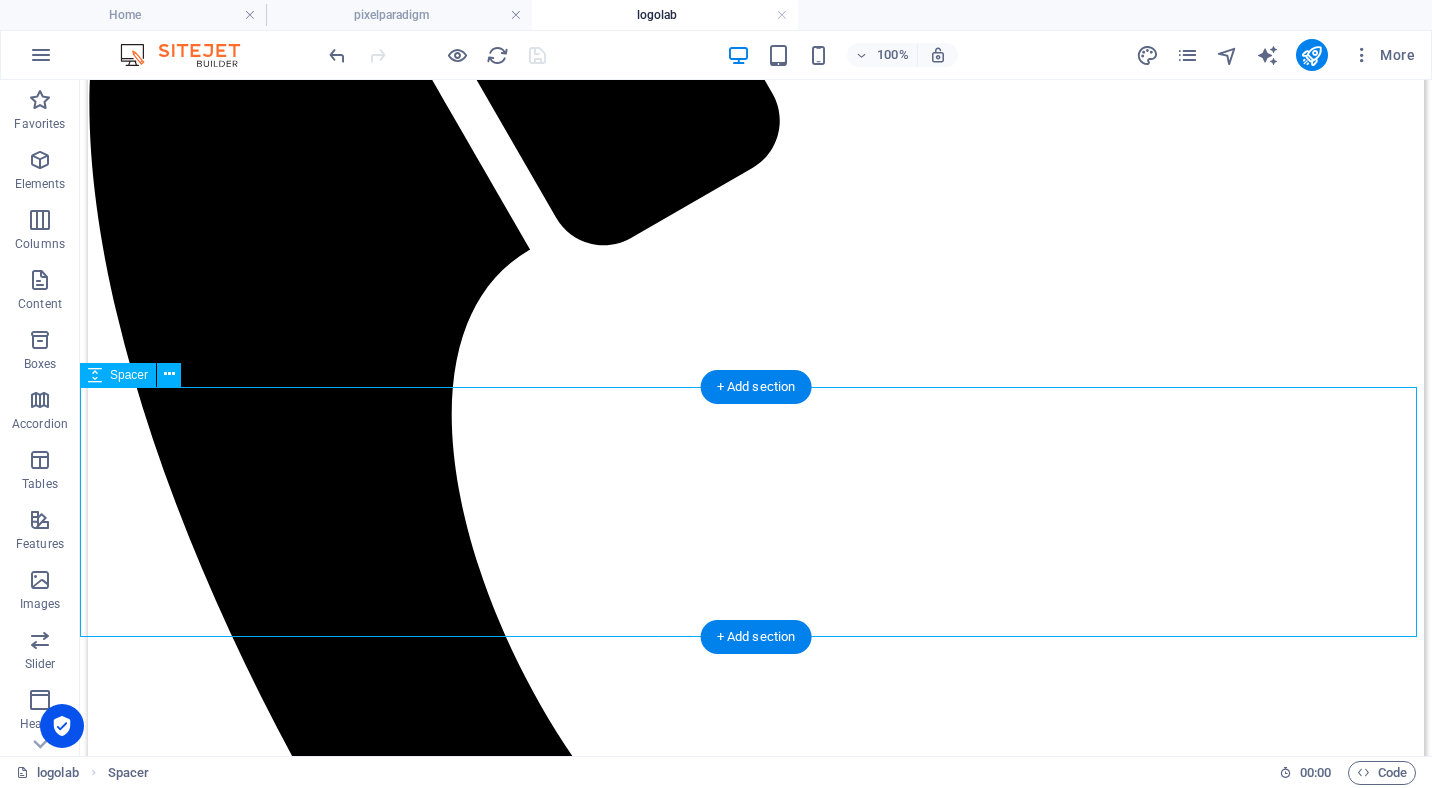 click at bounding box center [756, 2375] 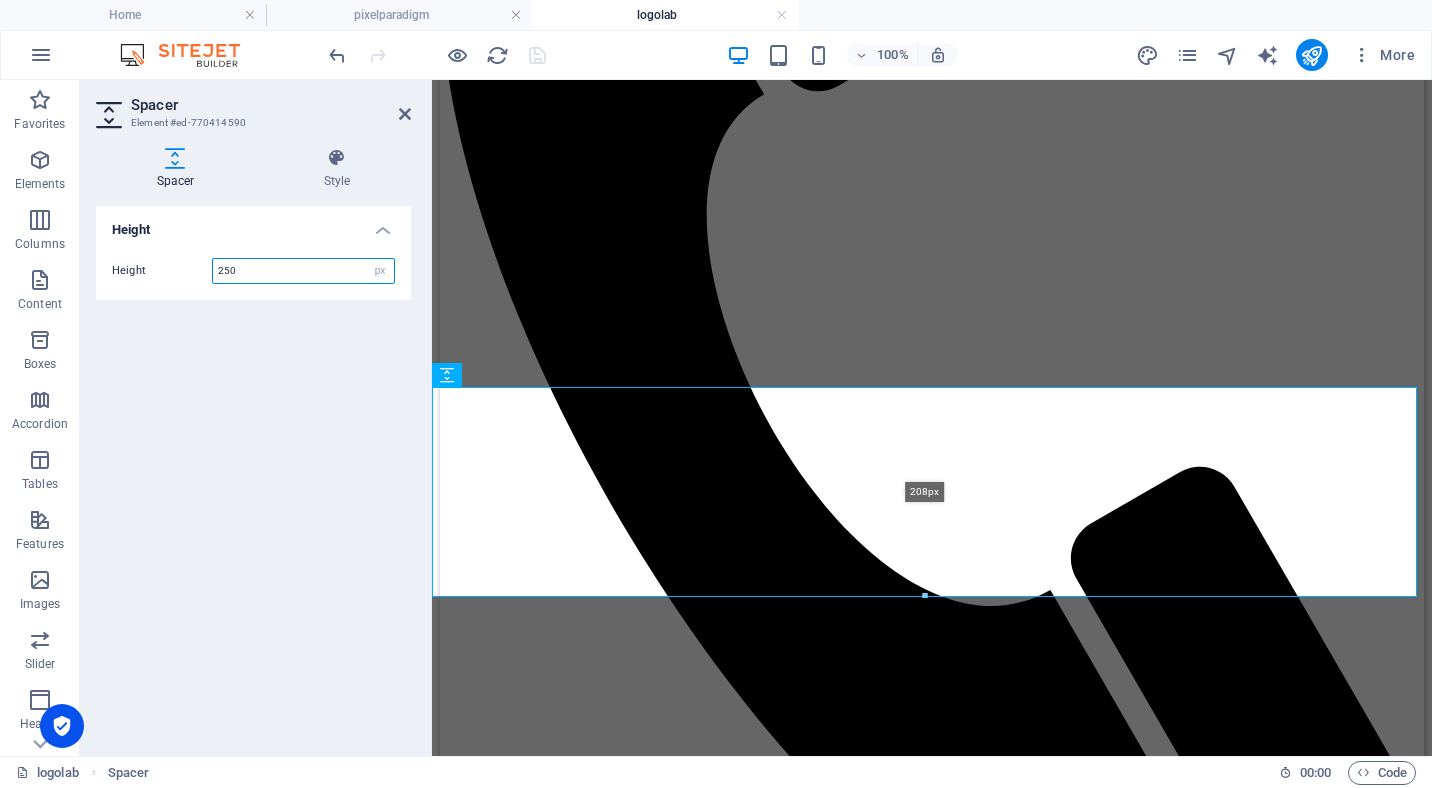 drag, startPoint x: 926, startPoint y: 634, endPoint x: 934, endPoint y: 589, distance: 45.705578 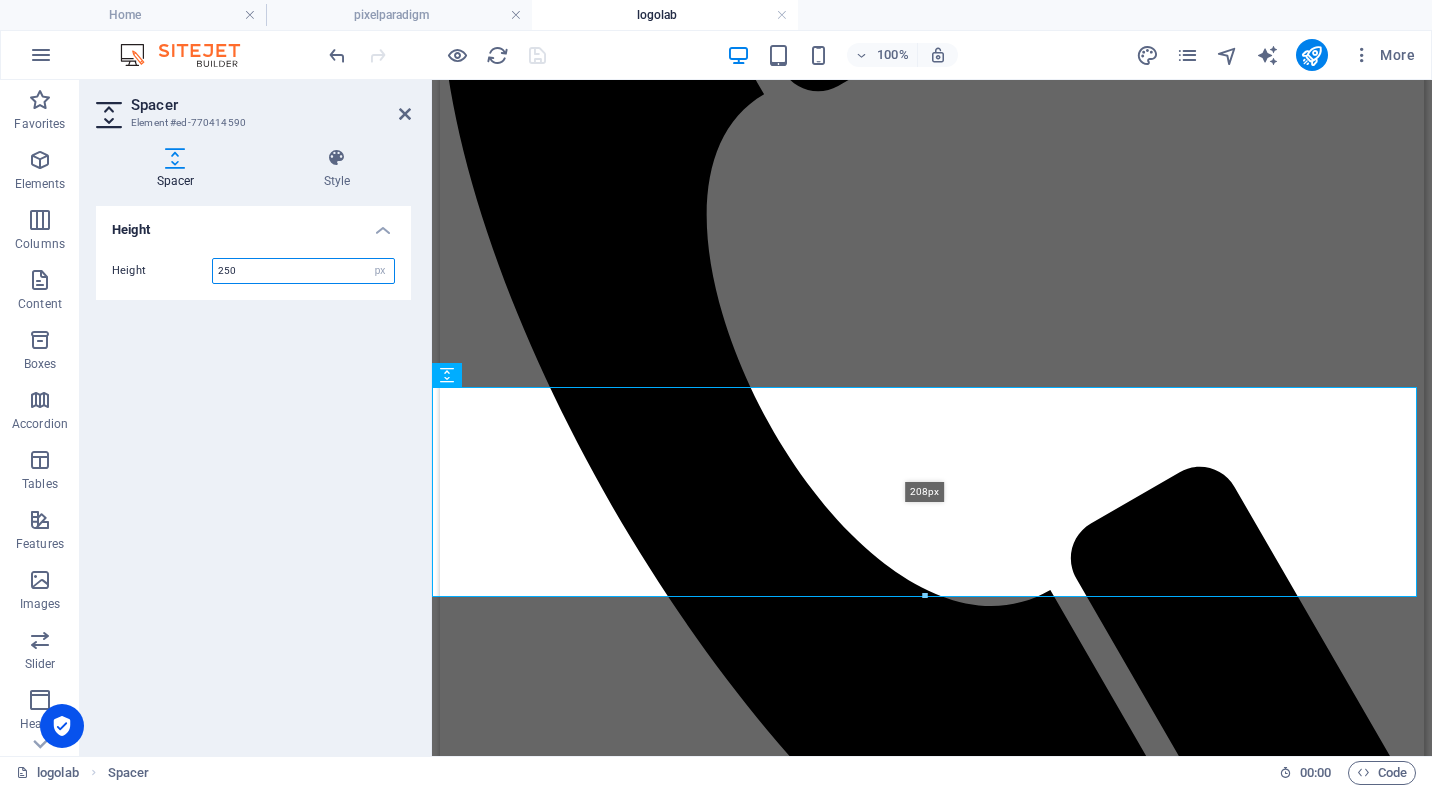 click on "208px" at bounding box center [924, 492] 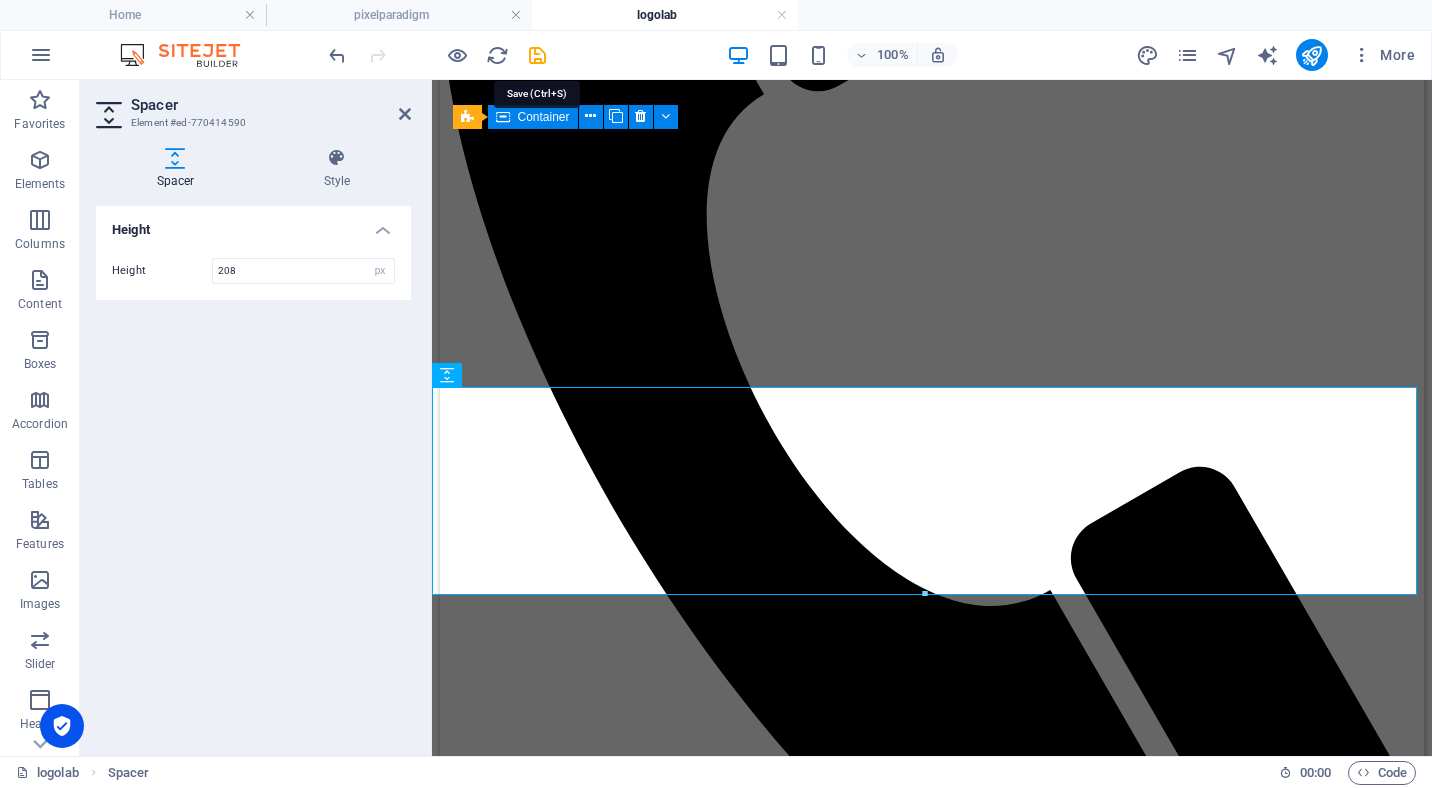 drag, startPoint x: 533, startPoint y: 61, endPoint x: 513, endPoint y: 62, distance: 20.024984 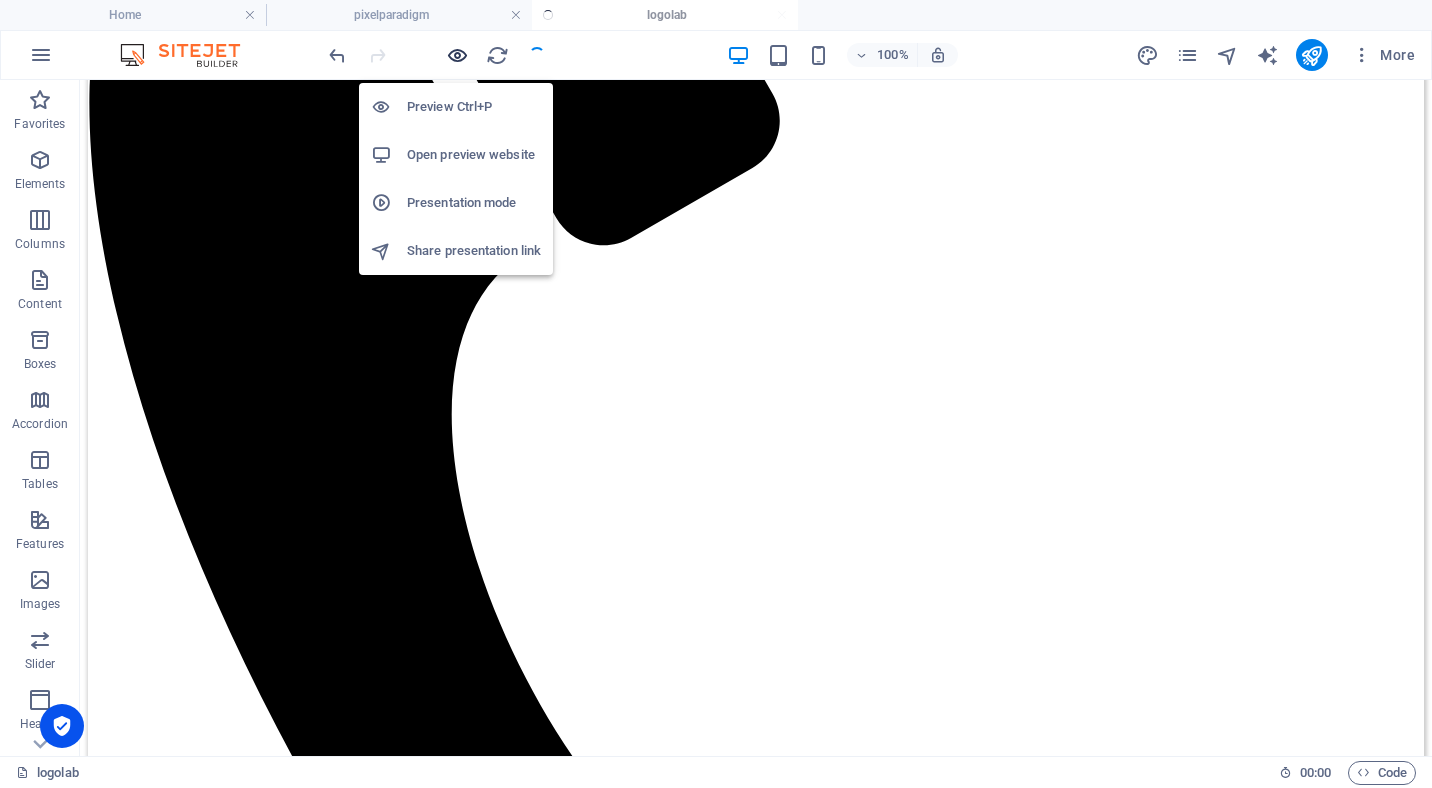click at bounding box center [457, 55] 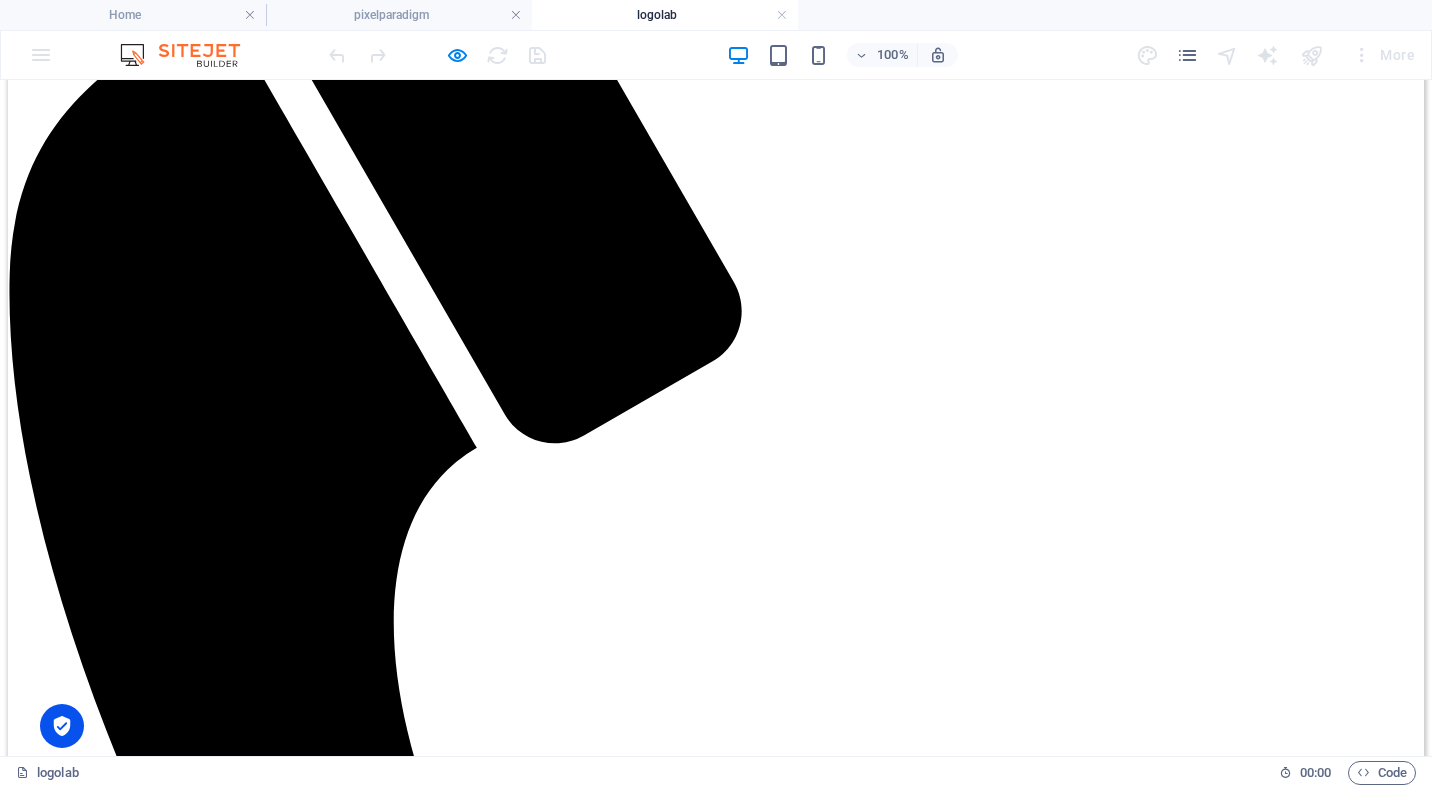 scroll, scrollTop: 355, scrollLeft: 0, axis: vertical 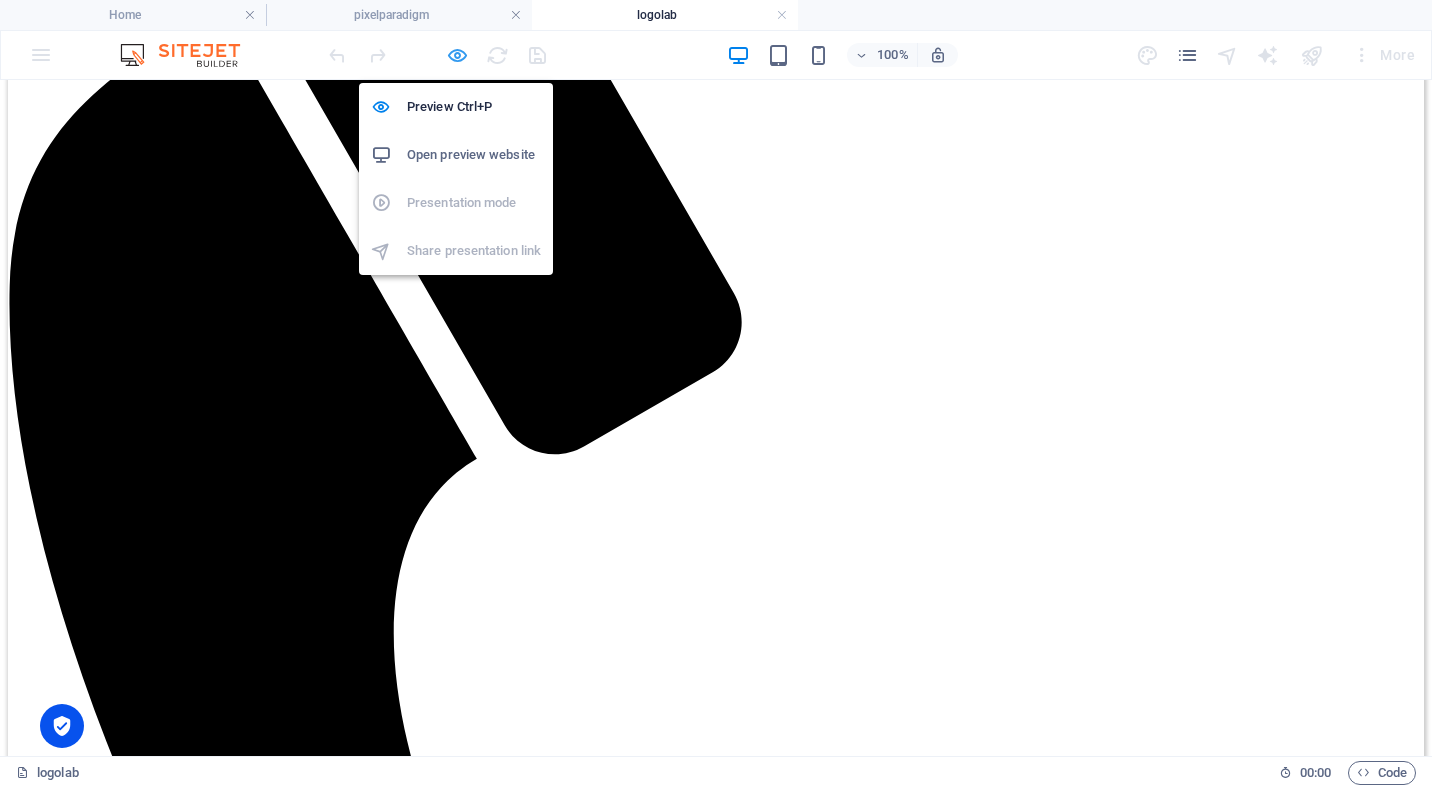 click at bounding box center [457, 55] 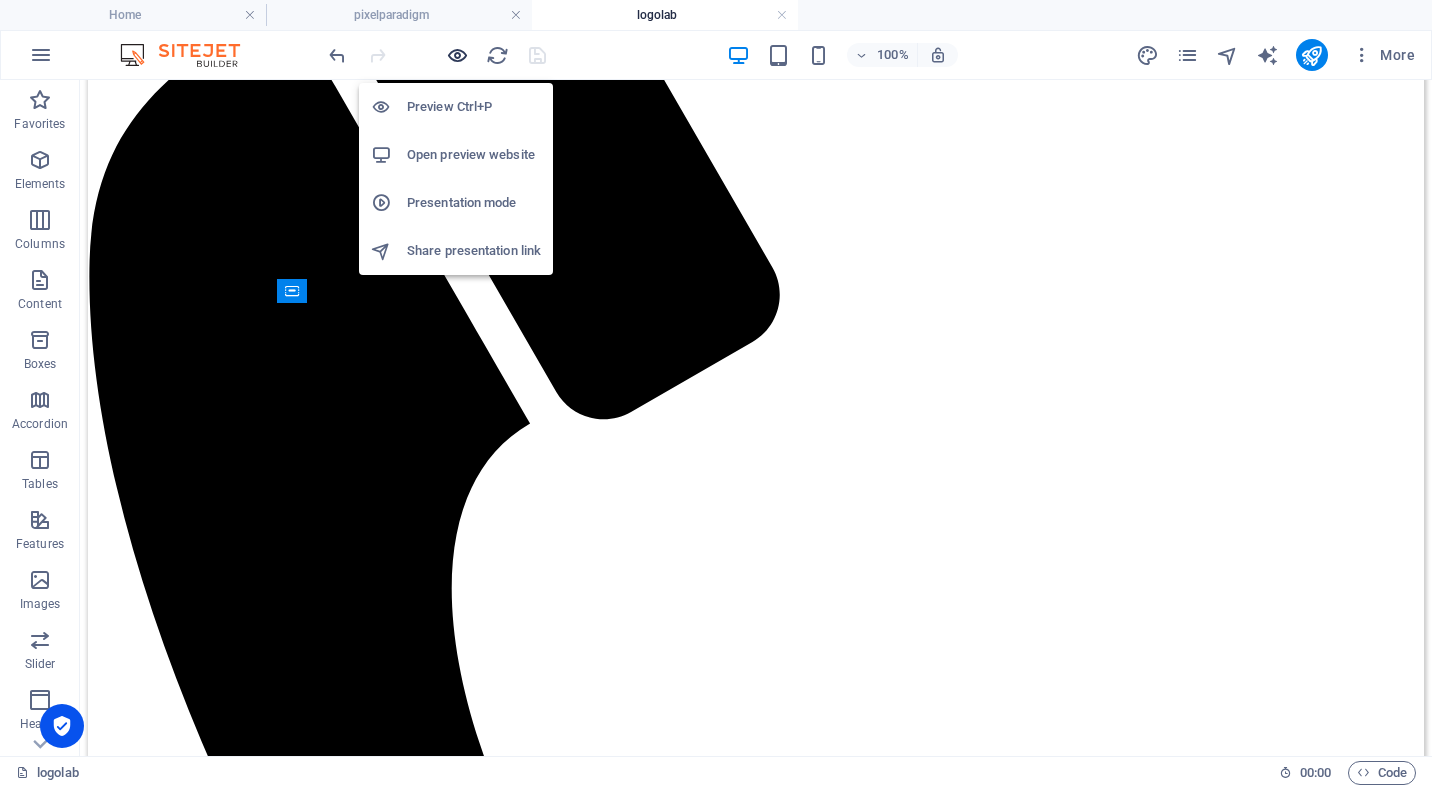 click at bounding box center [457, 55] 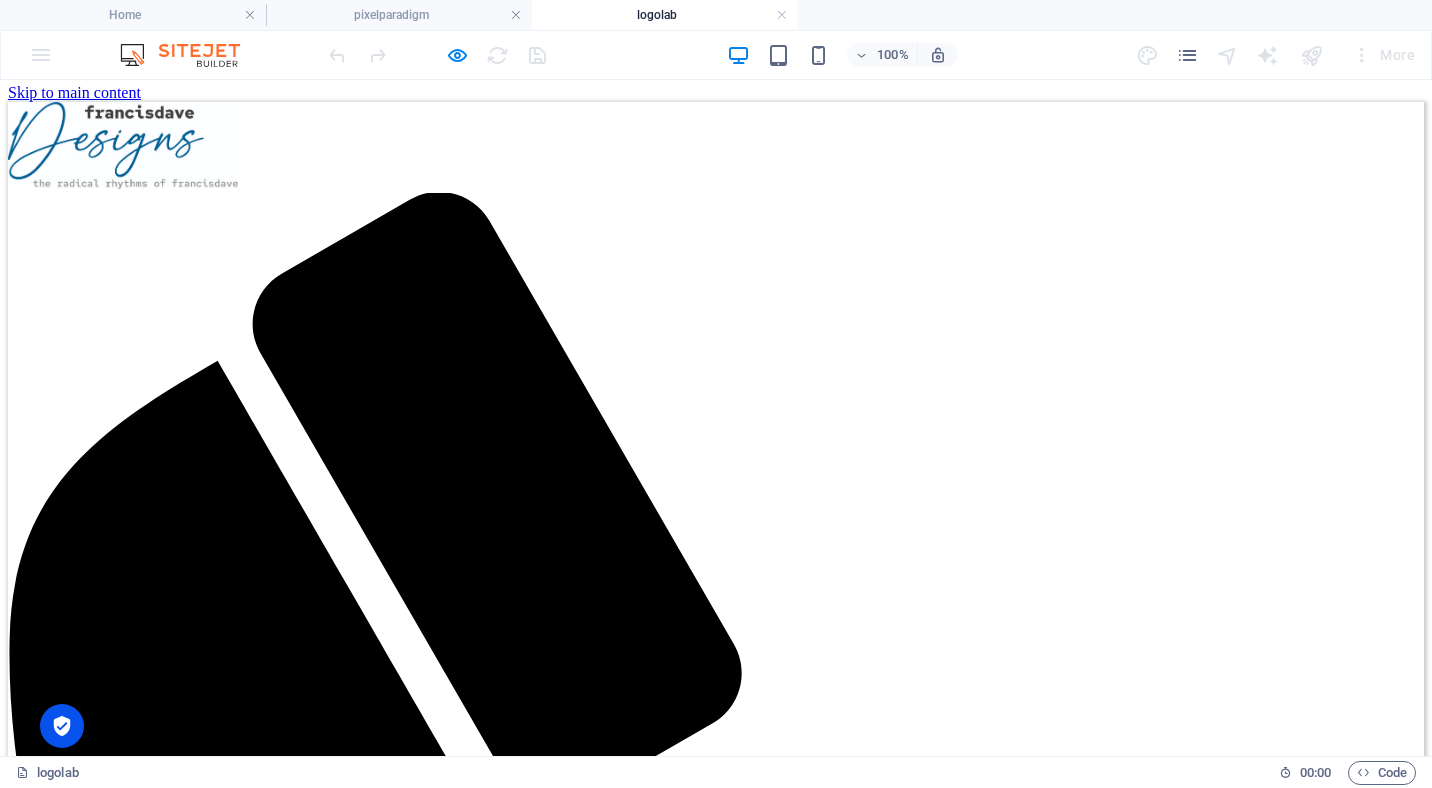 scroll, scrollTop: 0, scrollLeft: 0, axis: both 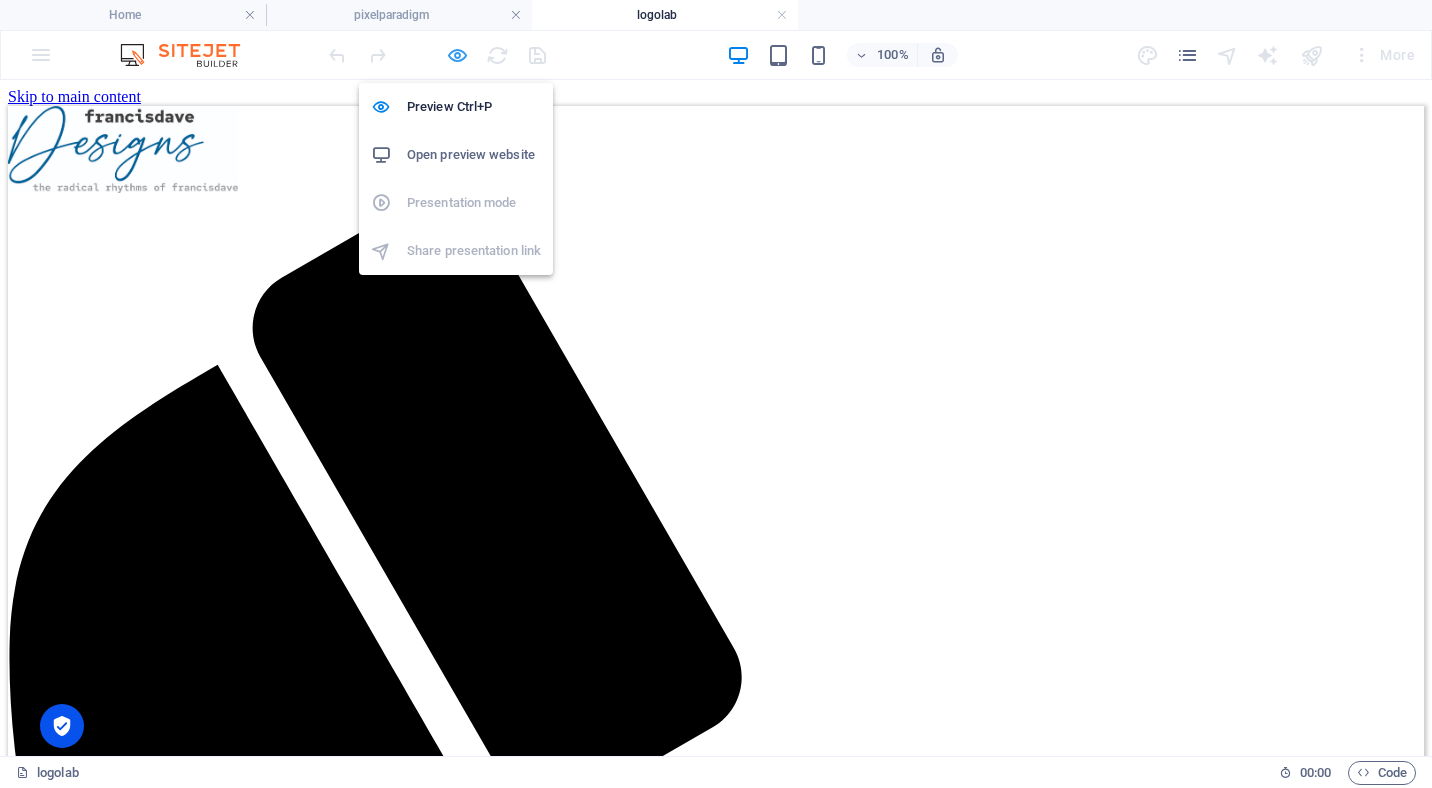click at bounding box center [457, 55] 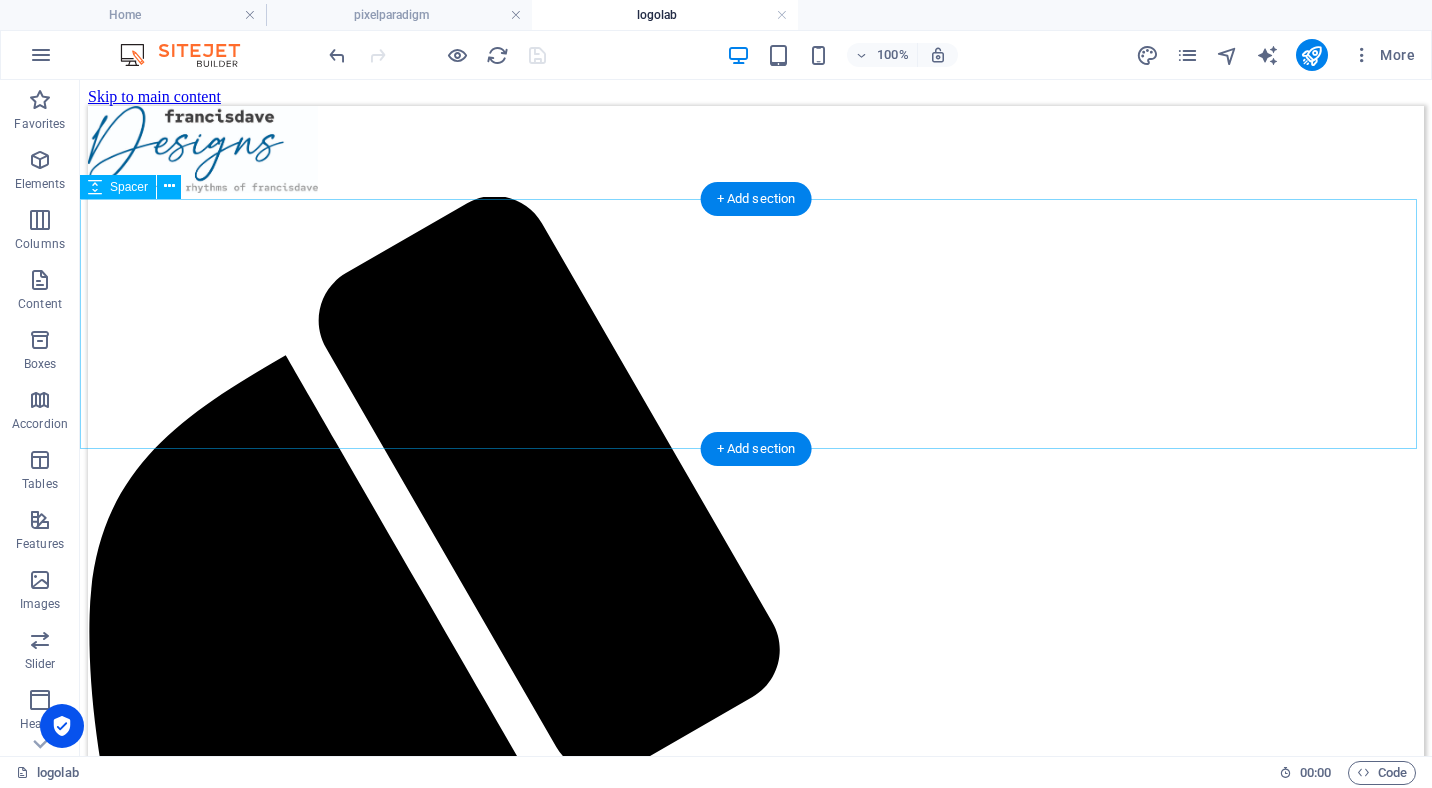 click at bounding box center (756, 2165) 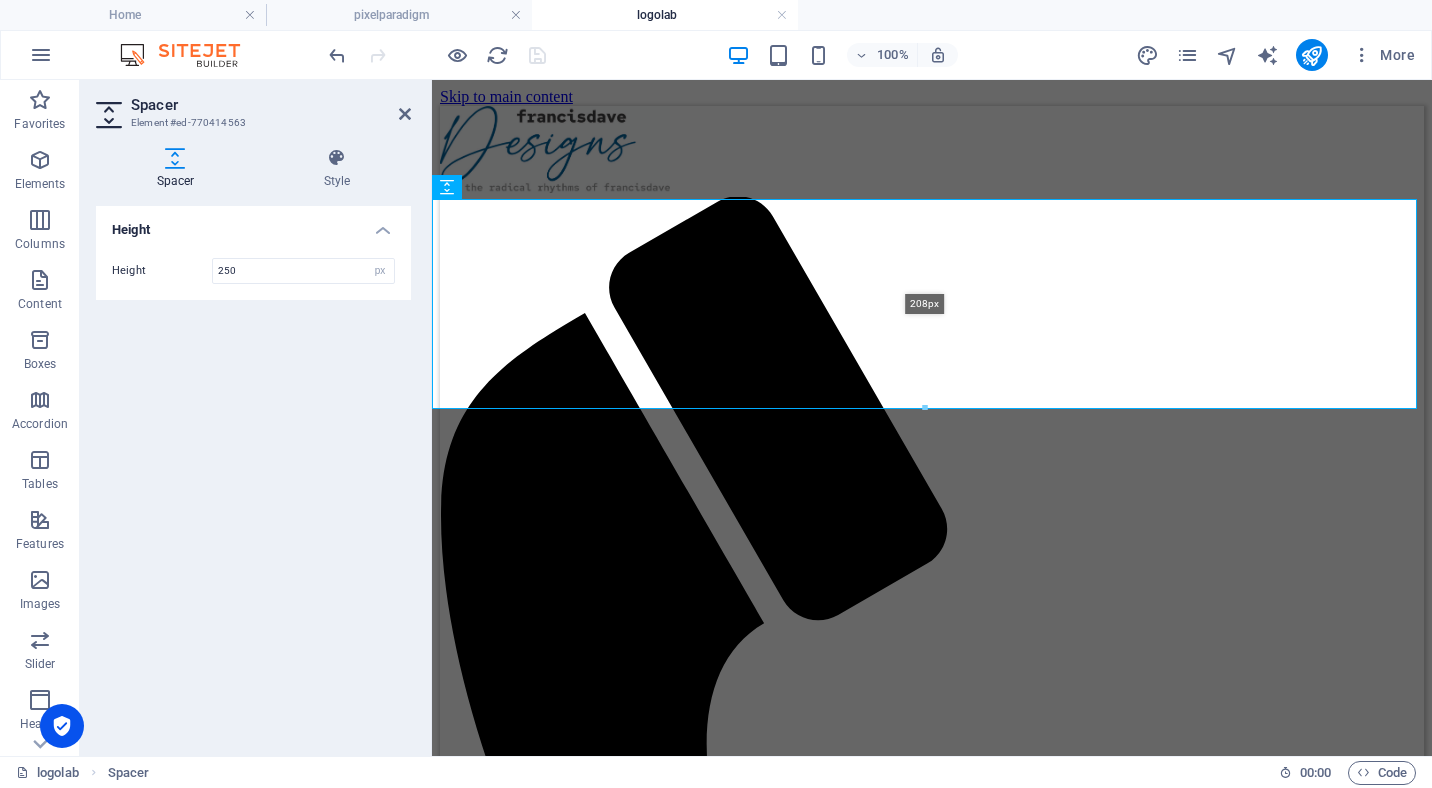 drag, startPoint x: 933, startPoint y: 448, endPoint x: 940, endPoint y: 406, distance: 42.579338 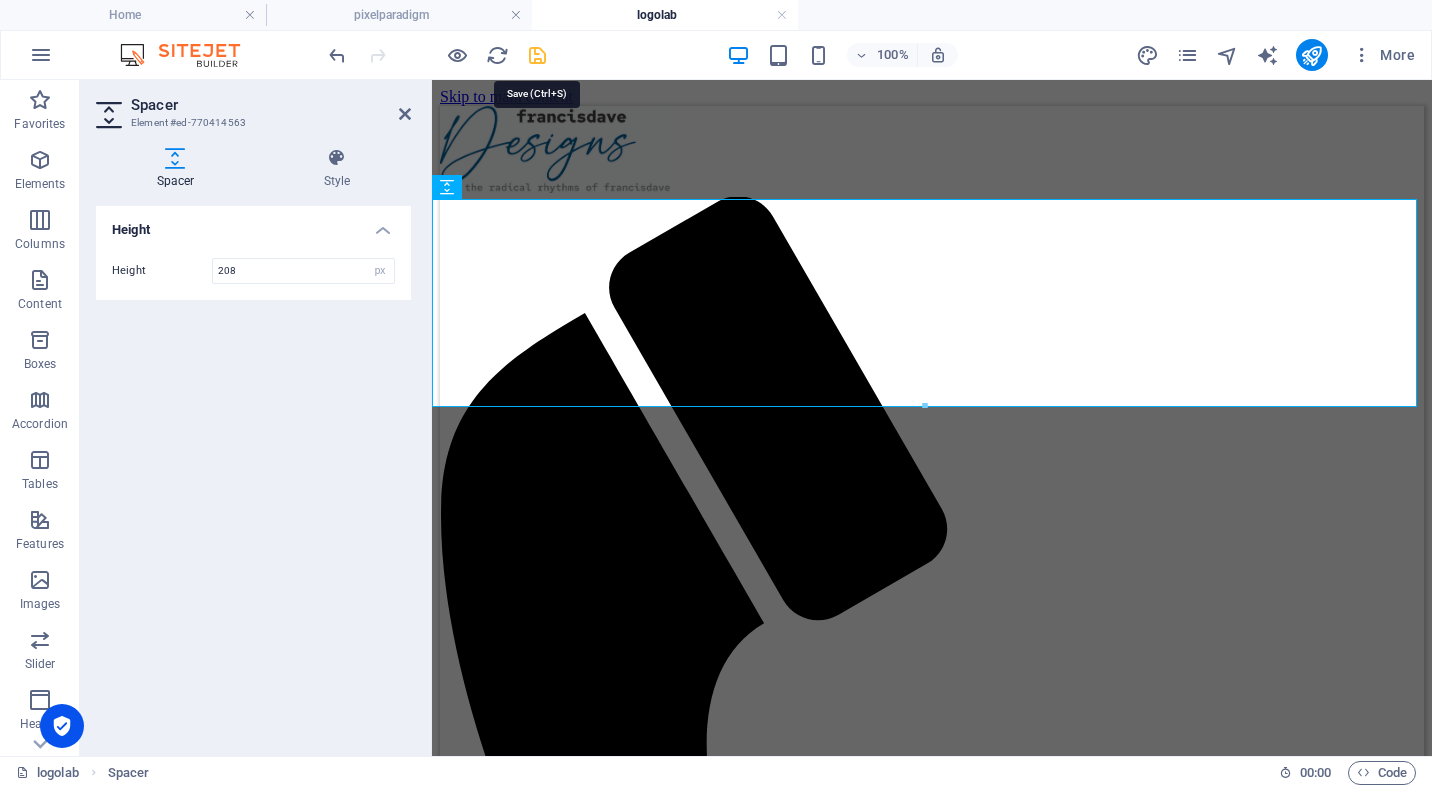 click at bounding box center (537, 55) 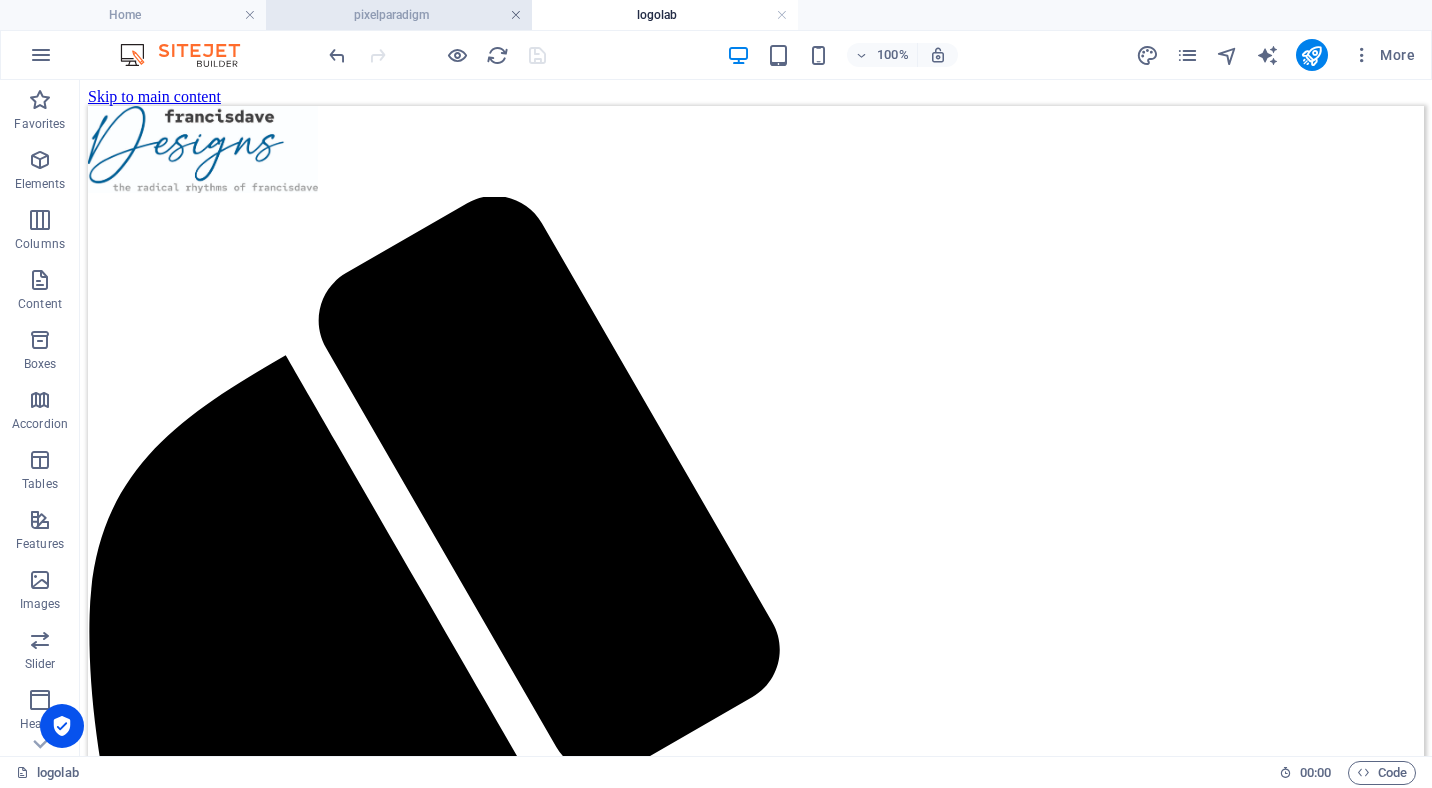 click at bounding box center [516, 15] 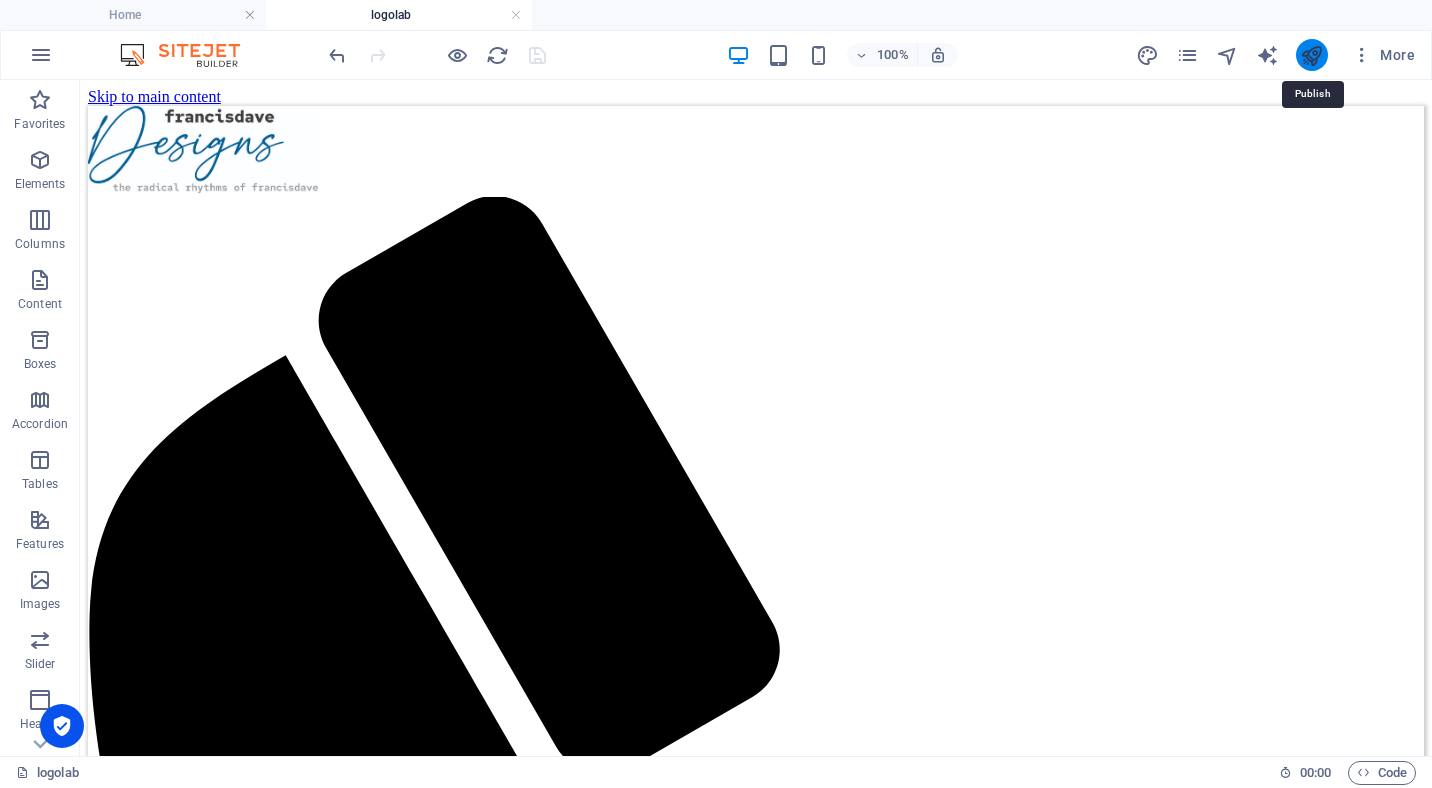 click at bounding box center [1311, 55] 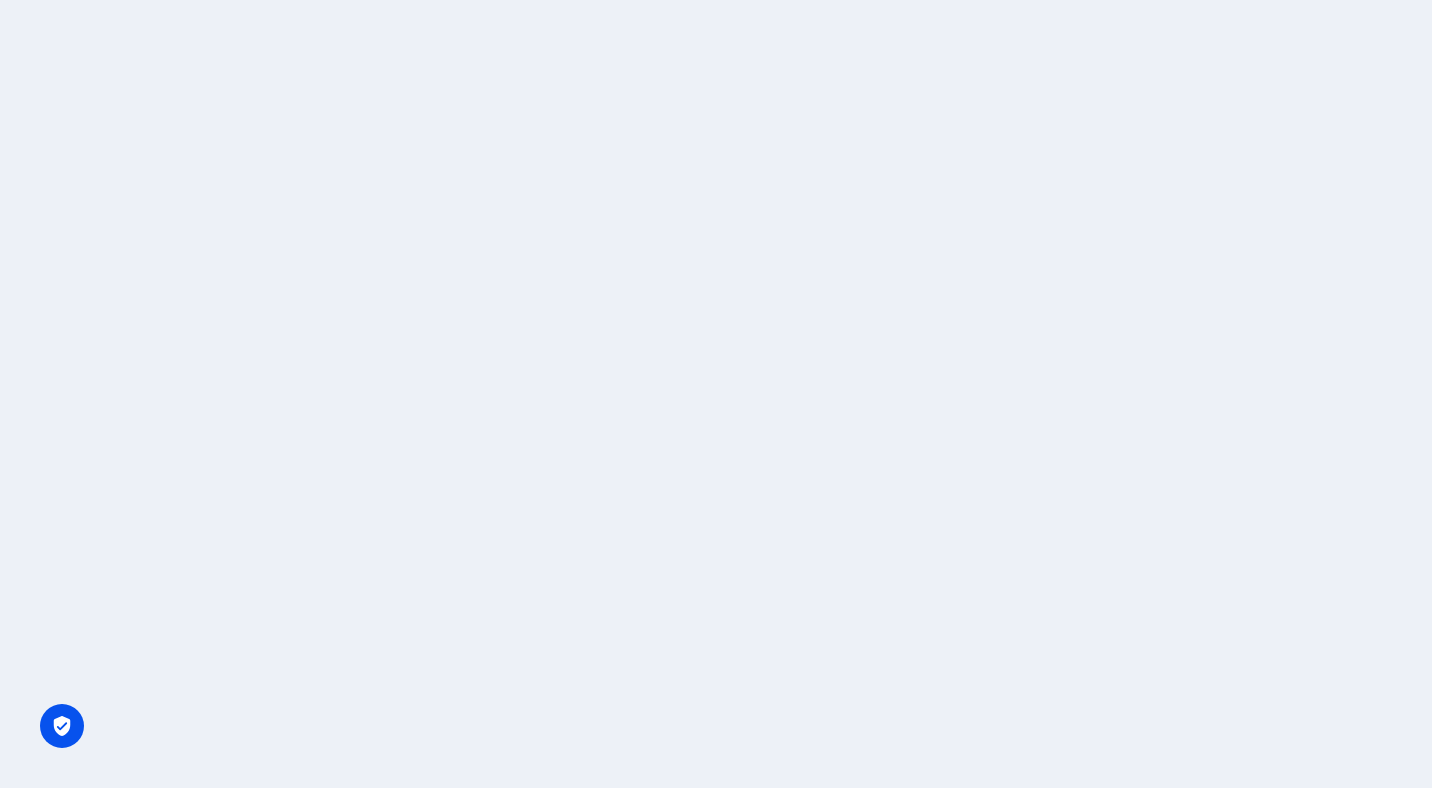 scroll, scrollTop: 0, scrollLeft: 0, axis: both 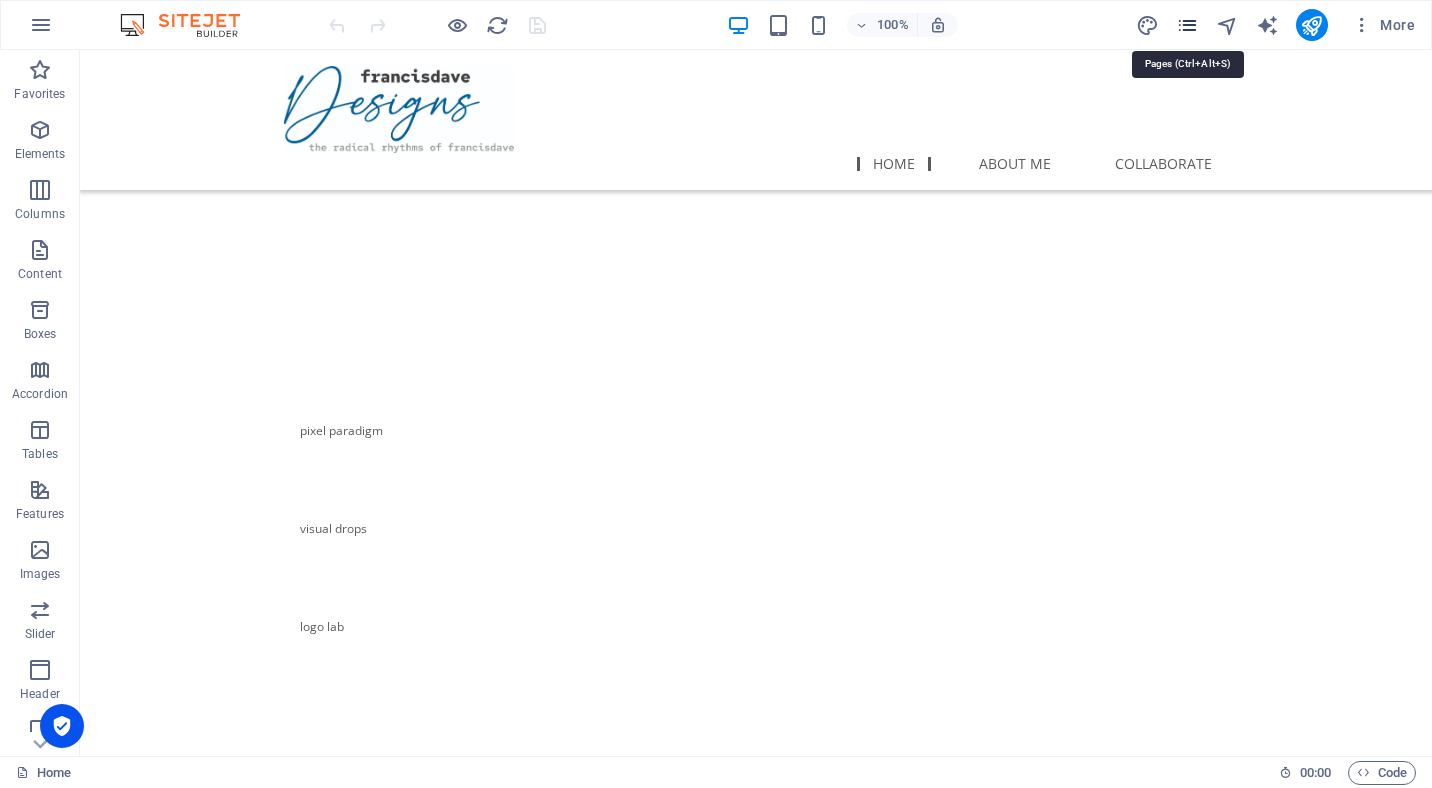 click at bounding box center [1187, 25] 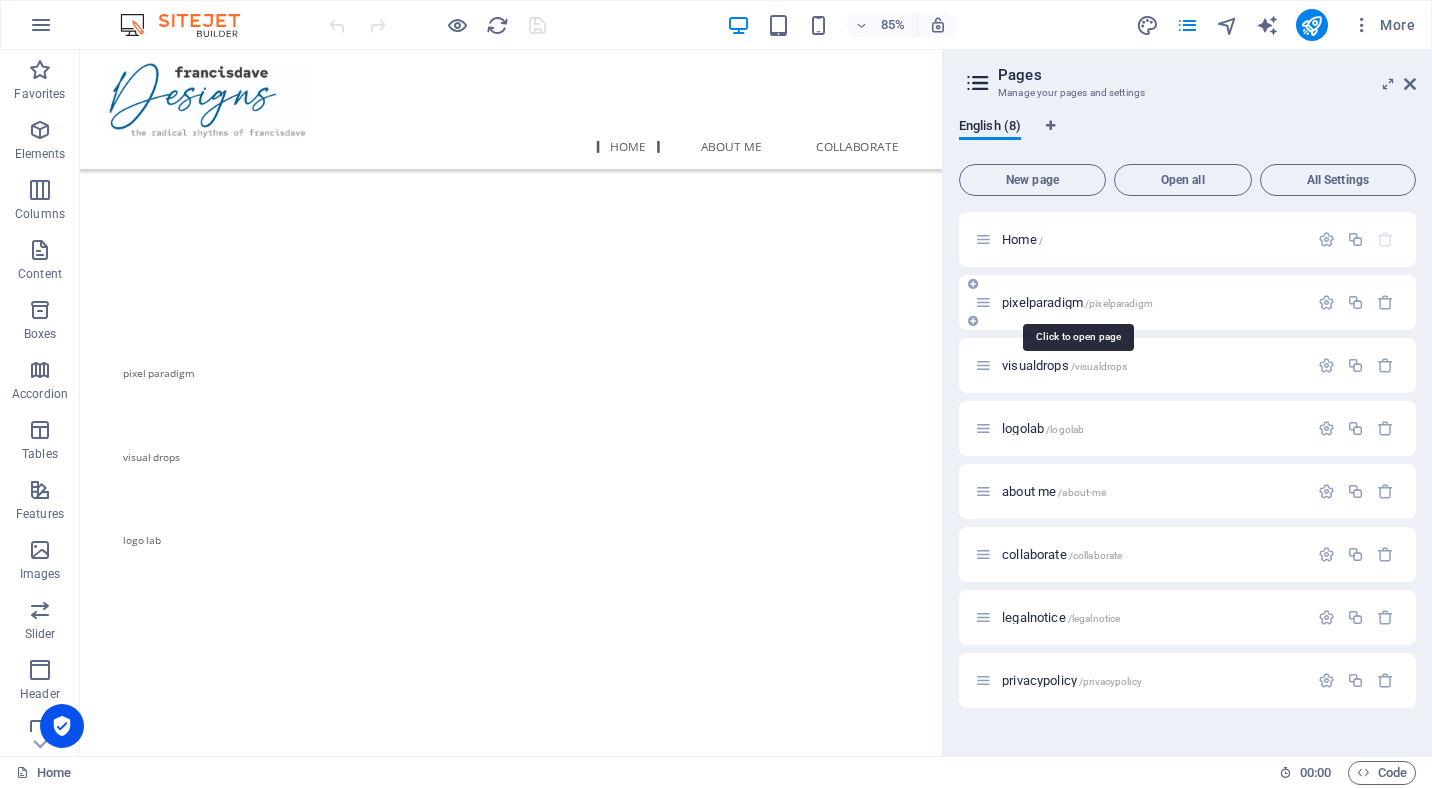 click on "pixelparadigm /pixelparadigm" at bounding box center (1077, 302) 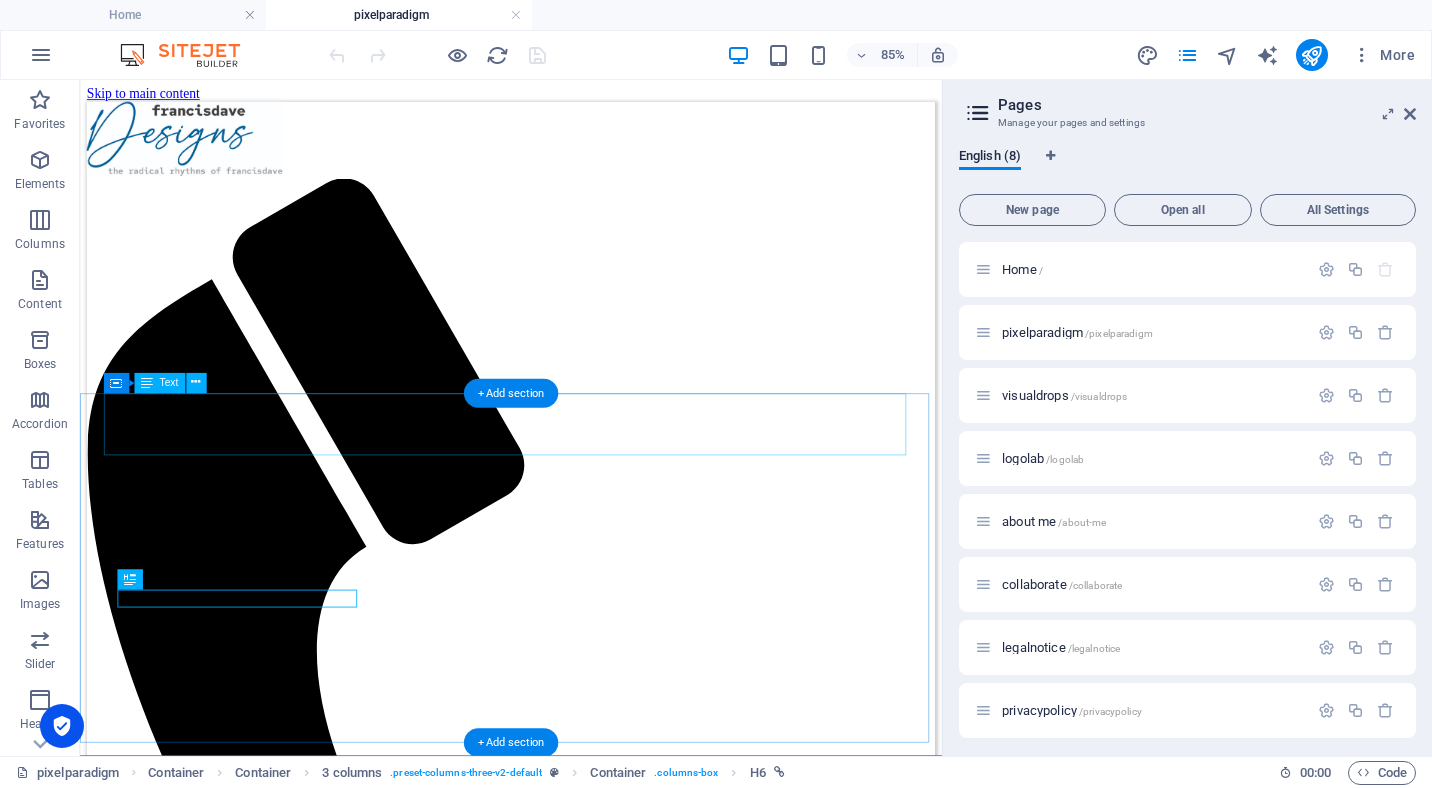 scroll, scrollTop: 0, scrollLeft: 0, axis: both 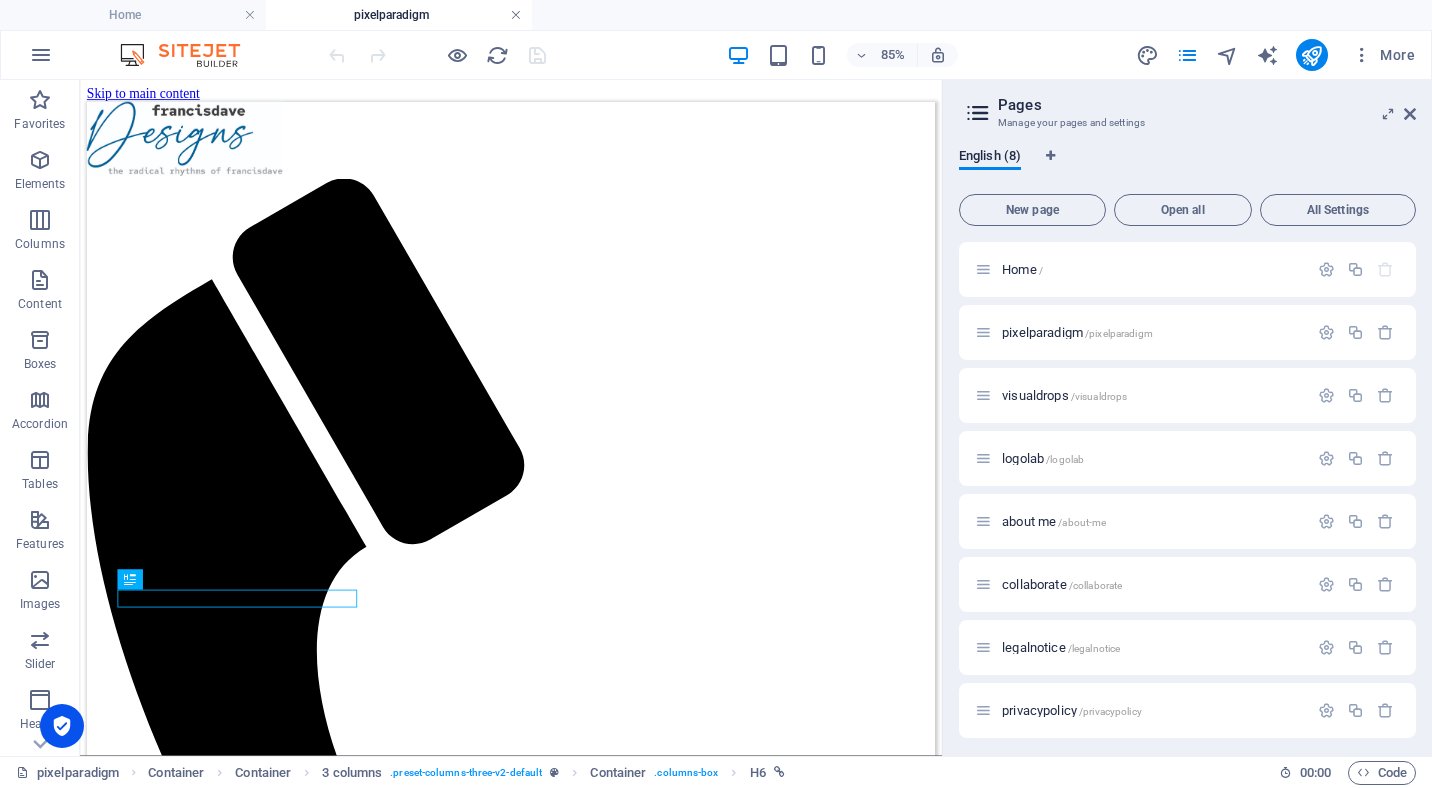 click at bounding box center (516, 15) 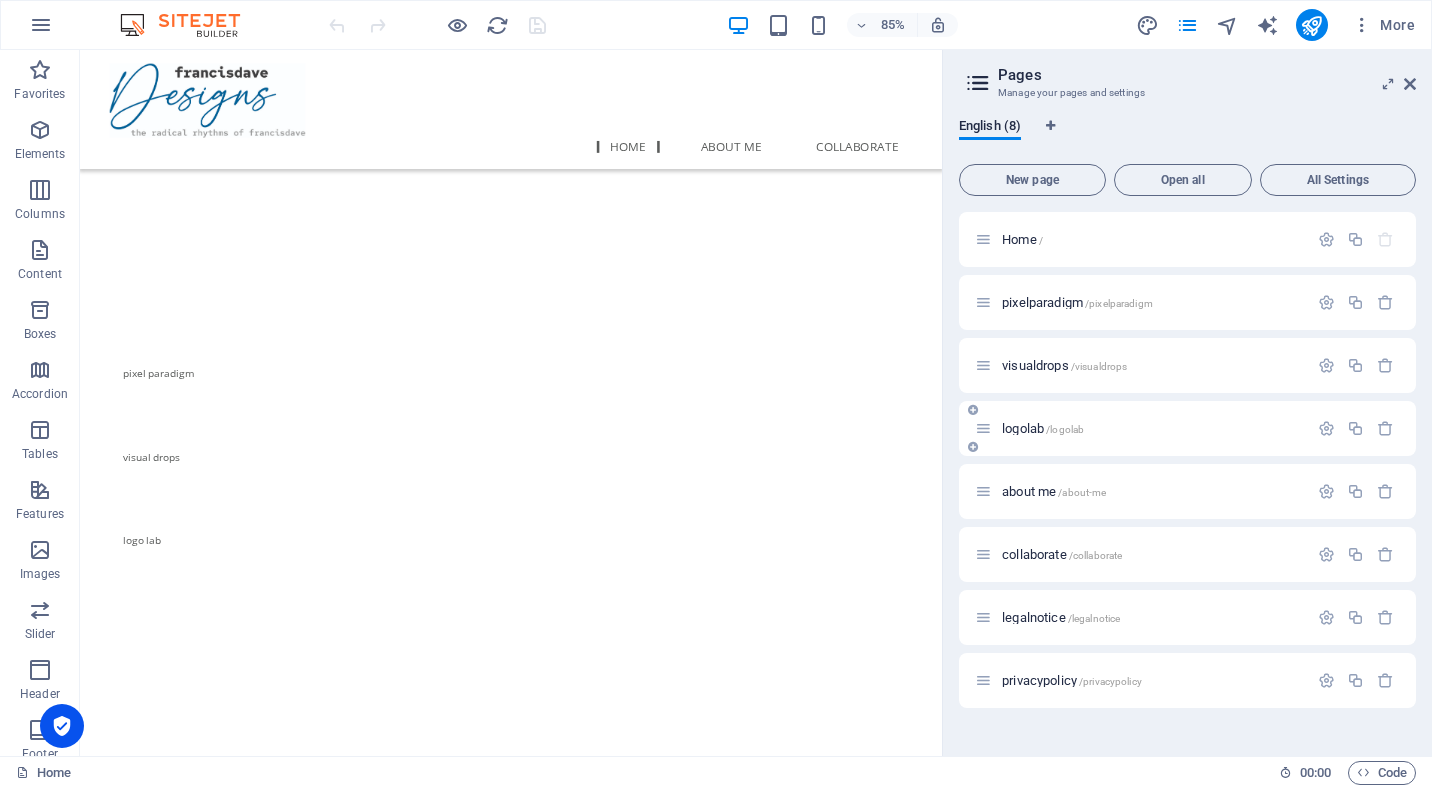 click on "/logolab" at bounding box center [1065, 429] 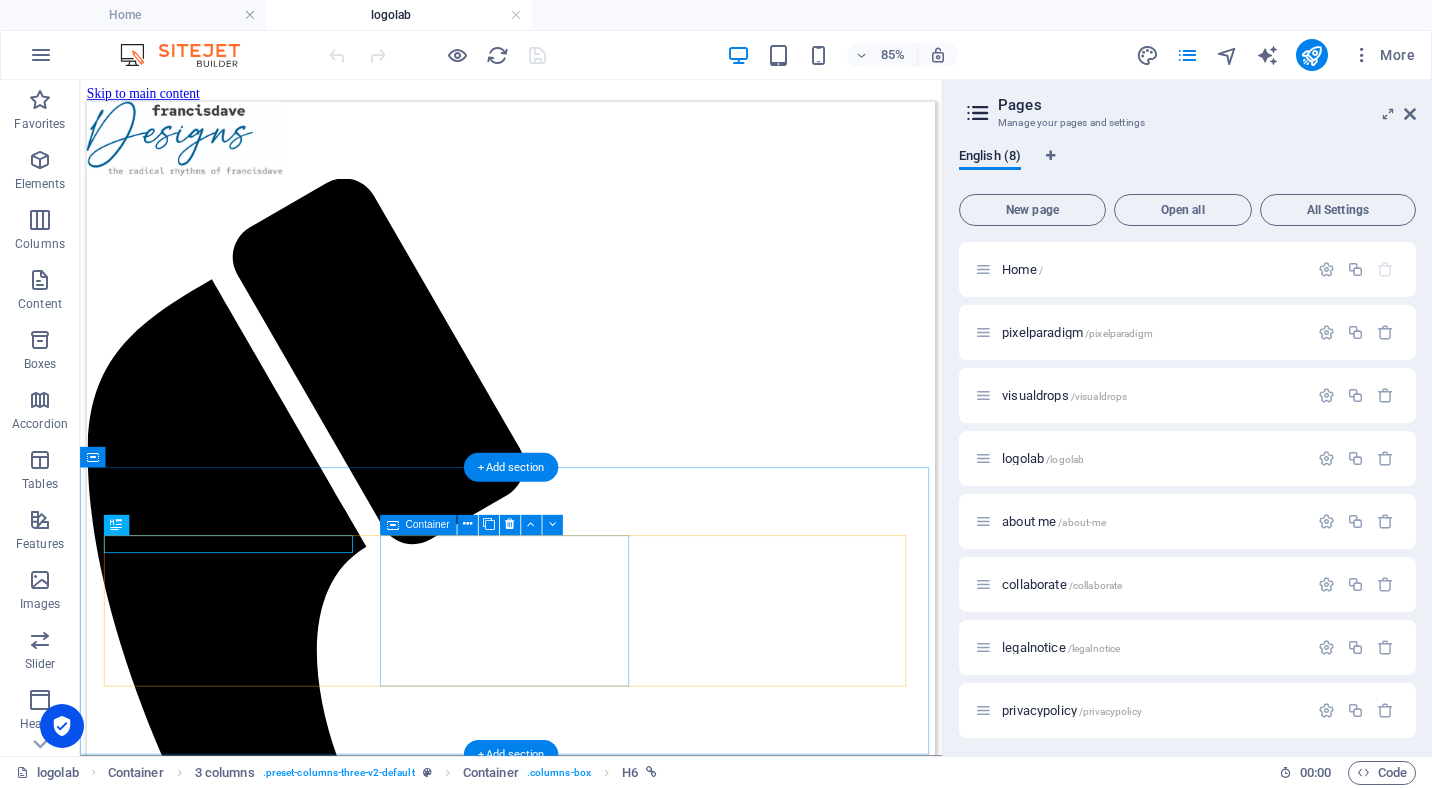 scroll, scrollTop: 0, scrollLeft: 0, axis: both 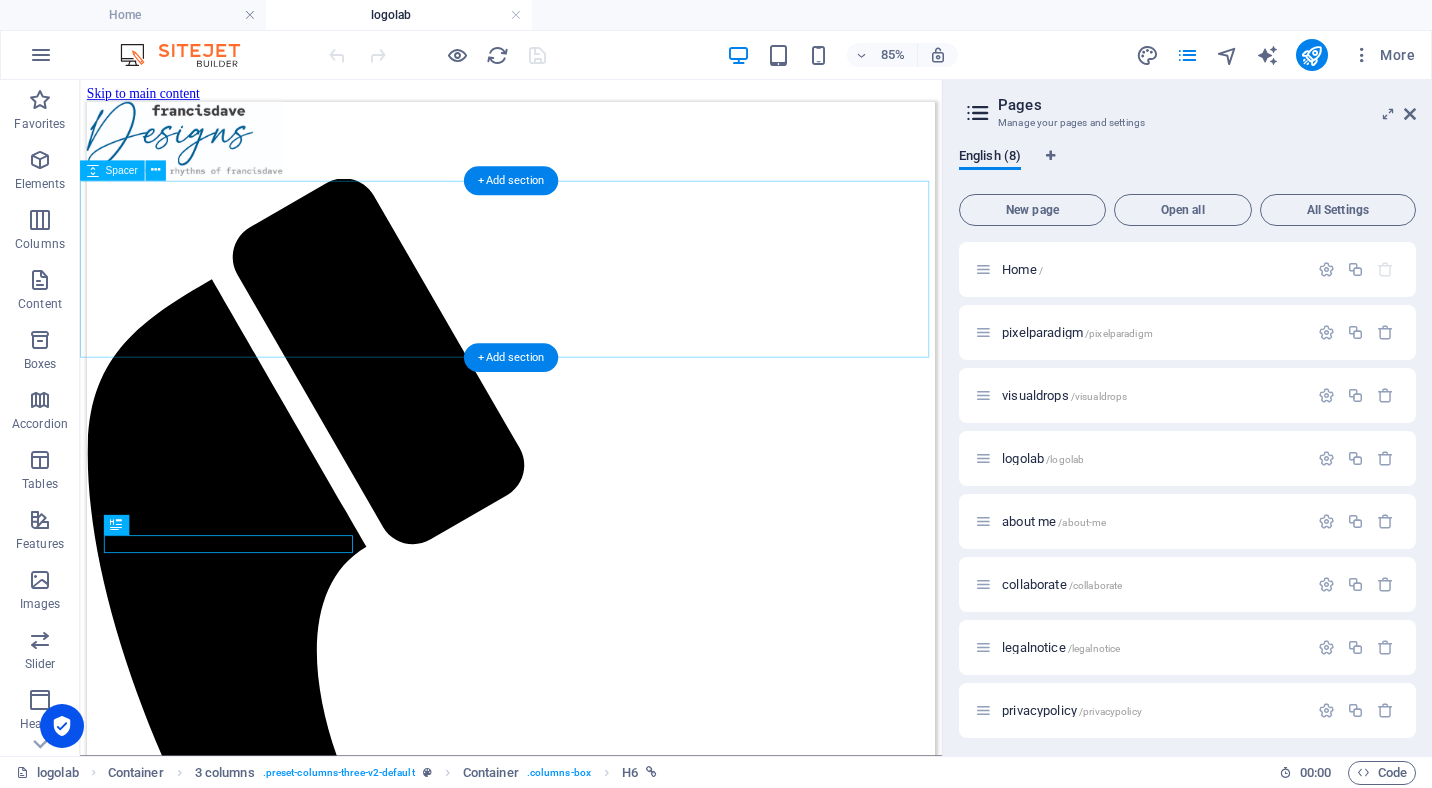 click at bounding box center (587, 1695) 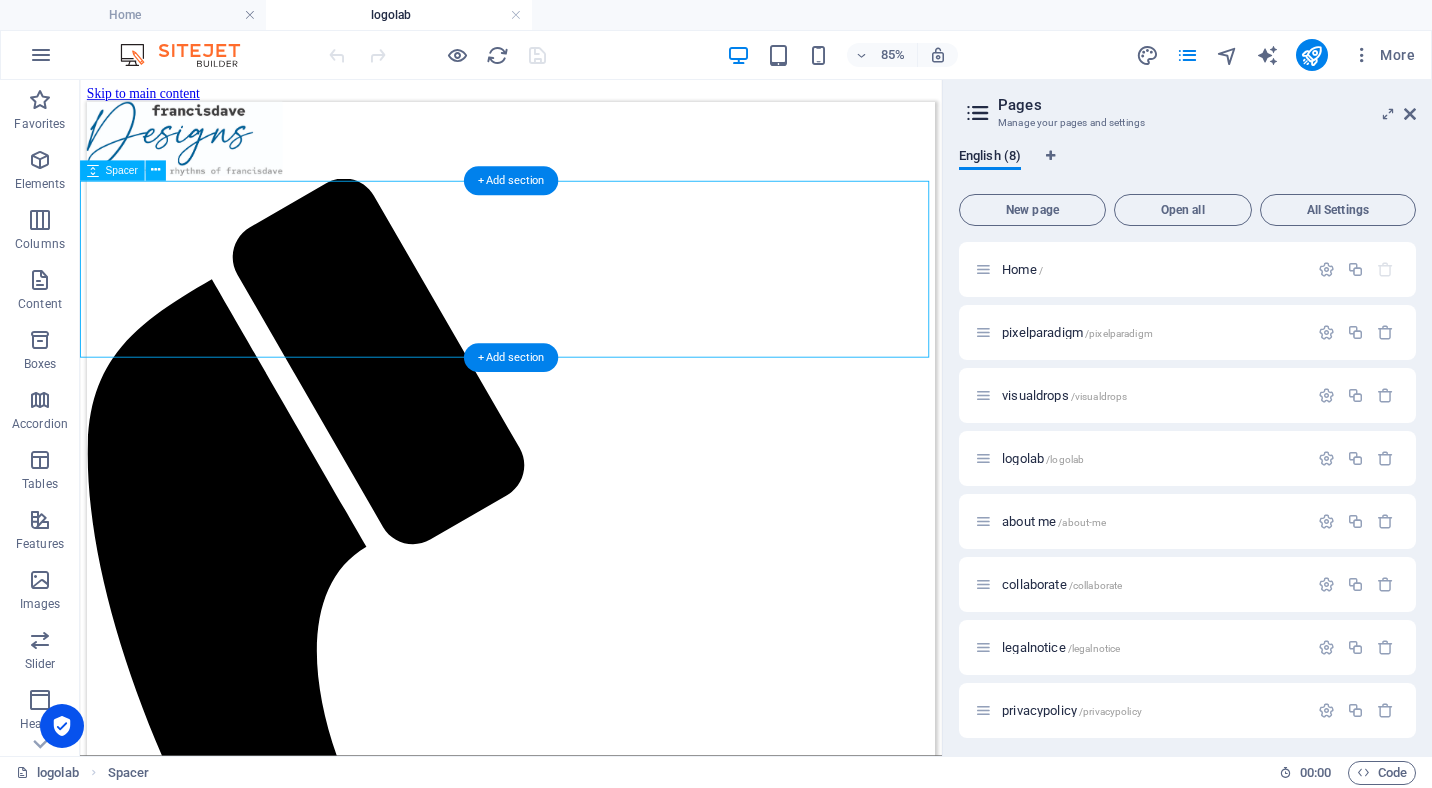 click at bounding box center [587, 1695] 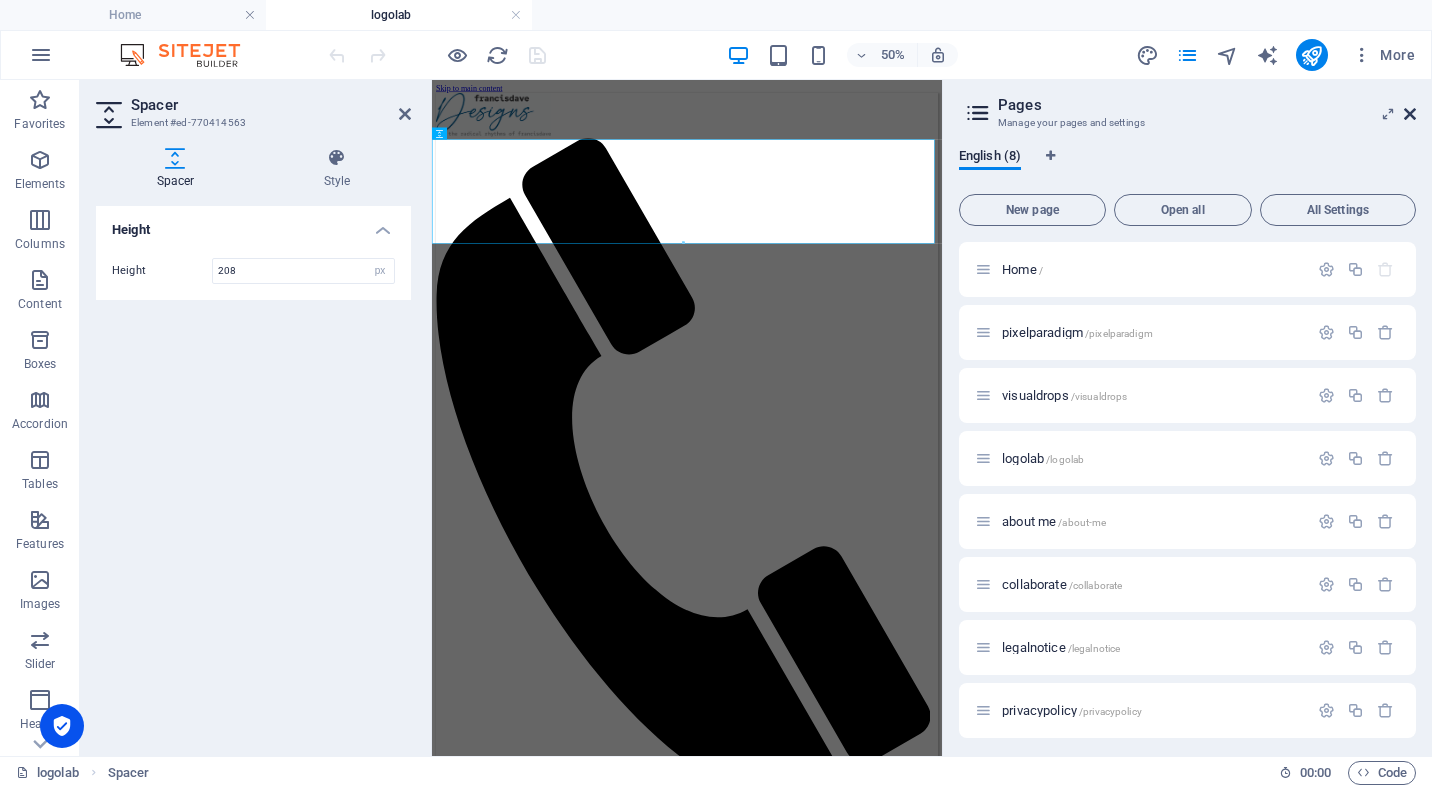 click at bounding box center [1410, 114] 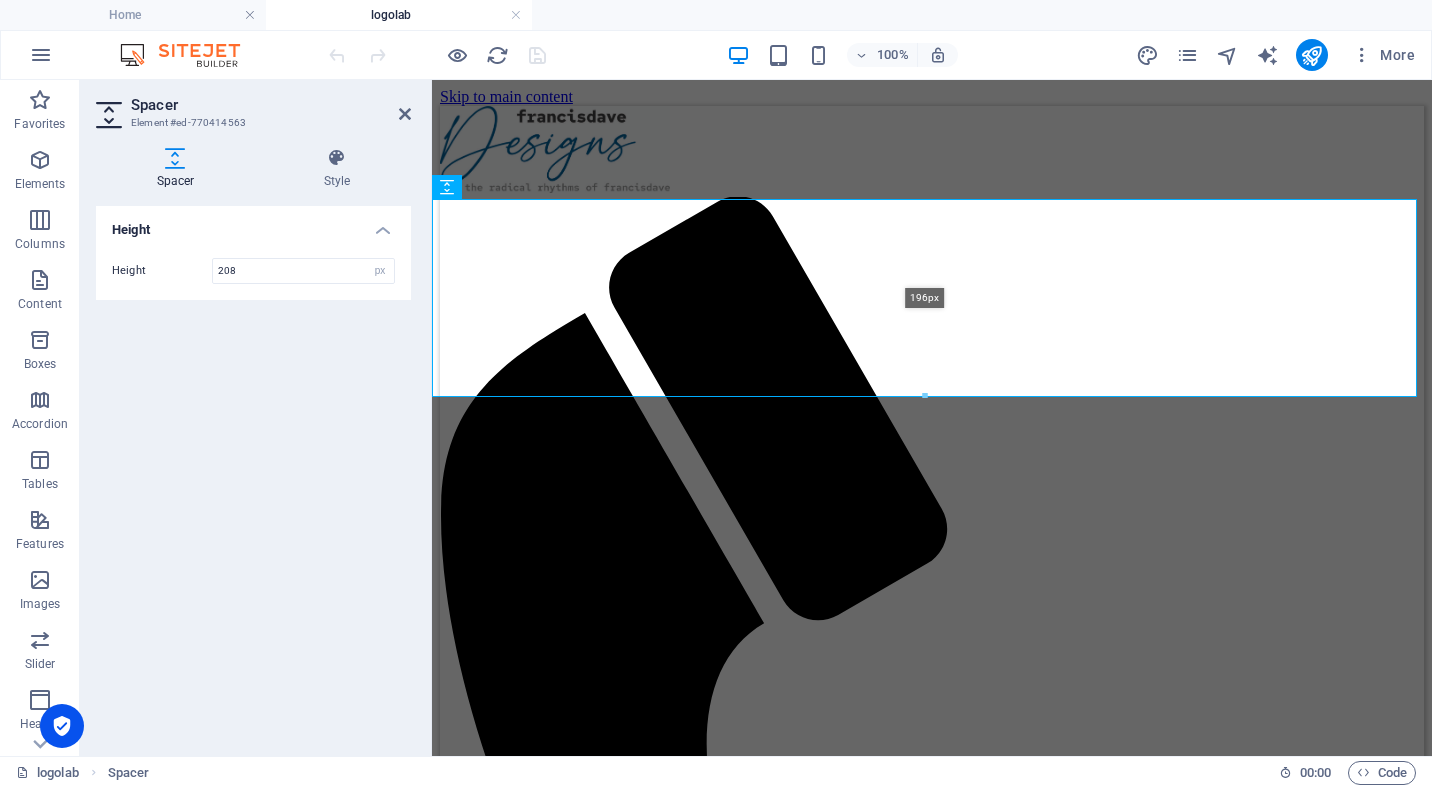 drag, startPoint x: 924, startPoint y: 405, endPoint x: 932, endPoint y: 390, distance: 17 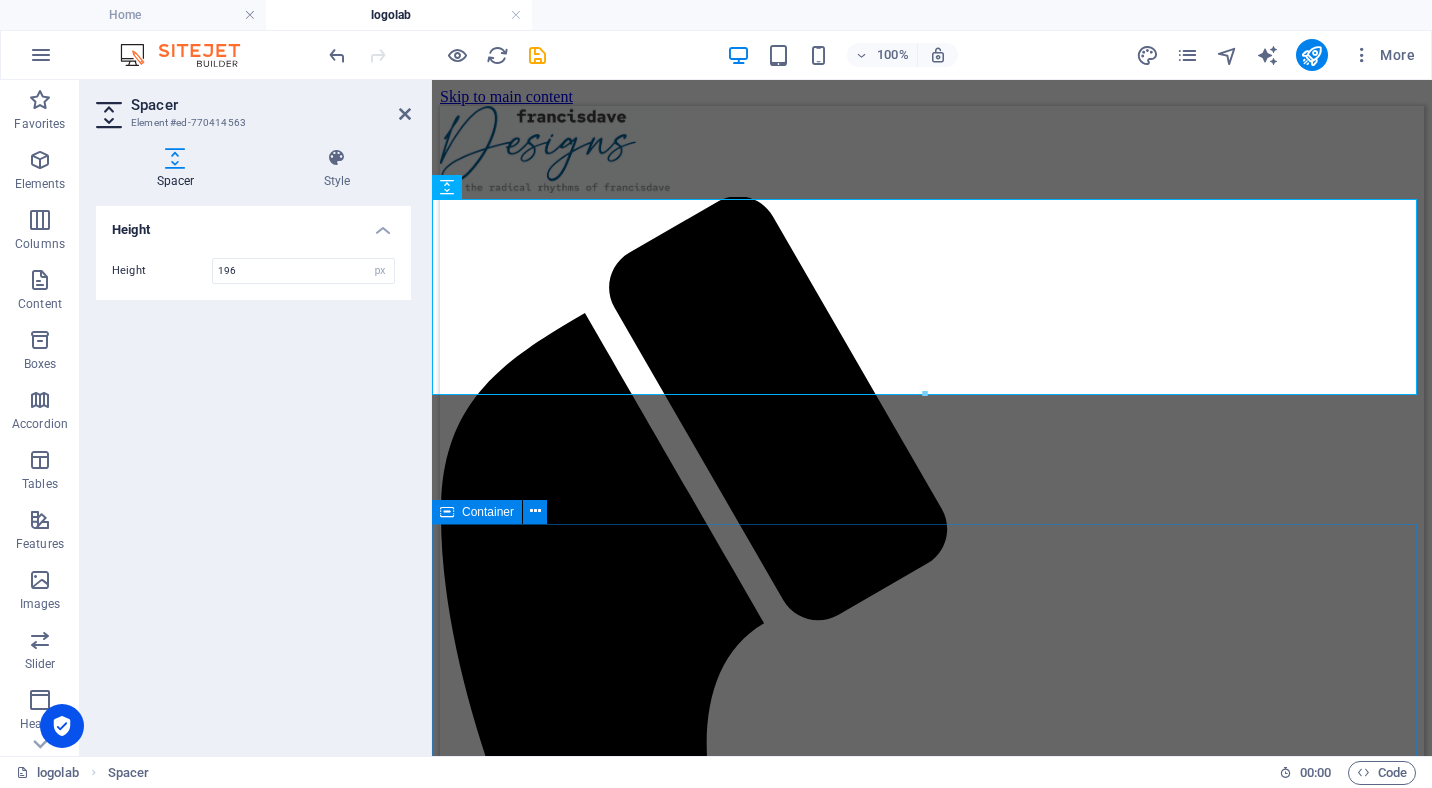 click on "Custom Logos Drop content here or  Add elements  Paste clipboard Drop content here or  Add elements  Paste clipboard" at bounding box center [932, 2114] 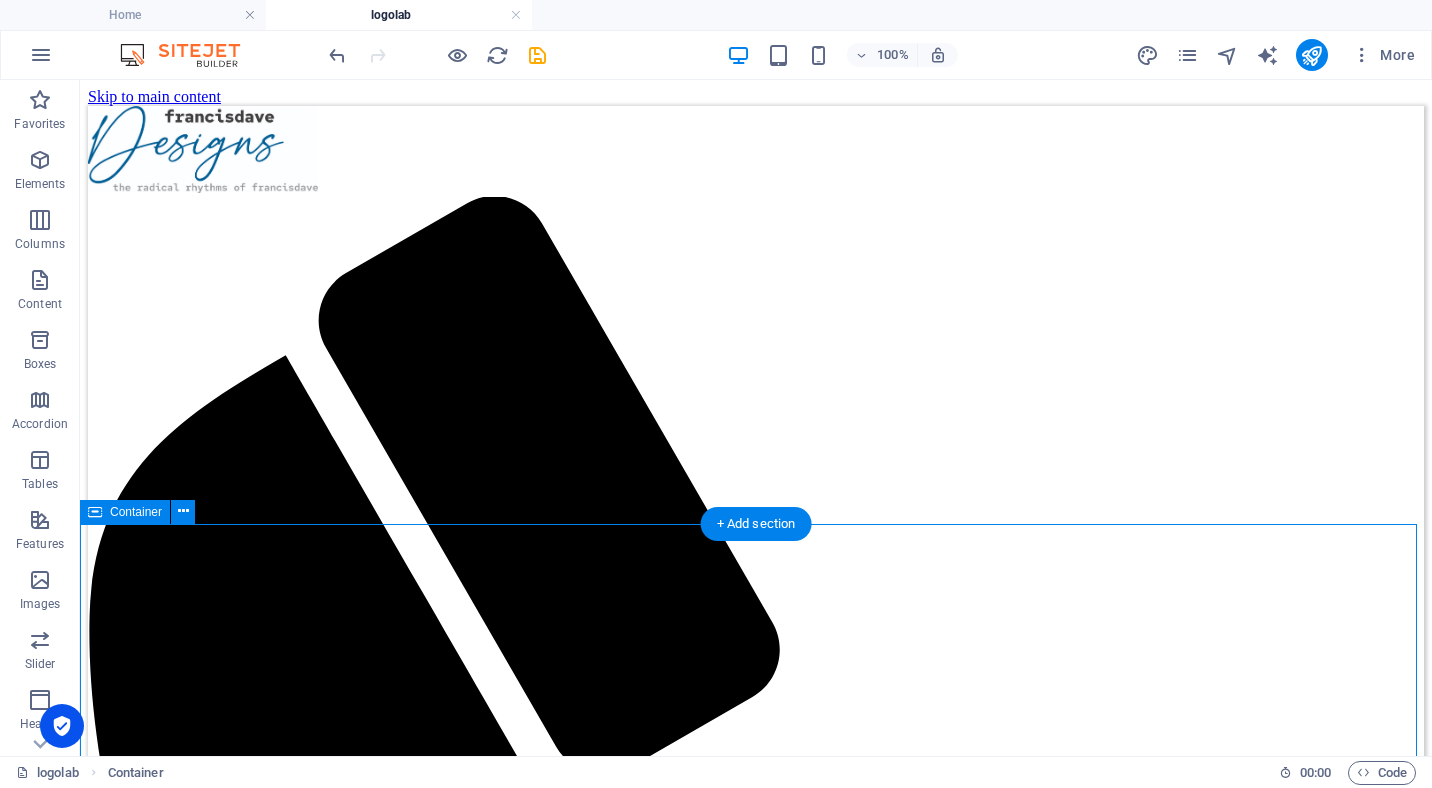 click on "Custom Logos Drop content here or  Add elements  Paste clipboard Drop content here or  Add elements  Paste clipboard" at bounding box center [756, 2564] 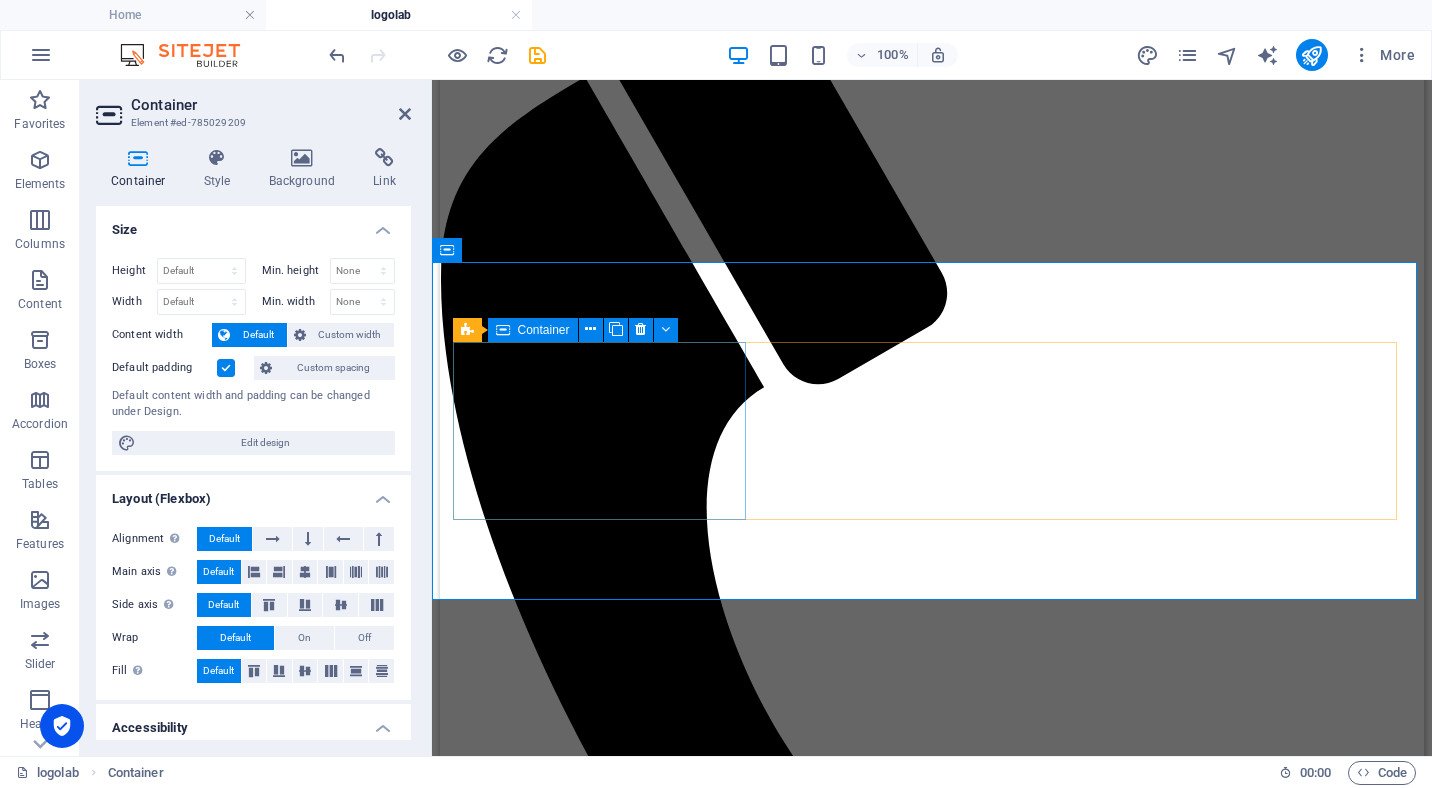 scroll, scrollTop: 300, scrollLeft: 0, axis: vertical 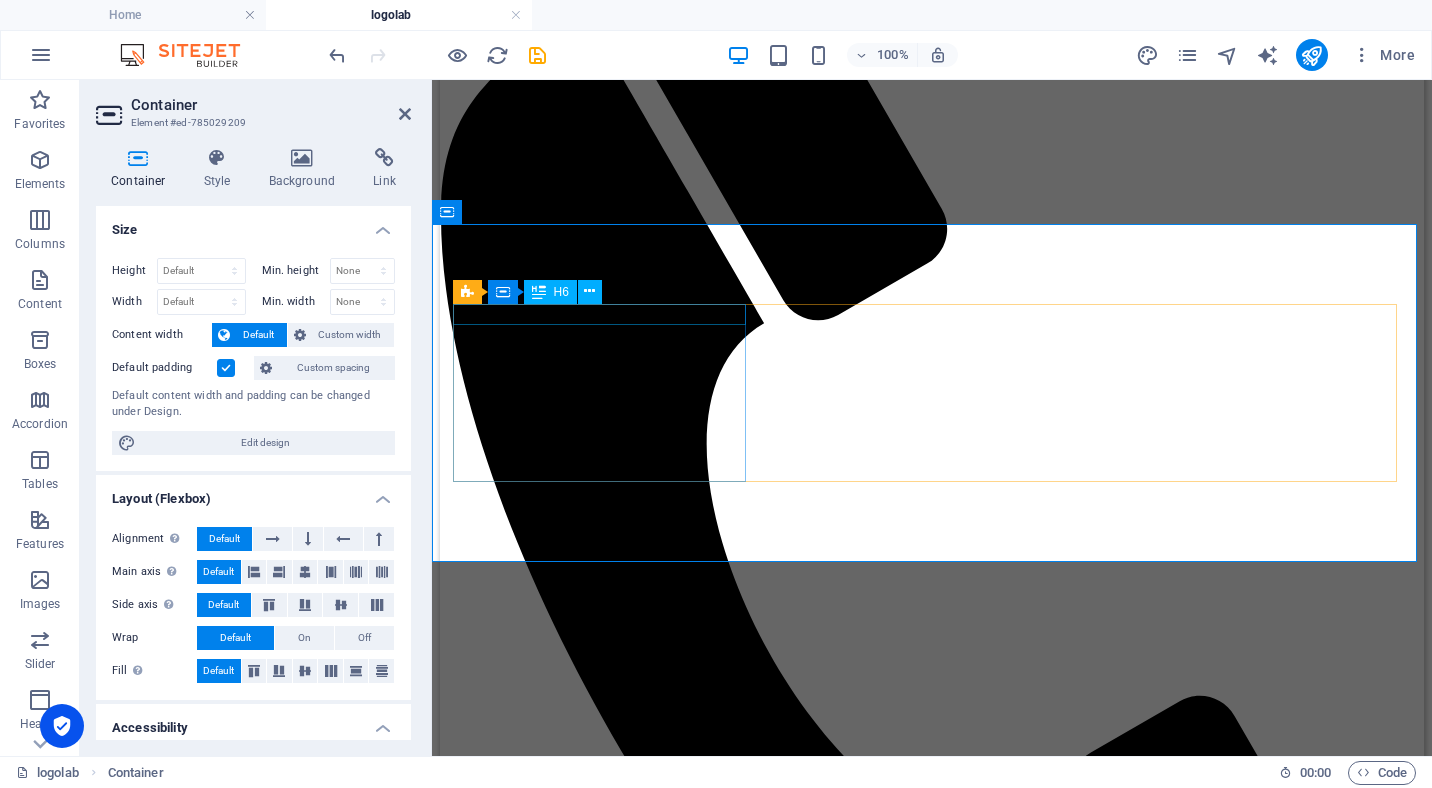 click on "Custom Logos" at bounding box center (932, 1660) 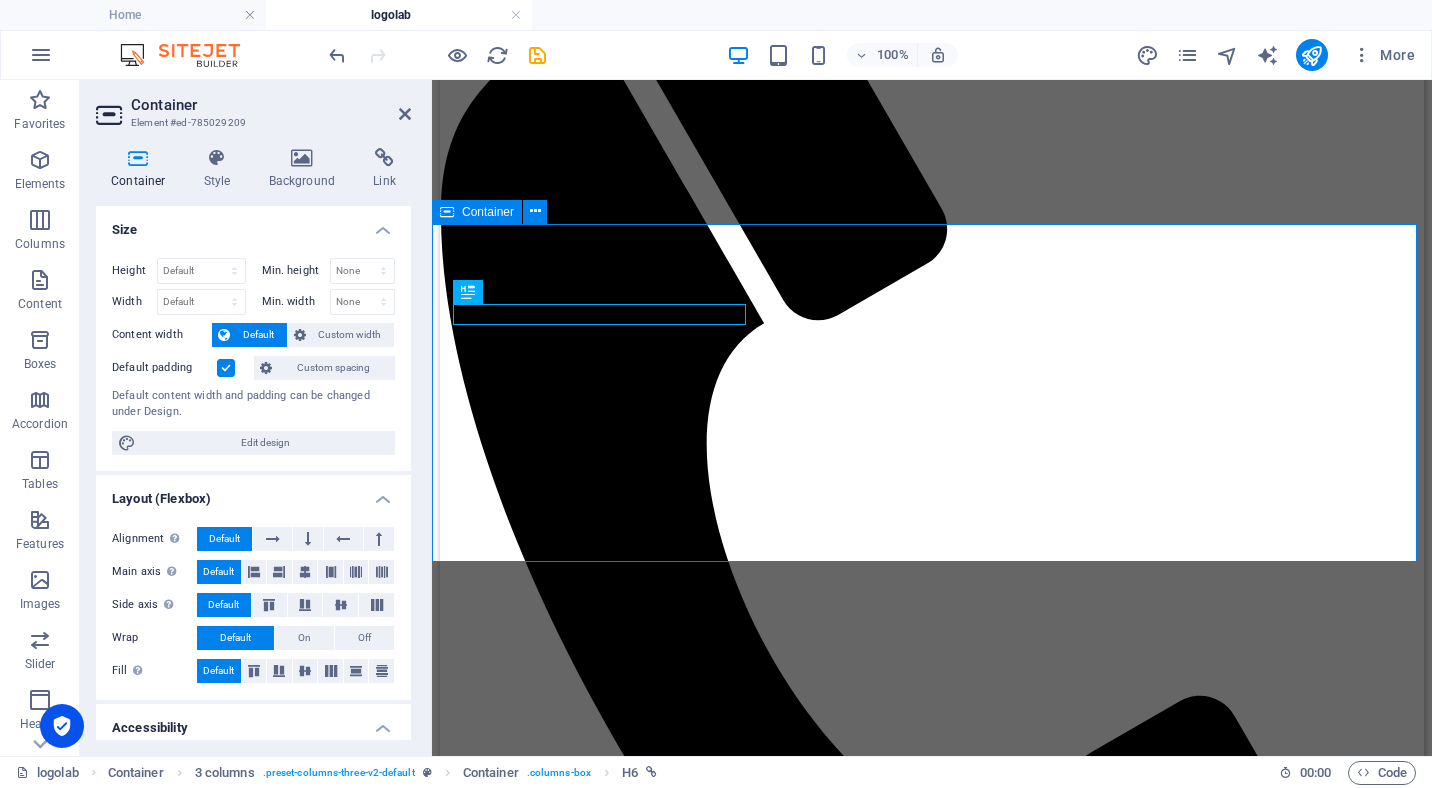 click on "Custom Logos Drop content here or  Add elements  Paste clipboard Drop content here or  Add elements  Paste clipboard" at bounding box center (932, 1814) 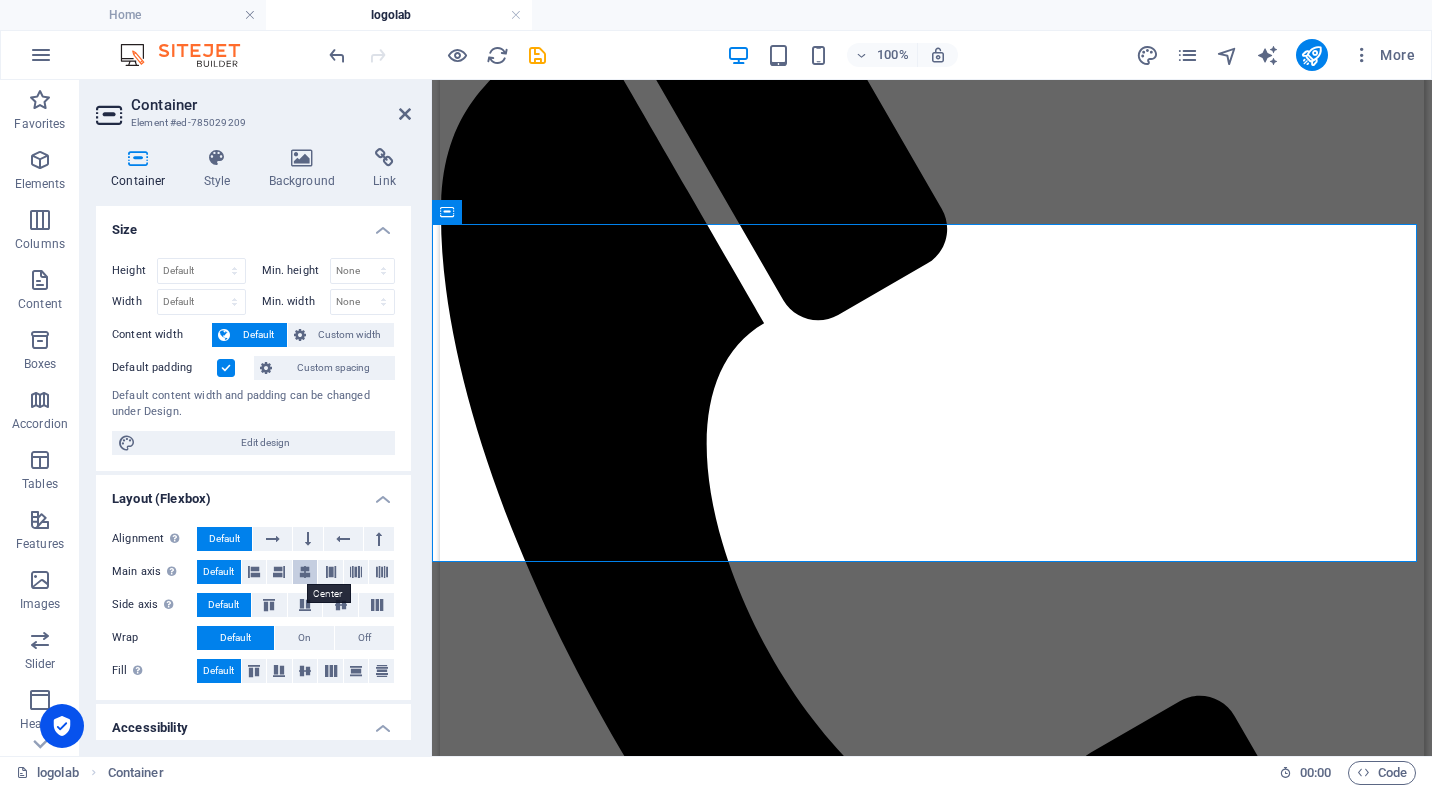 click at bounding box center (305, 572) 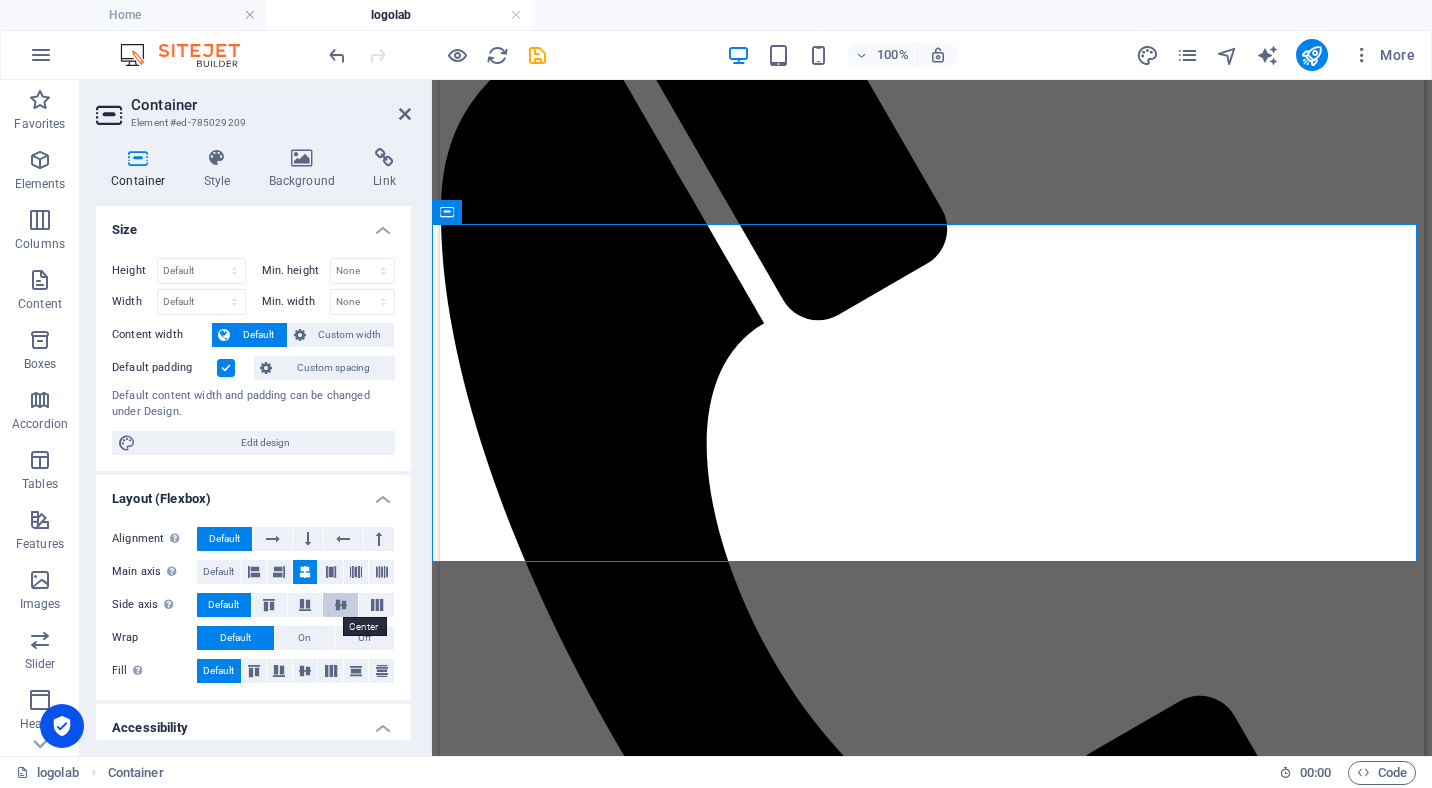 click at bounding box center (341, 605) 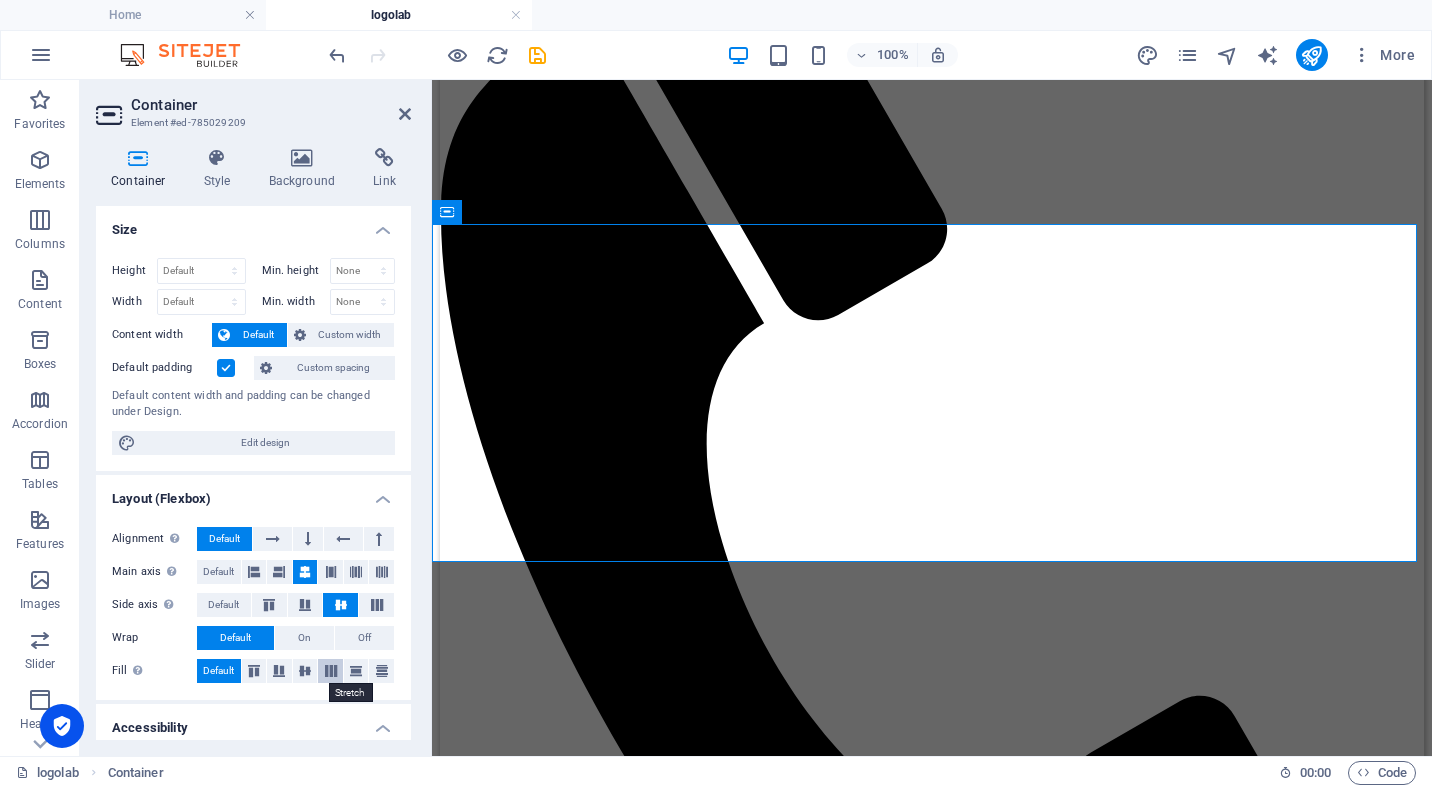 click at bounding box center [331, 671] 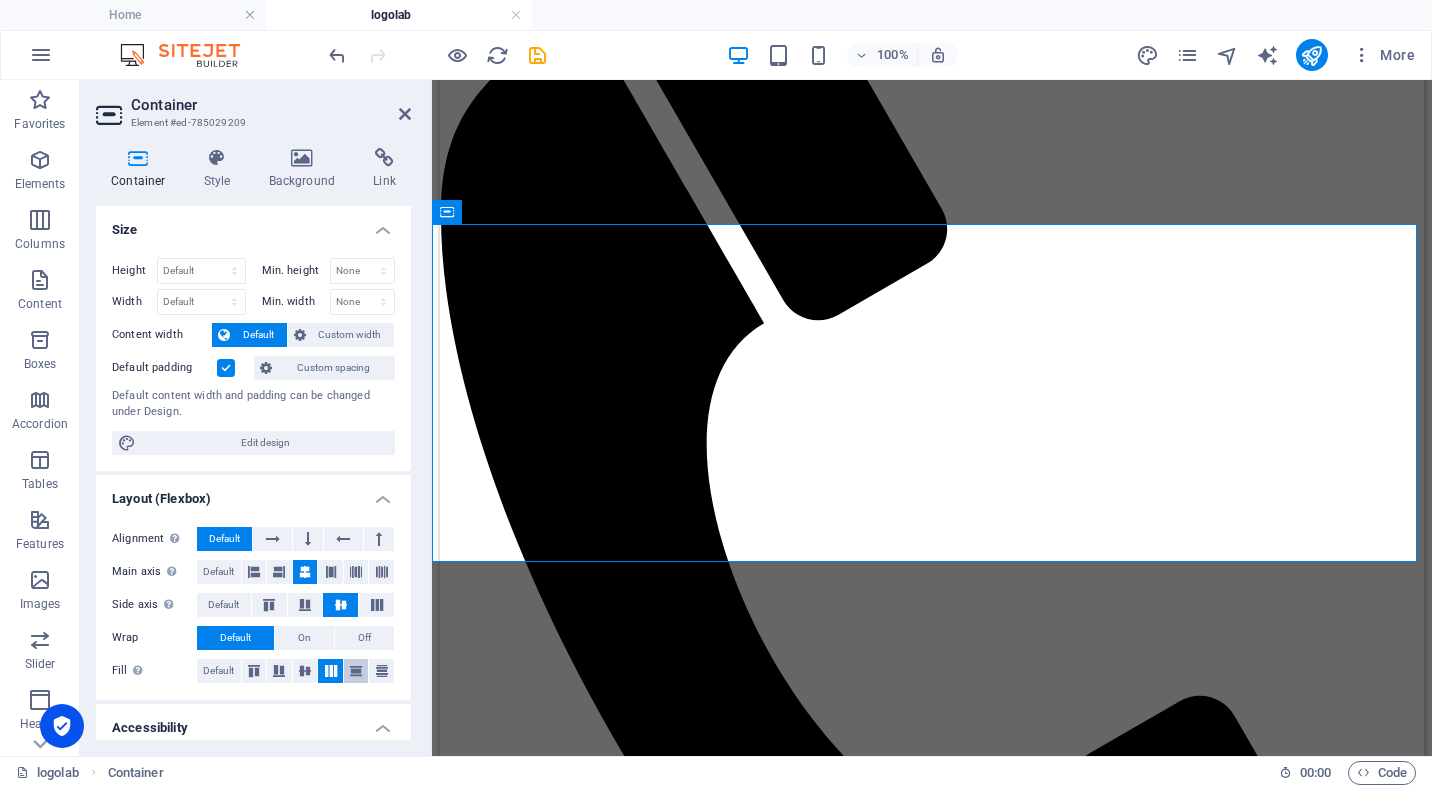 click at bounding box center [356, 671] 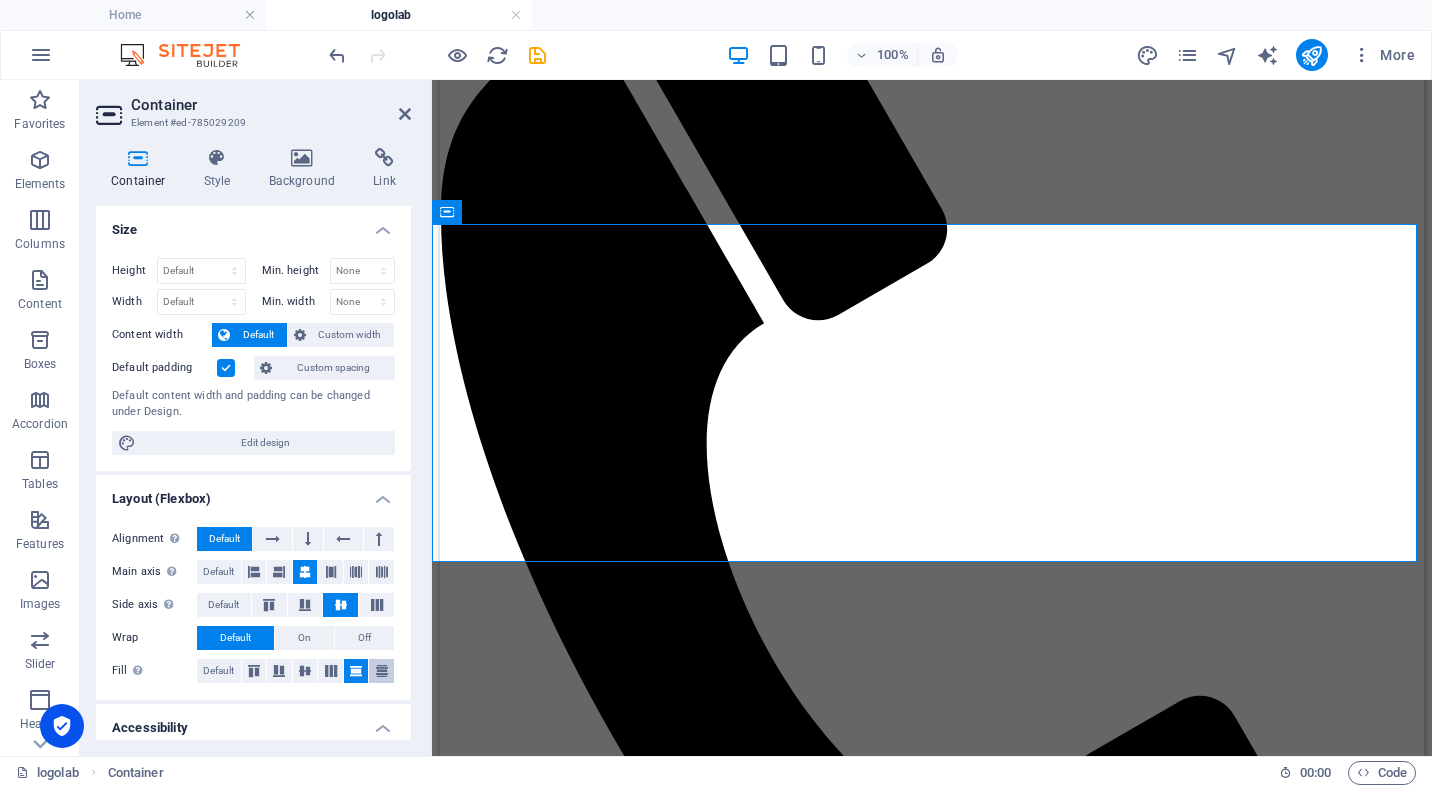 click at bounding box center (382, 671) 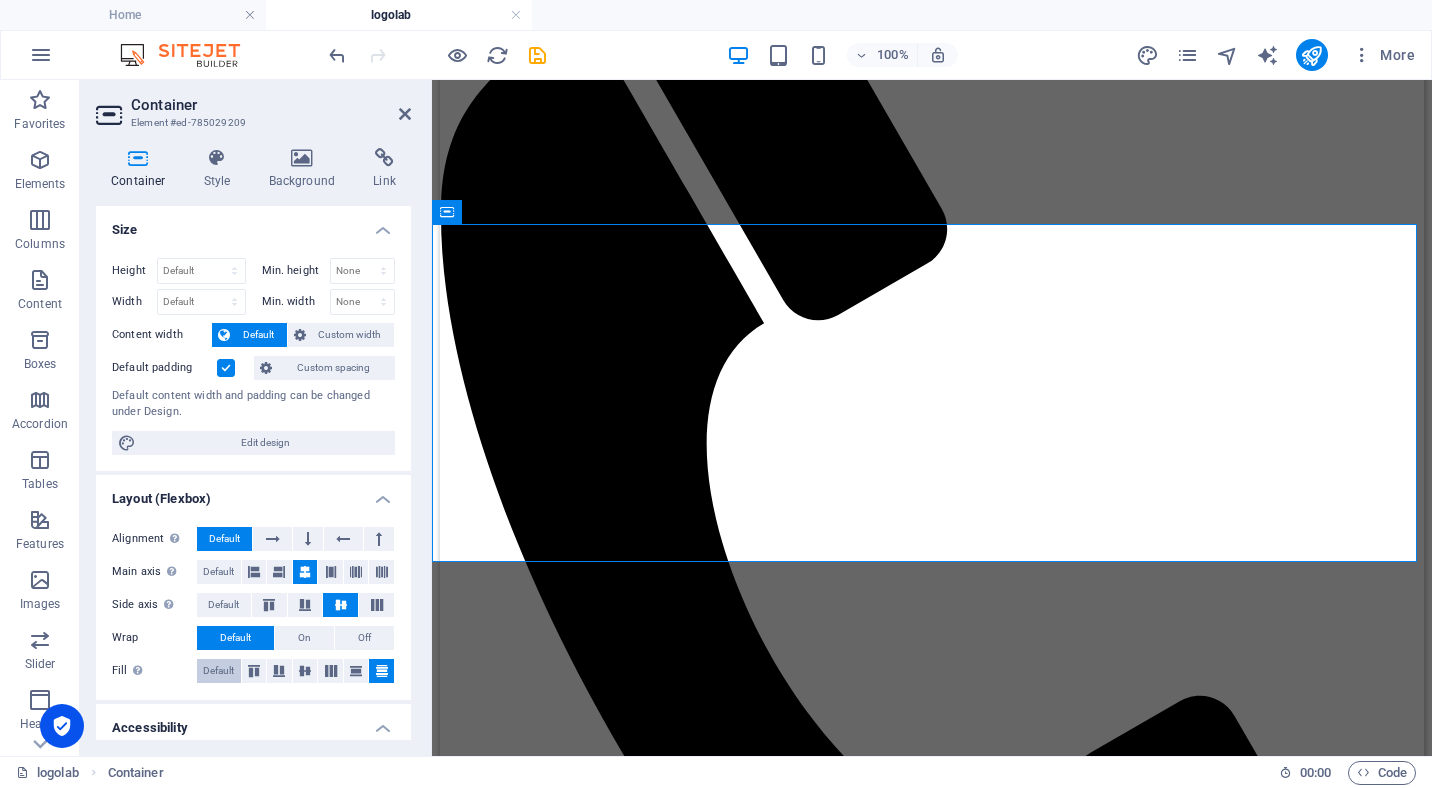 click on "Default" at bounding box center (218, 671) 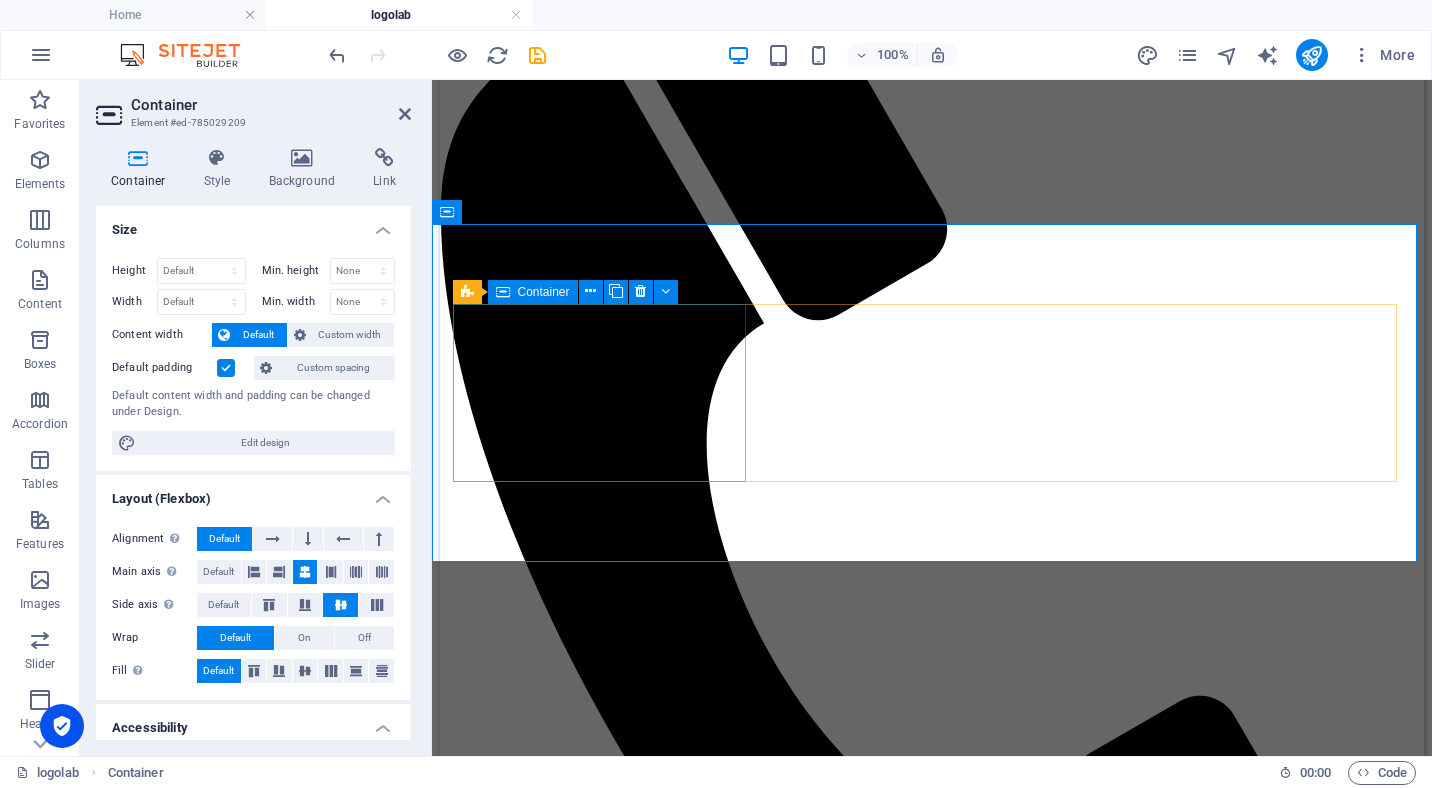 click on "Custom Logos" at bounding box center [932, 1660] 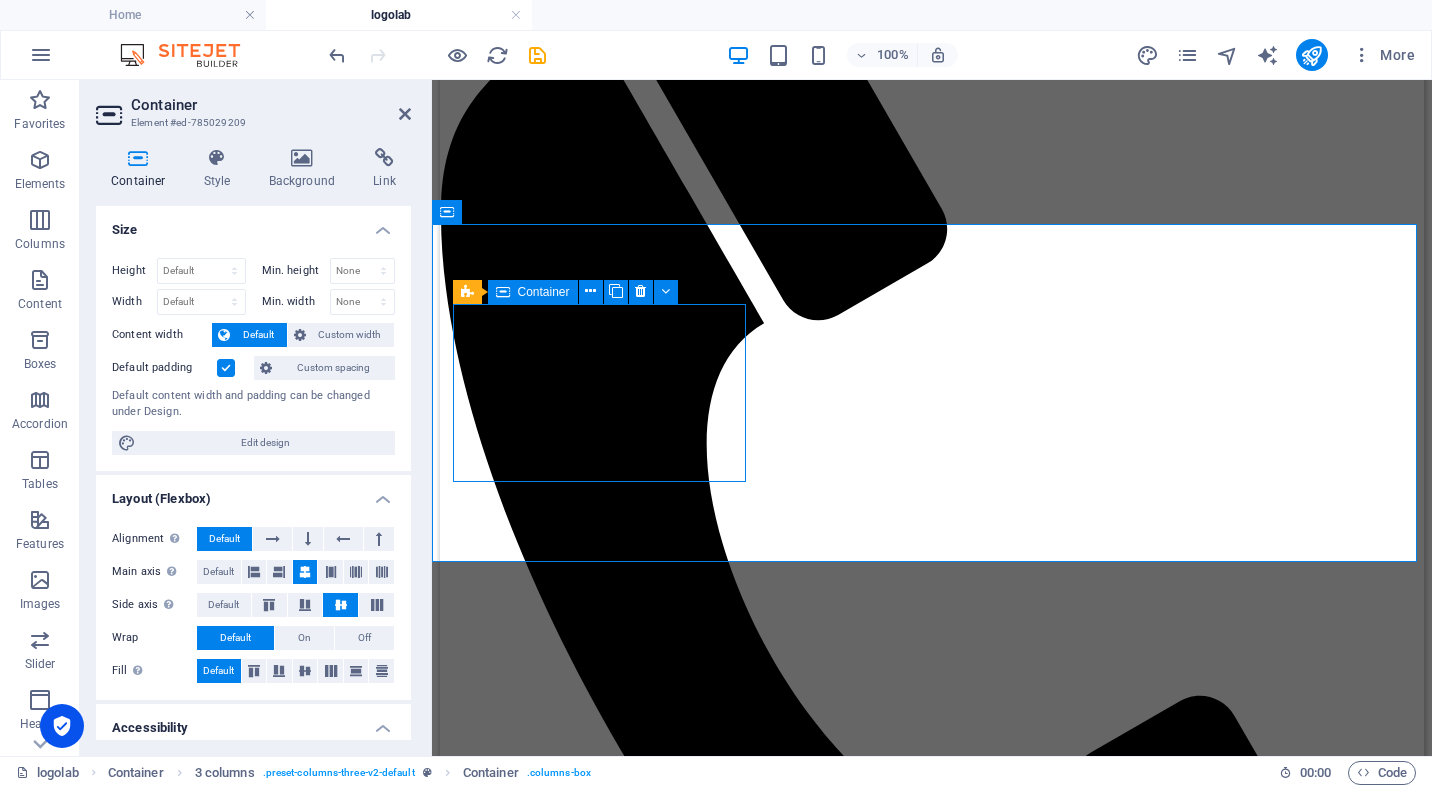 click on "Custom Logos" at bounding box center (932, 1660) 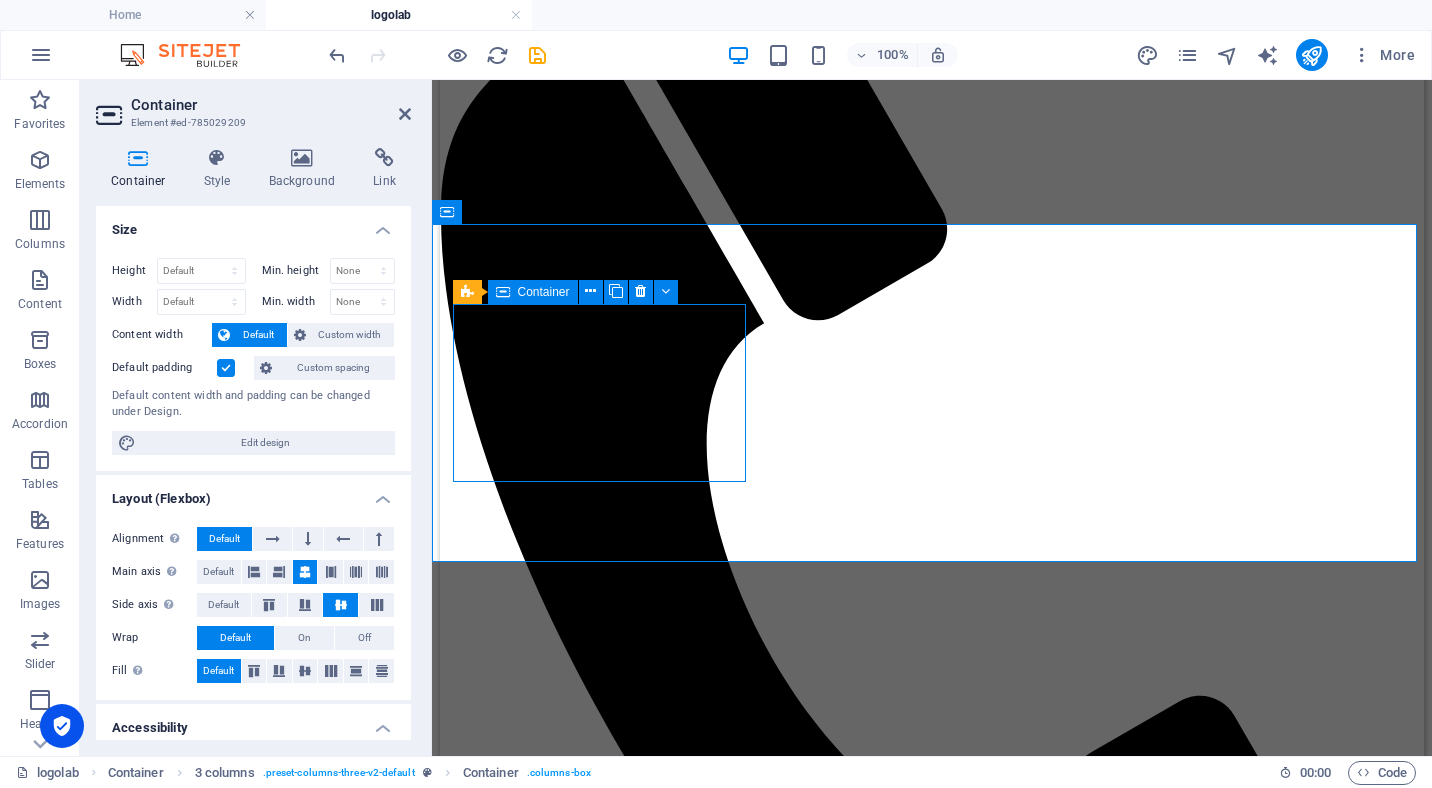 click on "Custom Logos" at bounding box center [932, 1660] 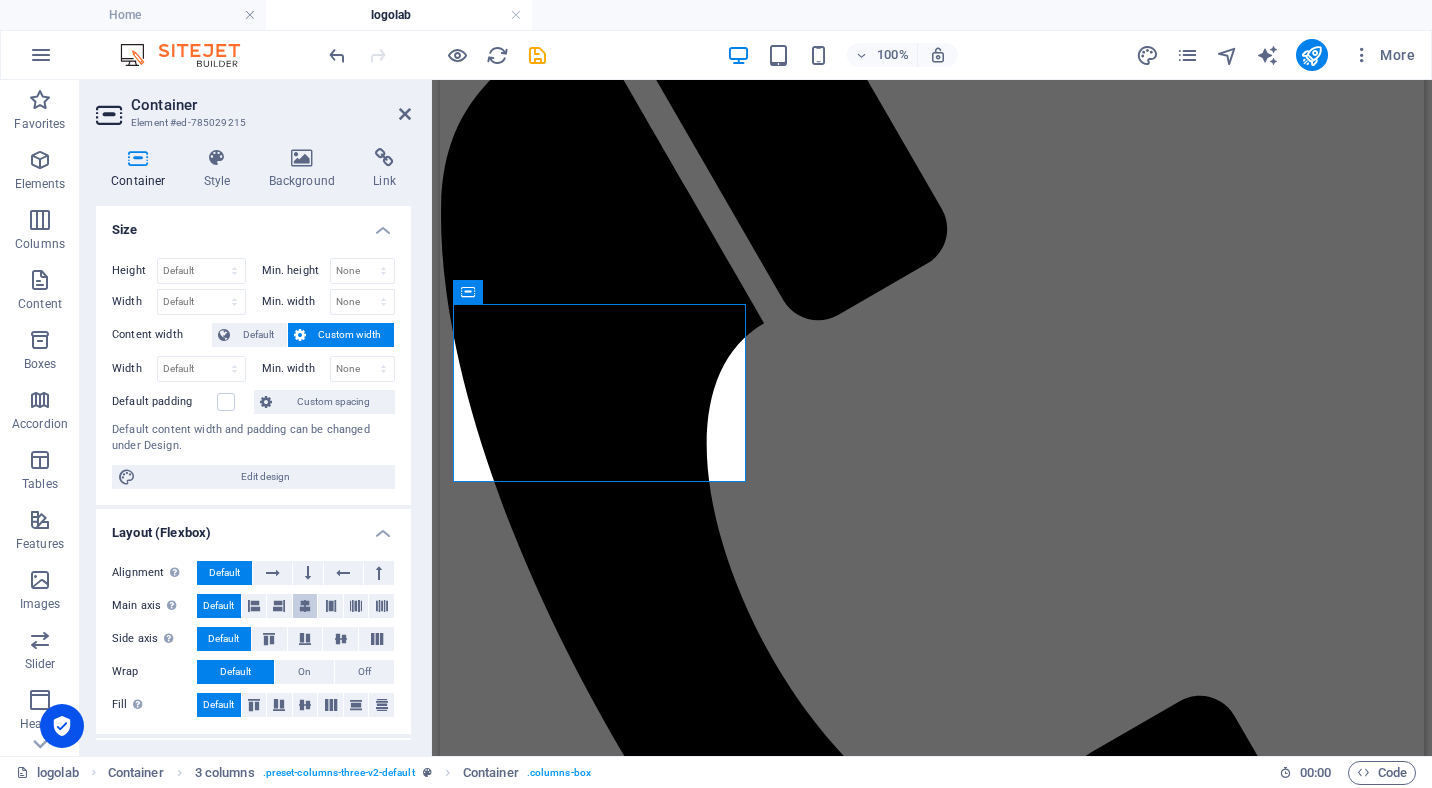 click at bounding box center [305, 606] 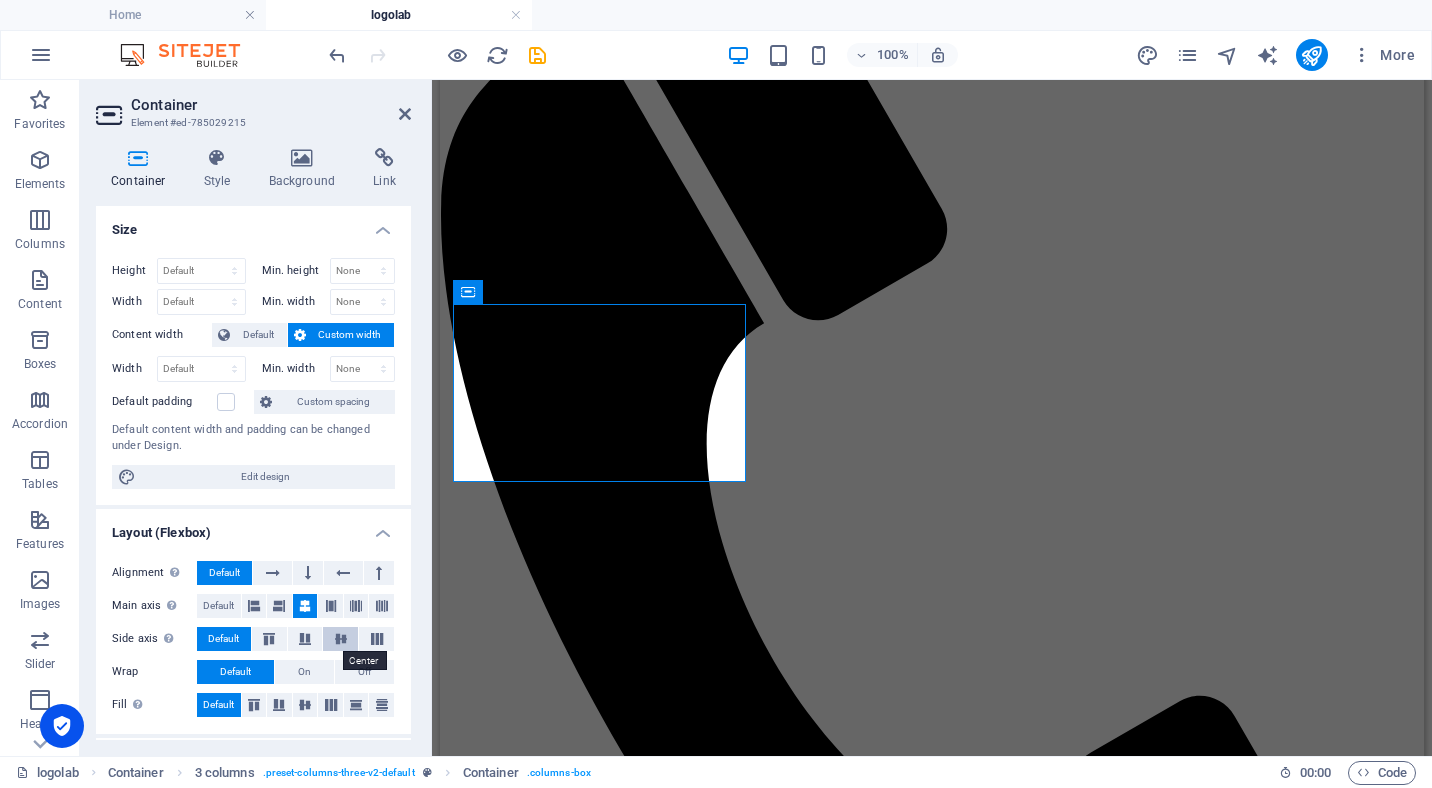 click at bounding box center [341, 639] 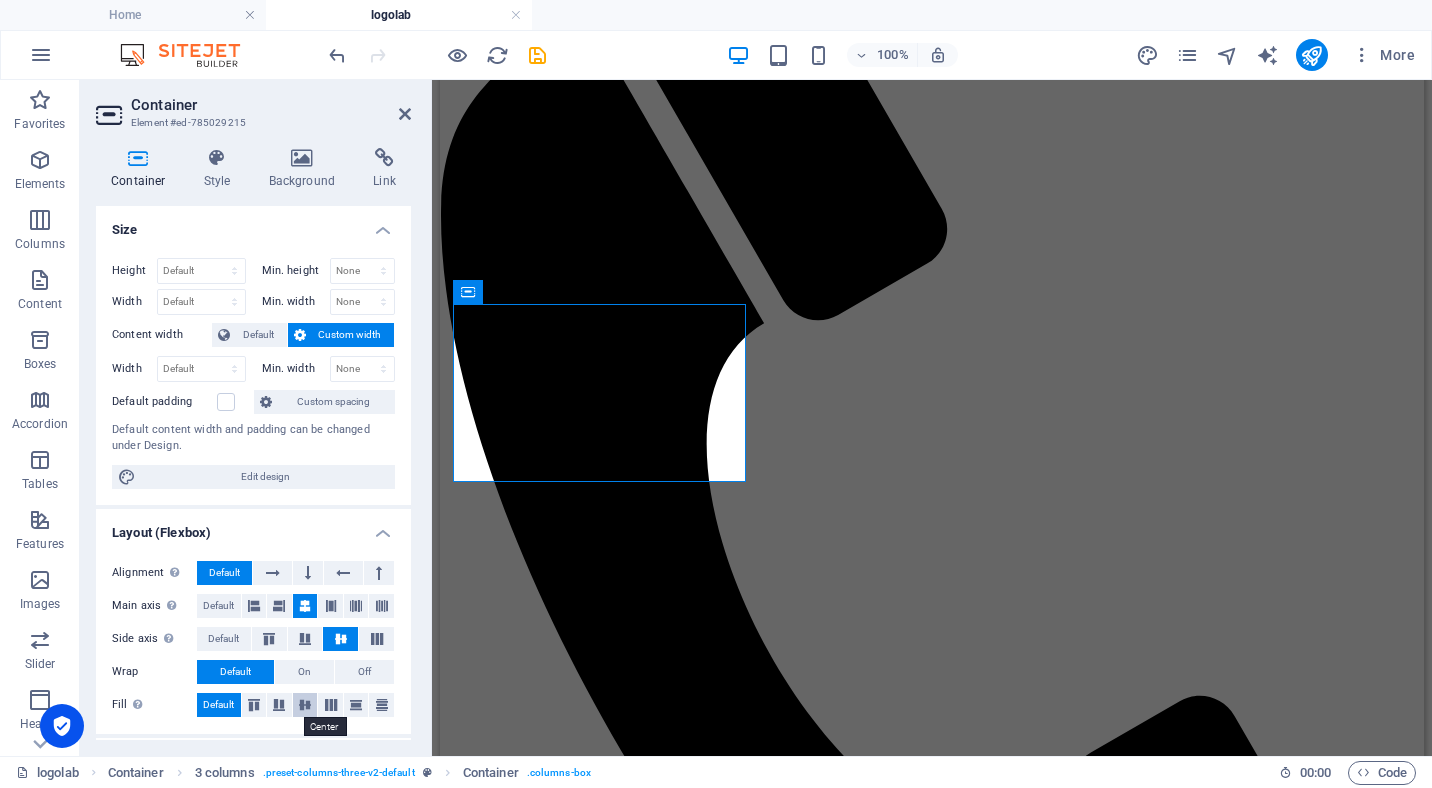click at bounding box center [305, 705] 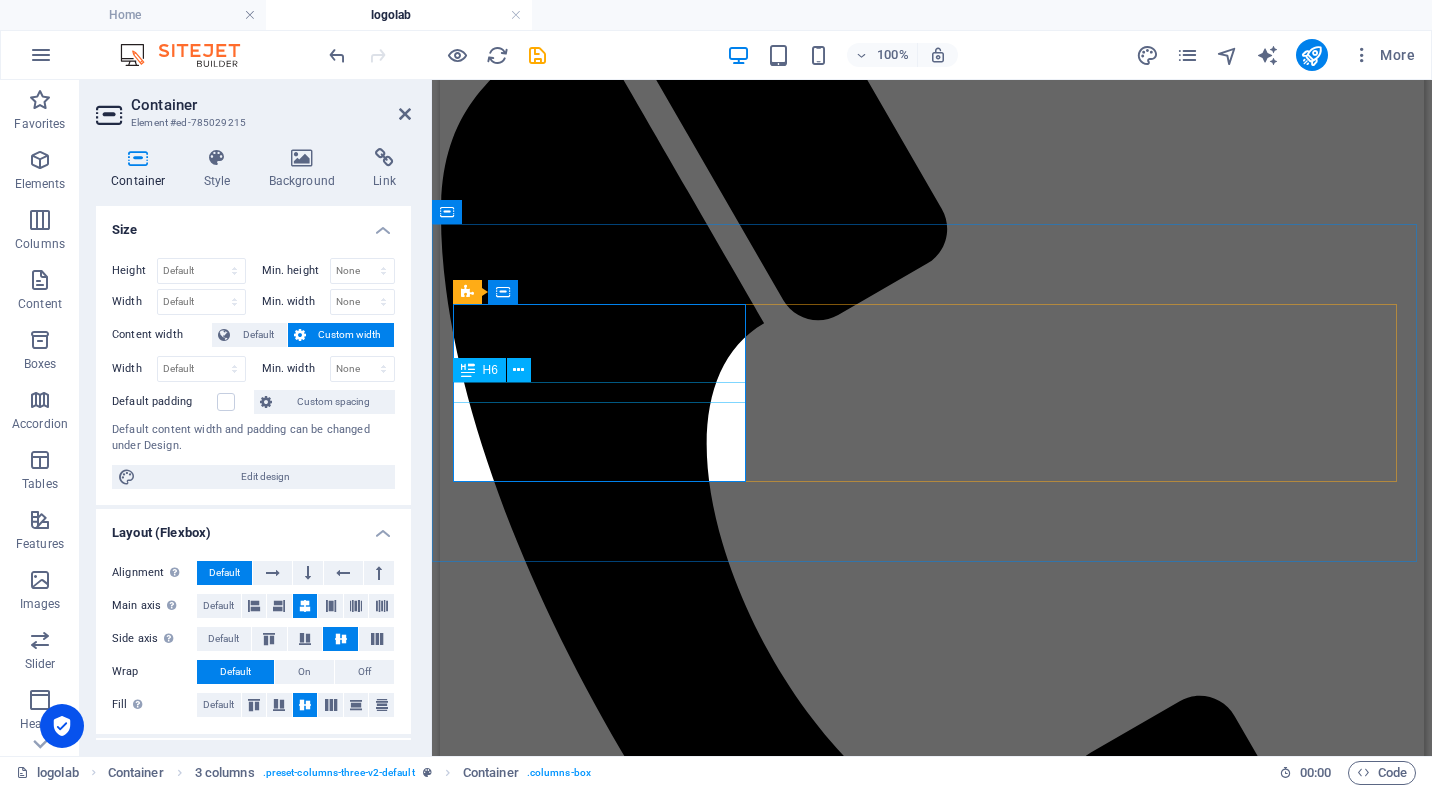 click on "Custom Logos" at bounding box center (932, 1660) 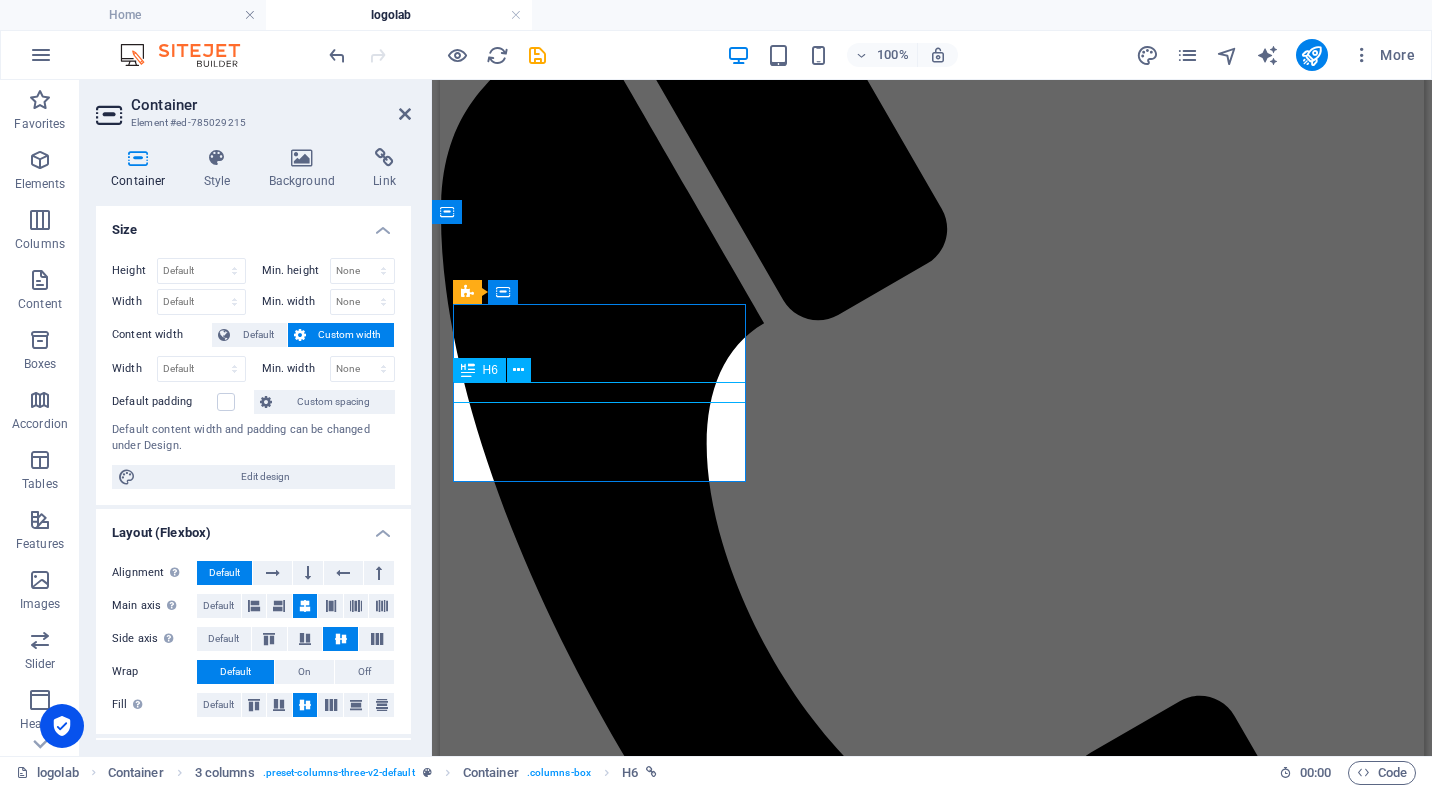 click on "Custom Logos" at bounding box center (932, 1660) 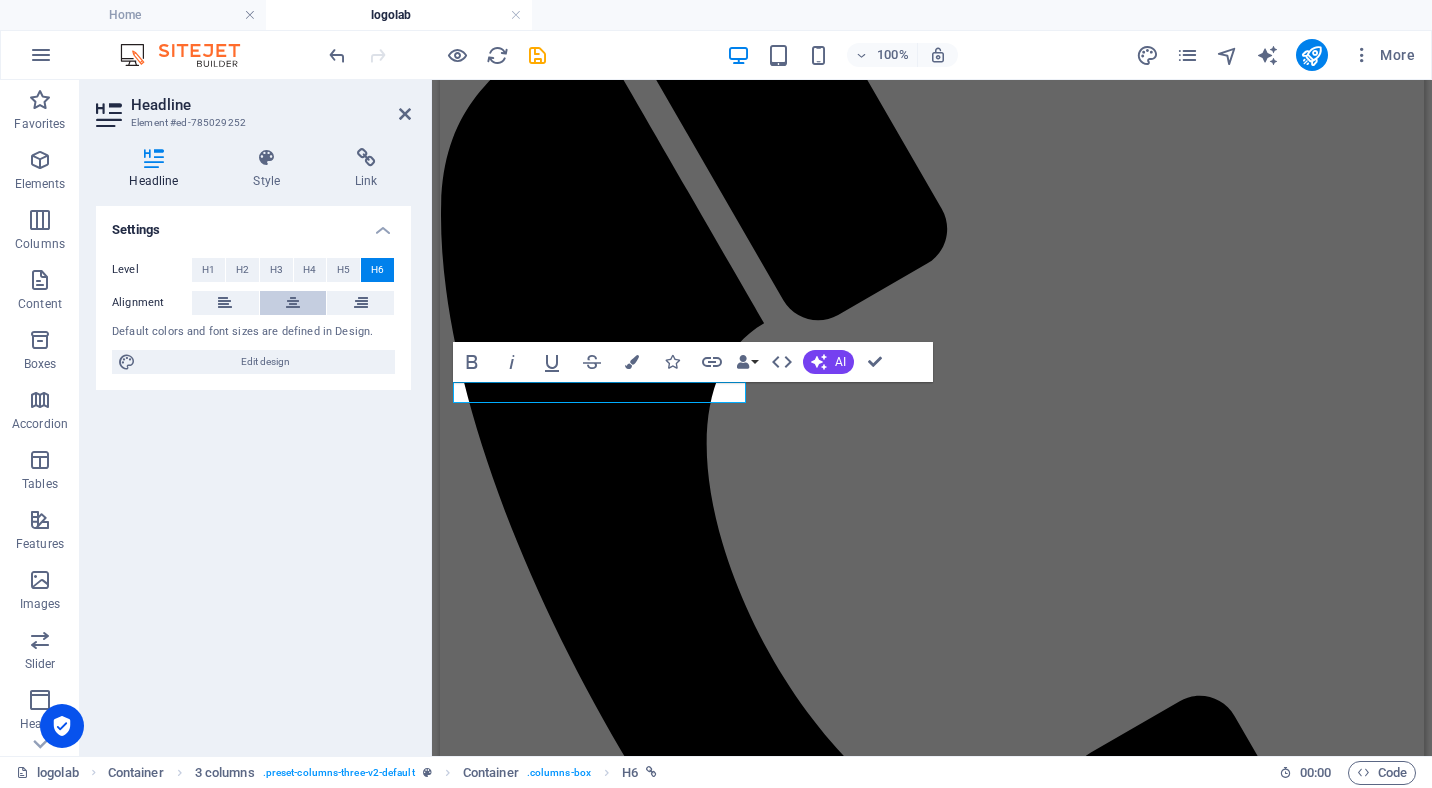 click at bounding box center [293, 303] 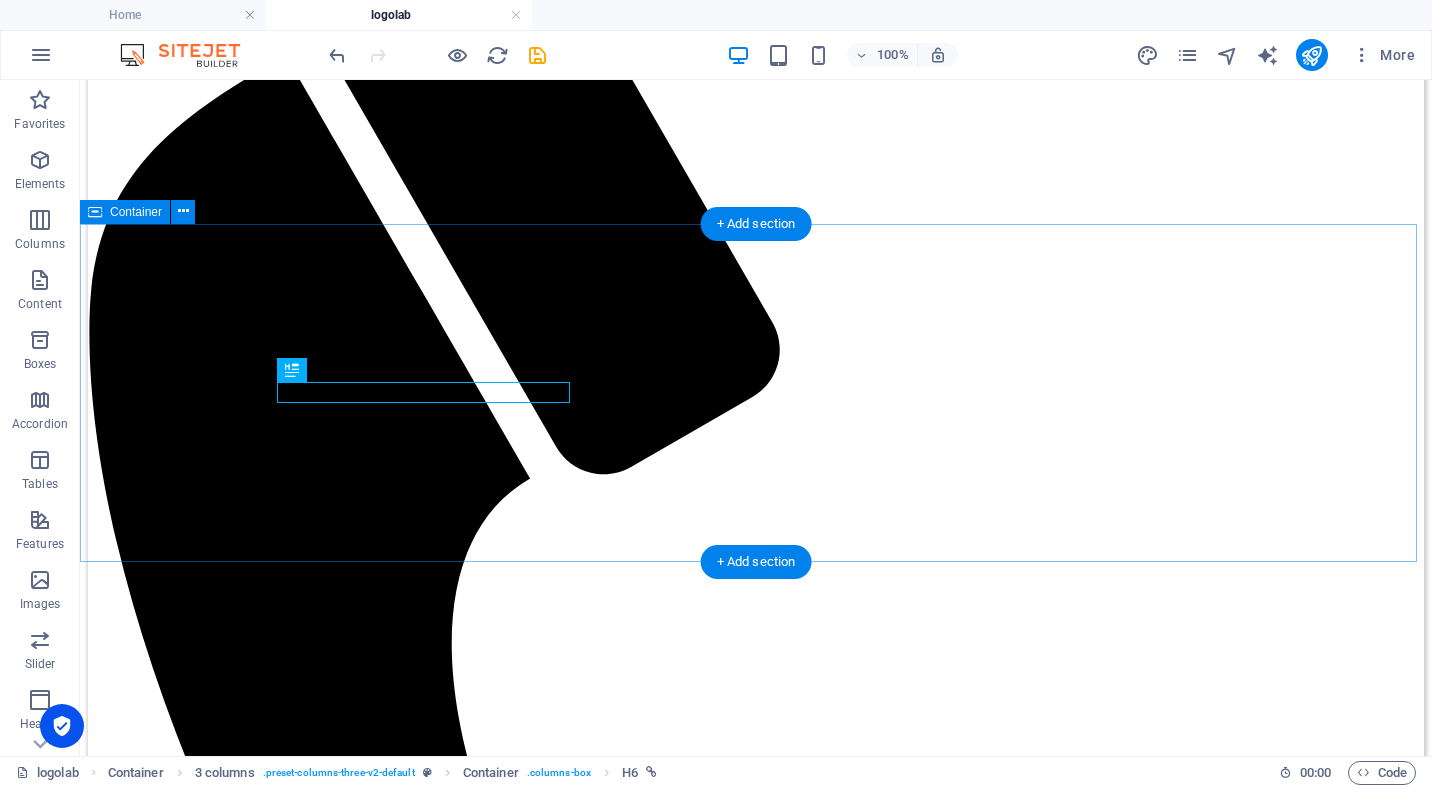click on "Custom Logos Drop content here or  Add elements  Paste clipboard Drop content here or  Add elements  Paste clipboard" at bounding box center (756, 2252) 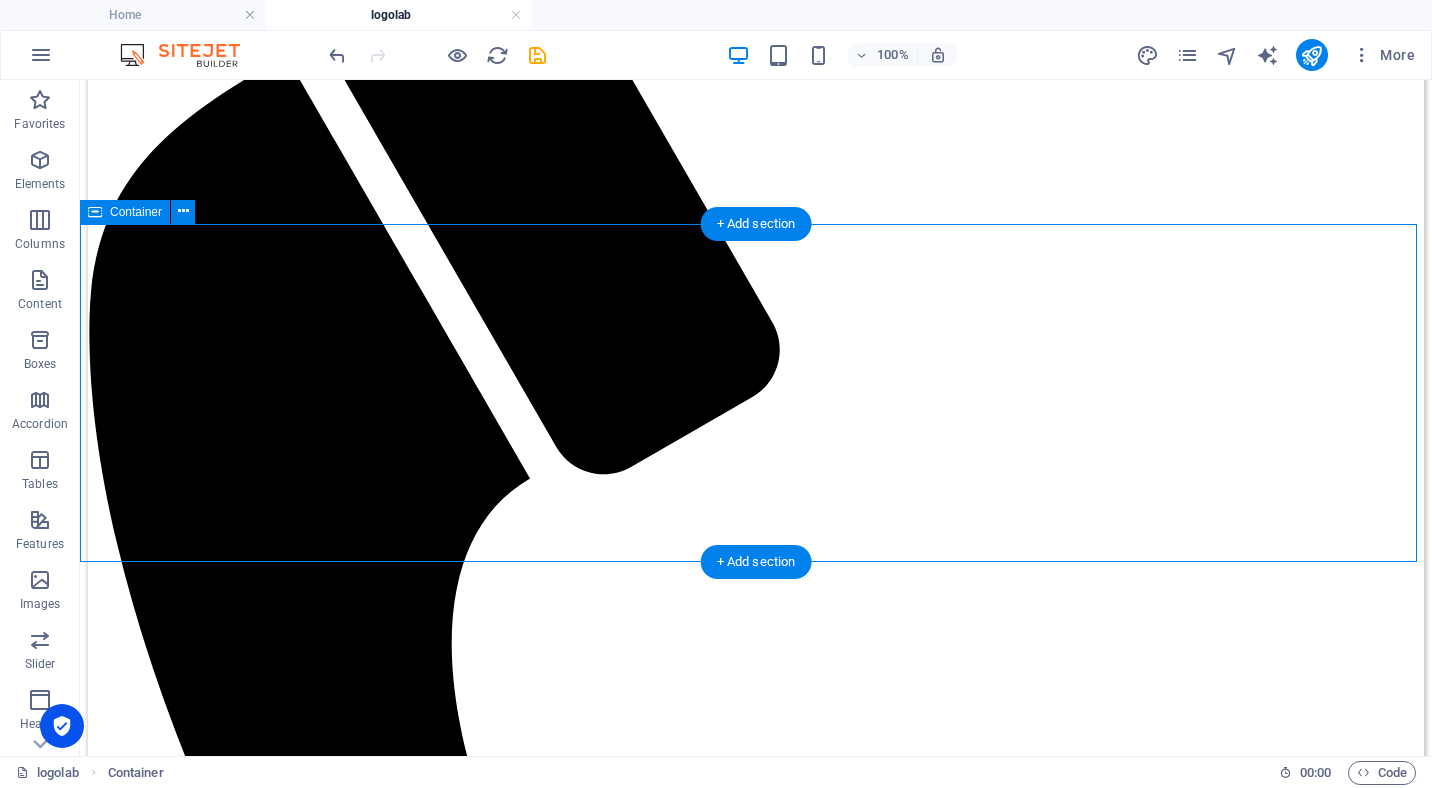 click on "Custom Logos Drop content here or  Add elements  Paste clipboard Drop content here or  Add elements  Paste clipboard" at bounding box center (756, 2252) 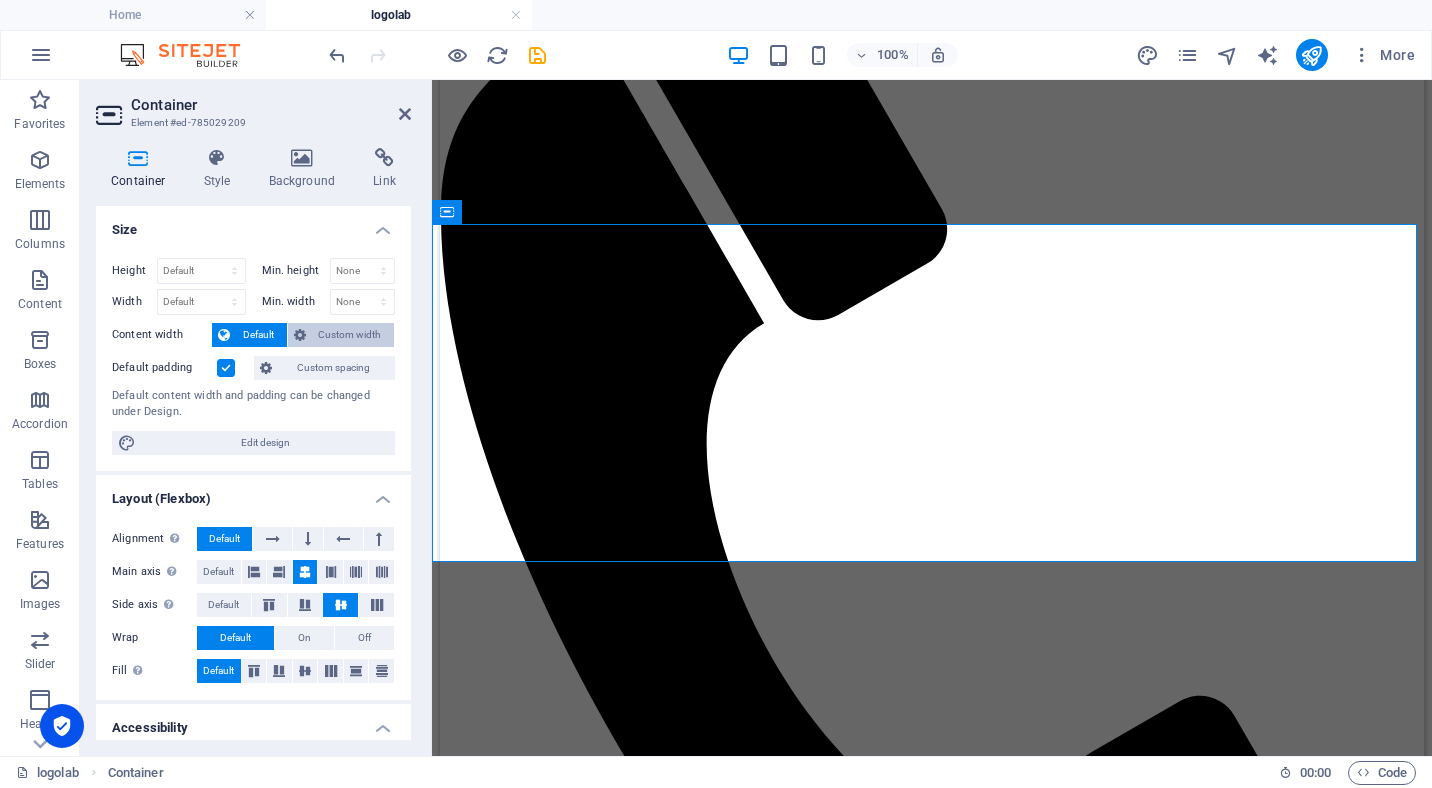 click on "Custom width" at bounding box center (350, 335) 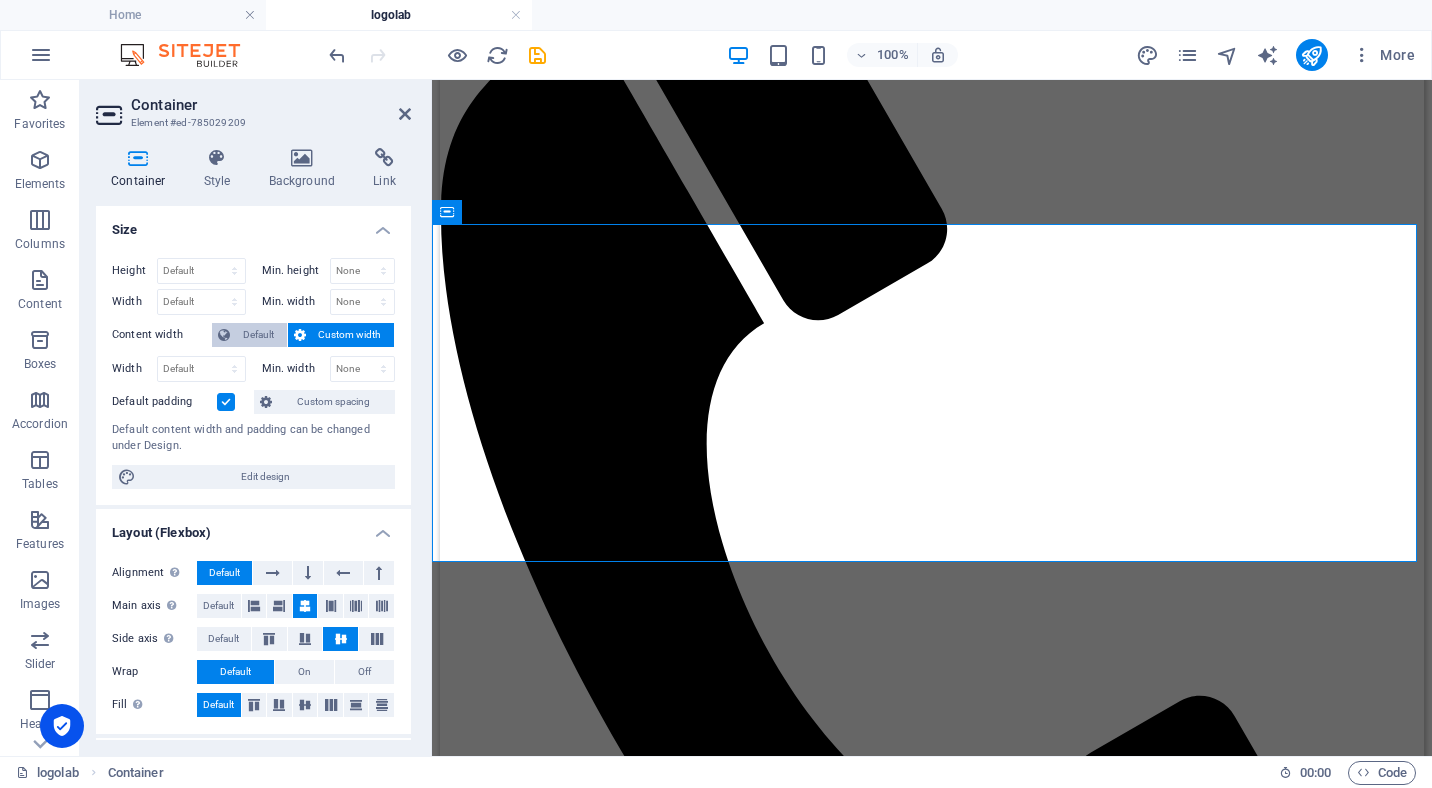click on "Default" at bounding box center (258, 335) 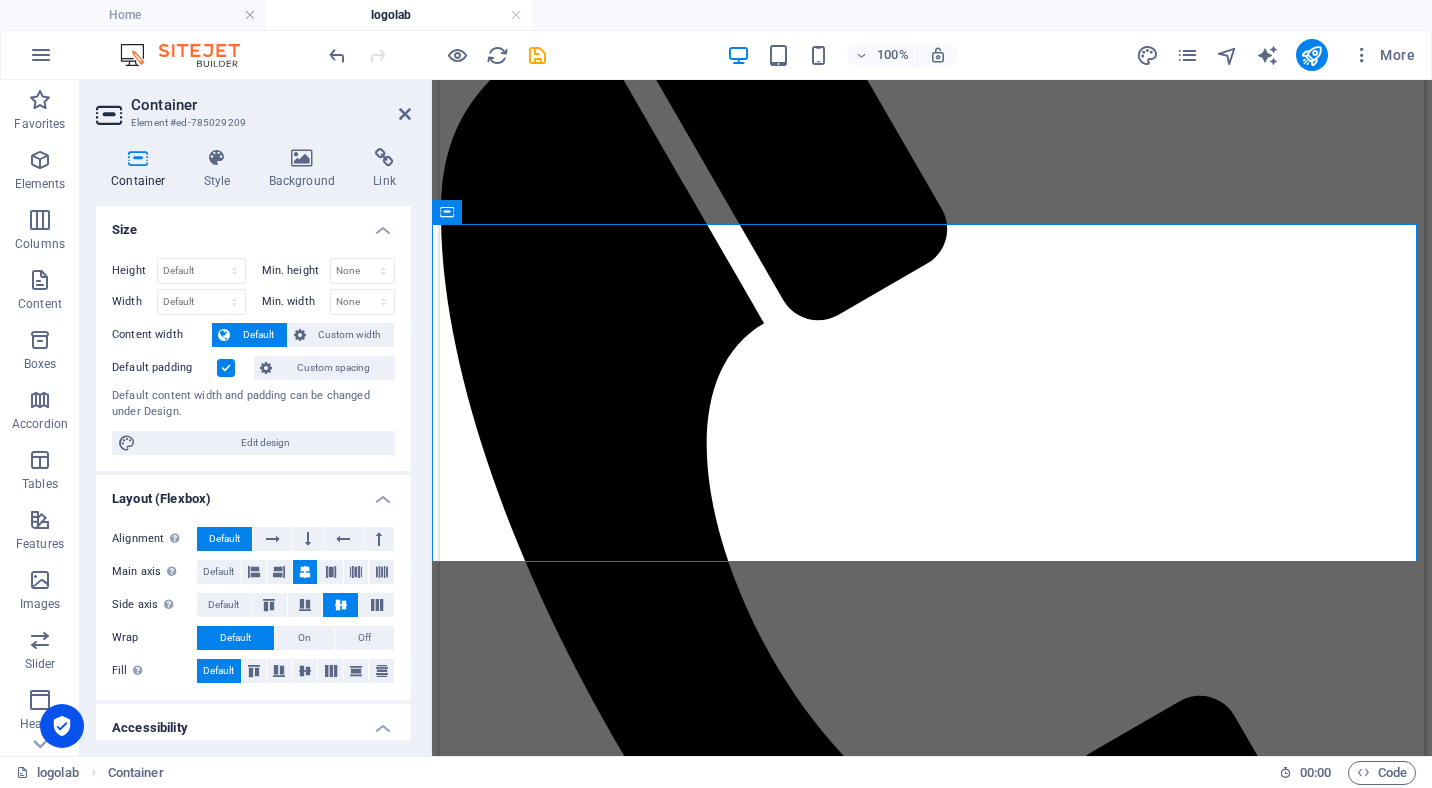 click at bounding box center [226, 368] 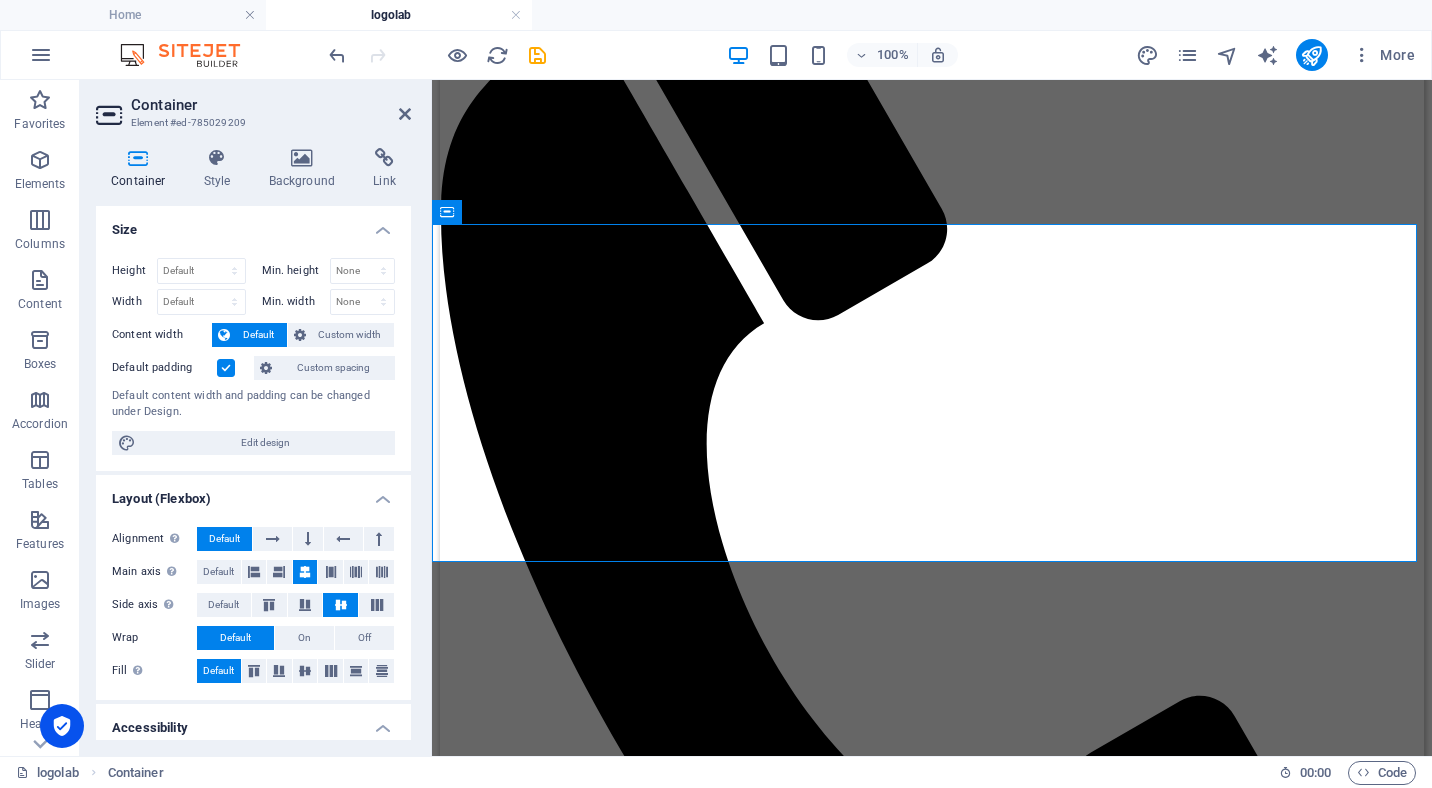 click on "Default padding" at bounding box center (0, 0) 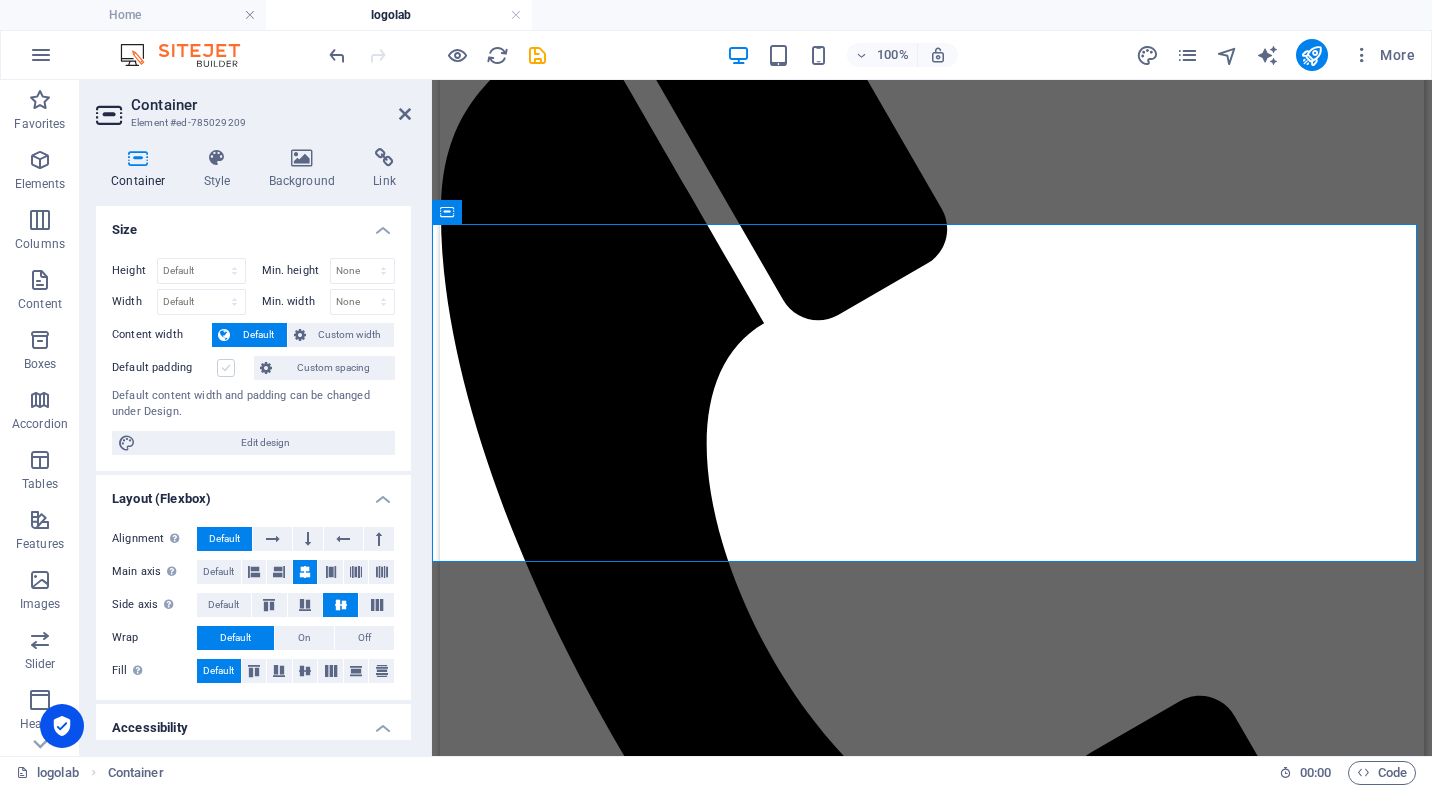 click at bounding box center [226, 368] 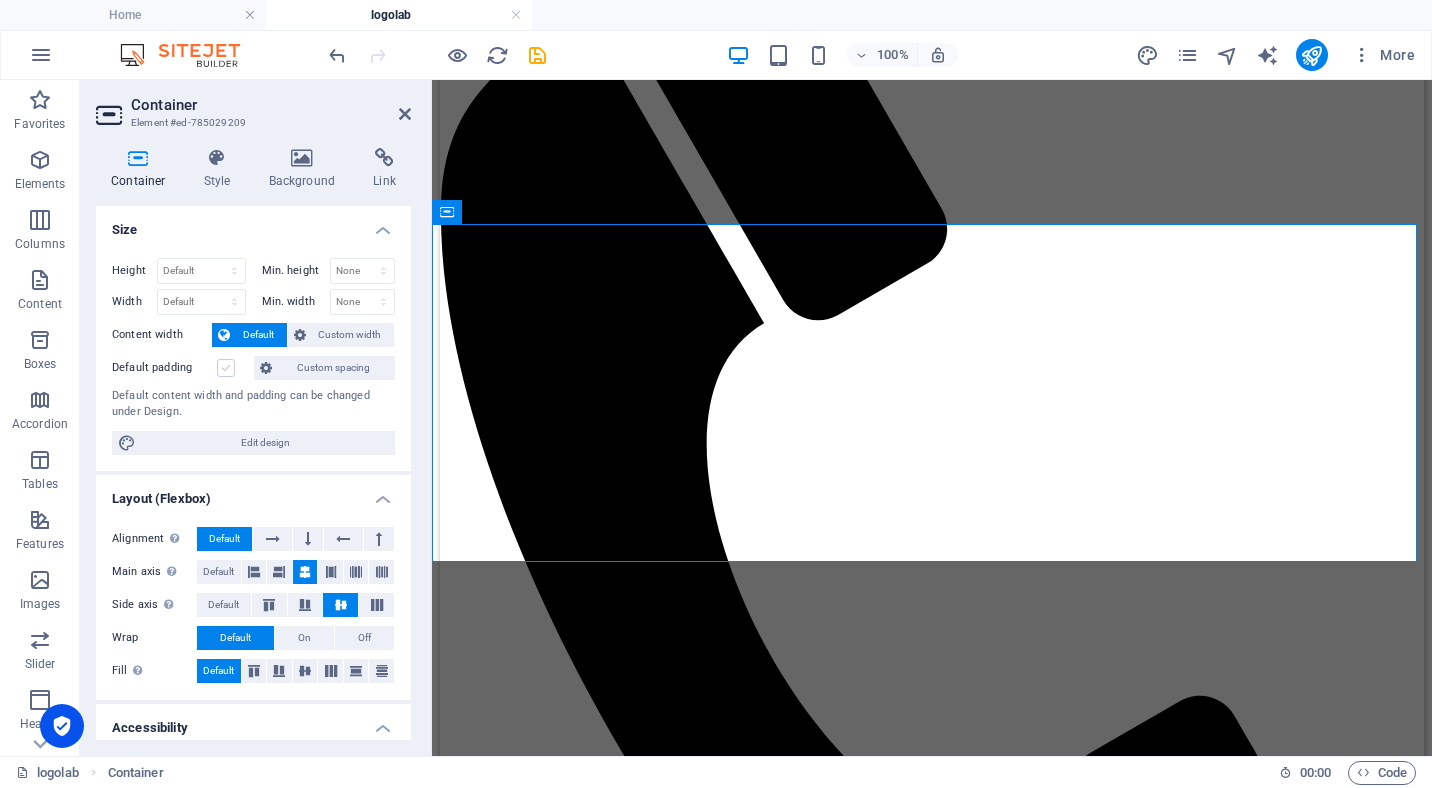 click on "Default padding" at bounding box center [0, 0] 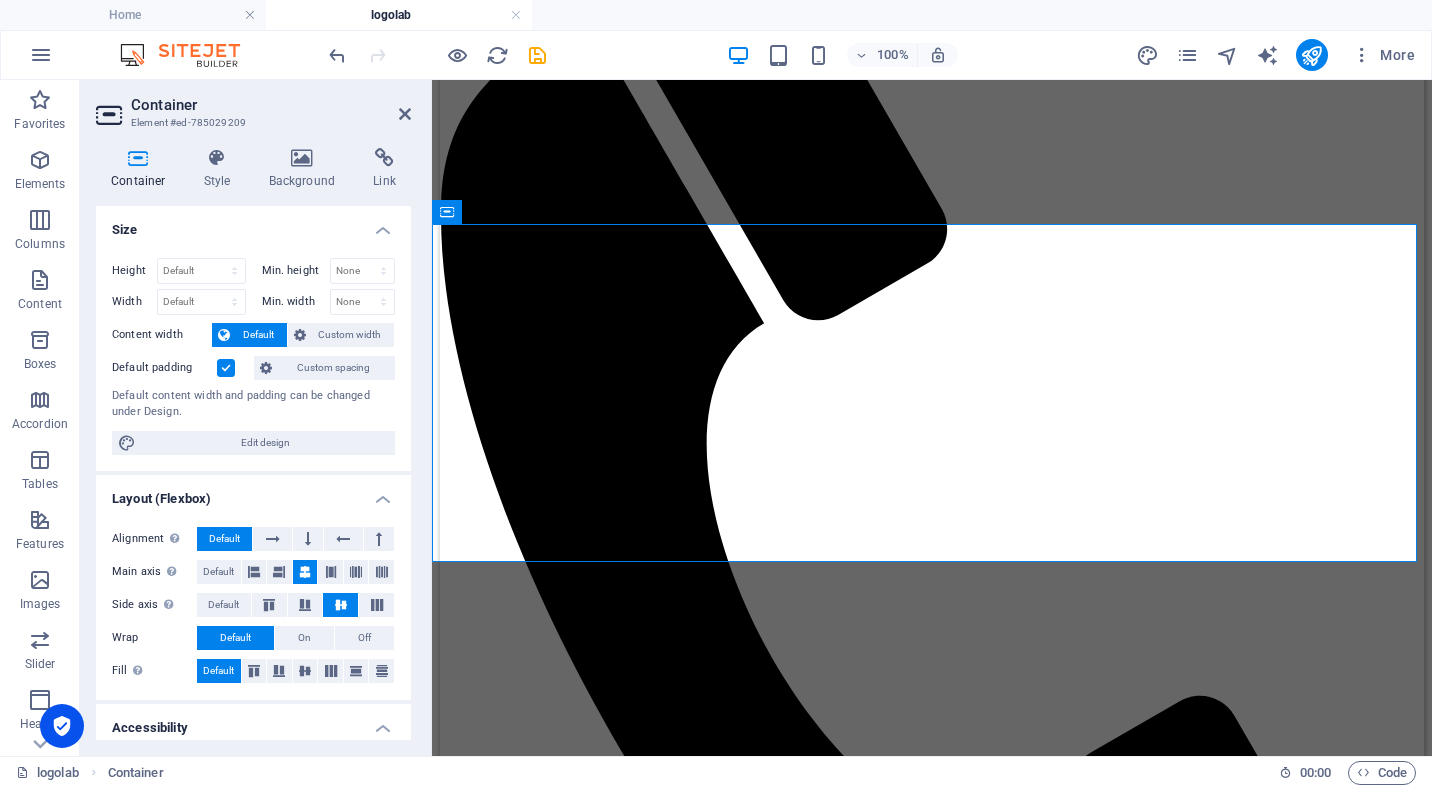 click at bounding box center (226, 368) 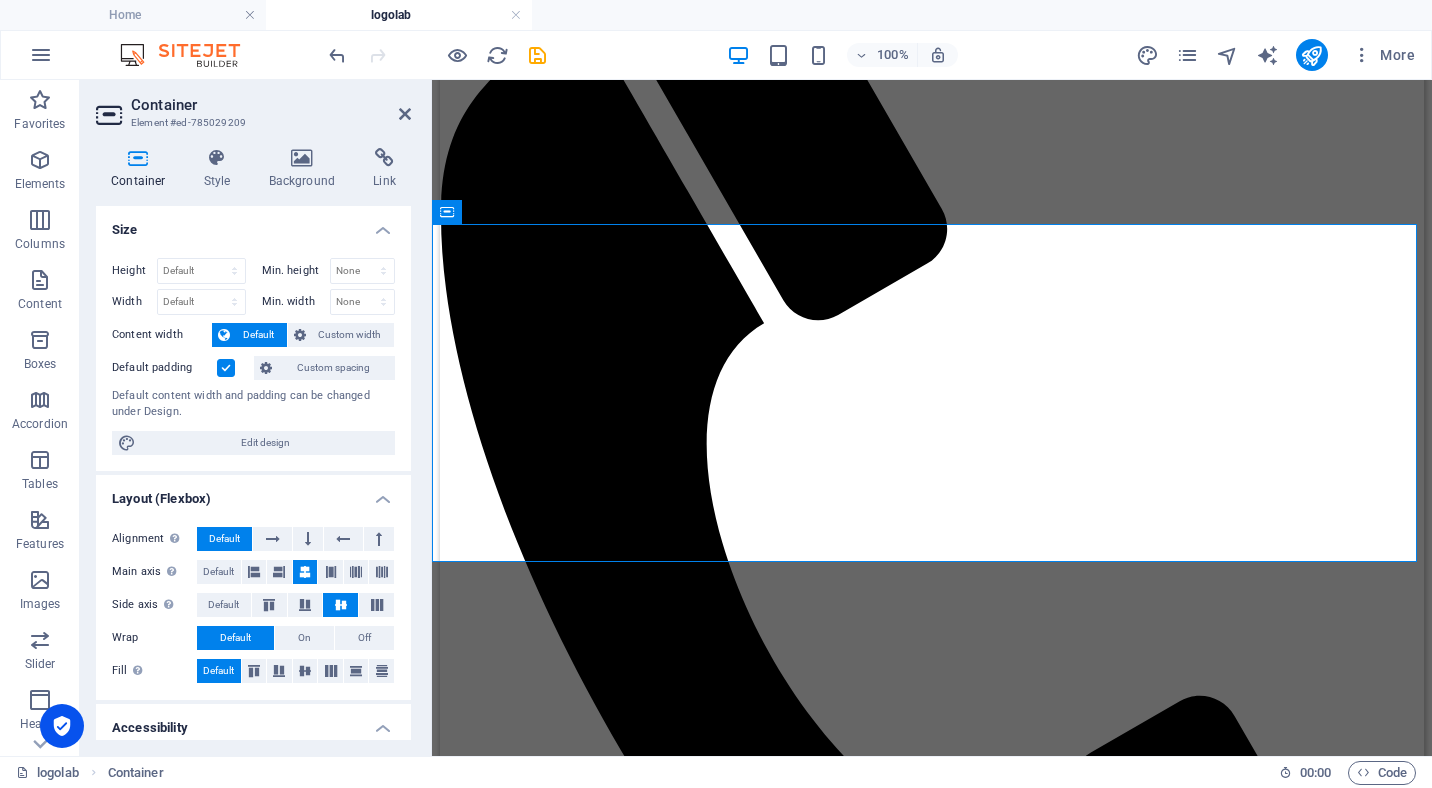 click on "Default padding" at bounding box center (0, 0) 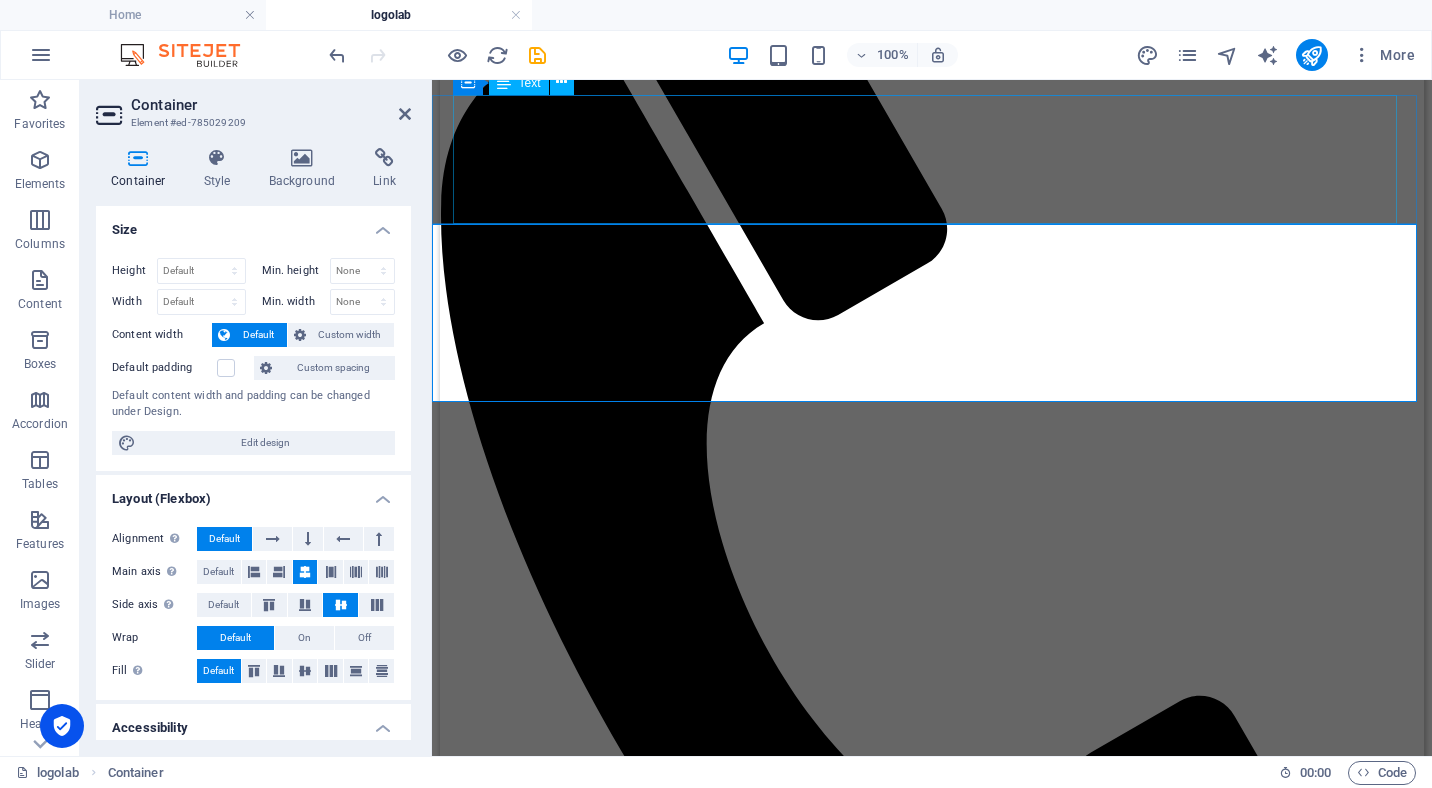 click on "Logo Lab This is my creative workshop for bold, memorable, and meaningful logo design. I specialize in crafting unique visual identities that capture the essence of your brand. Whether you're a startup looking for your first logo or an established business ready for a fresh new look,  Logo Lab  blends strategy, creativity, and precision to deliver designs that stand out and speak volumes. From Custom Logo Designs, Brand Identity Packages, Rebranding & Logo Refresh. I bring ideas to life." at bounding box center [932, 1556] 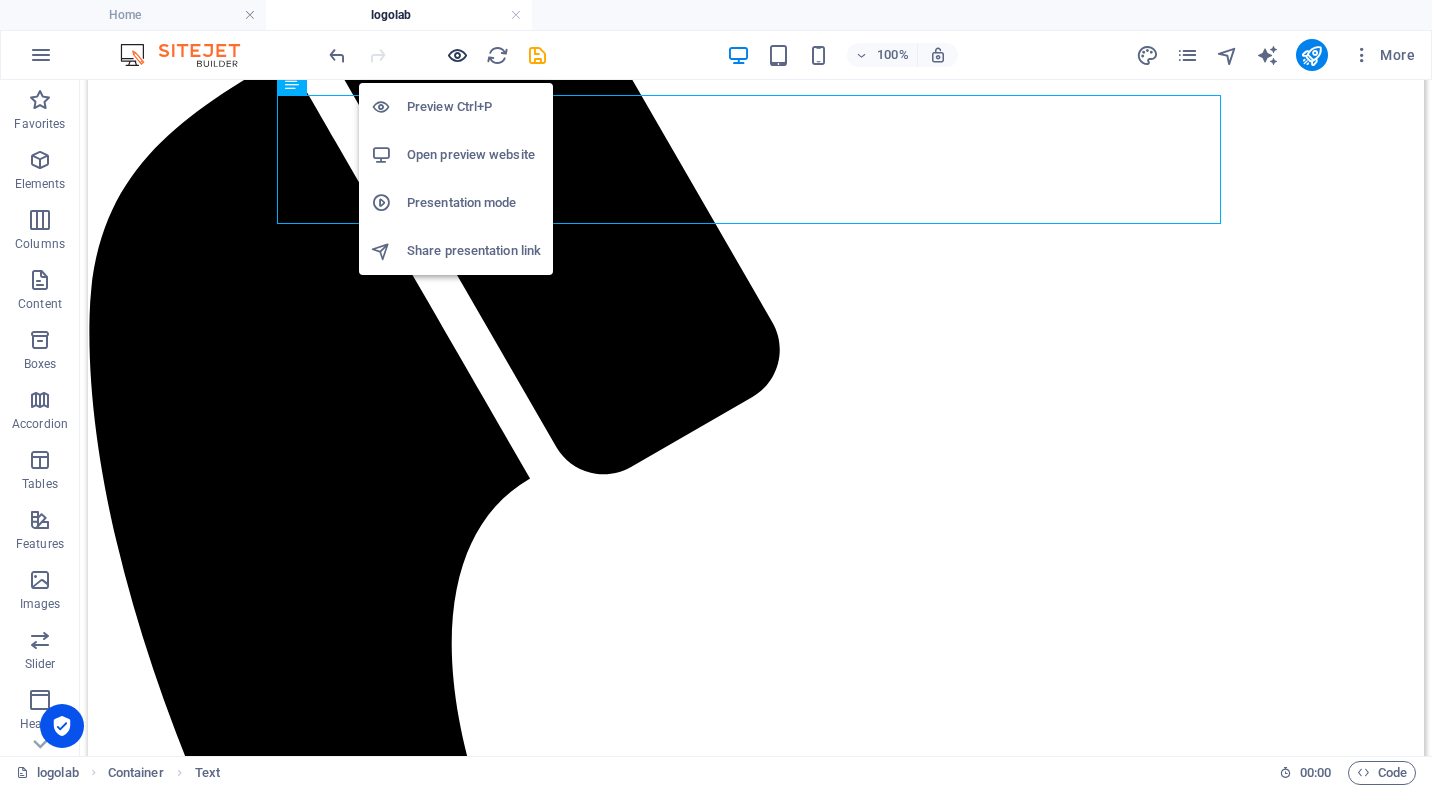 click at bounding box center [457, 55] 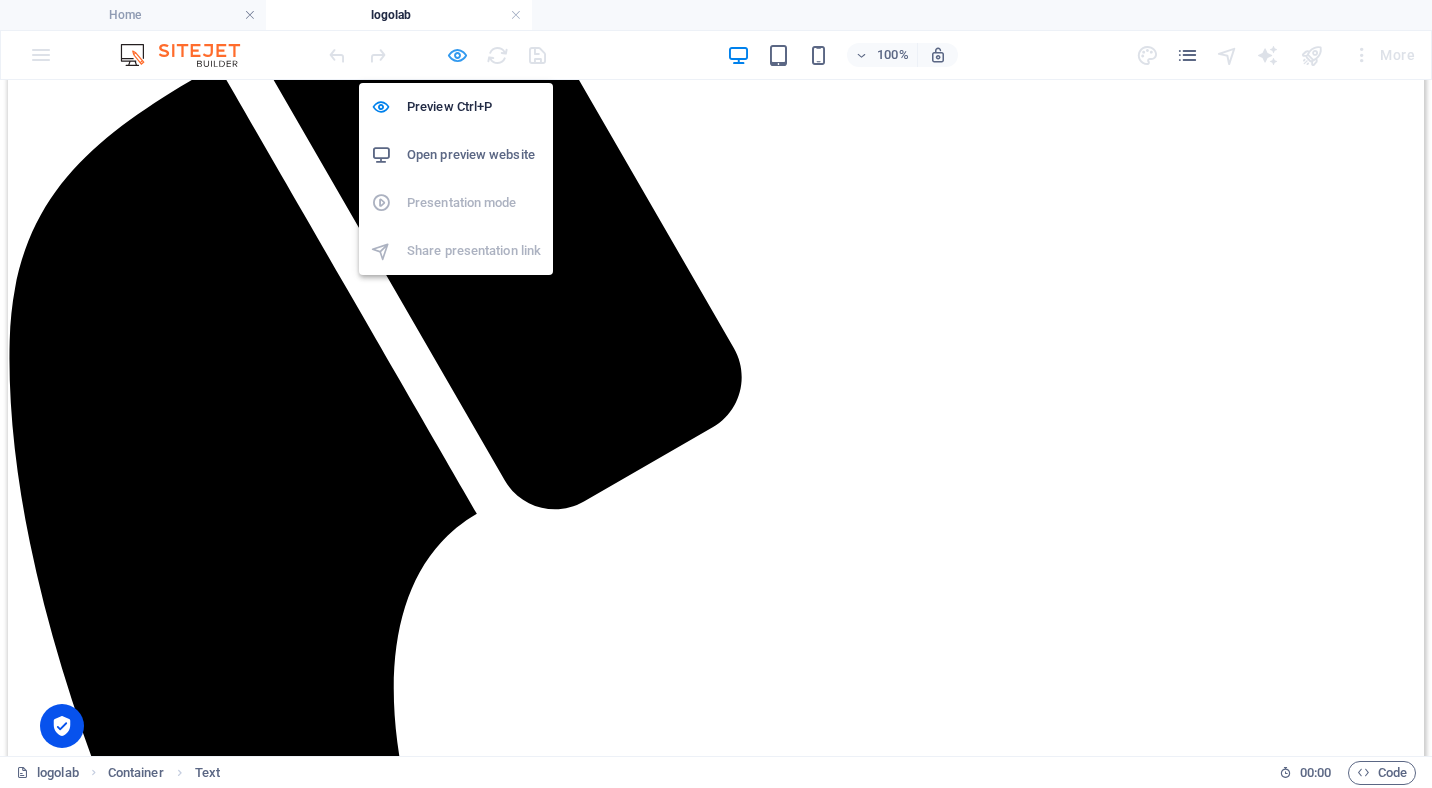 click at bounding box center (457, 55) 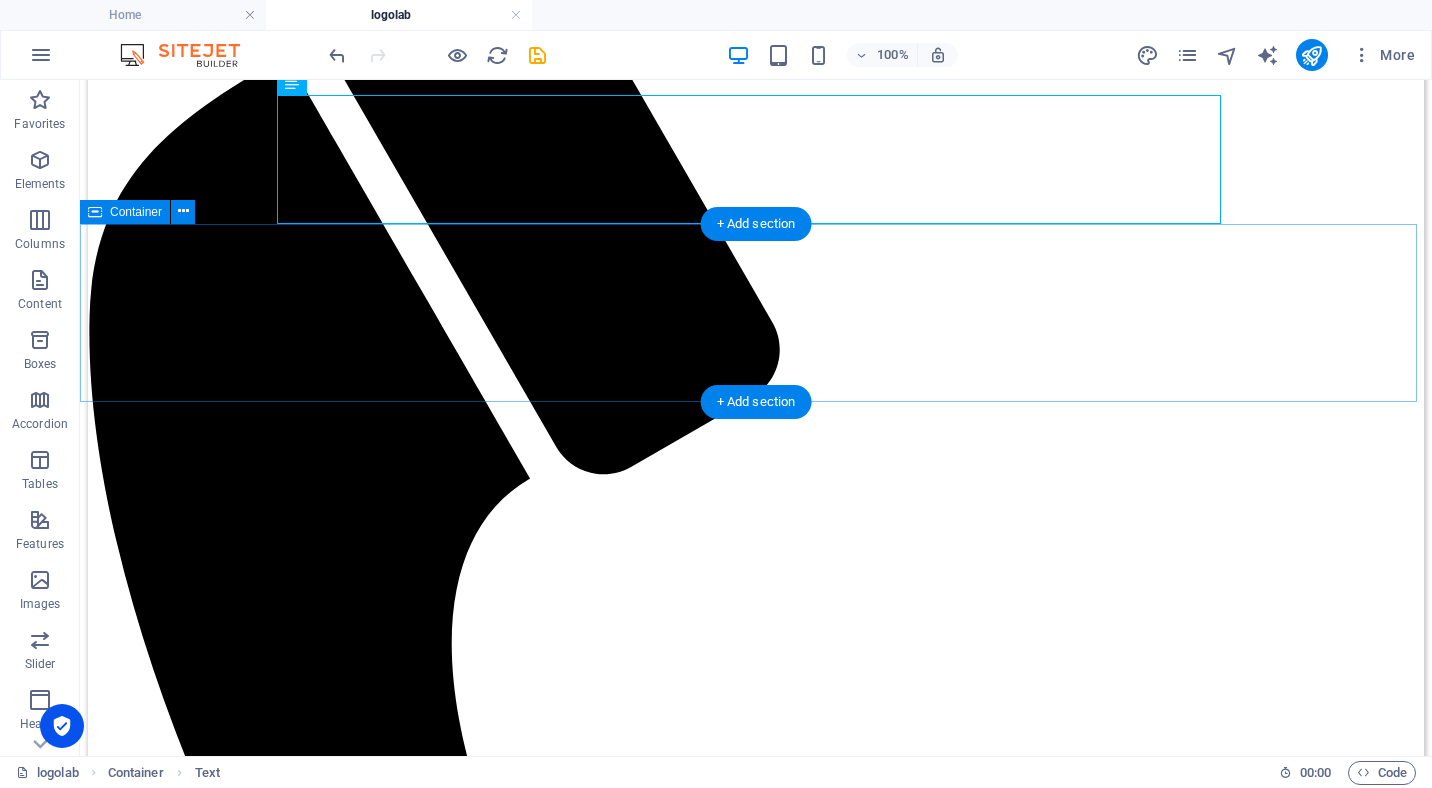 click on "Custom Logos Drop content here or  Add elements  Paste clipboard Drop content here or  Add elements  Paste clipboard" at bounding box center [756, 2252] 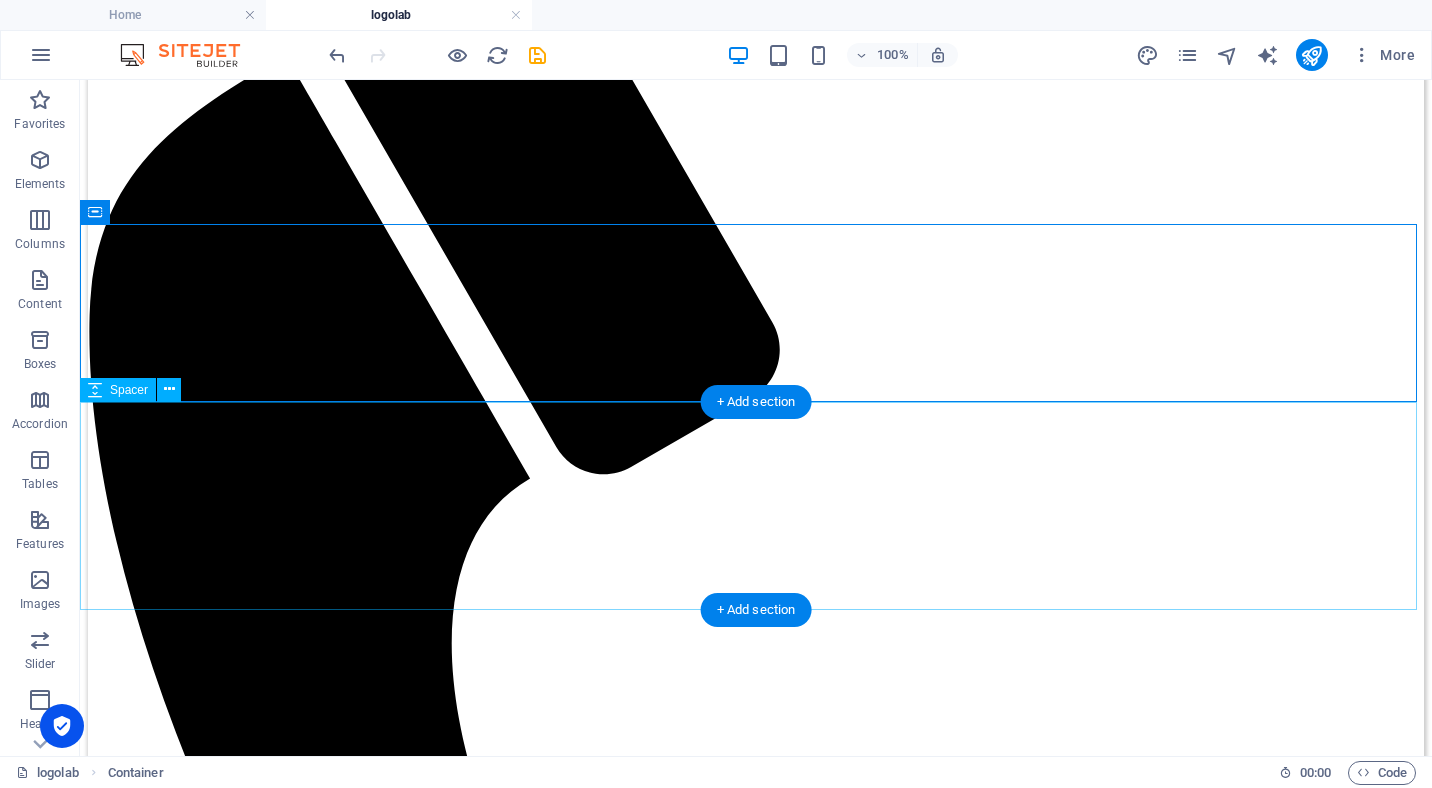 click at bounding box center [756, 2529] 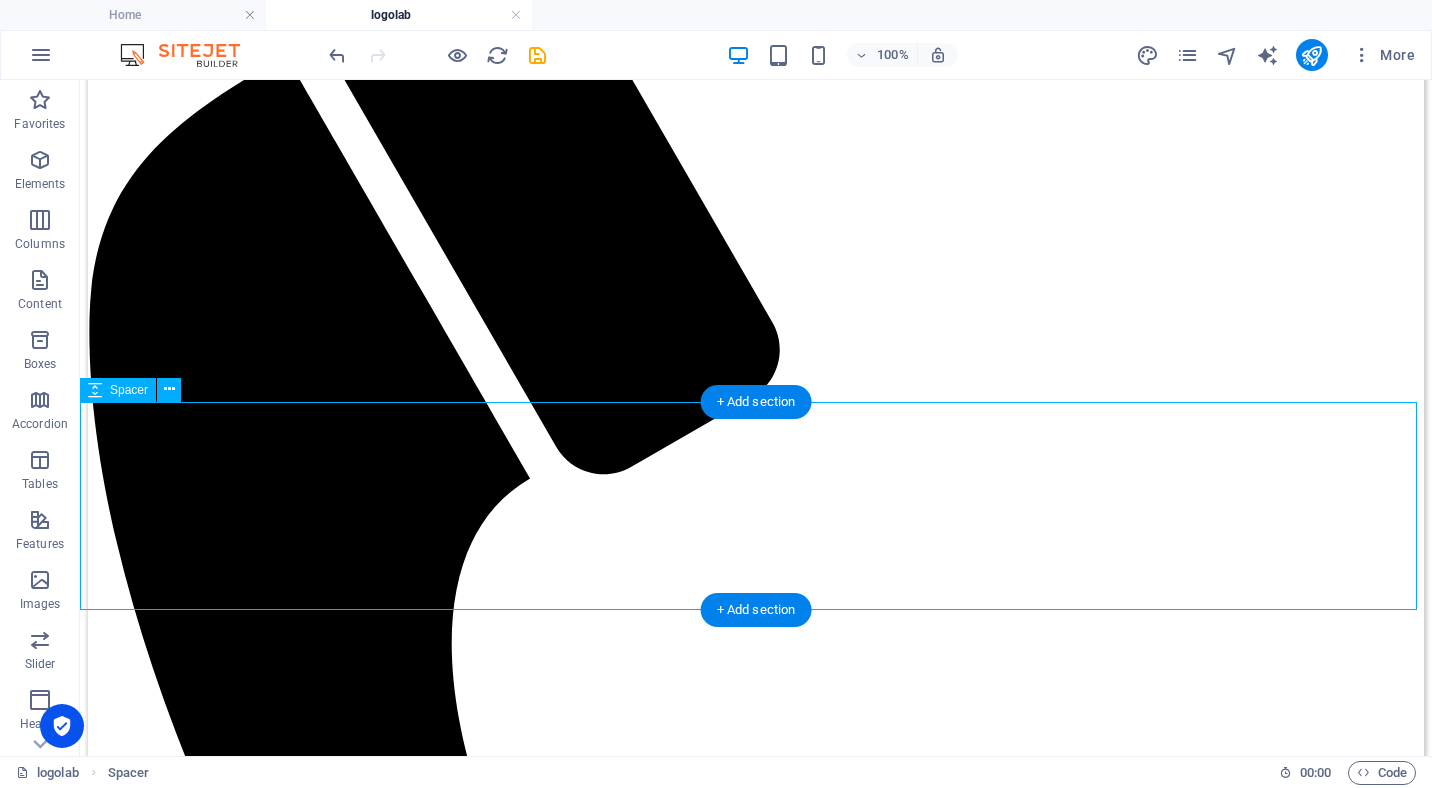 click at bounding box center [756, 2529] 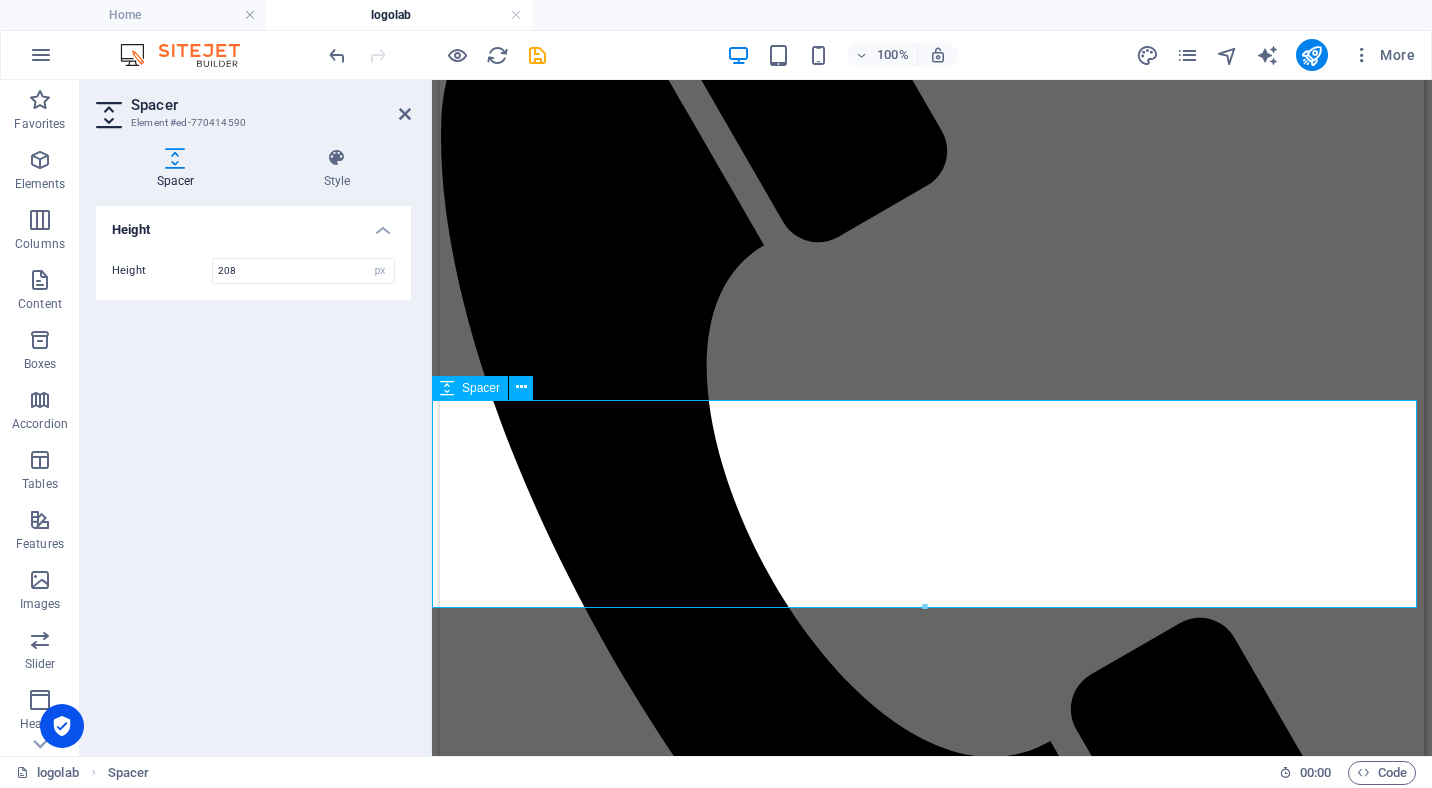 scroll, scrollTop: 500, scrollLeft: 0, axis: vertical 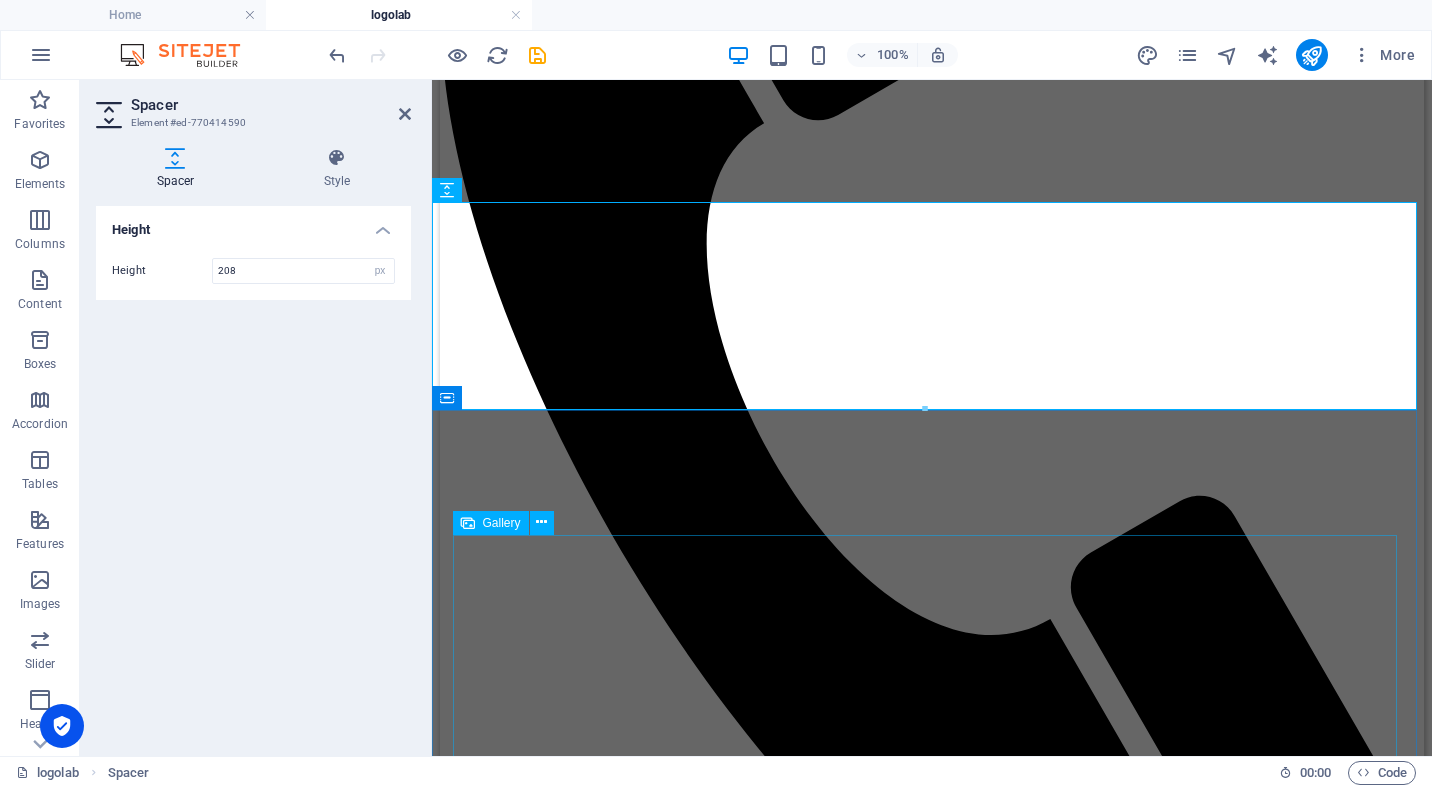 drag, startPoint x: 1356, startPoint y: 488, endPoint x: 935, endPoint y: 609, distance: 438.04337 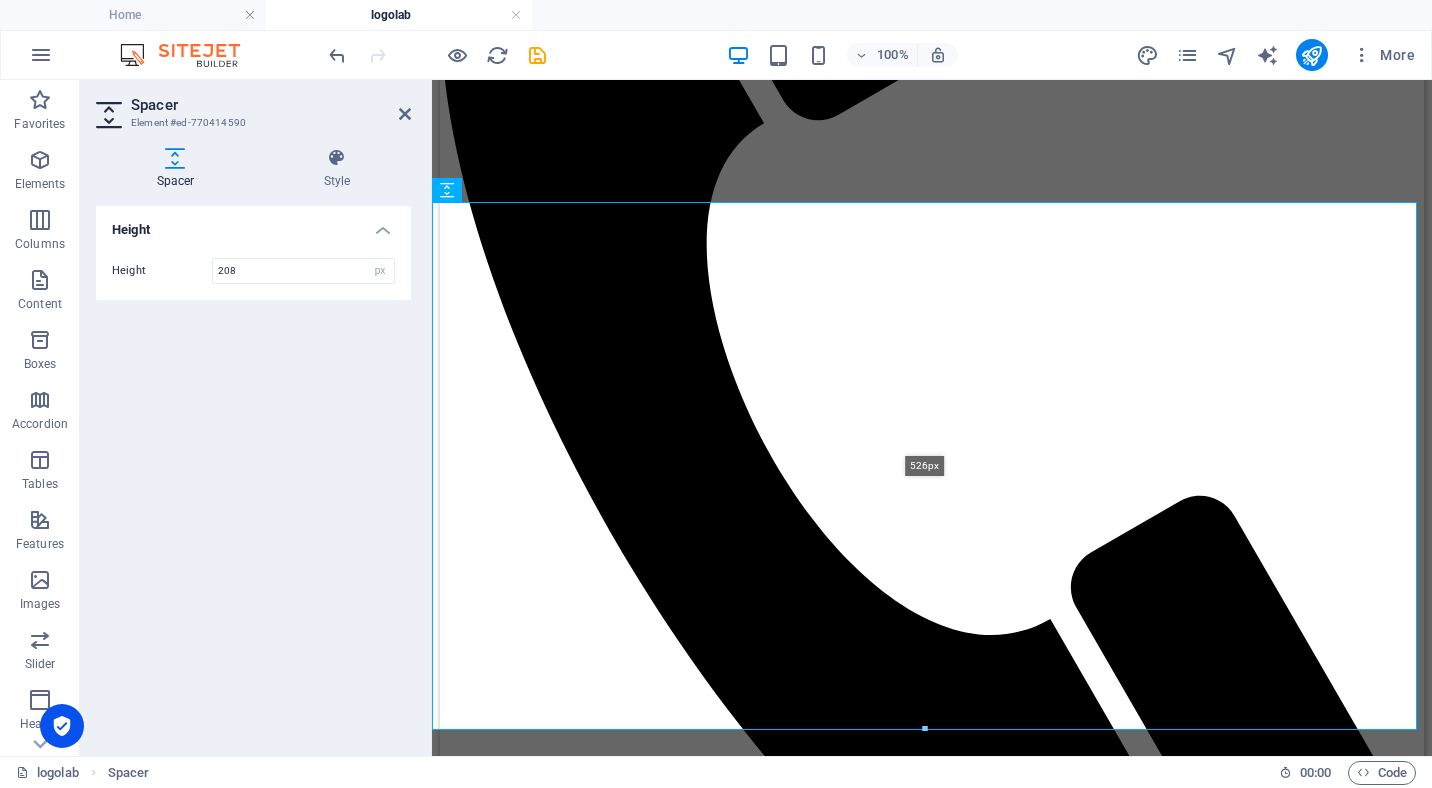 drag, startPoint x: 925, startPoint y: 408, endPoint x: 935, endPoint y: 729, distance: 321.15573 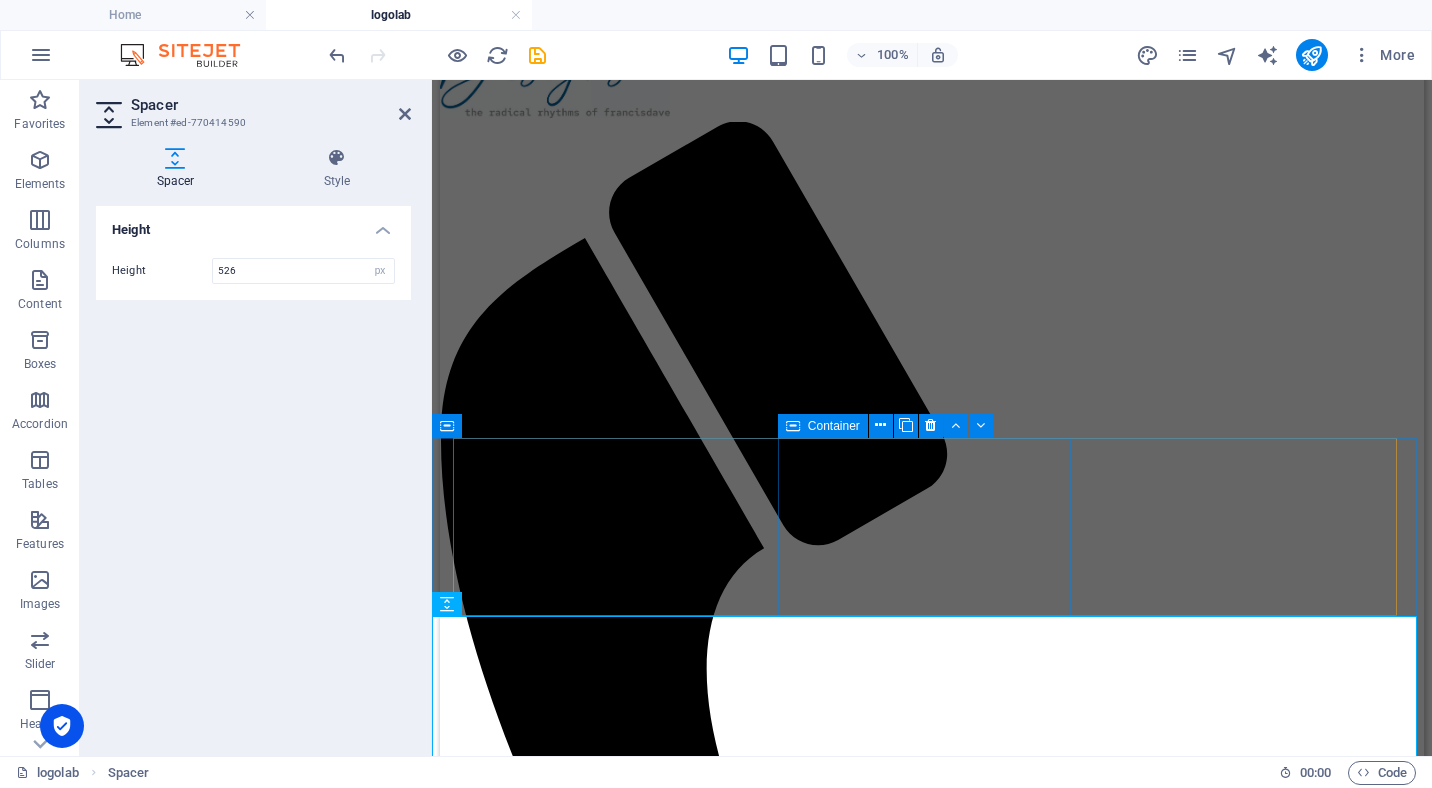 scroll, scrollTop: 0, scrollLeft: 0, axis: both 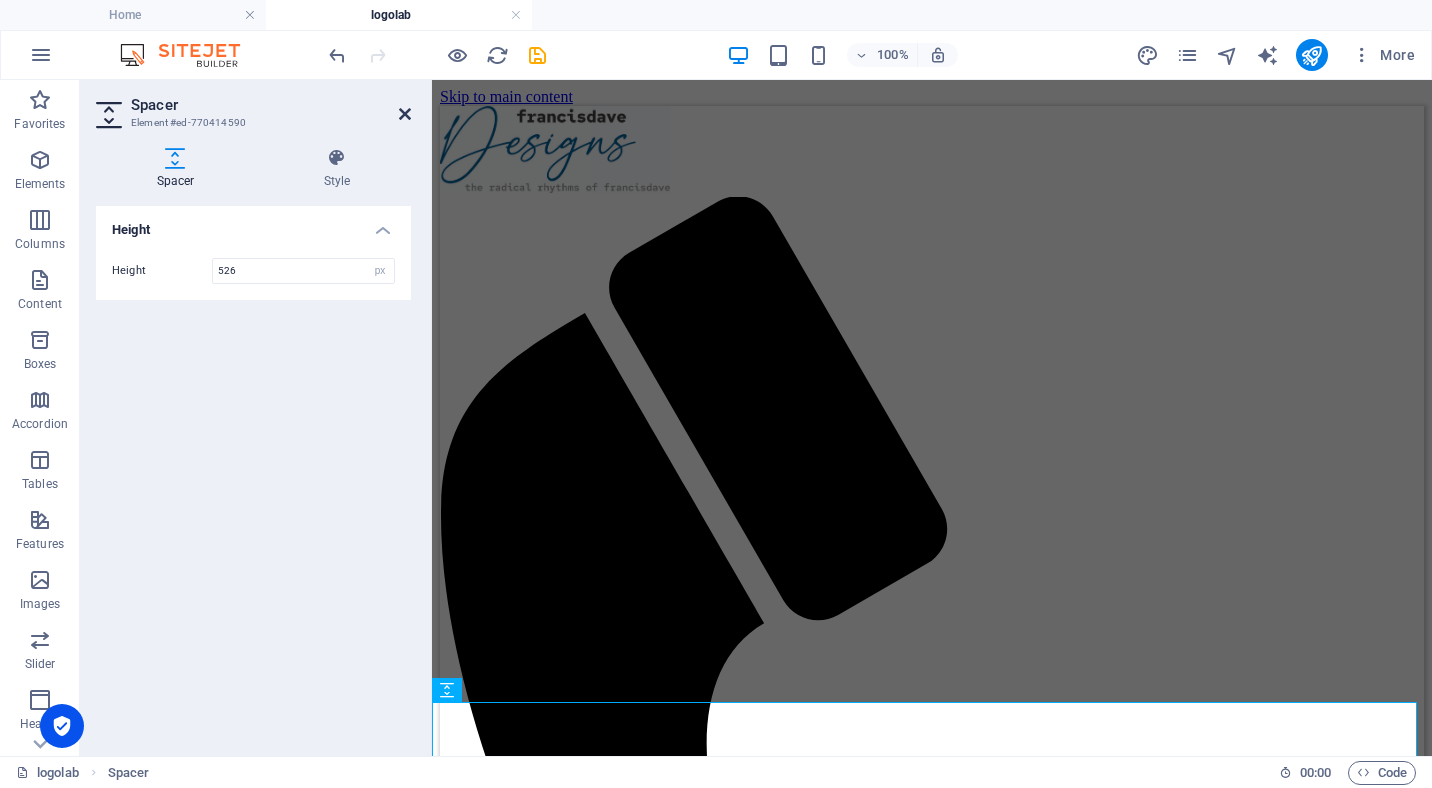 click at bounding box center (405, 114) 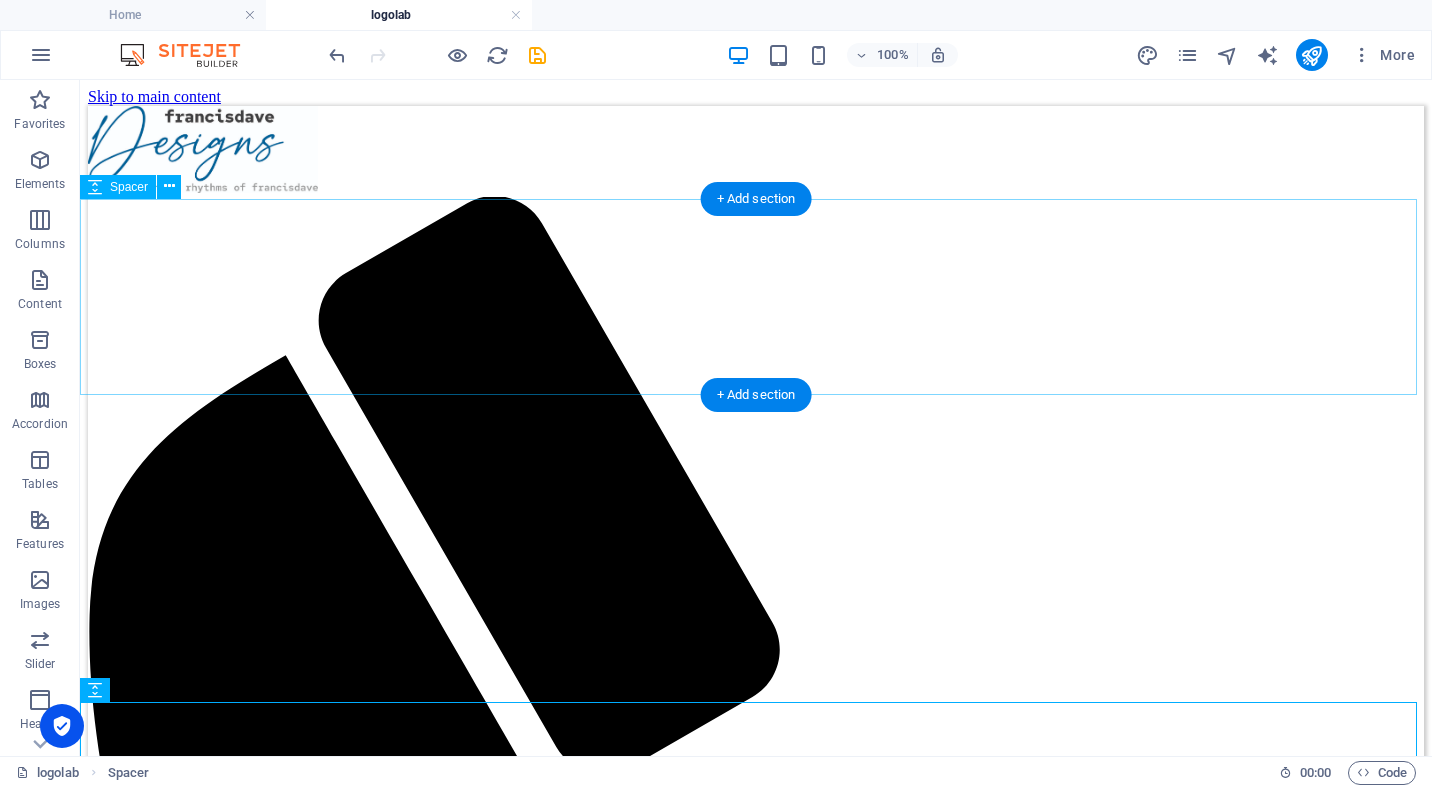 click at bounding box center [756, 2138] 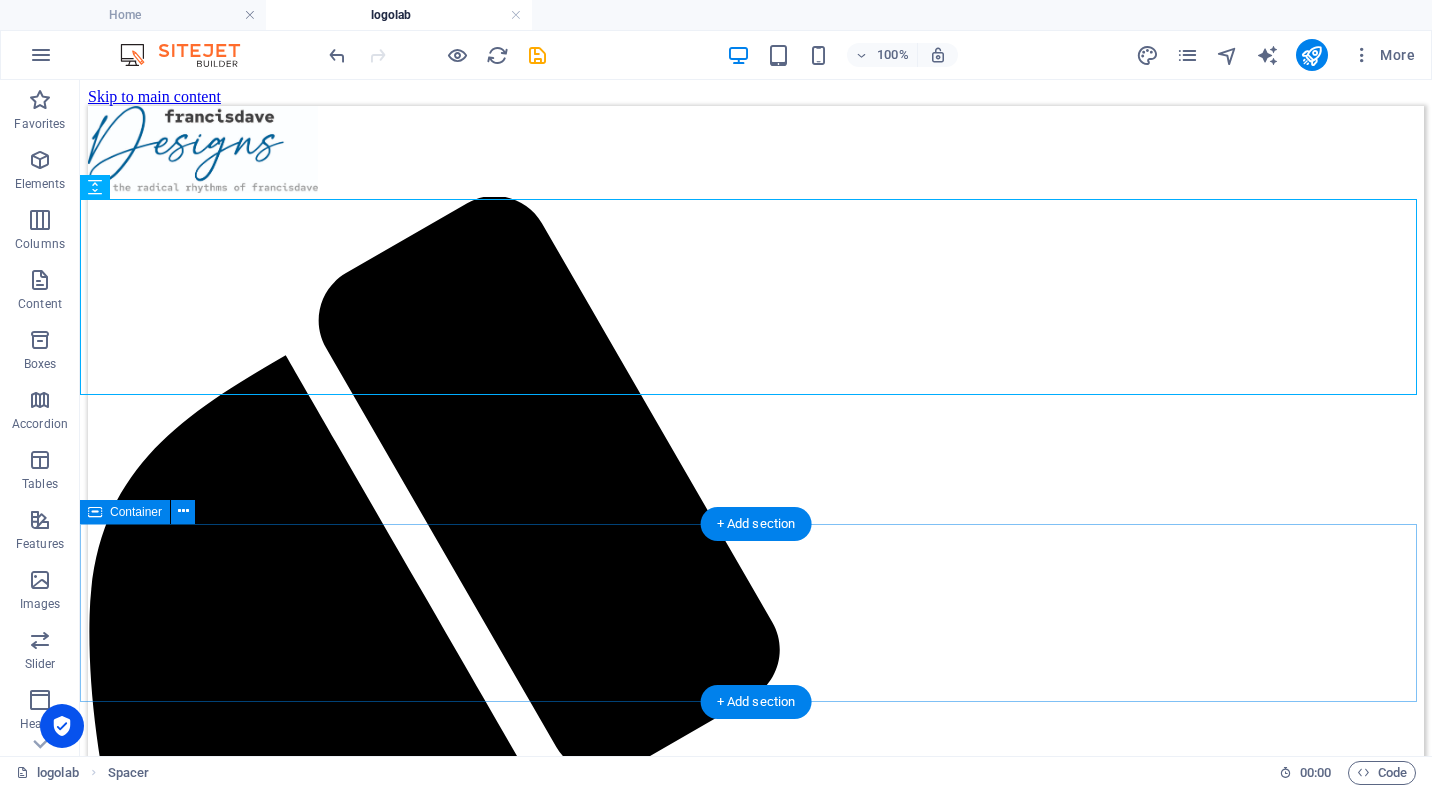 click on "Custom Logos Drop content here or  Add elements  Paste clipboard Drop content here or  Add elements  Paste clipboard" at bounding box center (756, 2552) 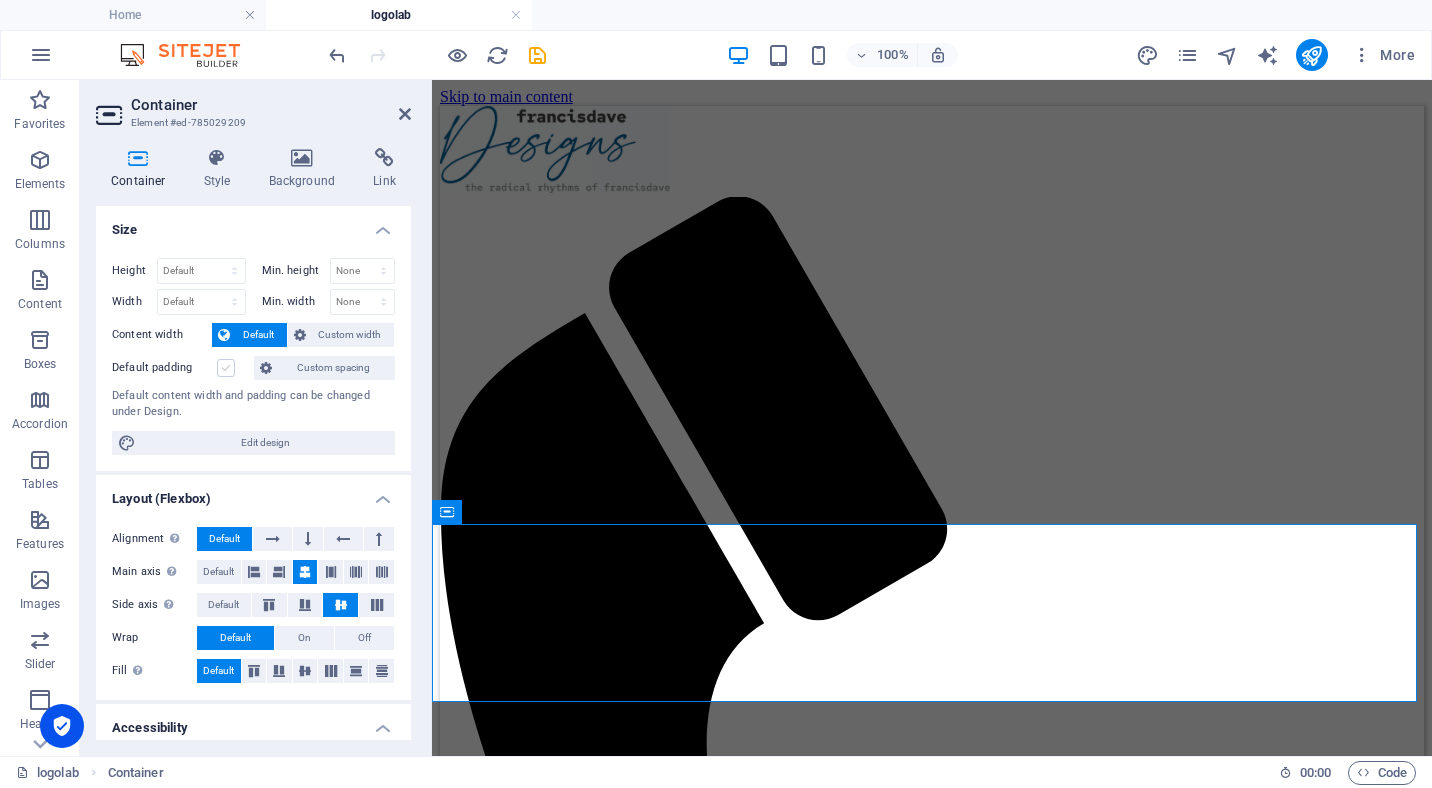 click at bounding box center (226, 368) 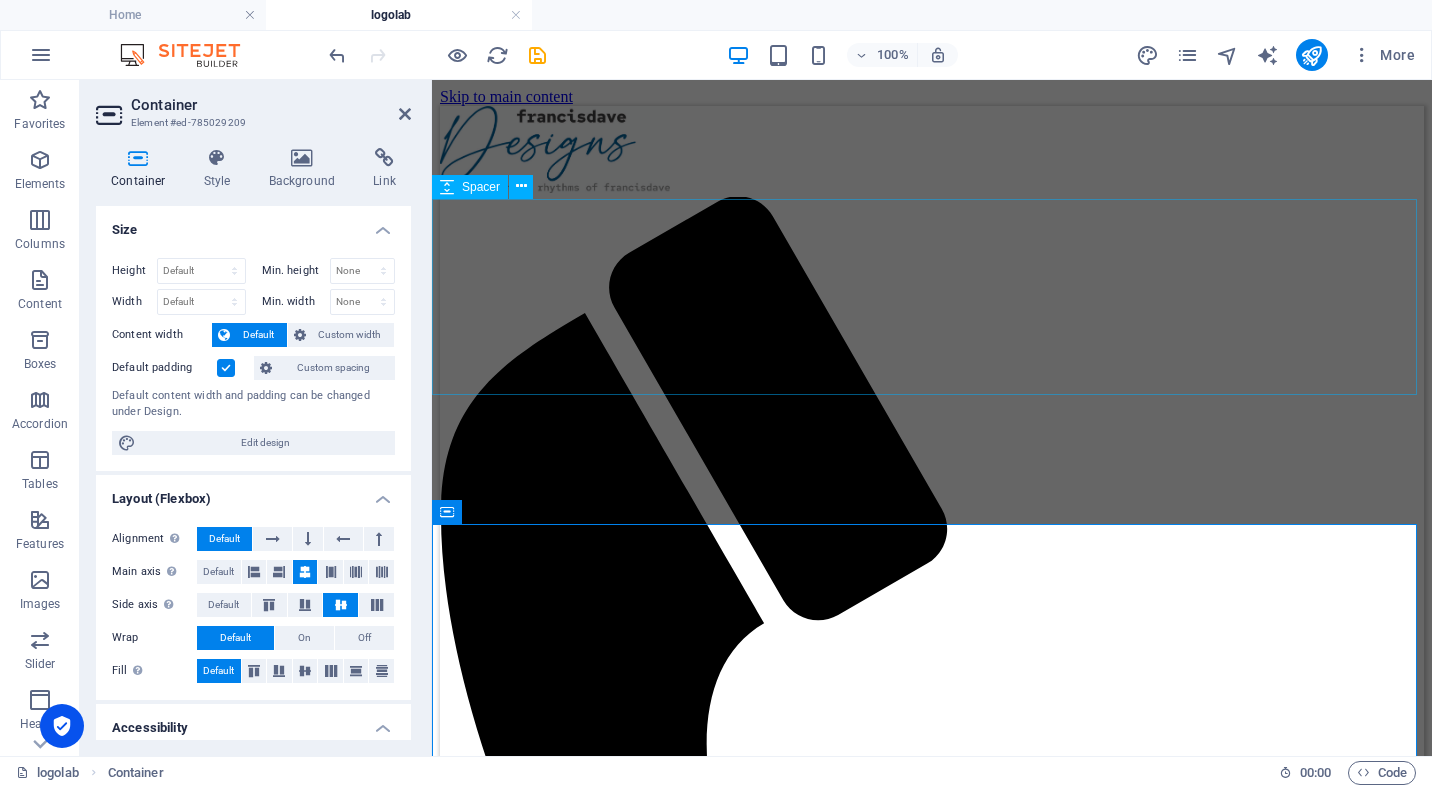 click at bounding box center (932, 1670) 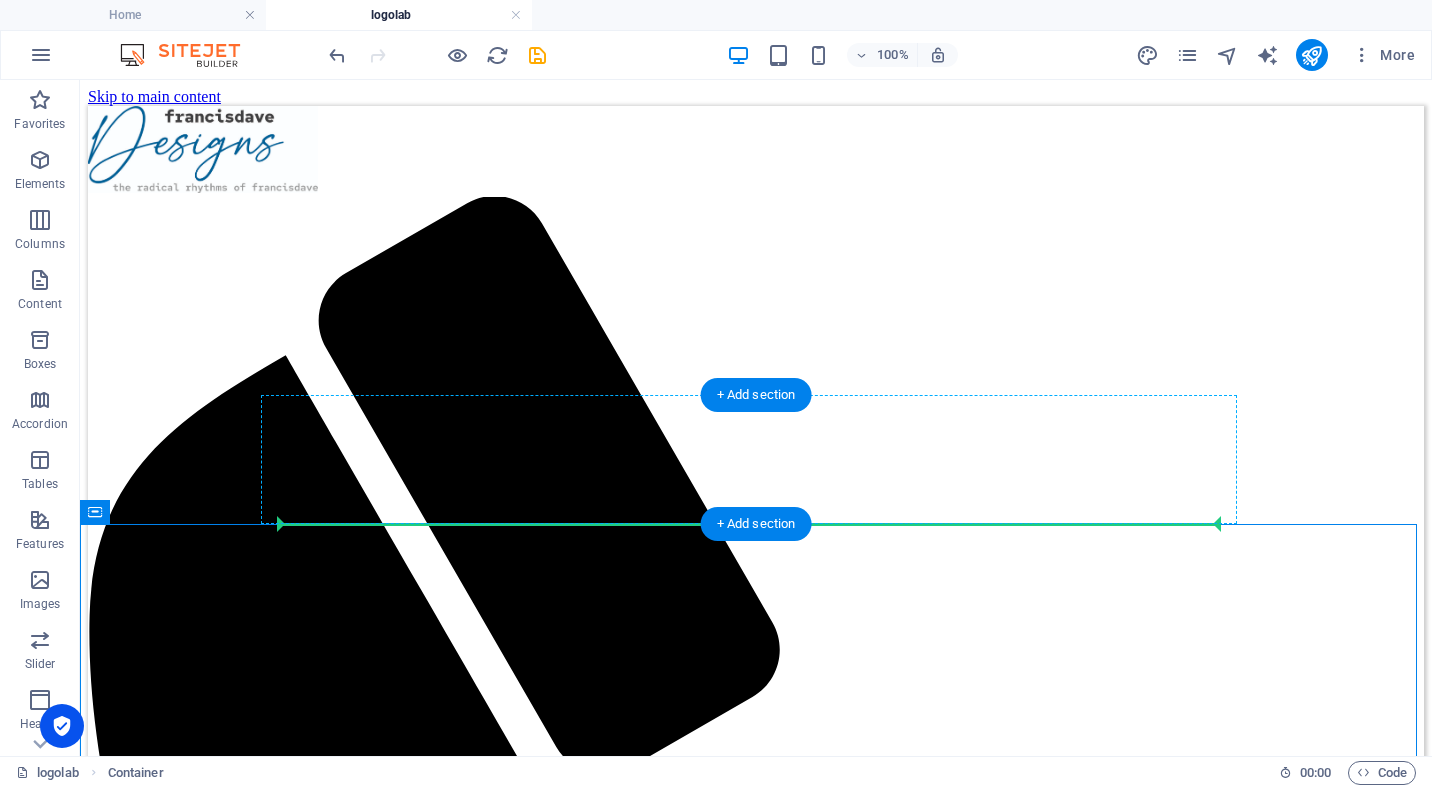 drag, startPoint x: 206, startPoint y: 592, endPoint x: 368, endPoint y: 494, distance: 189.33568 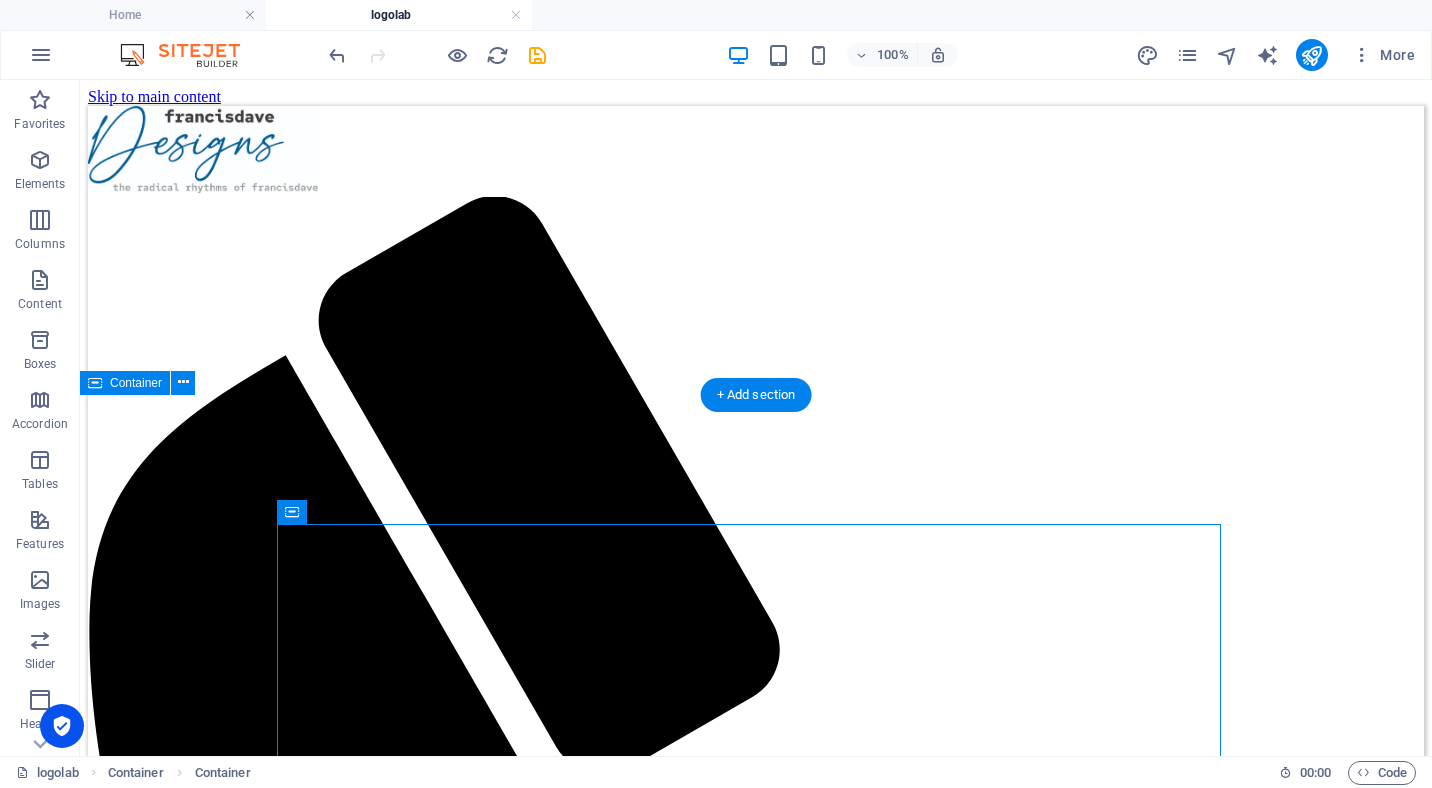click on "Logo Lab This is my creative workshop for bold, memorable, and meaningful logo design. I specialize in crafting unique visual identities that capture the essence of your brand. Whether you're a startup looking for your first logo or an established business ready for a fresh new look,  Logo Lab  blends strategy, creativity, and precision to deliver designs that stand out and speak volumes. From Custom Logo Designs, Brand Identity Packages, Rebranding & Logo Refresh. I bring ideas to life. Custom Logos Drop content here or  Add elements  Paste clipboard Drop content here or  Add elements  Paste clipboard" at bounding box center [756, 2488] 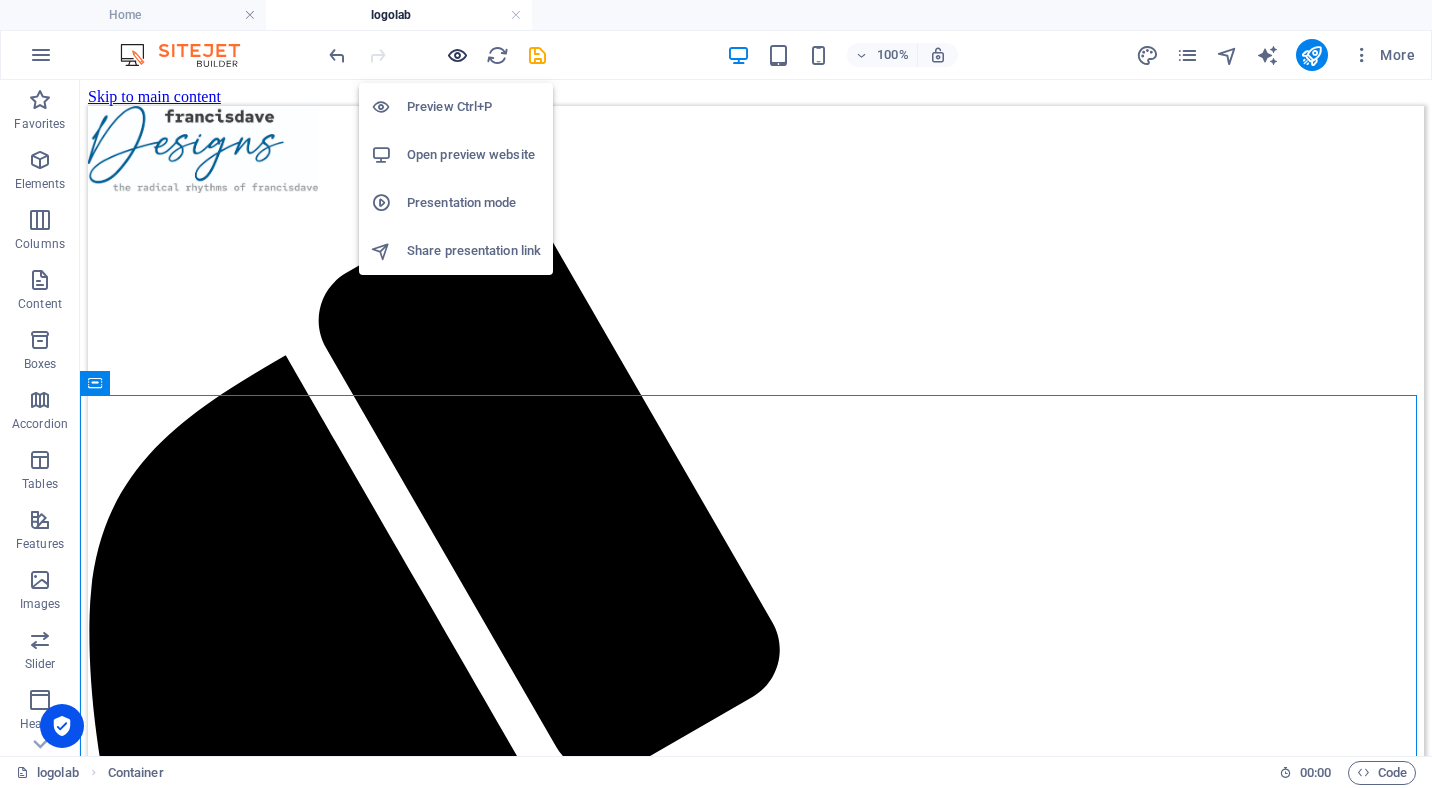 click at bounding box center (457, 55) 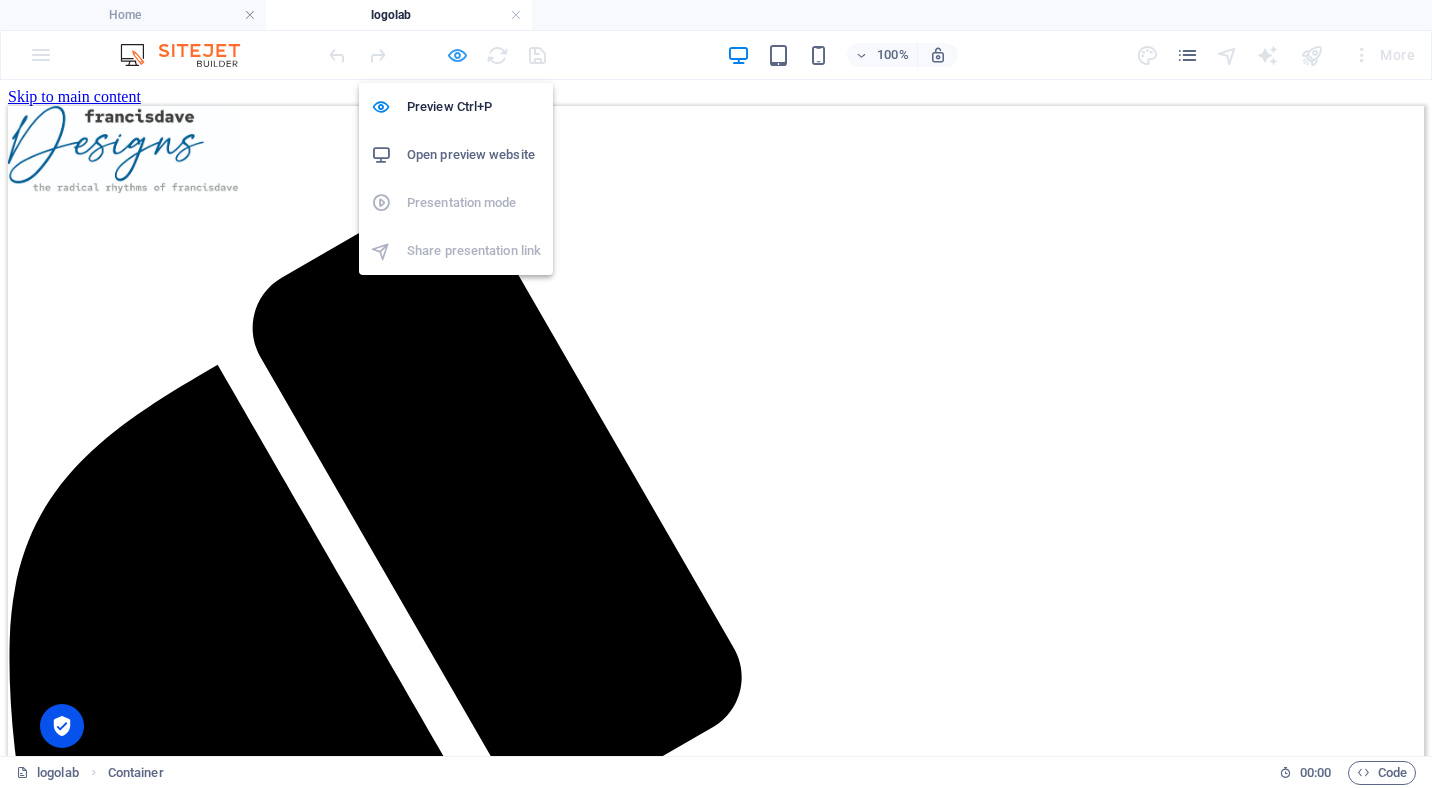 click at bounding box center [457, 55] 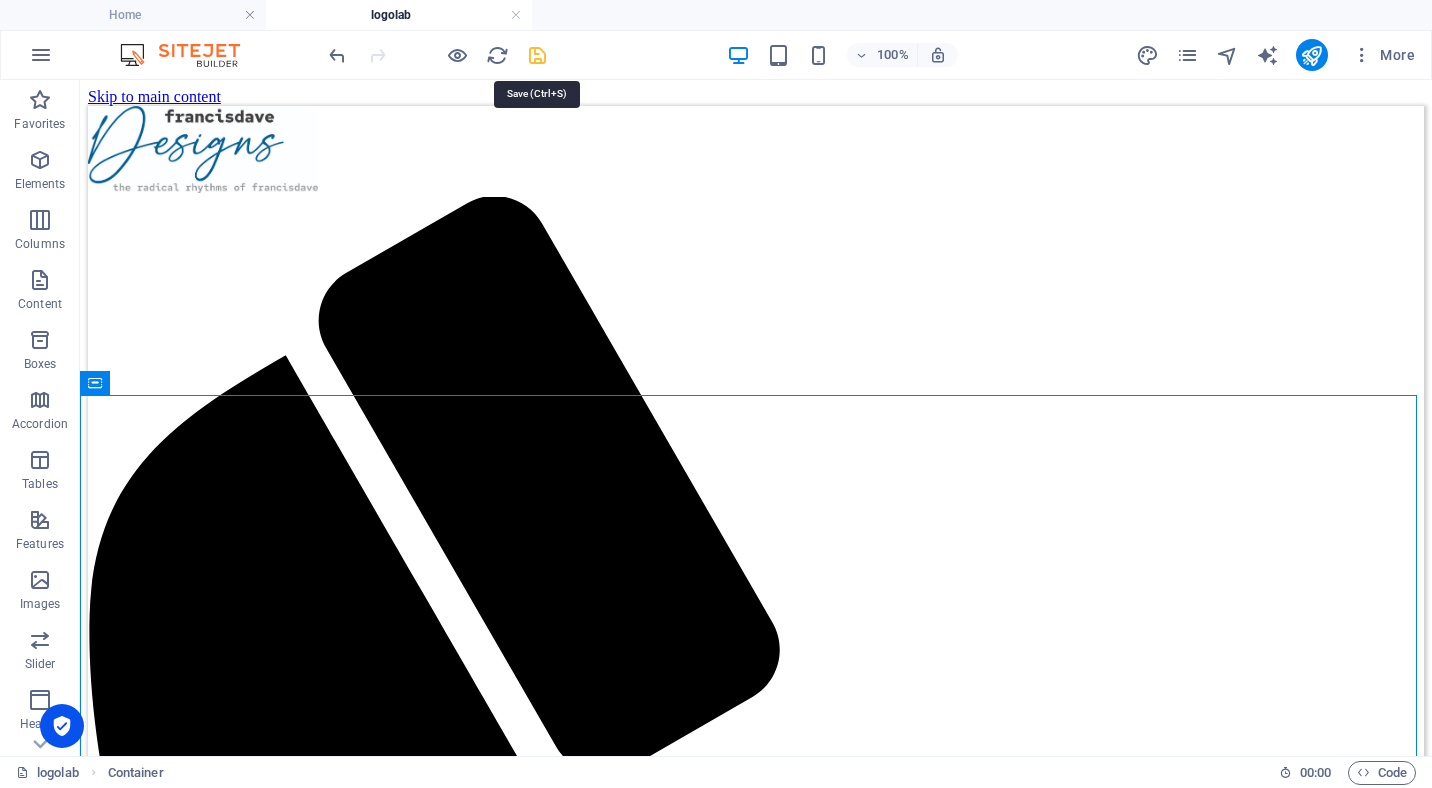 click at bounding box center (537, 55) 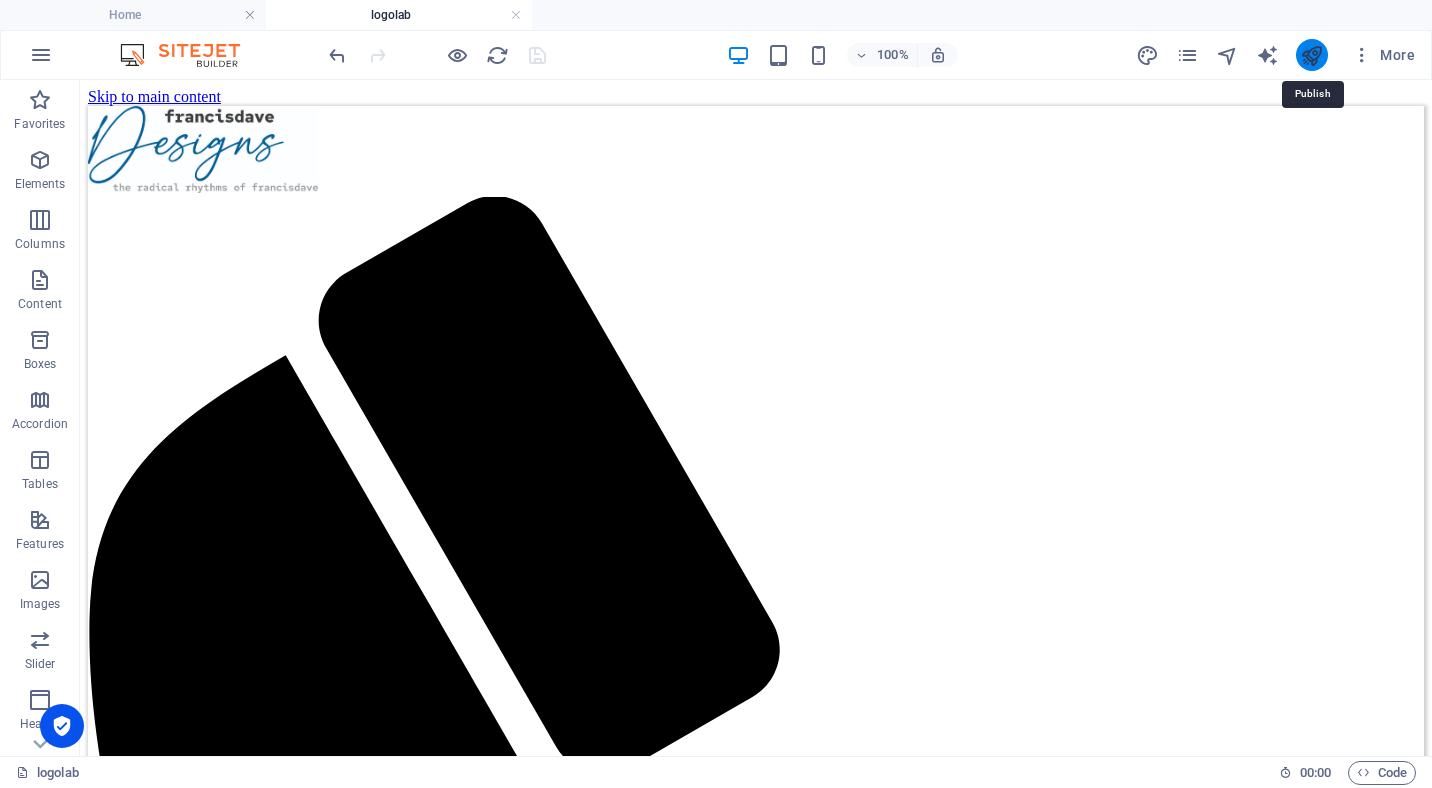 click at bounding box center [1311, 55] 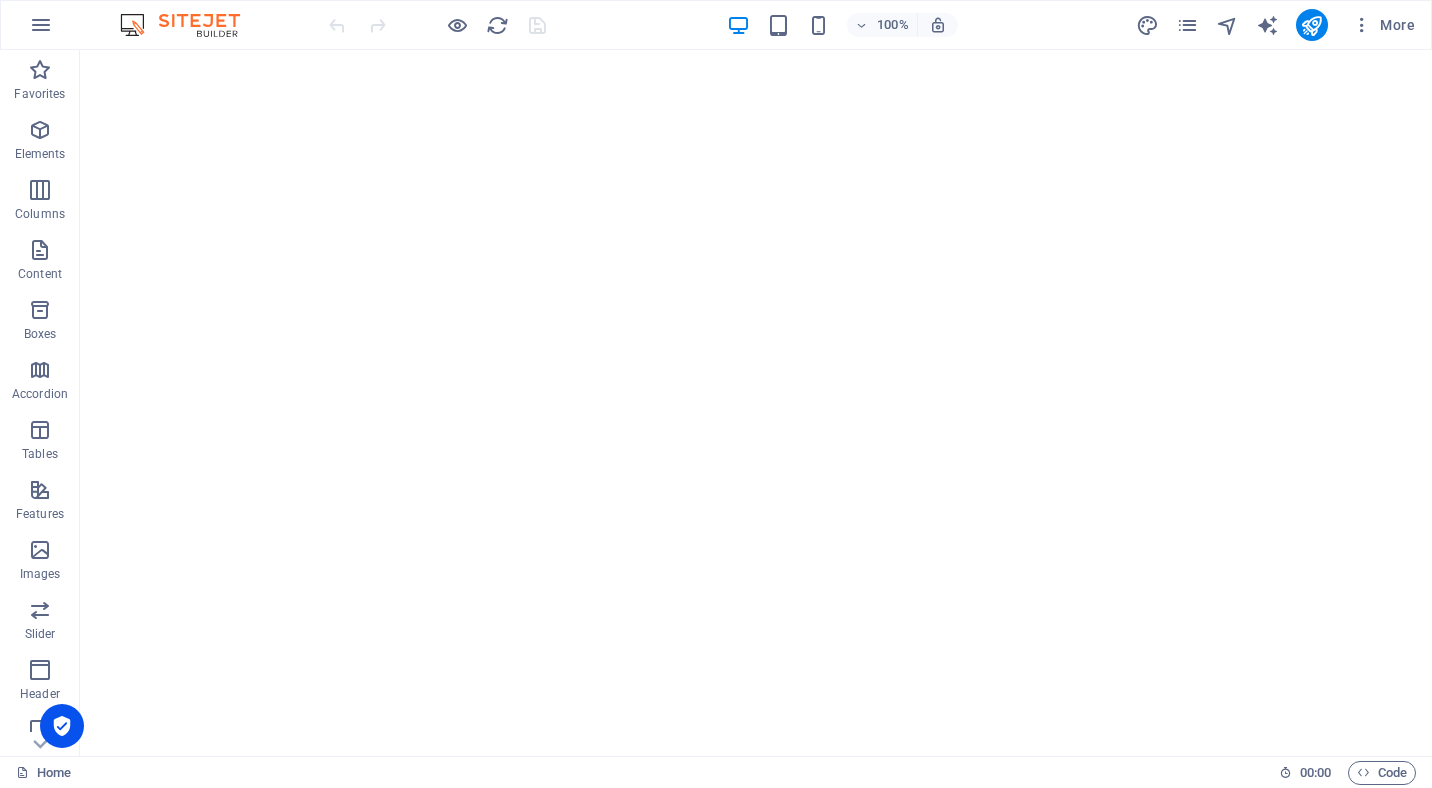 scroll, scrollTop: 0, scrollLeft: 0, axis: both 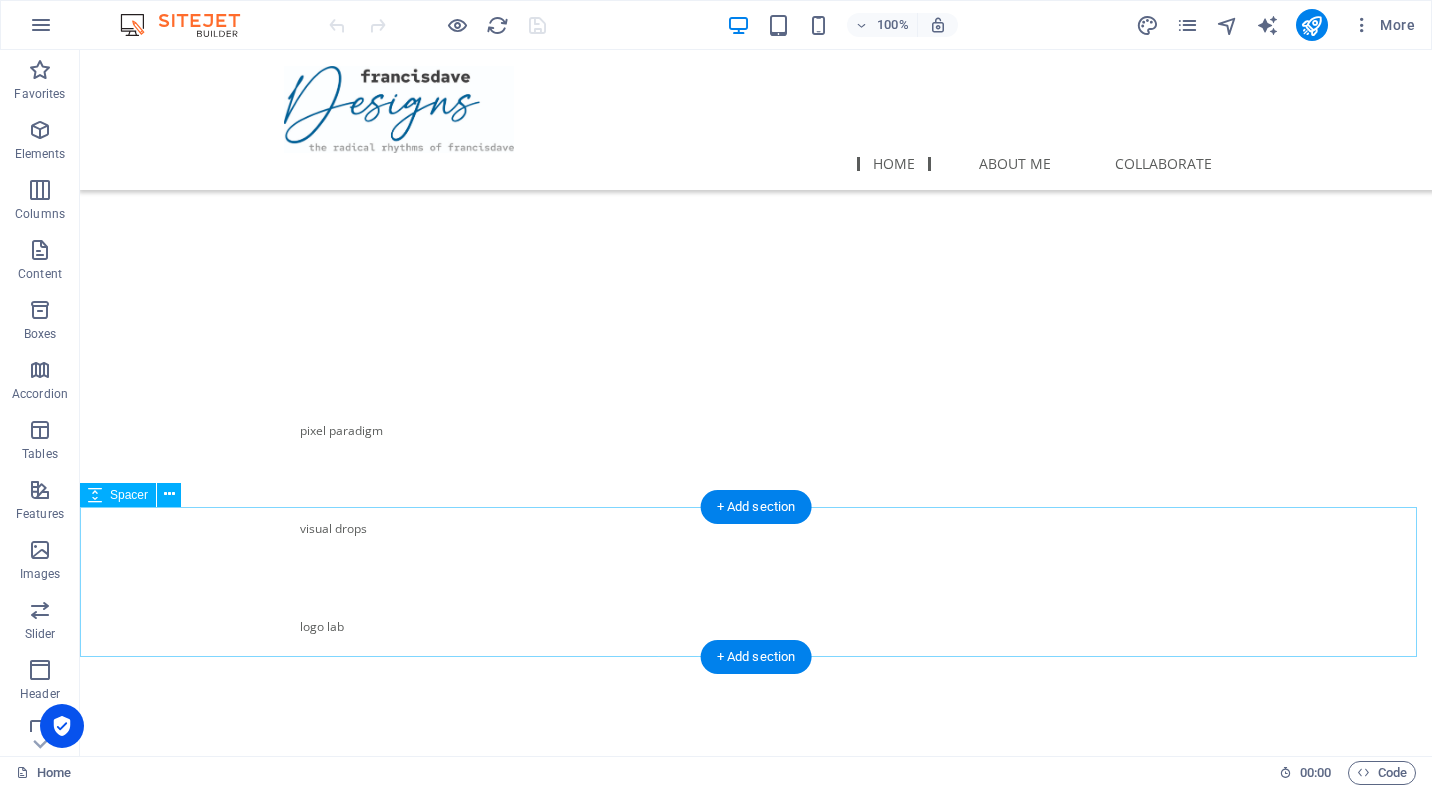 click at bounding box center [756, 799] 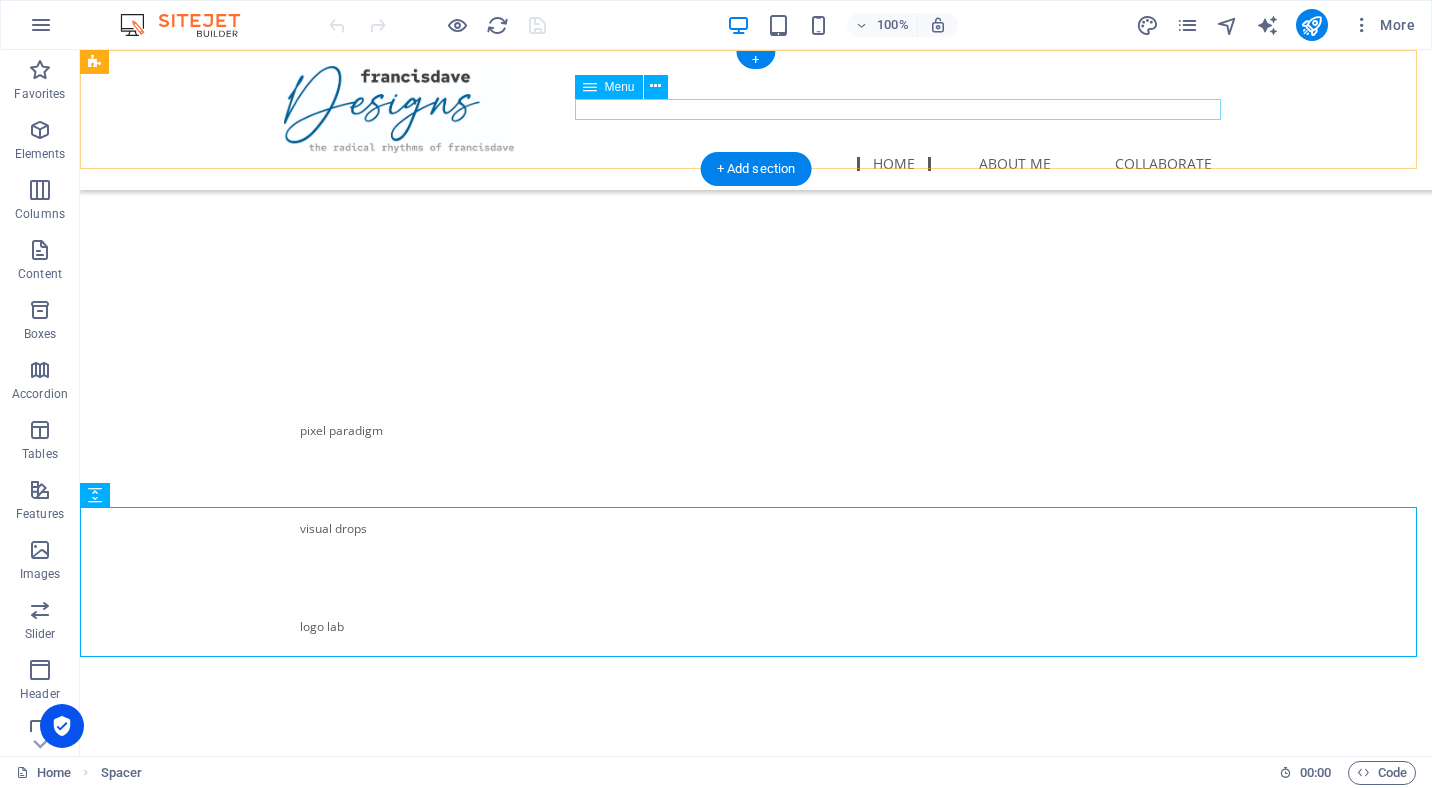click on "Home about me collaborate" at bounding box center (790, 163) 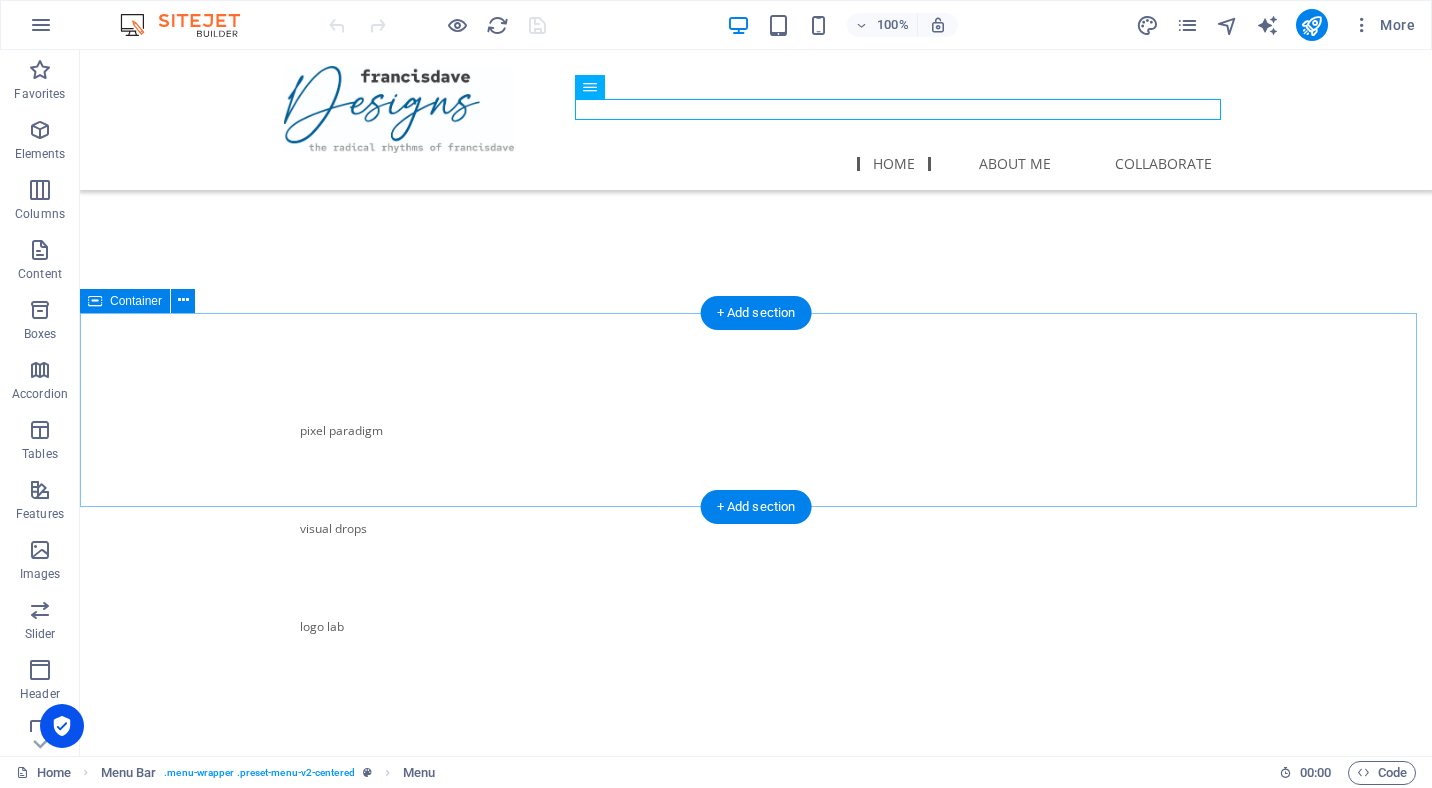 click on "pixel paradigm visual drops logo lab" at bounding box center (756, 529) 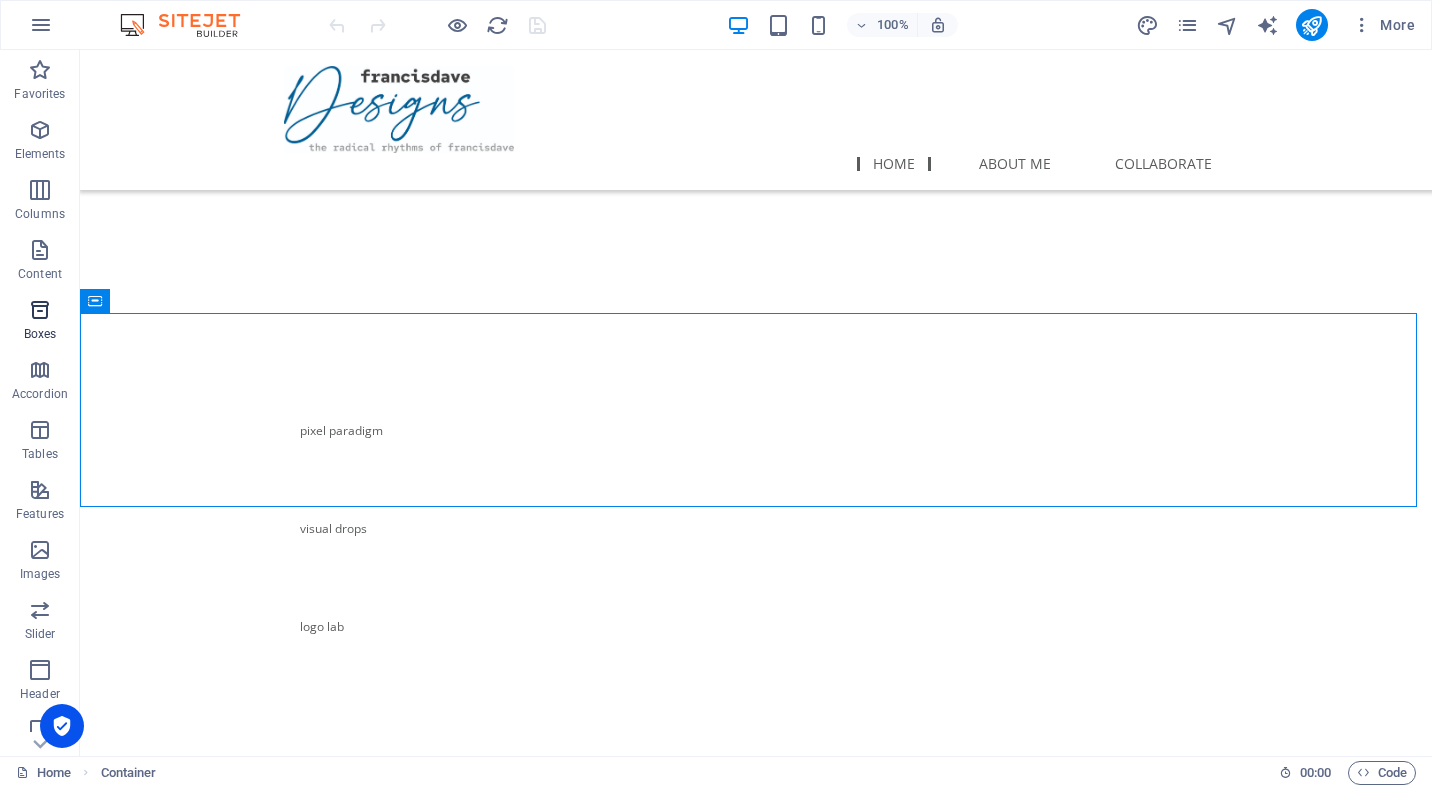 drag, startPoint x: 48, startPoint y: 308, endPoint x: 74, endPoint y: 328, distance: 32.80244 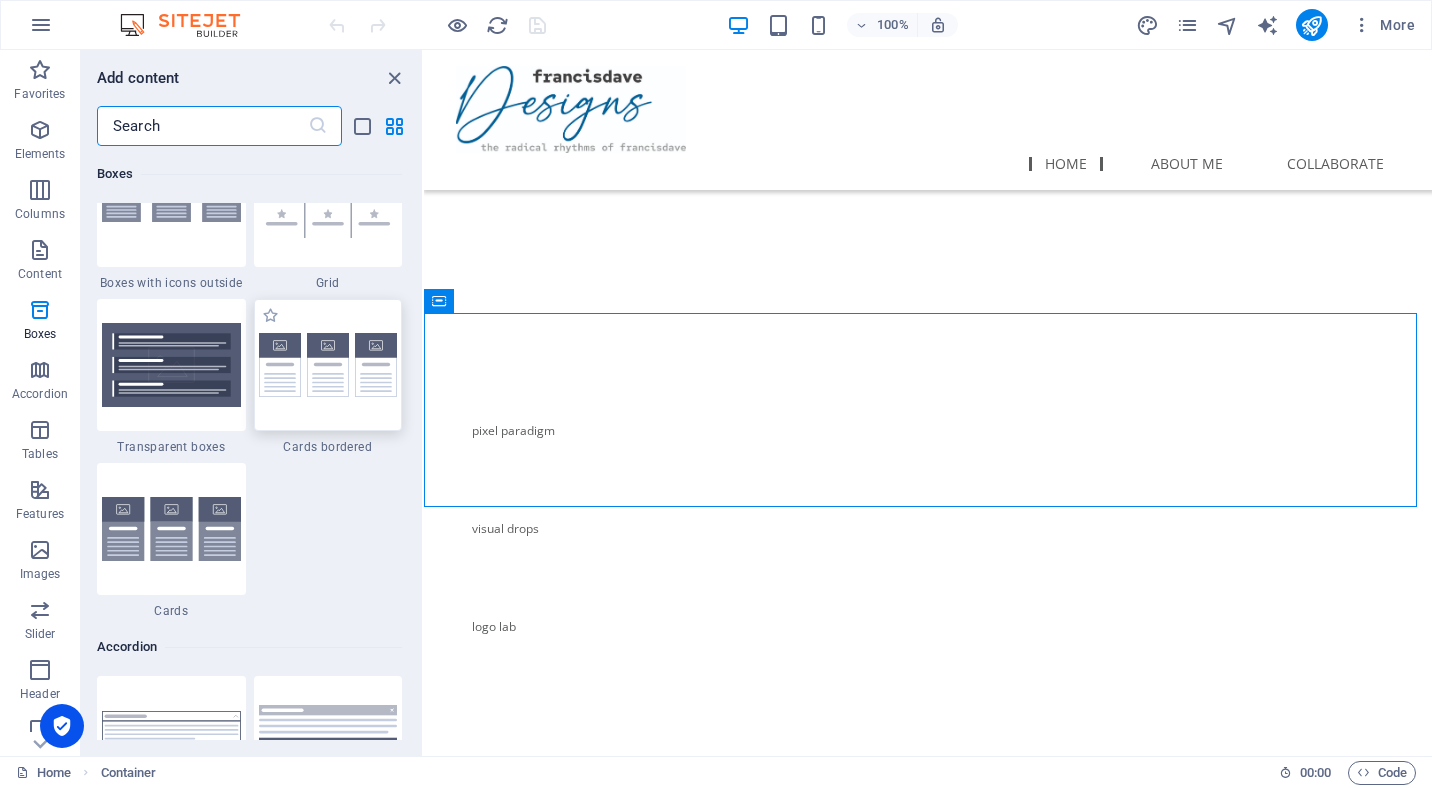 scroll, scrollTop: 5852, scrollLeft: 0, axis: vertical 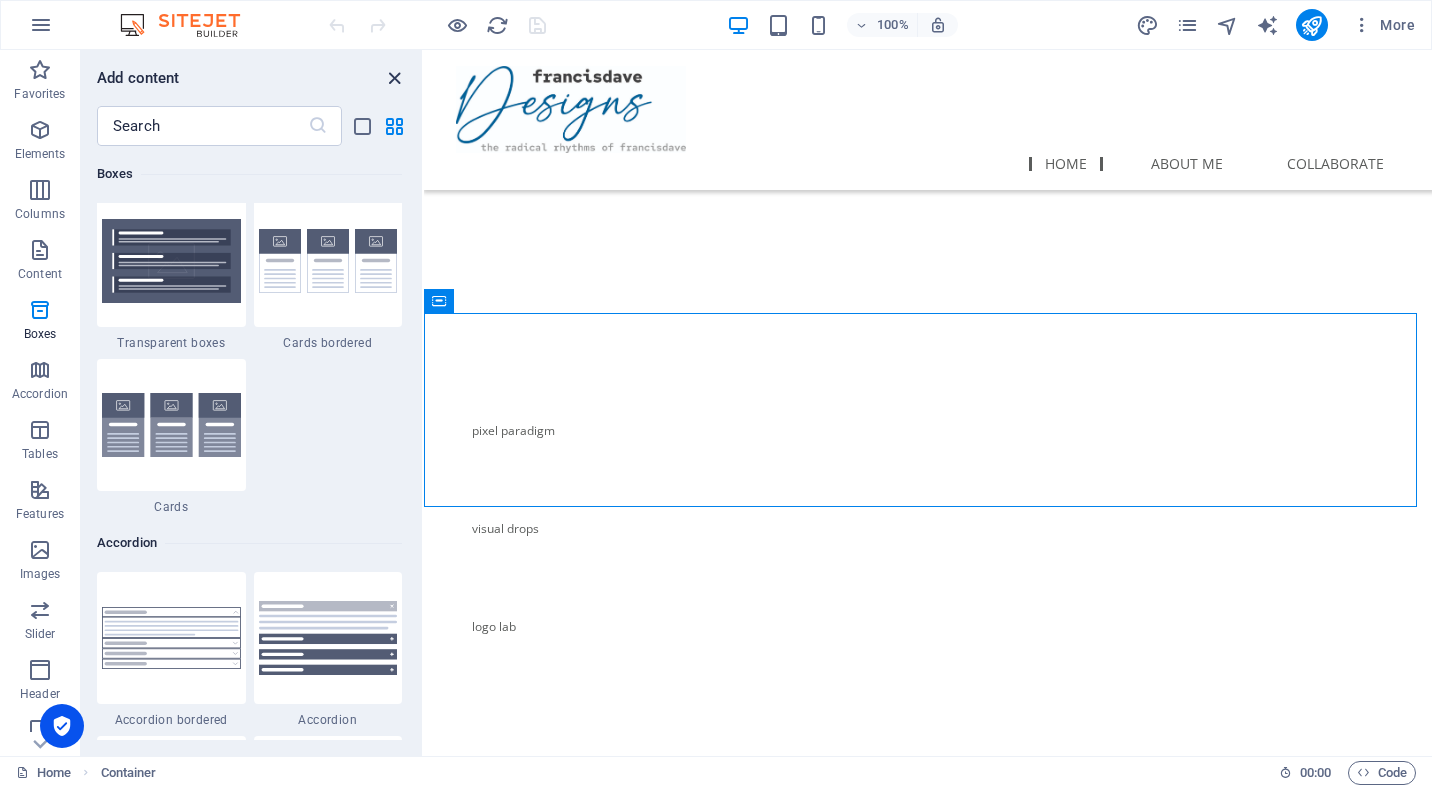 click at bounding box center [394, 78] 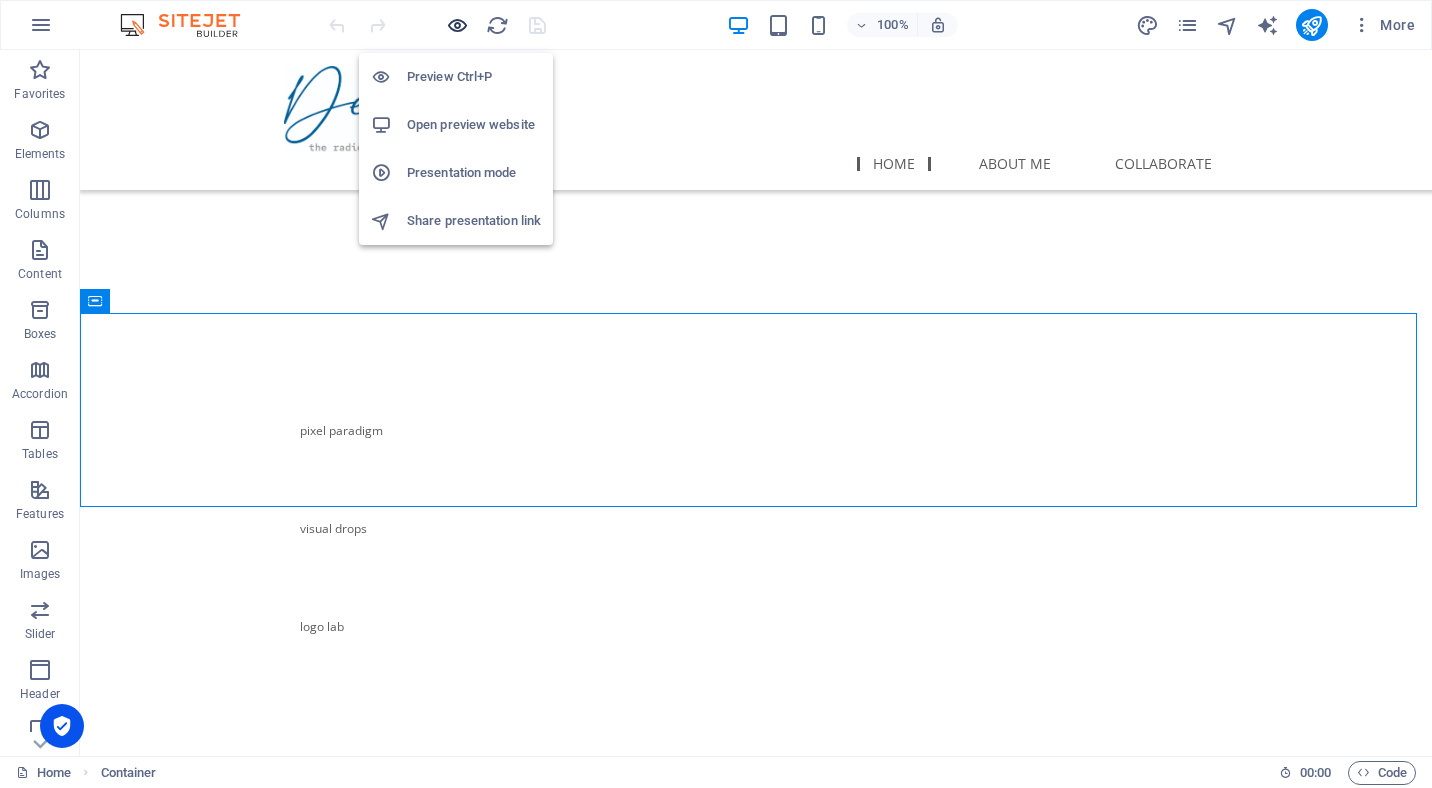 click at bounding box center (457, 25) 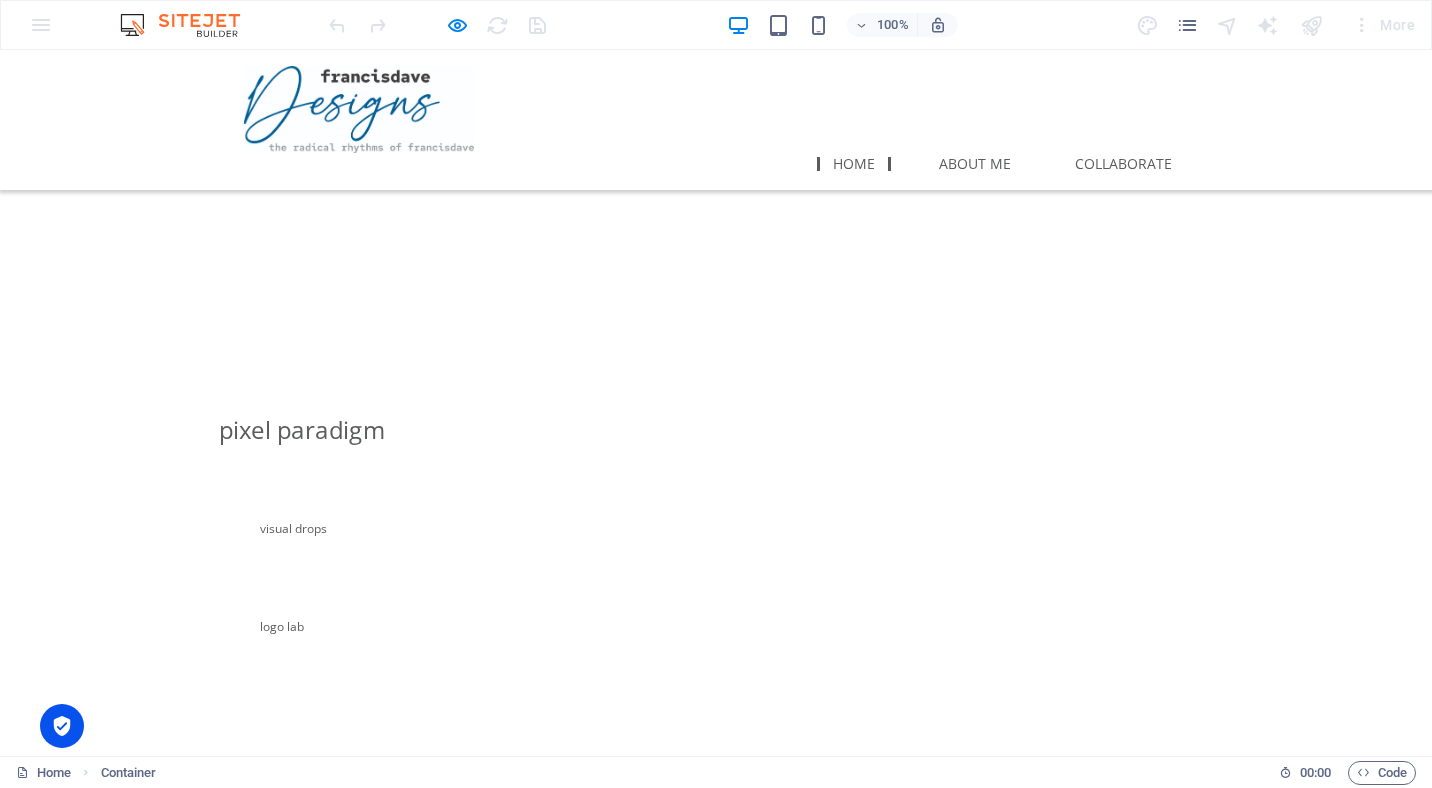 click on "pixel paradigm" at bounding box center [302, 431] 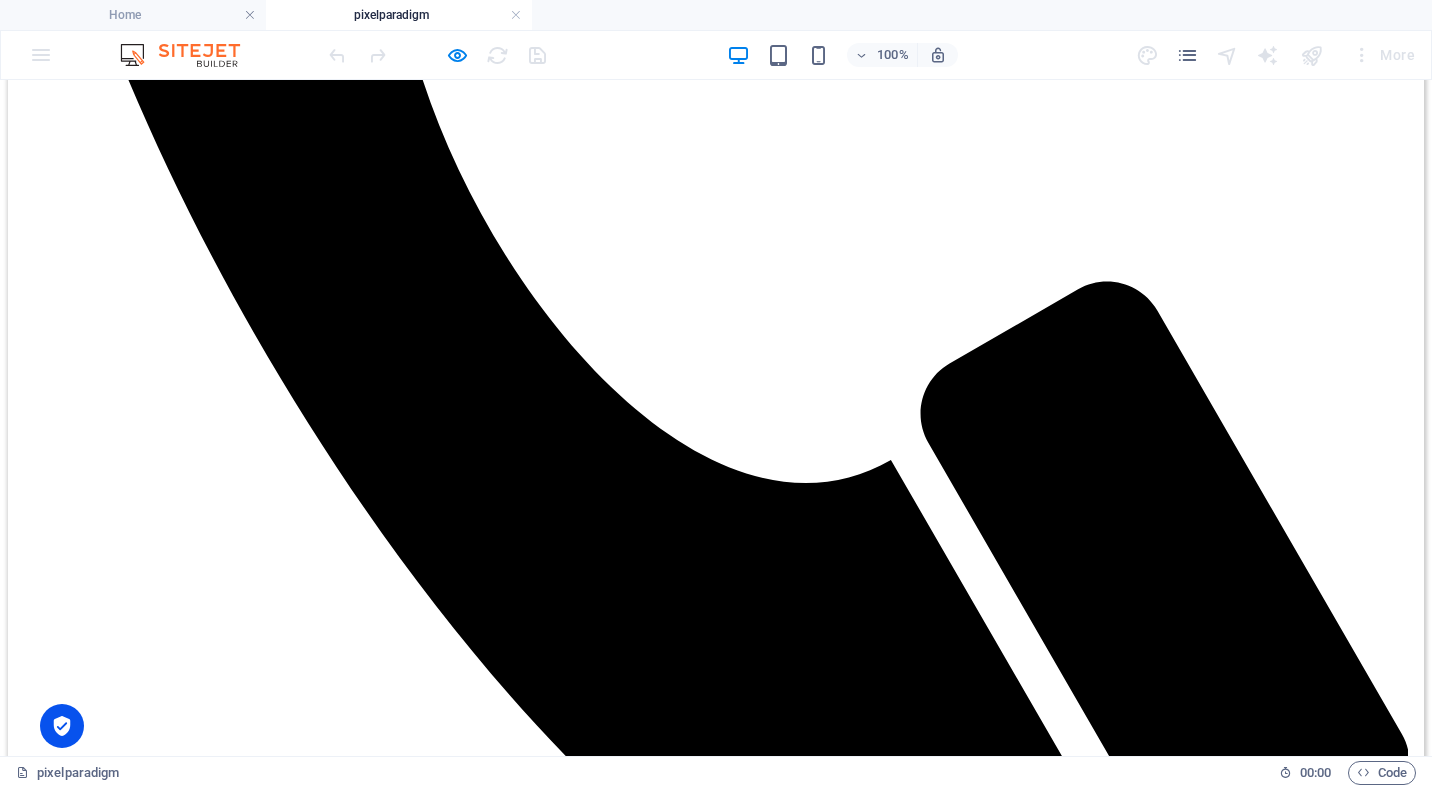 scroll, scrollTop: 1072, scrollLeft: 0, axis: vertical 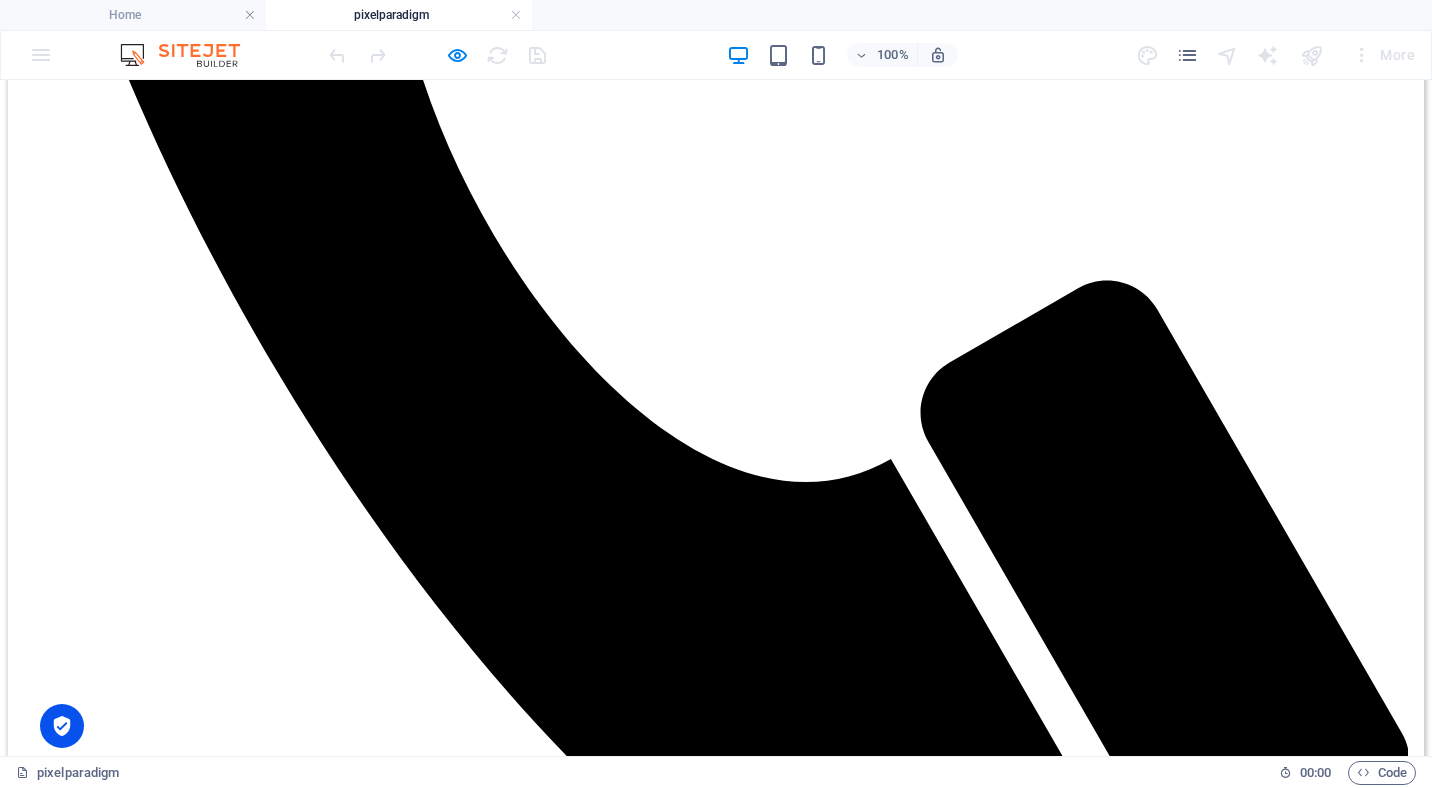 click at bounding box center [516, 15] 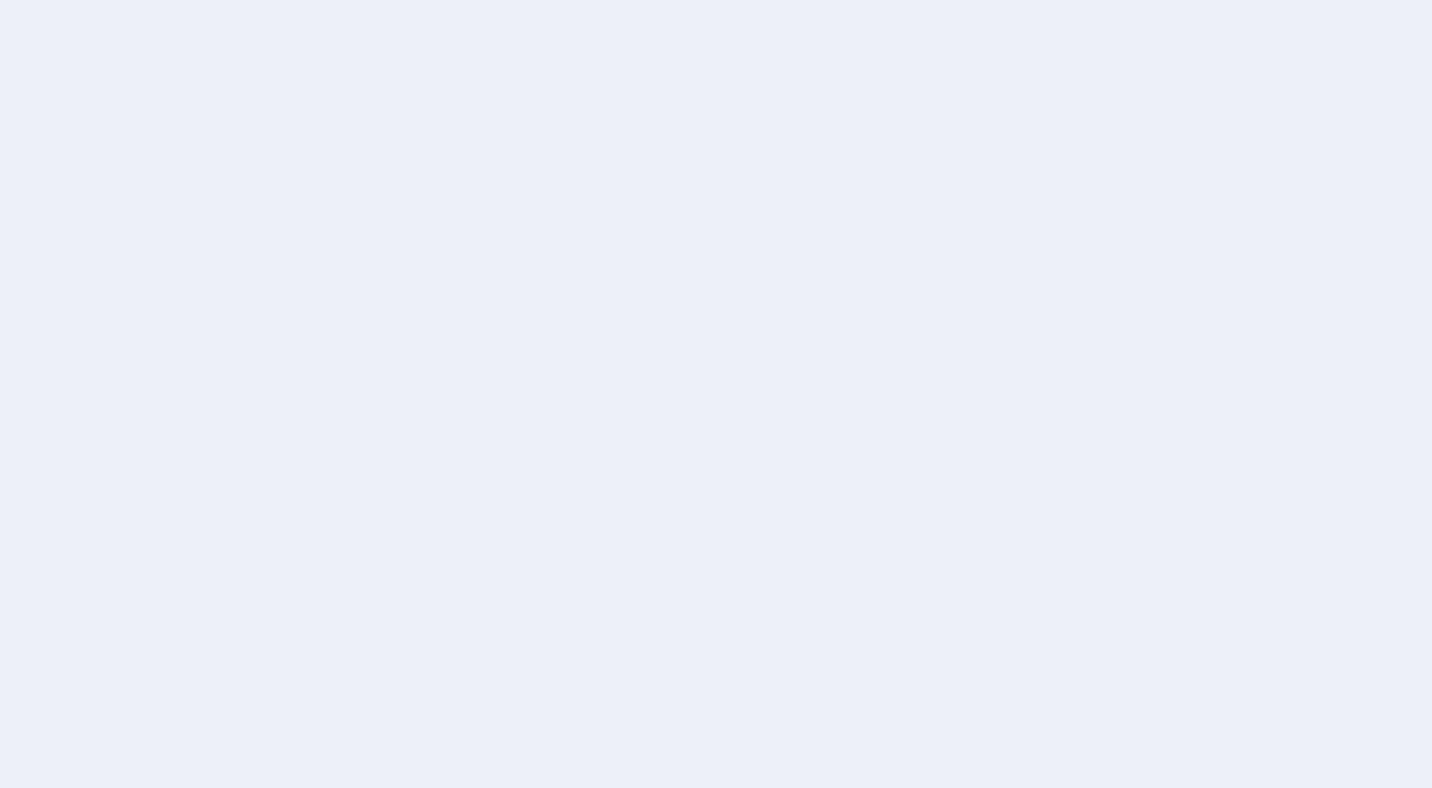 scroll, scrollTop: 0, scrollLeft: 0, axis: both 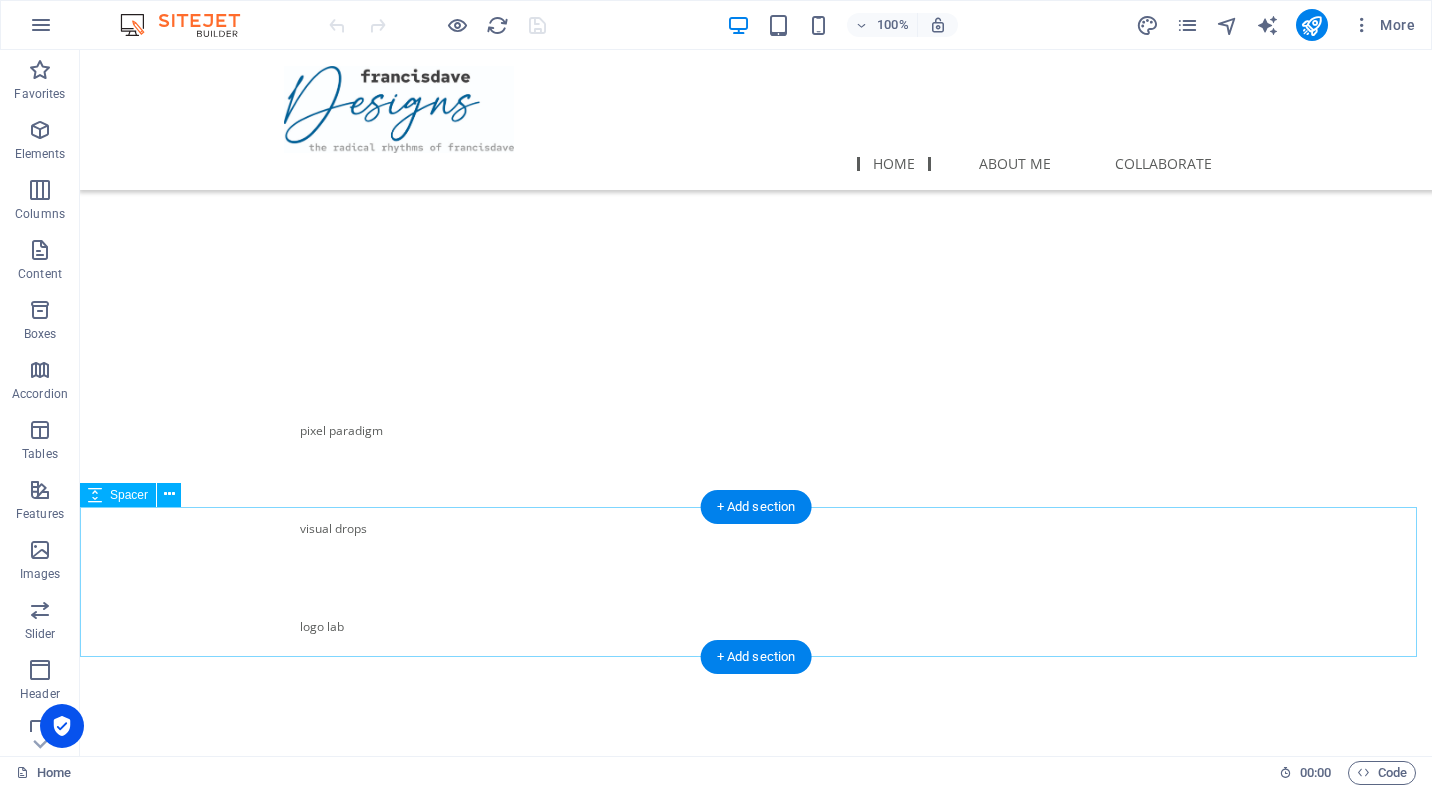 click at bounding box center [756, 799] 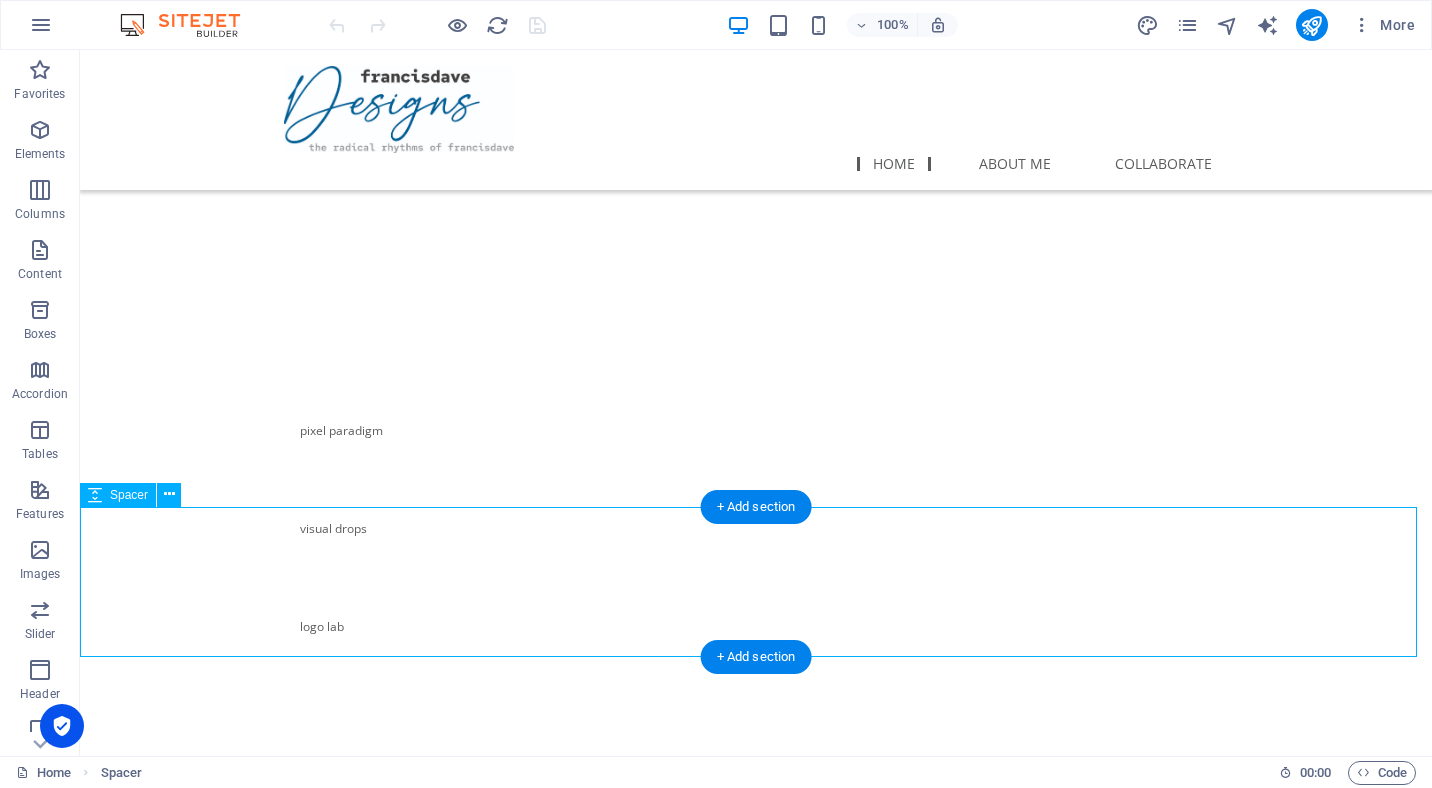 click at bounding box center (756, 799) 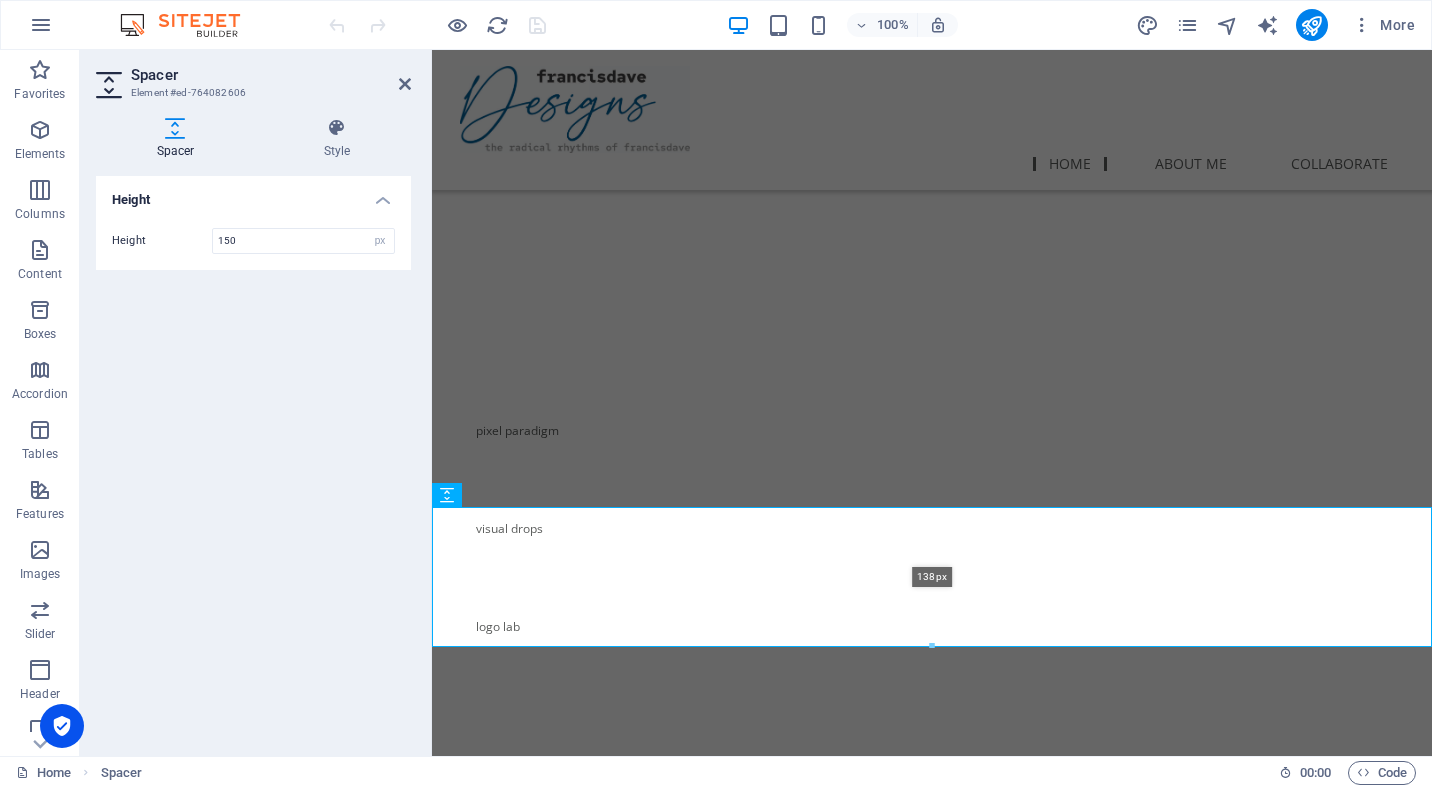 drag, startPoint x: 920, startPoint y: 655, endPoint x: 490, endPoint y: 590, distance: 434.88504 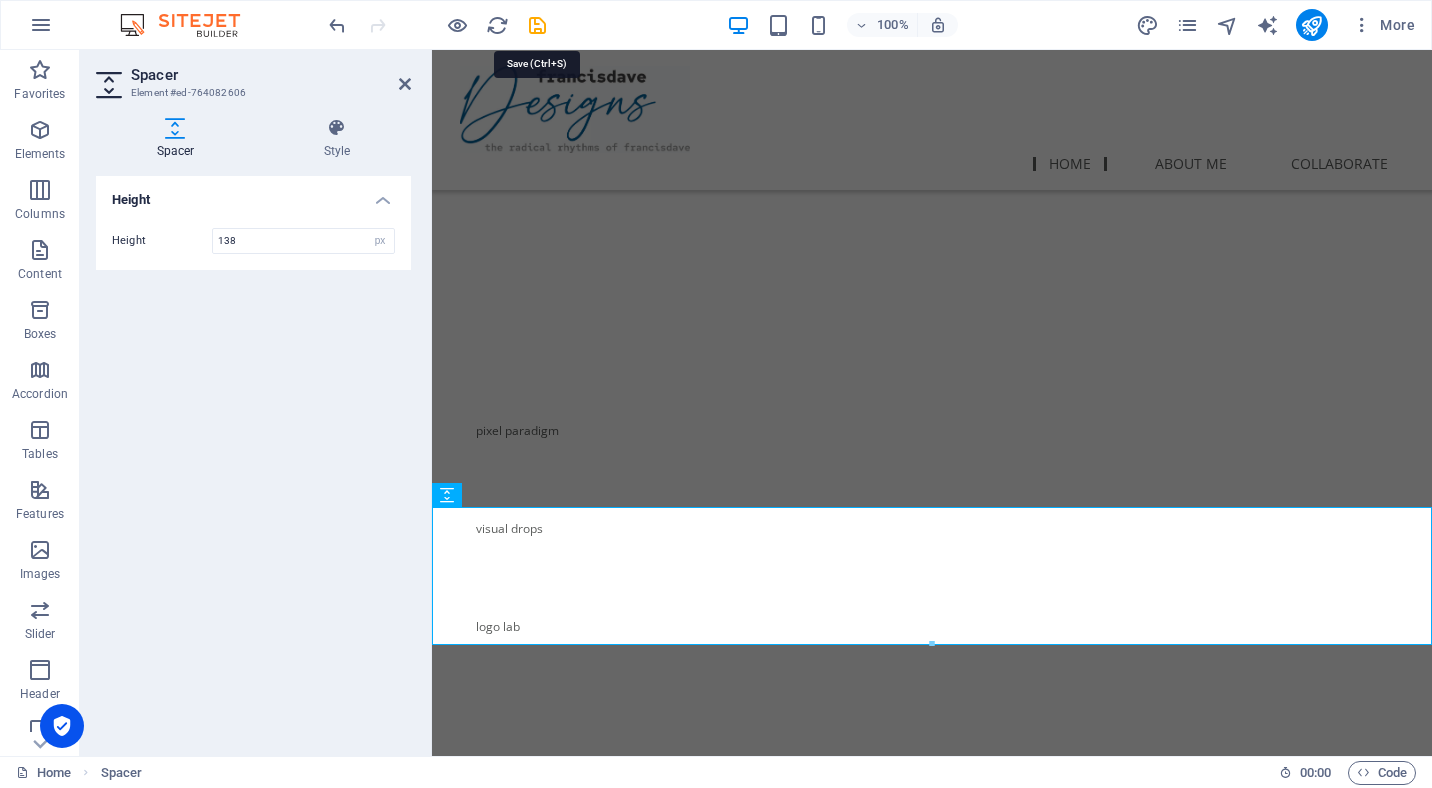 click at bounding box center (537, 25) 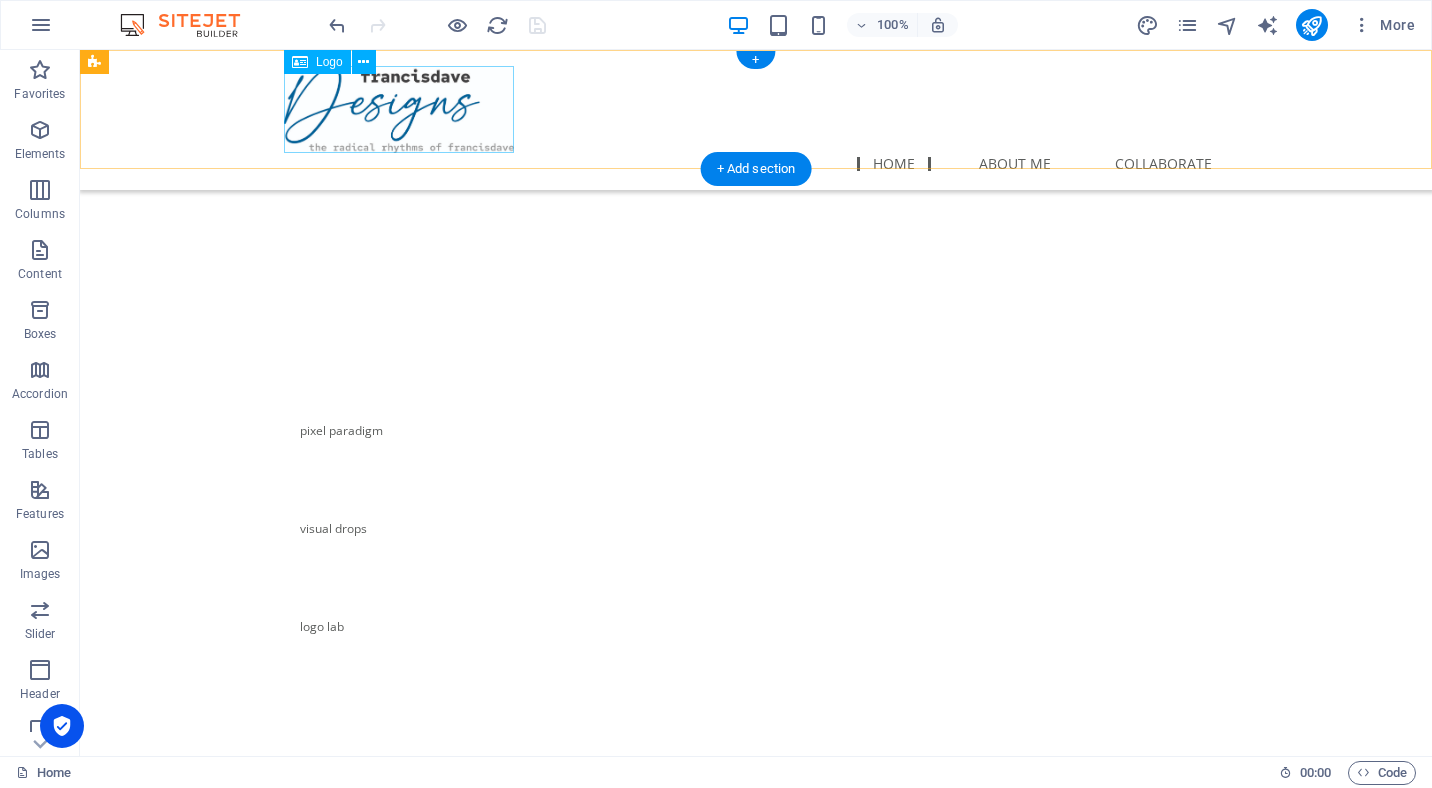 click at bounding box center (756, 109) 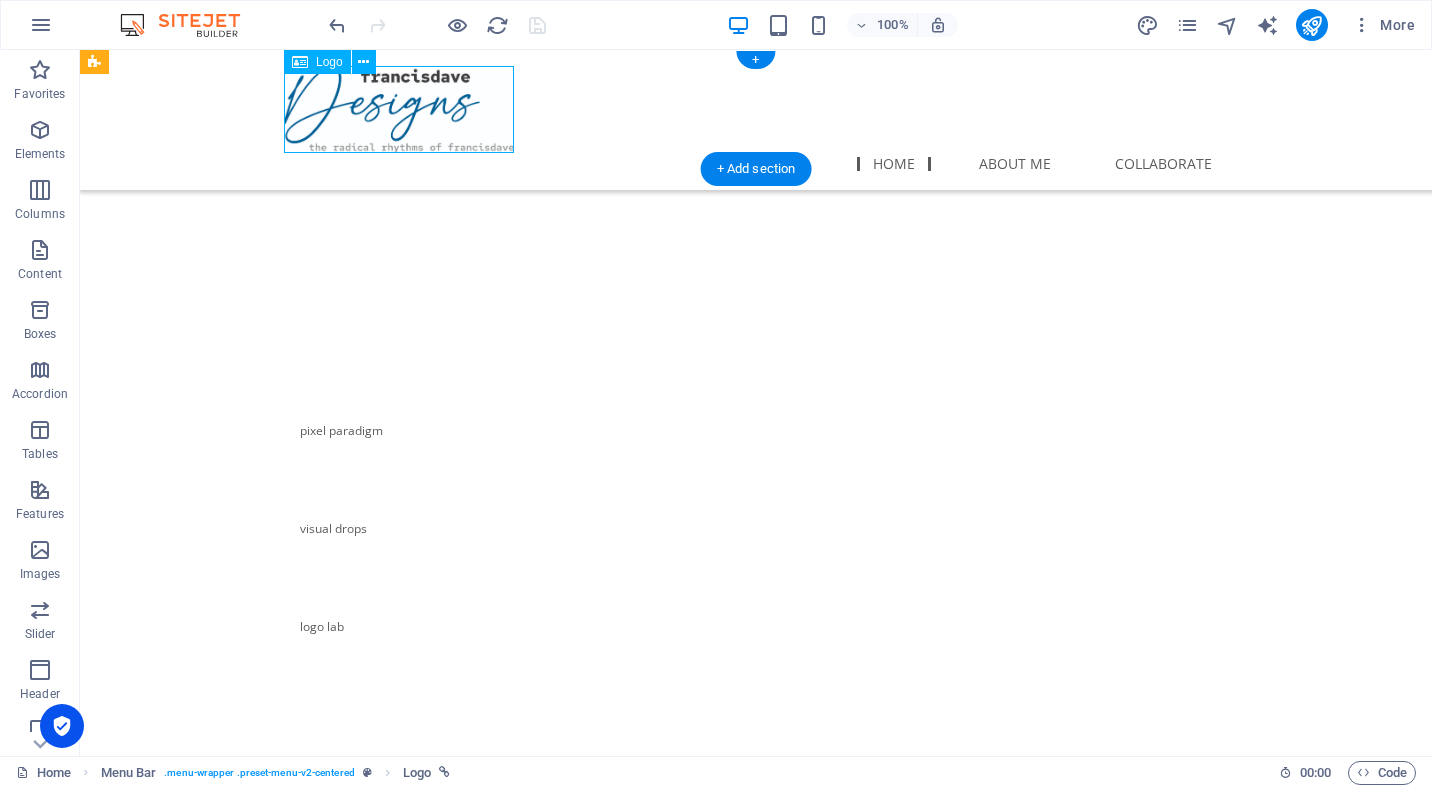click at bounding box center (756, 109) 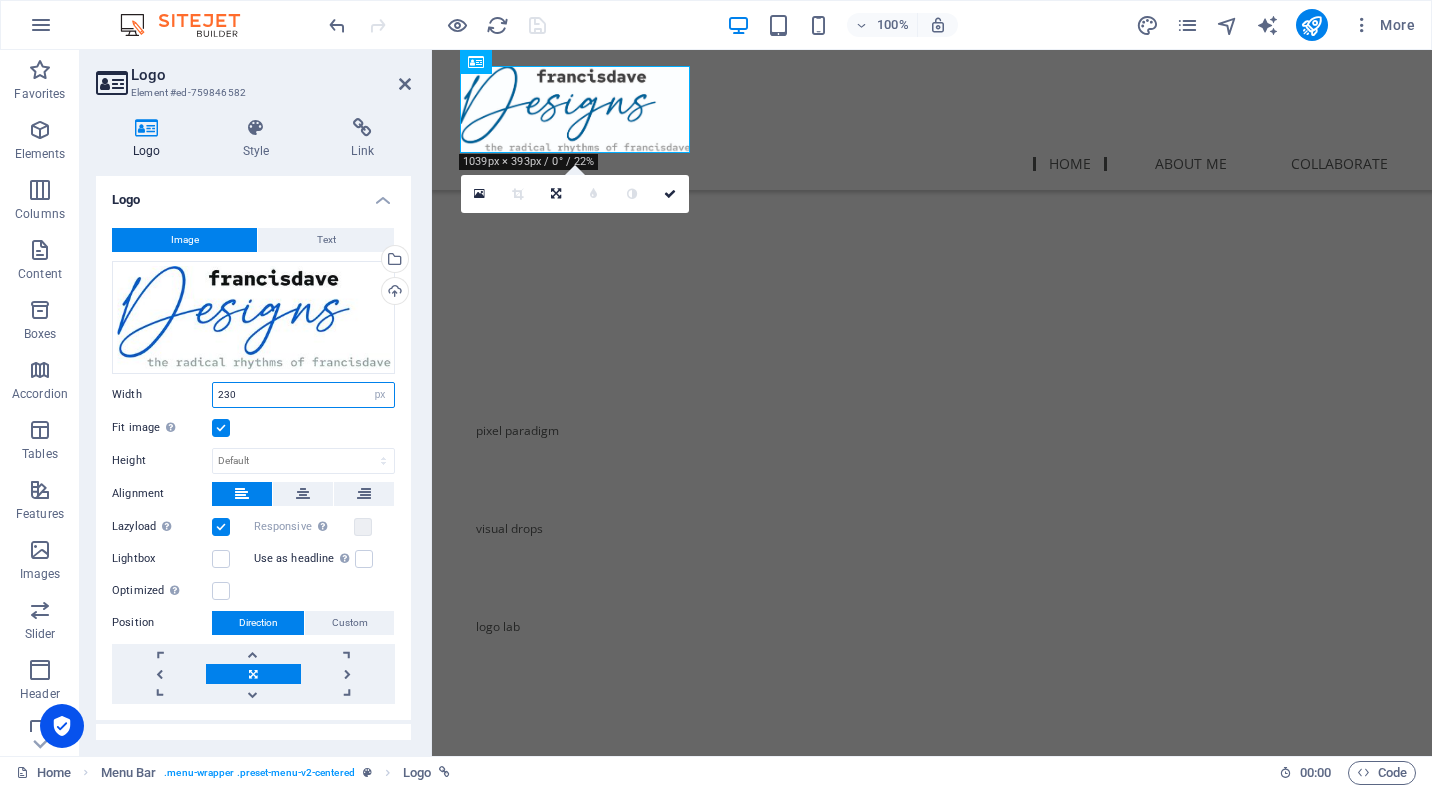 drag, startPoint x: 256, startPoint y: 393, endPoint x: 158, endPoint y: 393, distance: 98 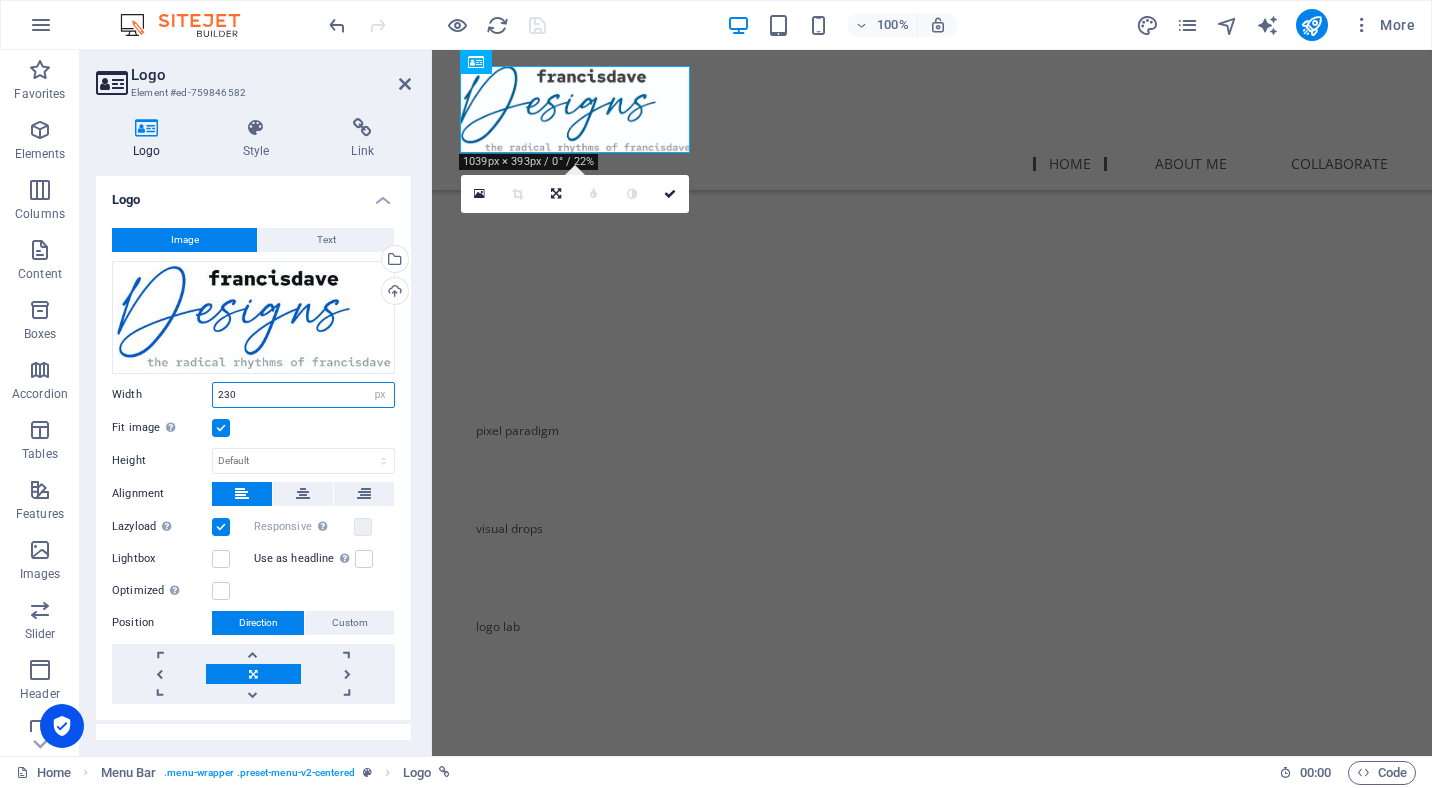 click on "Width 230 Default auto px rem % em vh vw" at bounding box center [253, 395] 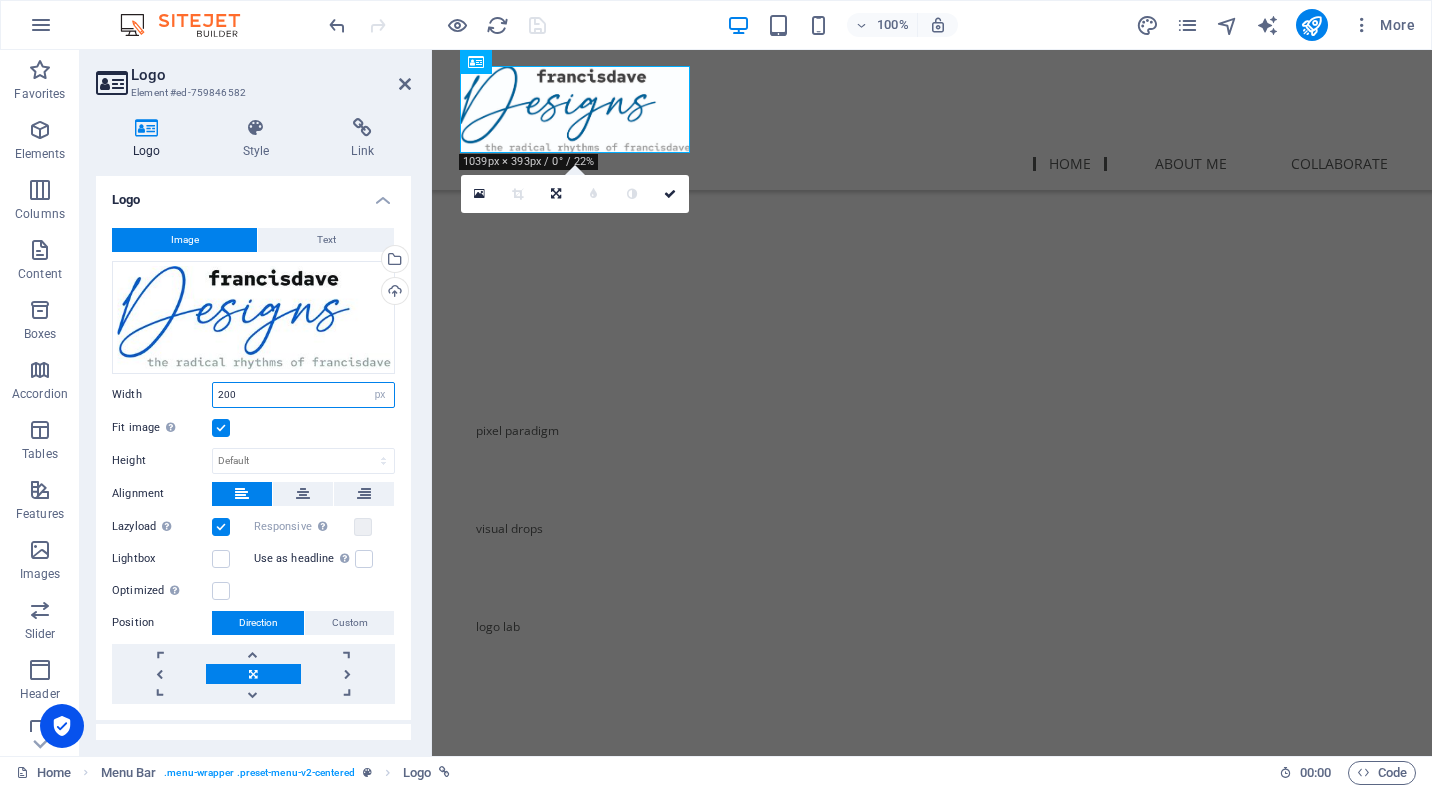 type on "200" 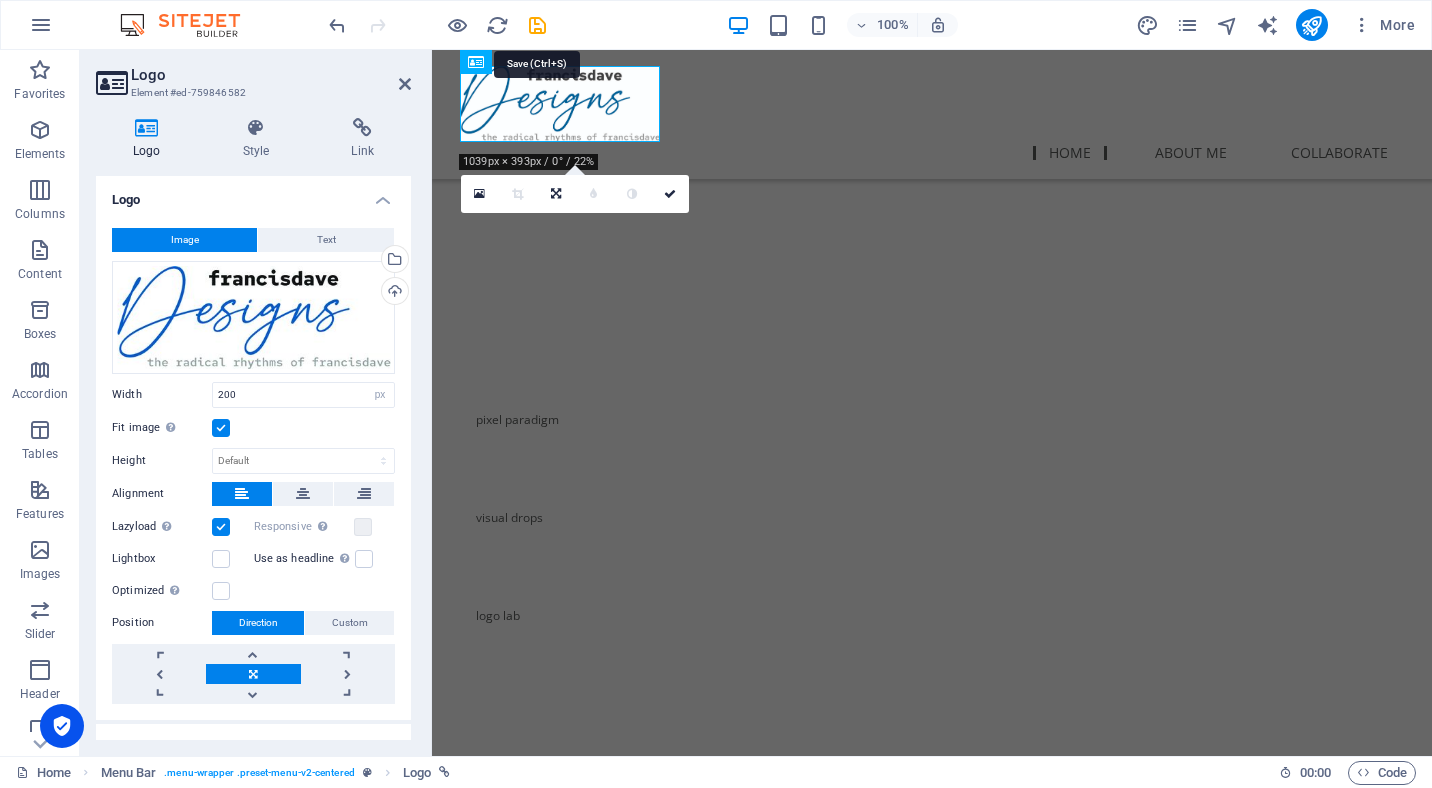 click at bounding box center (537, 25) 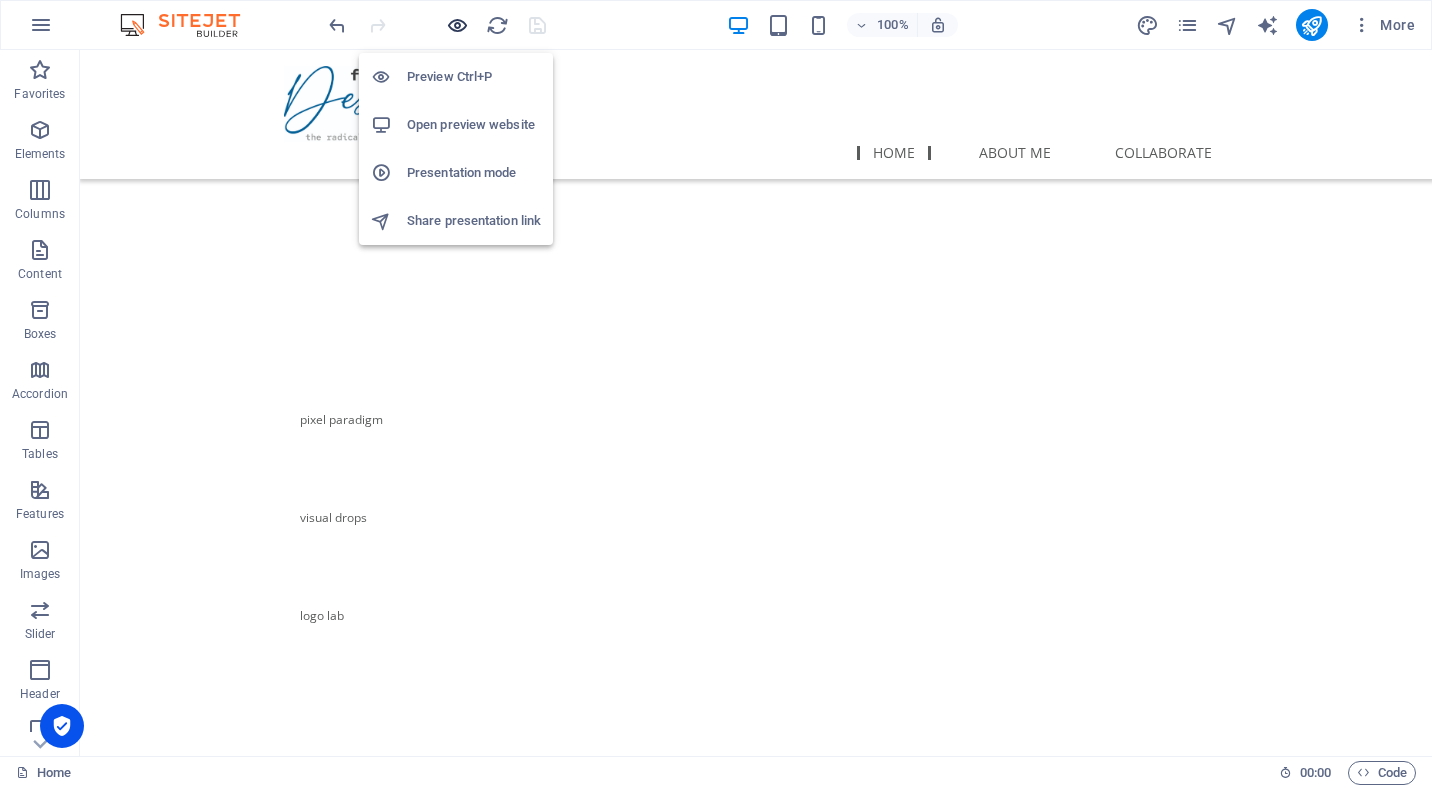 click at bounding box center [457, 25] 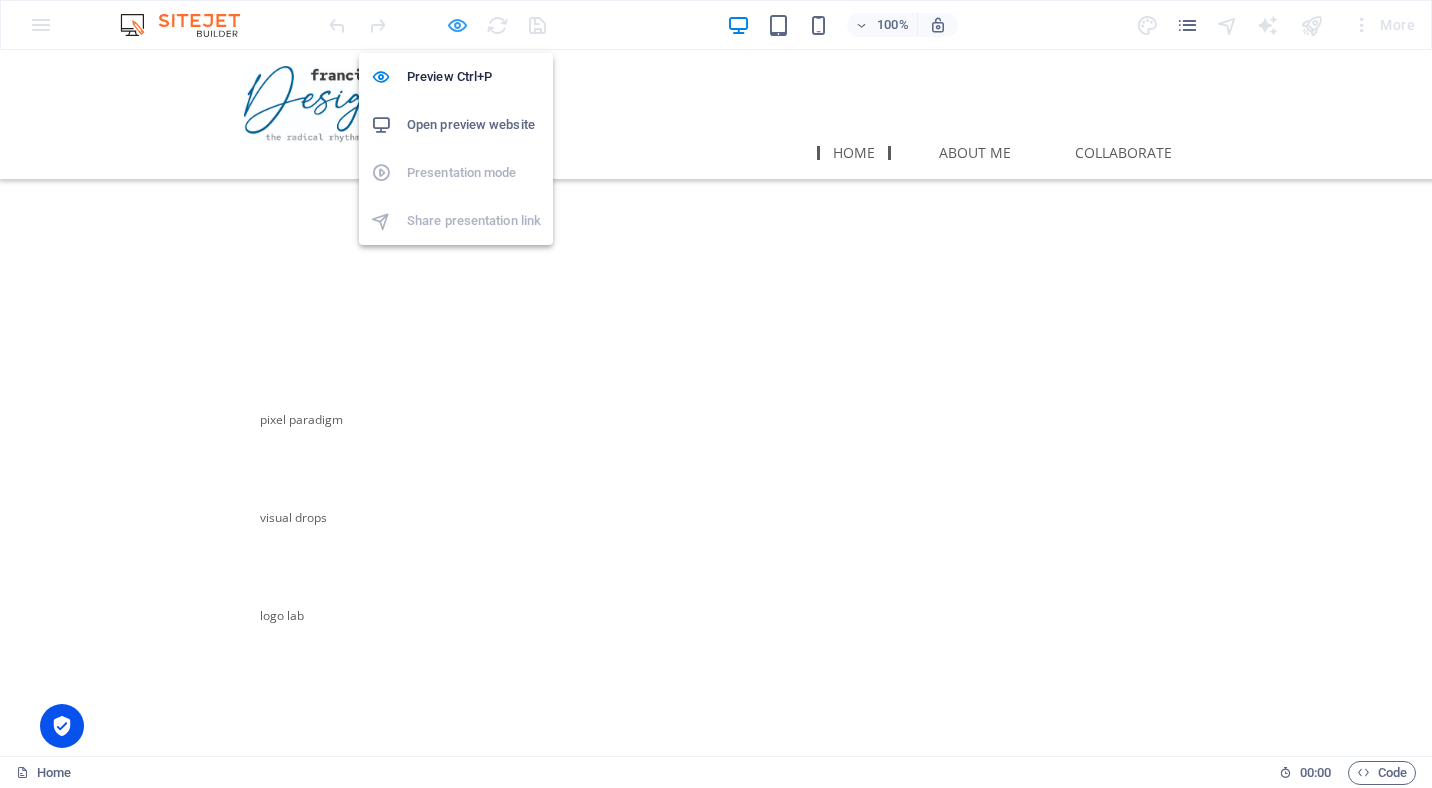 click at bounding box center [457, 25] 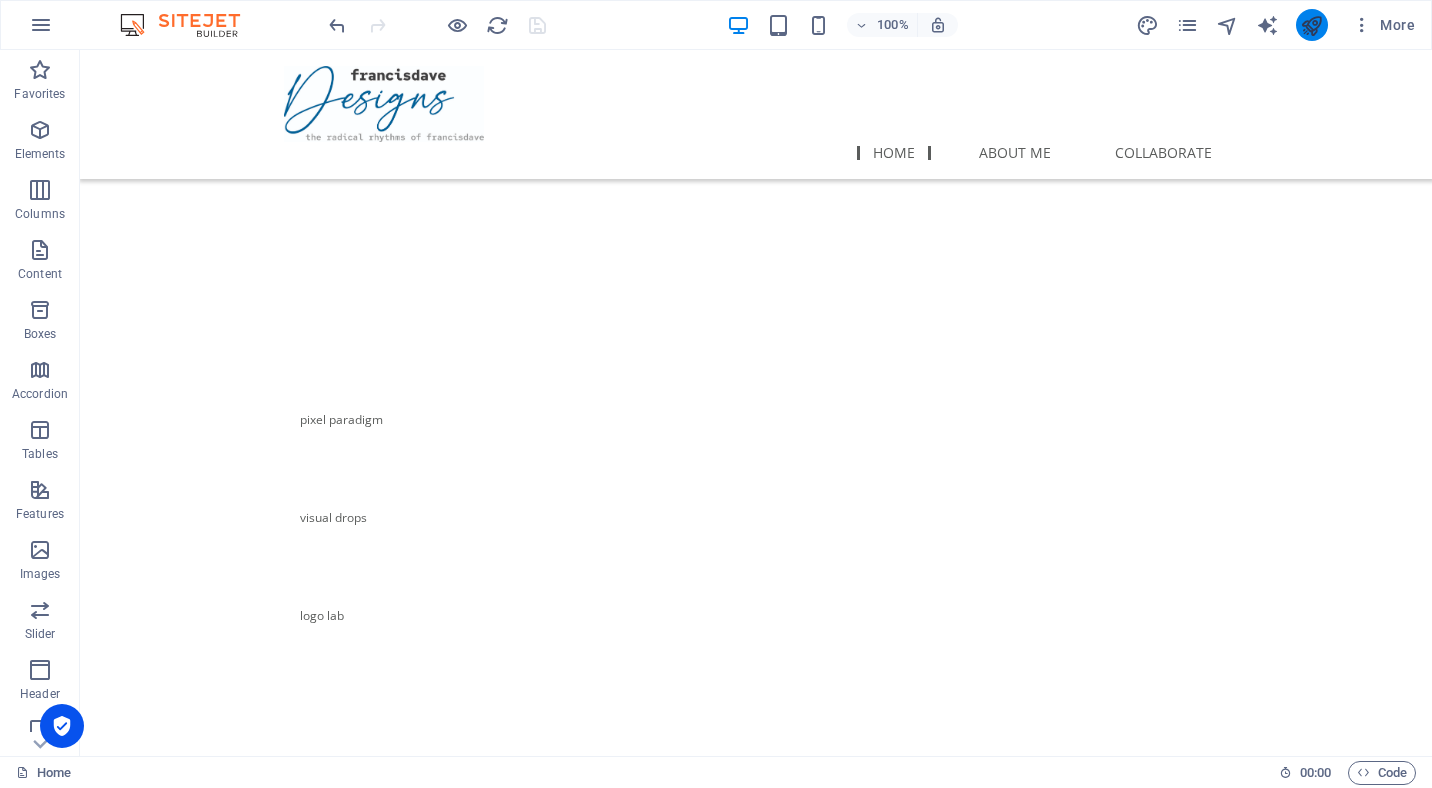 click at bounding box center (1311, 25) 